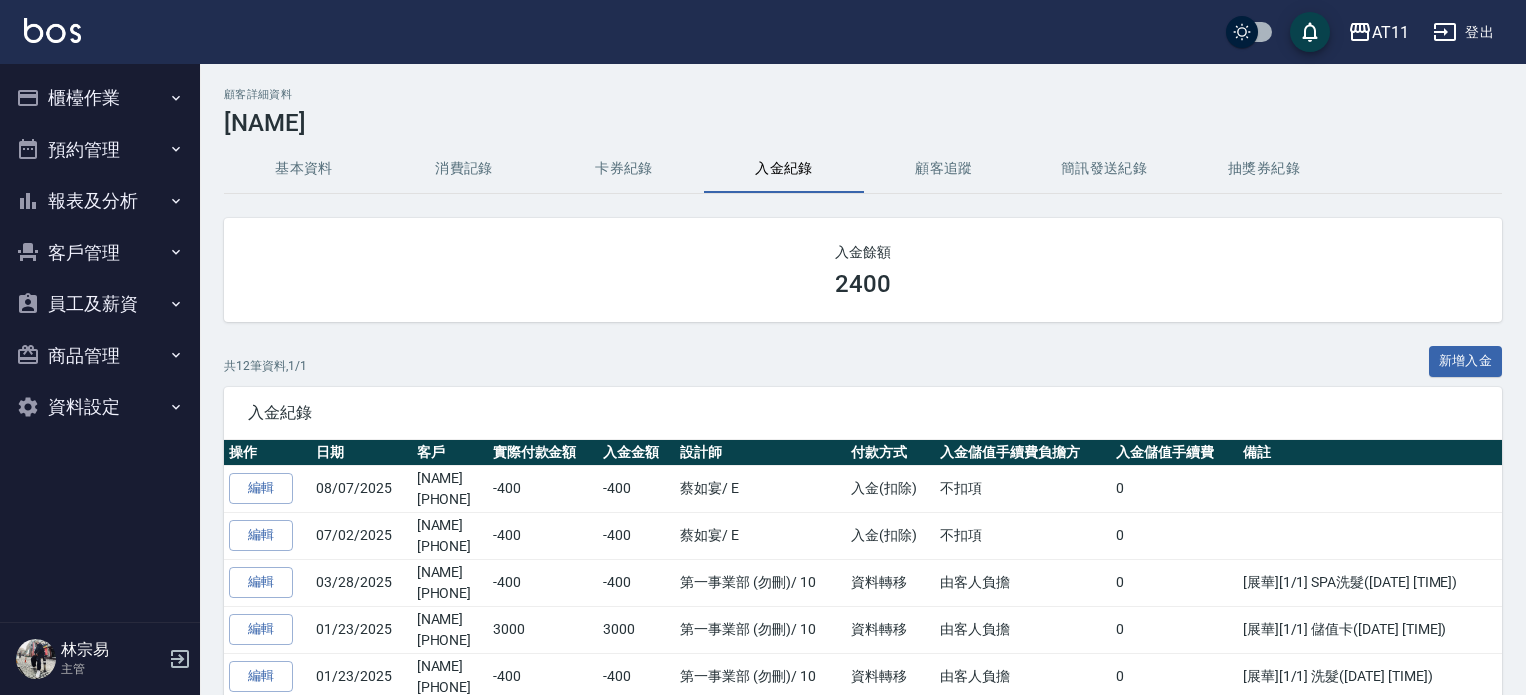 scroll, scrollTop: 0, scrollLeft: 0, axis: both 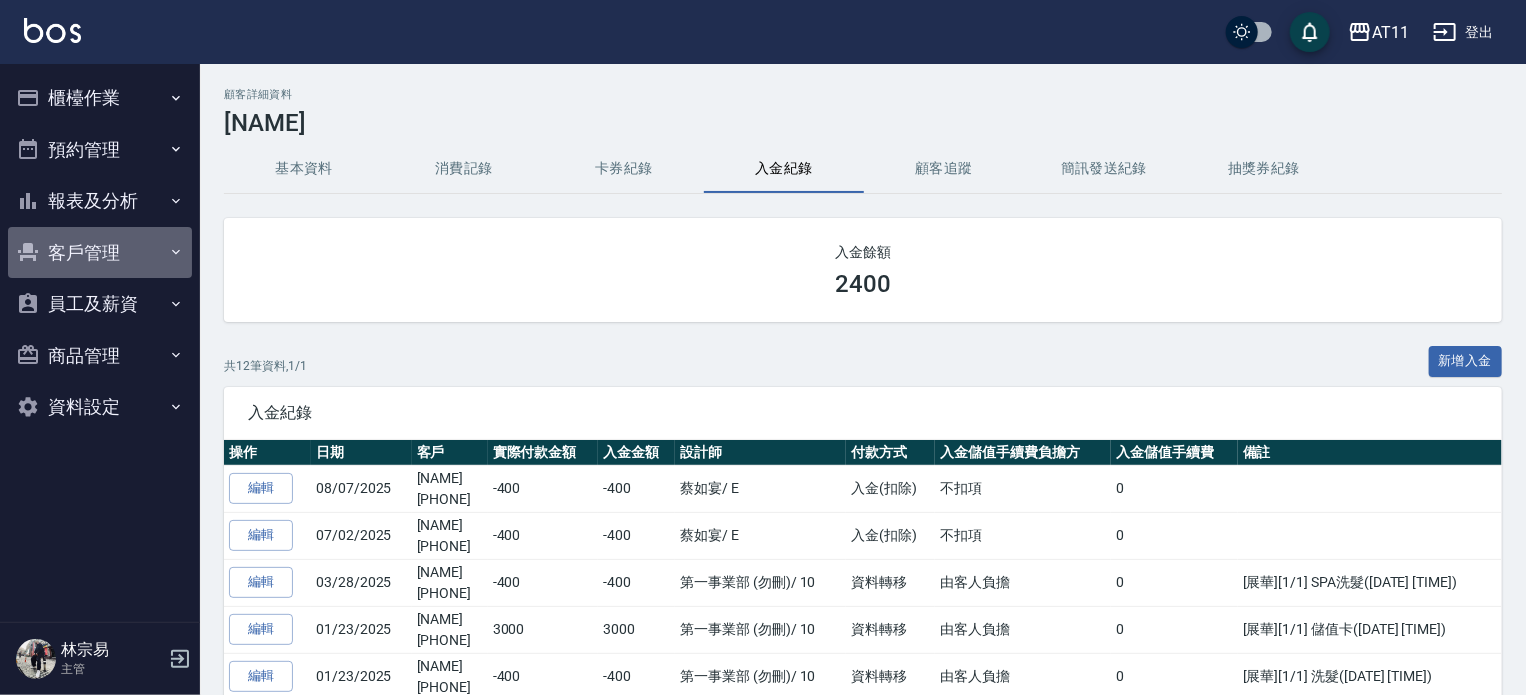 click on "客戶管理" at bounding box center (100, 253) 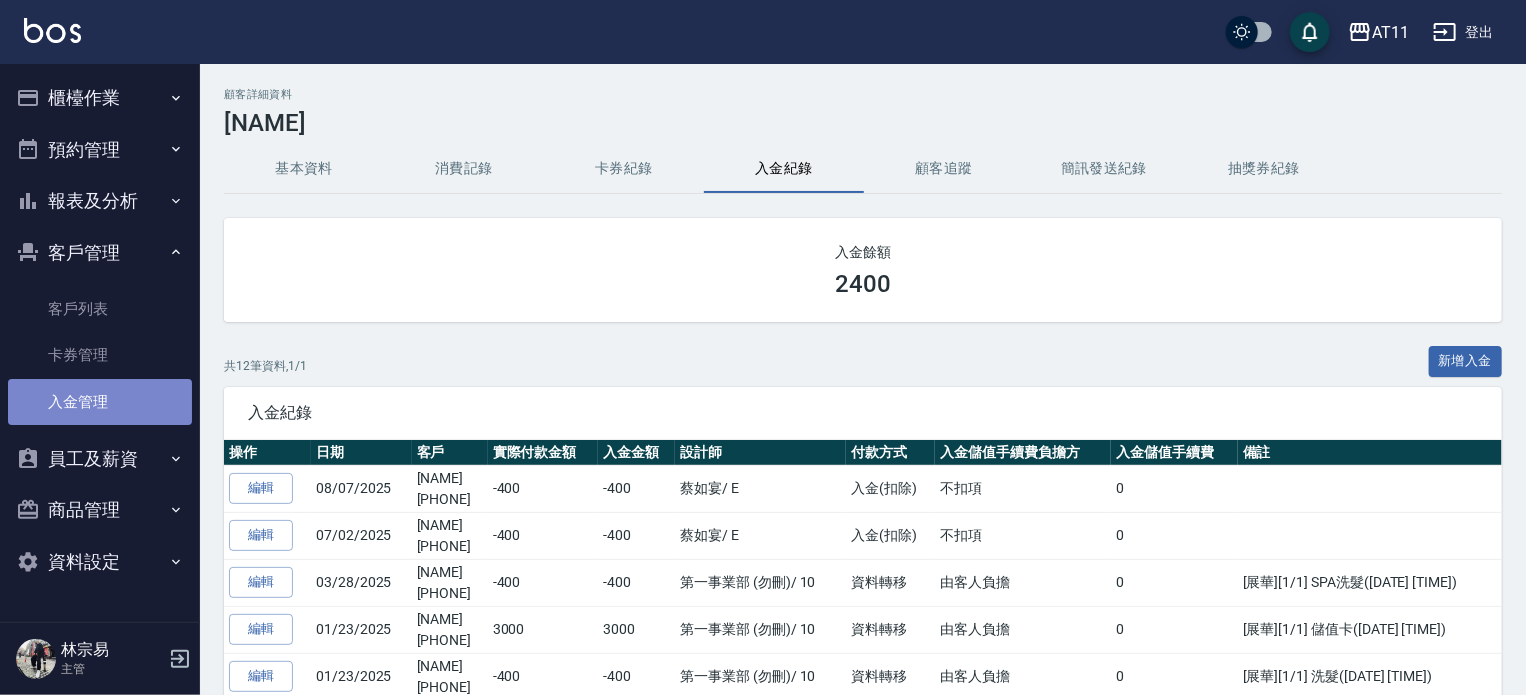 click on "入金管理" at bounding box center [100, 402] 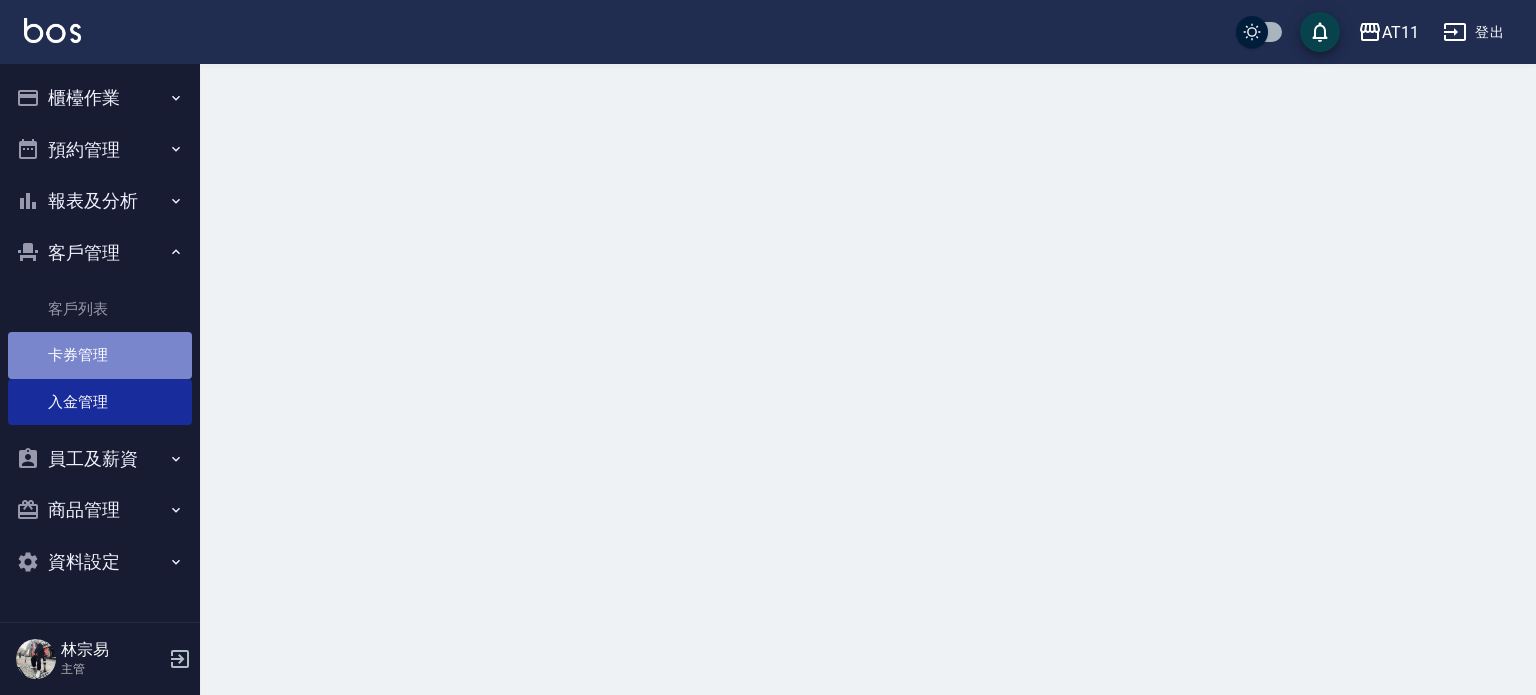 click on "卡券管理" at bounding box center [100, 355] 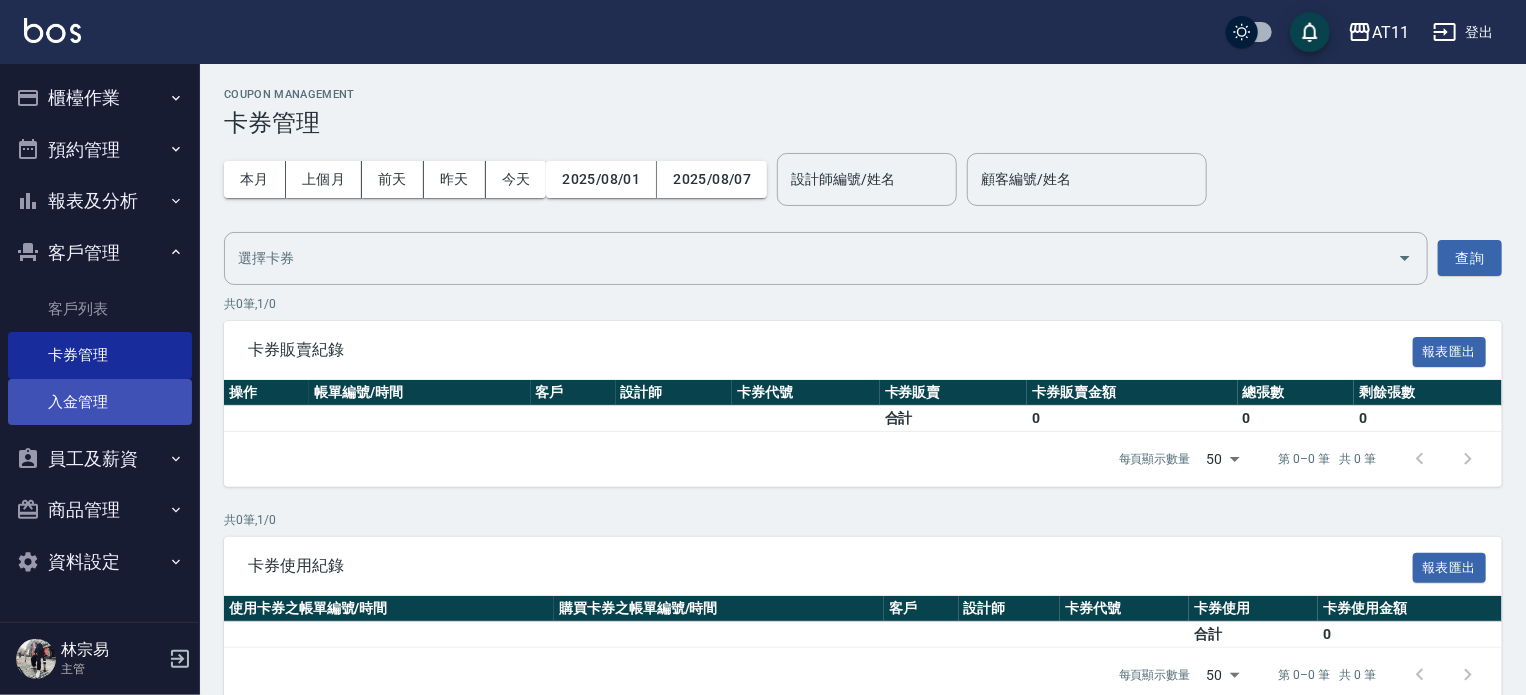 click on "入金管理" at bounding box center (100, 402) 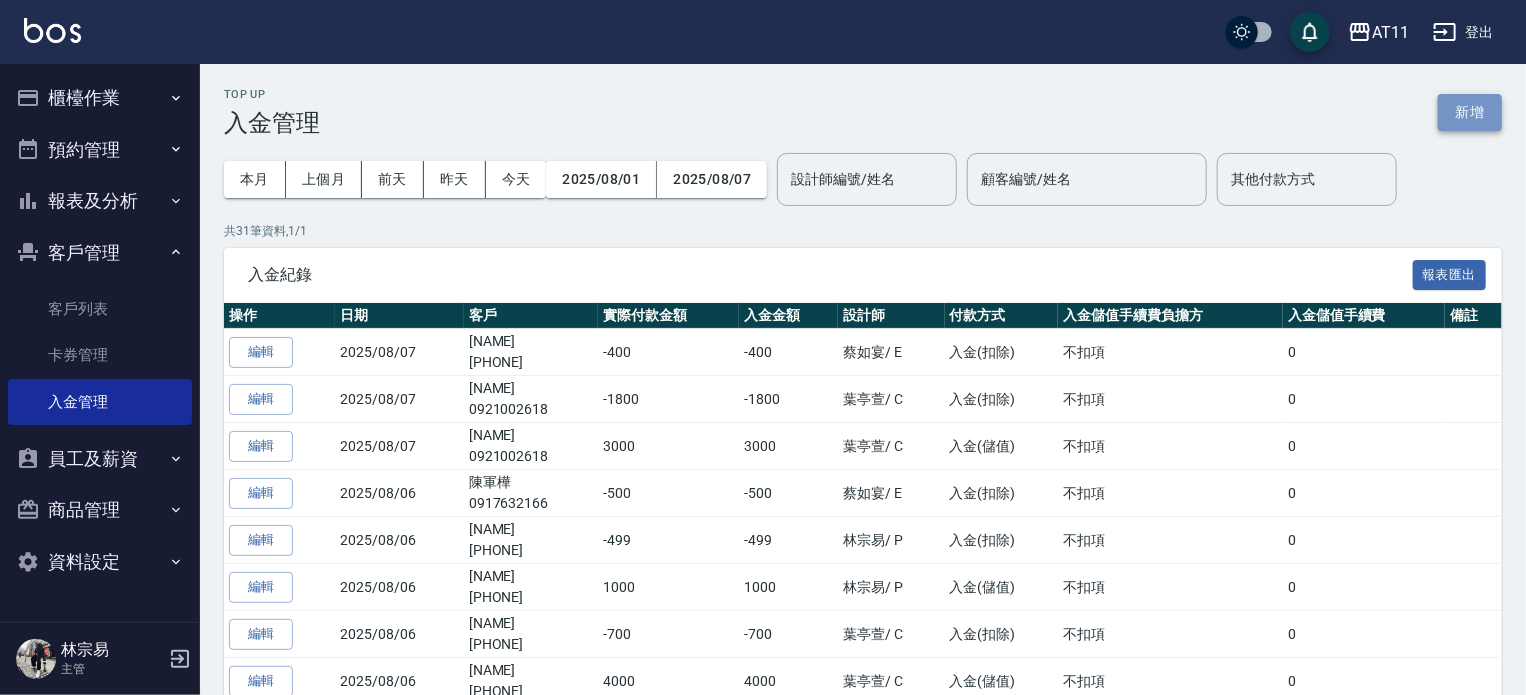 click on "新增" at bounding box center (1470, 112) 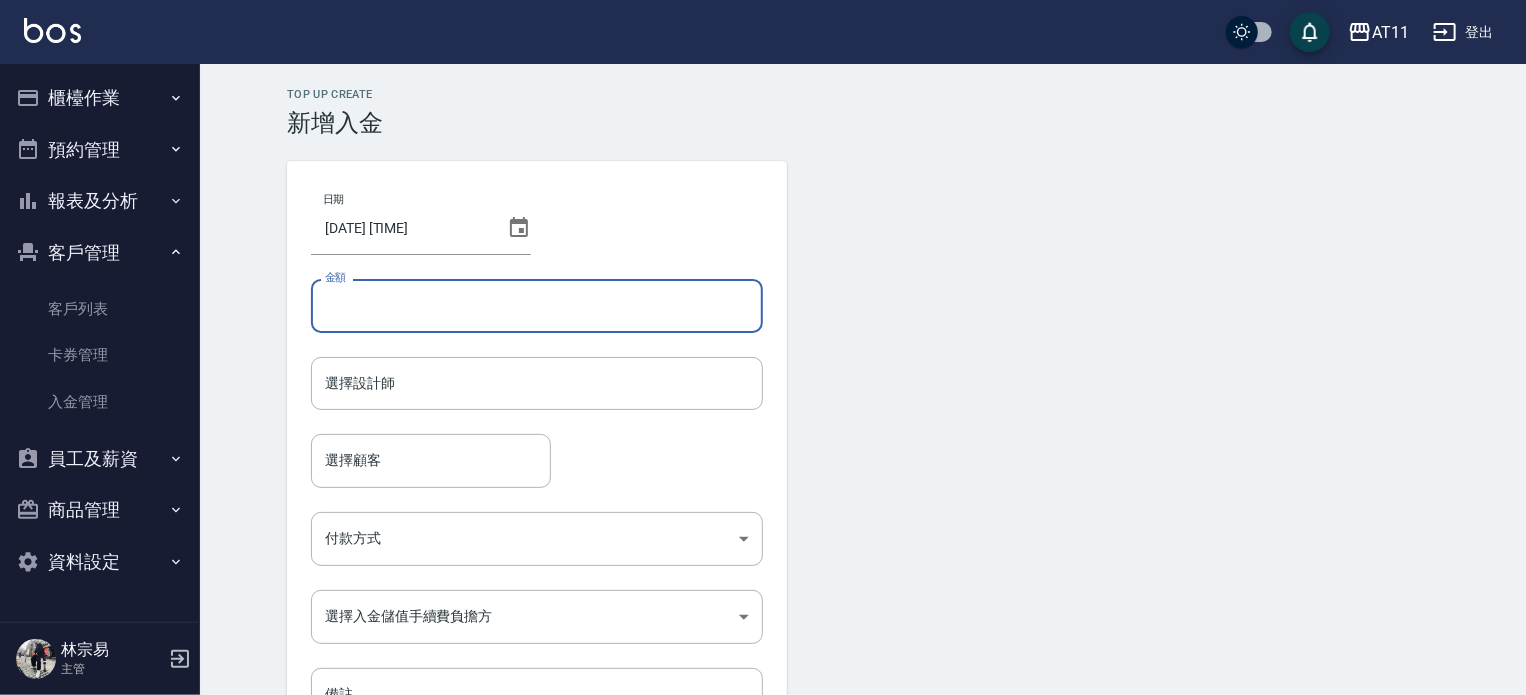 click on "金額" at bounding box center [537, 306] 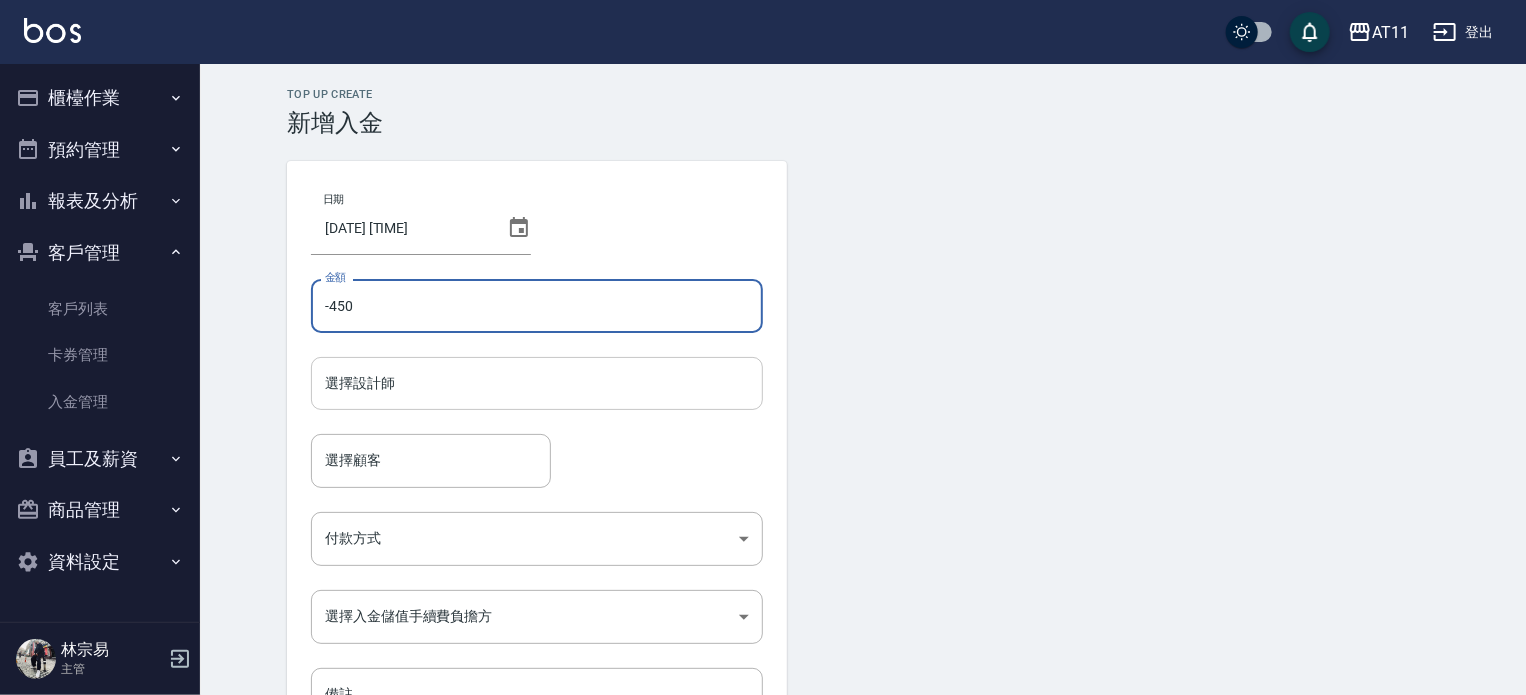 type on "-450" 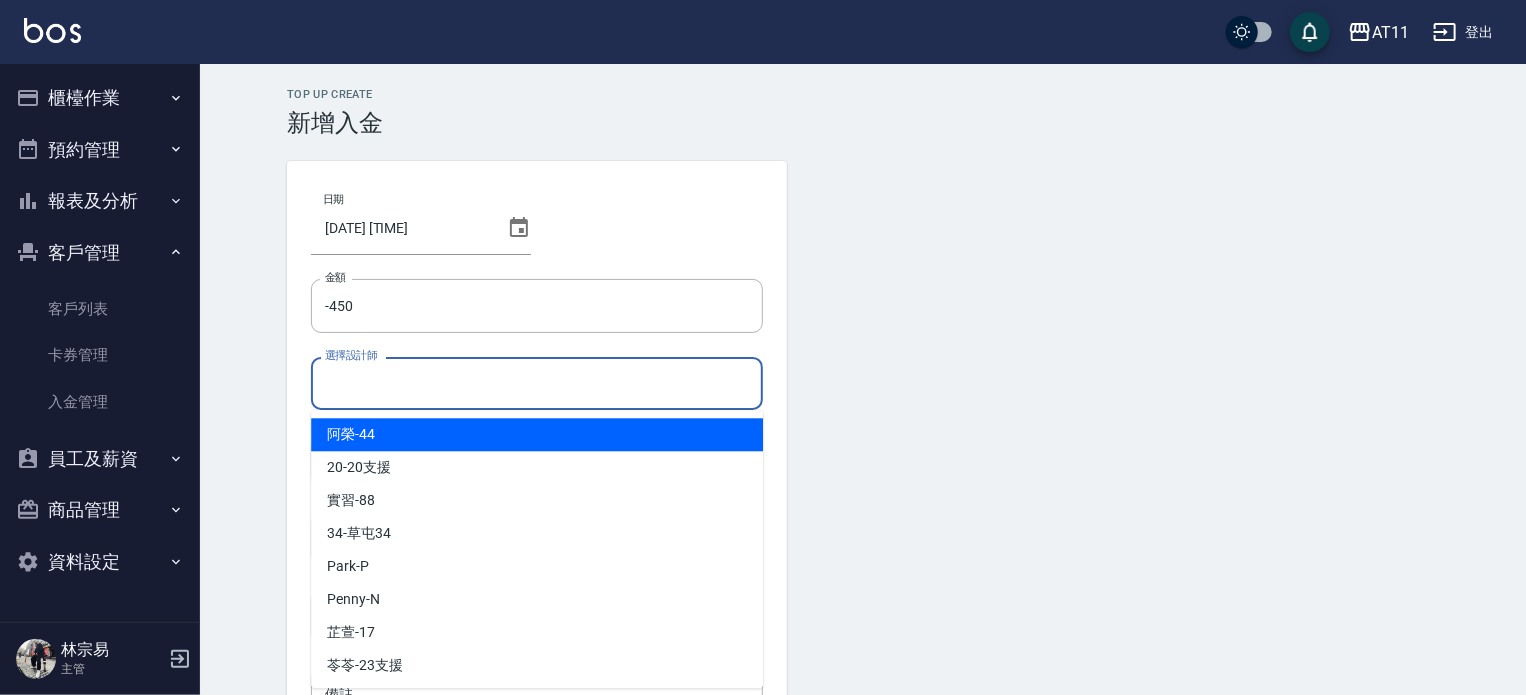 click on "選擇設計師" at bounding box center (537, 383) 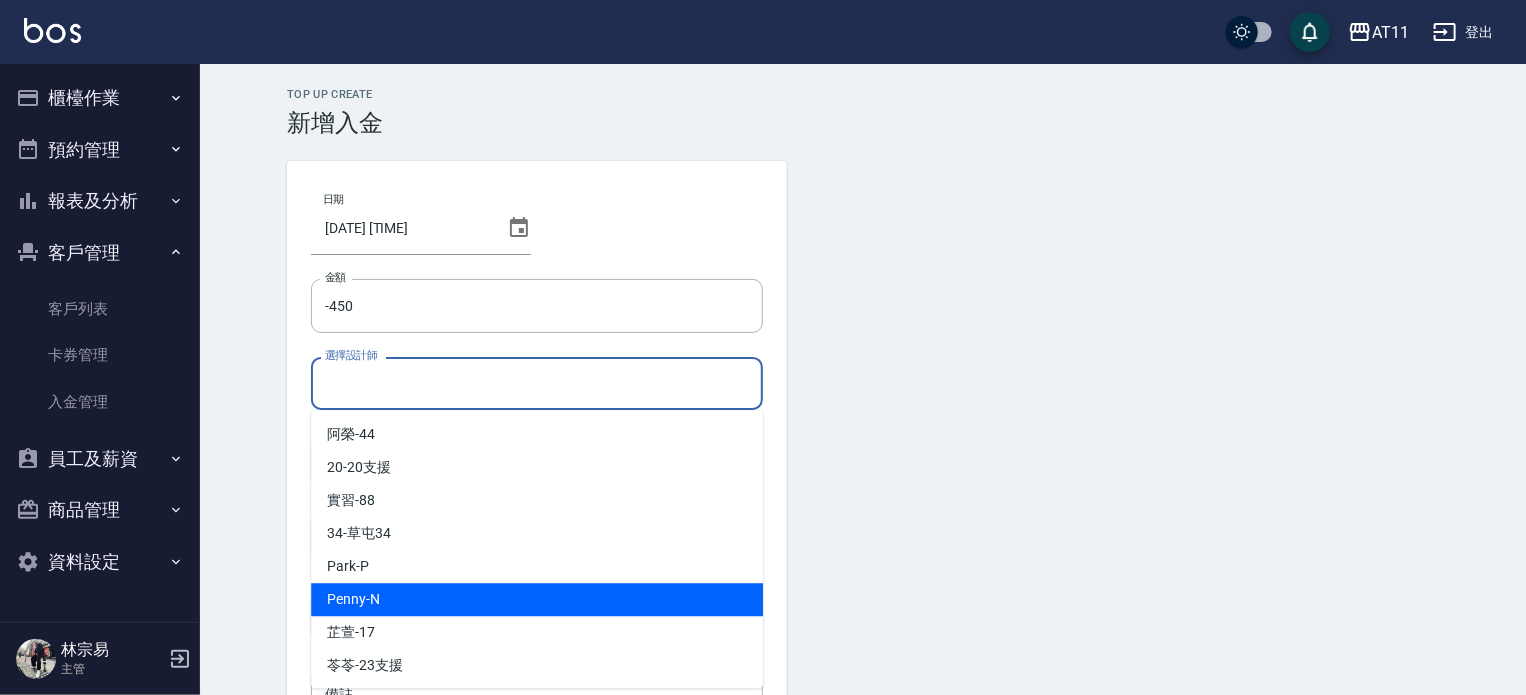 scroll, scrollTop: 200, scrollLeft: 0, axis: vertical 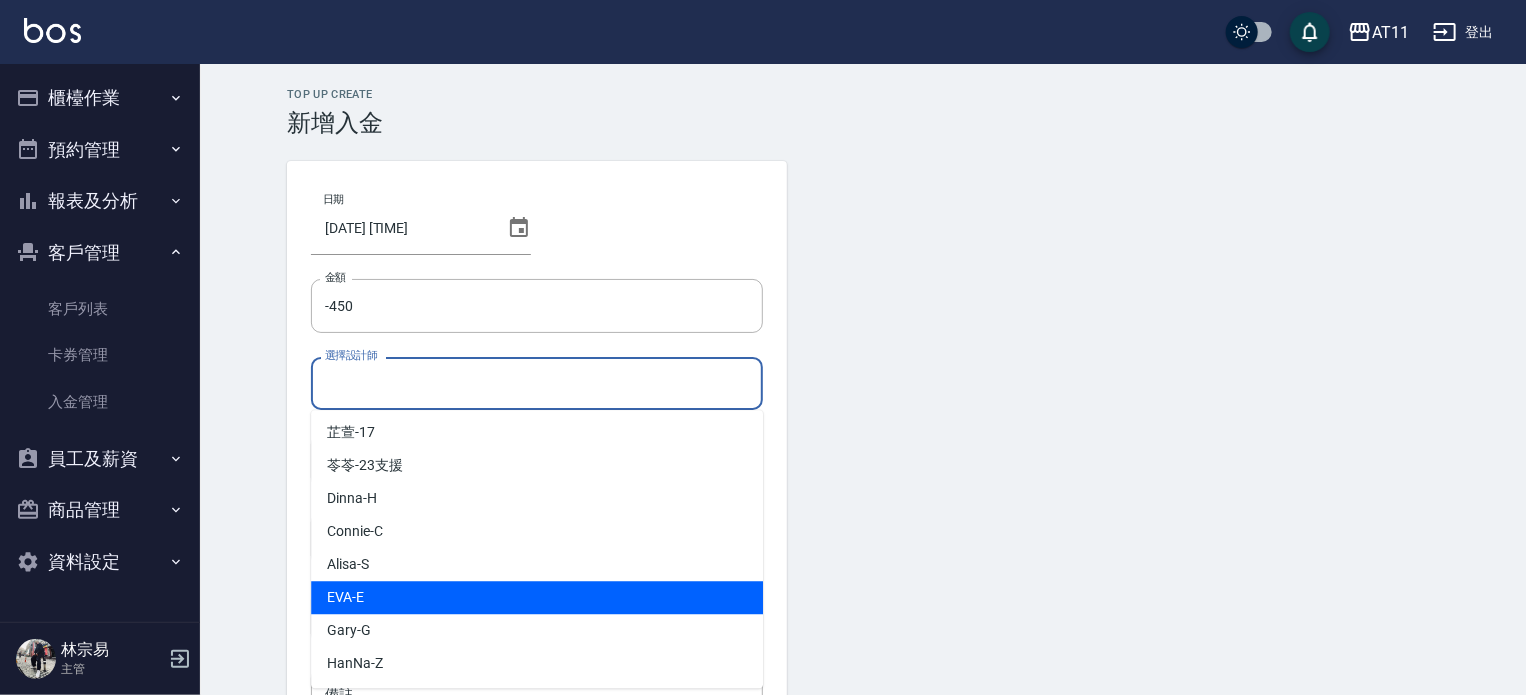 click on "EVA -E" at bounding box center (537, 597) 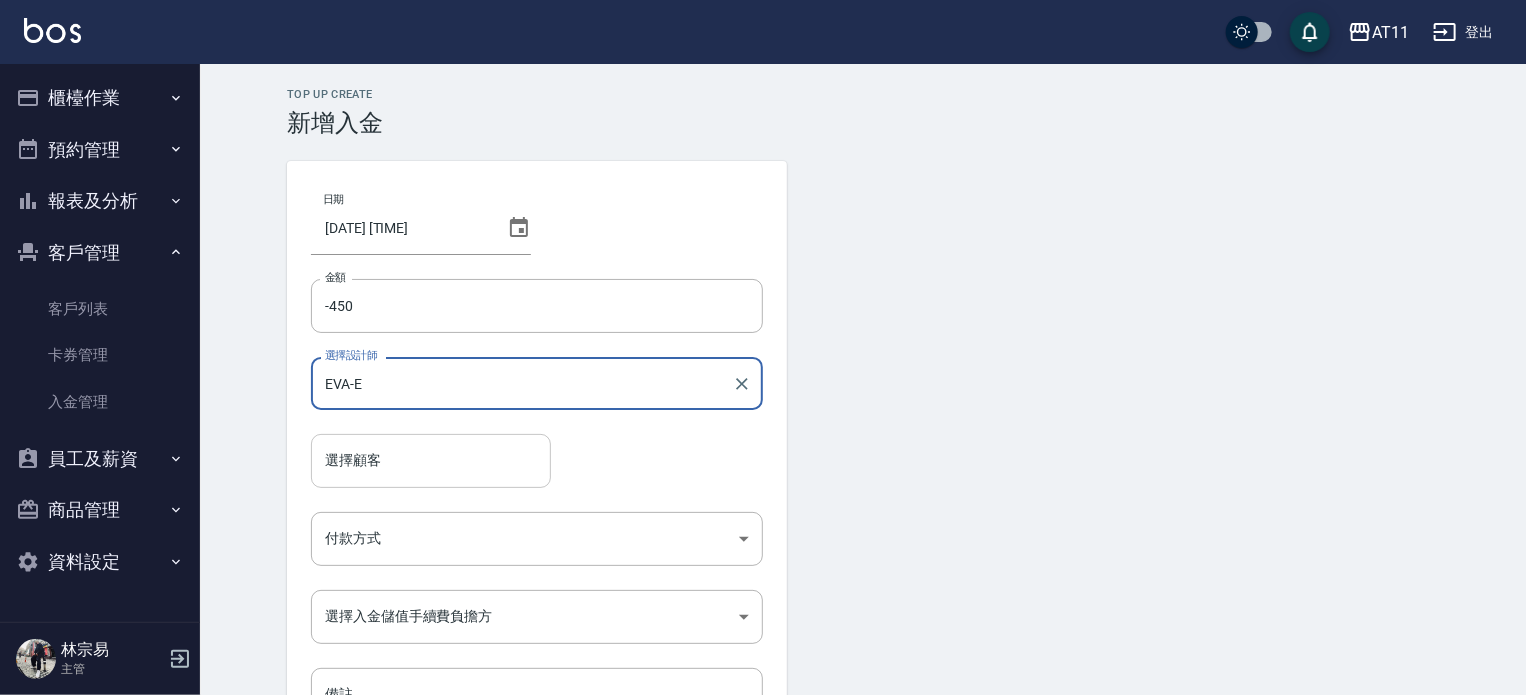 click on "選擇顧客" at bounding box center (431, 460) 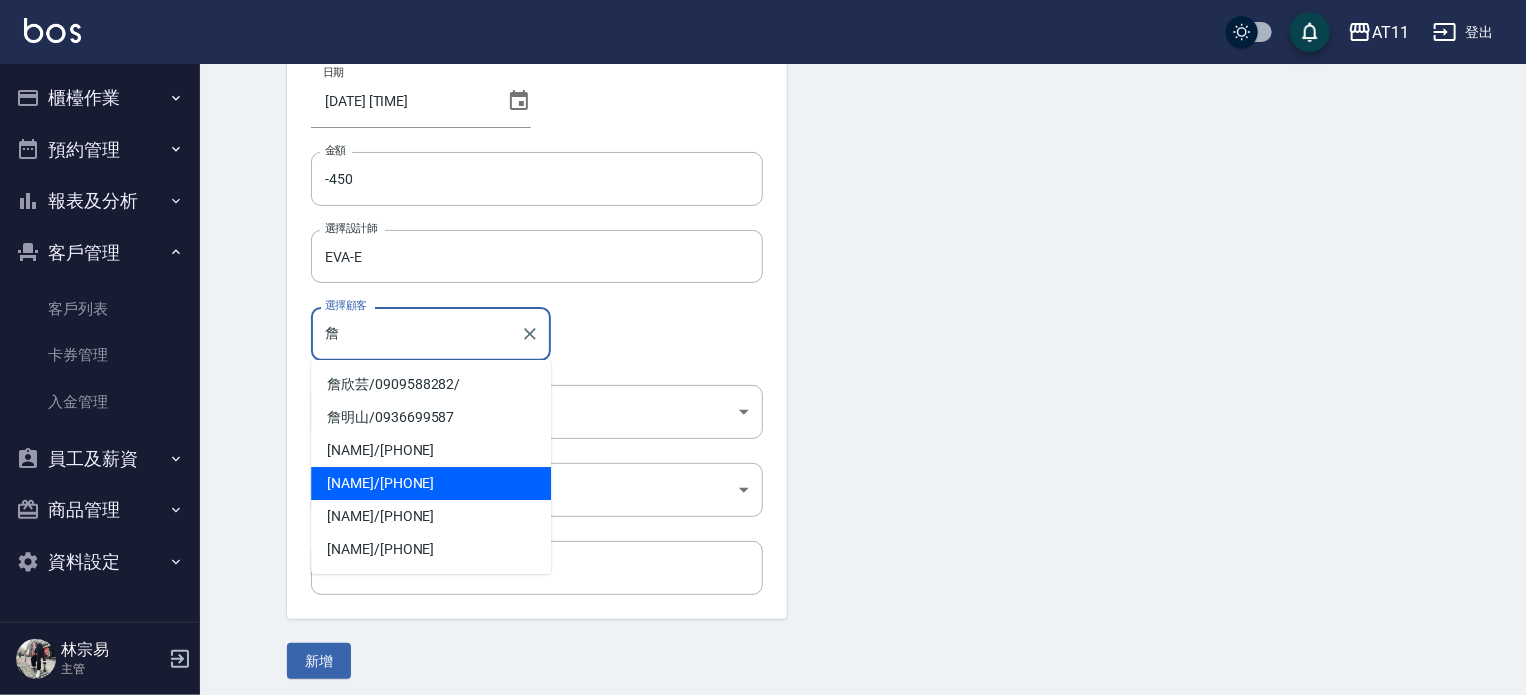 scroll, scrollTop: 135, scrollLeft: 0, axis: vertical 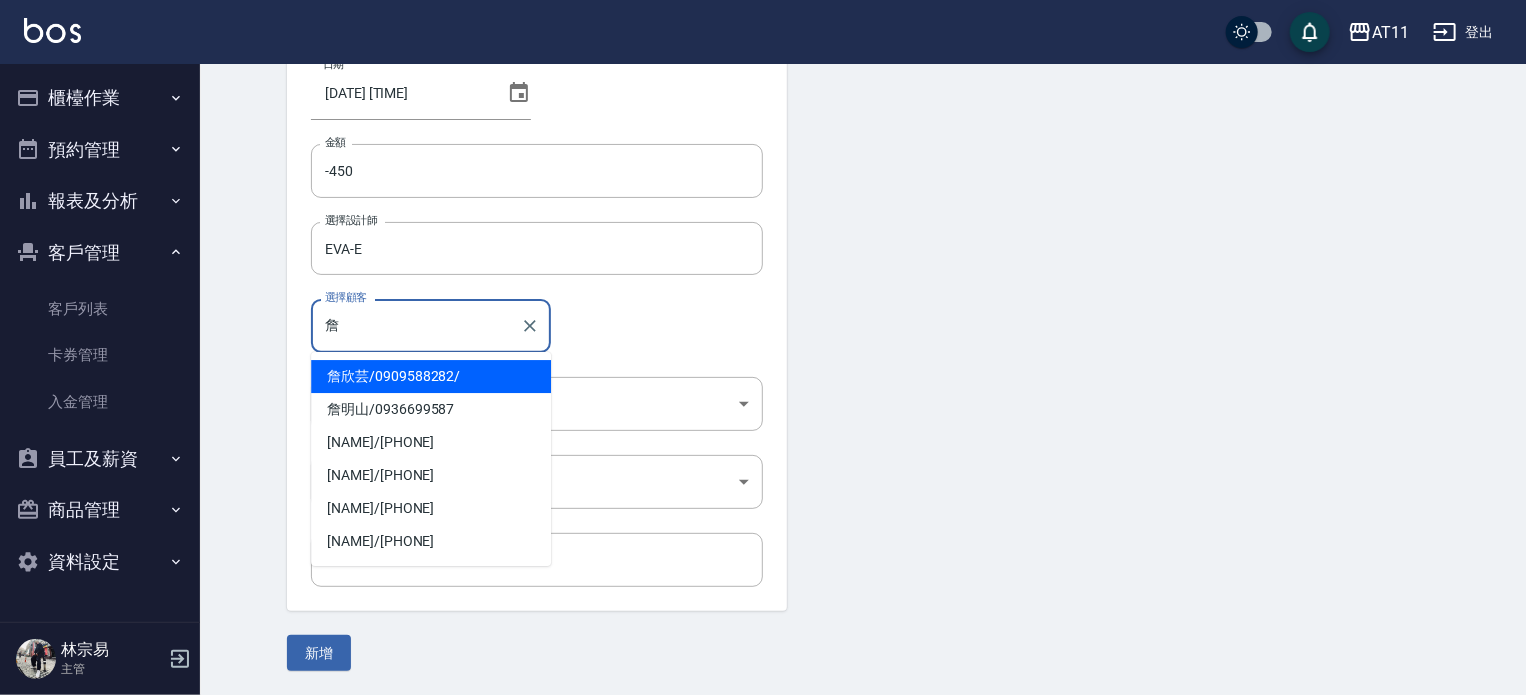 click on "[NAME] / [PHONE] /" at bounding box center [431, 376] 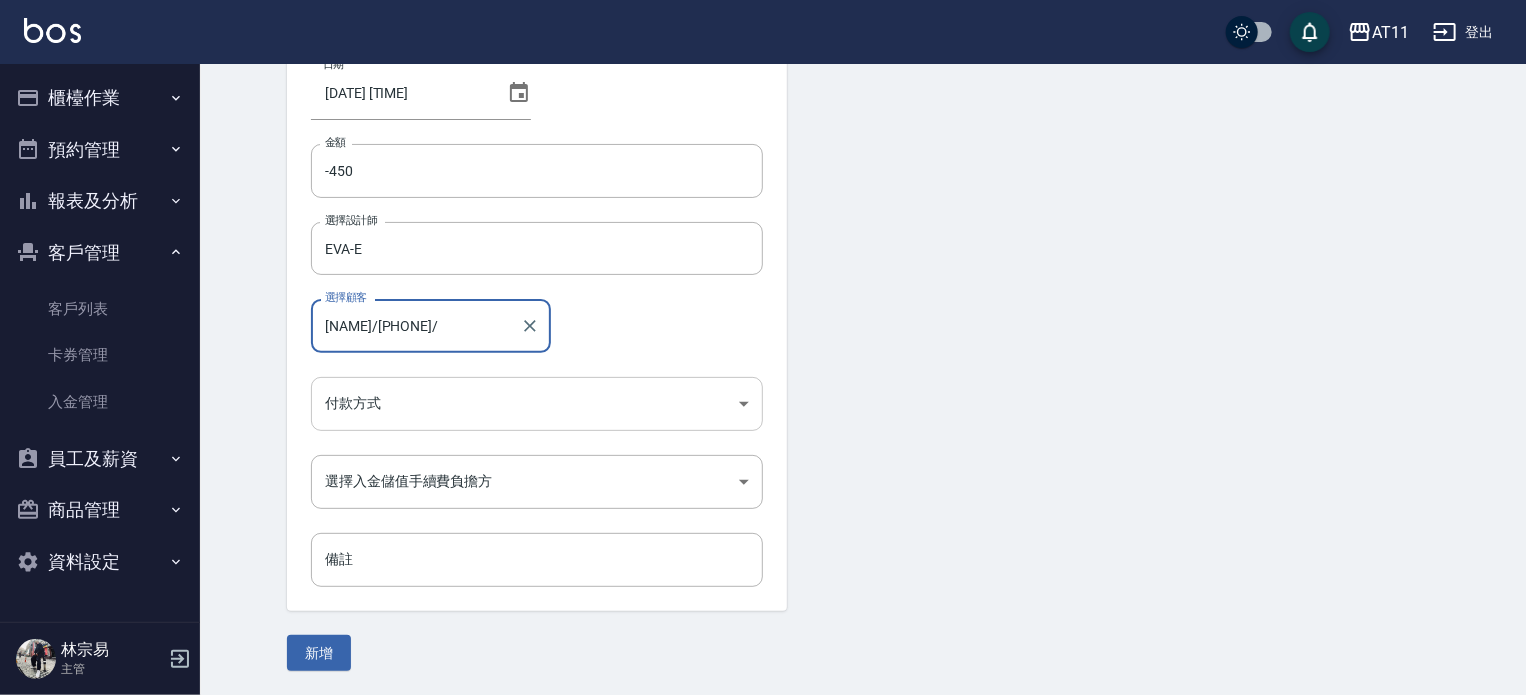 type on "[NAME]/[PHONE]/" 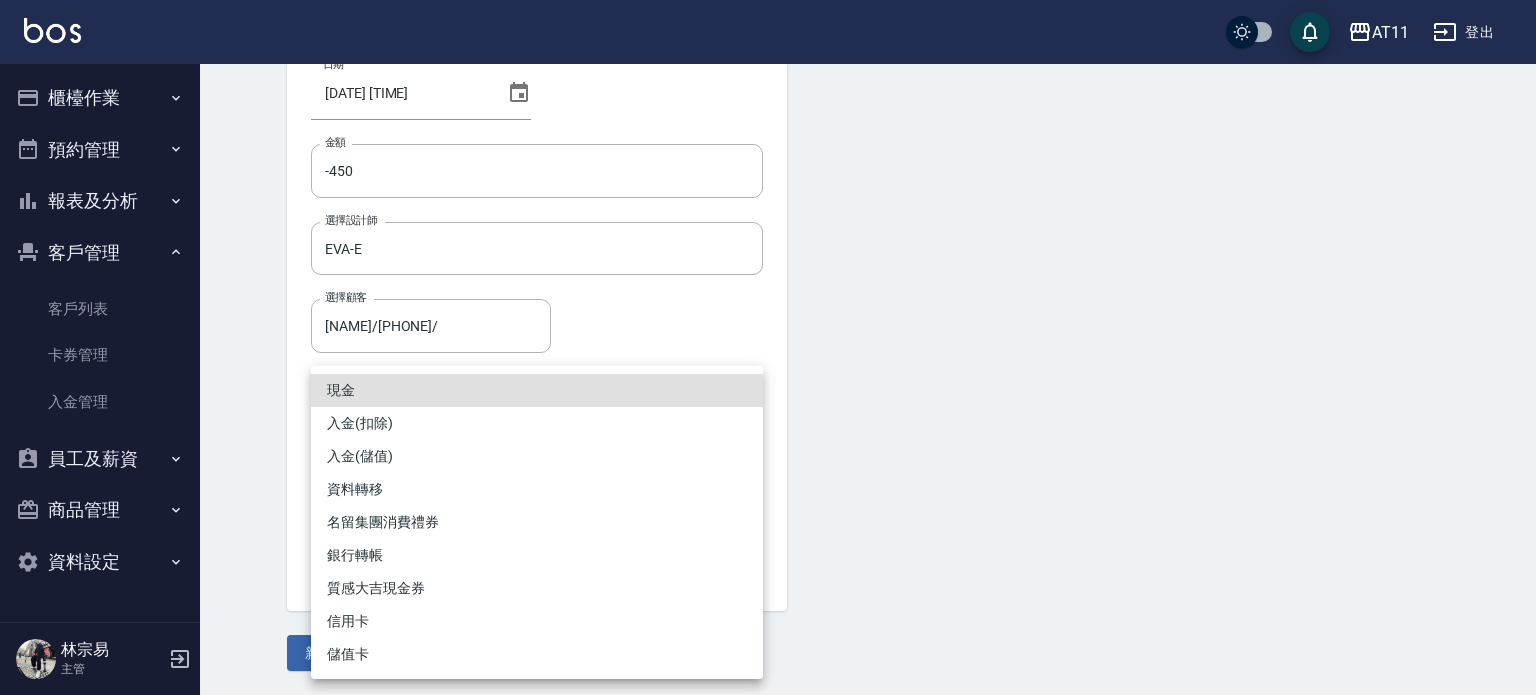 click on "AT11 登出 櫃檯作業 打帳單 帳單列表 現金收支登錄 材料自購登錄 每日結帳 排班表 現場電腦打卡 掃碼打卡 預約管理 預約管理 單日預約紀錄 單週預約紀錄 報表及分析 報表目錄 店家日報表 互助日報表 互助點數明細 設計師日報表 設計師抽成報表 店販抽成明細 客戶管理 客戶列表 卡券管理 入金管理 員工及薪資 員工列表 全店打卡記錄 商品管理 商品分類設定 商品列表 資料設定 服務分類設定 服務項目設定 預收卡設定 支付方式設定 第三方卡券設定 [NAME] 主管 Top Up Create 新增入金 日期 [DATE] [TIME] 金額 -450 金額 選擇設計師 EVA-E 選擇設計師 選擇顧客 [NAME]/[PHONE]/ 選擇顧客 付款方式 ​ 付款方式 選擇入金儲值手續費負擔方 ​ 選擇入金儲值手續費負擔方 備註 備註 新增 現金 入金(扣除) 入金(儲值) 資料轉移 名留集團消費禮券 銀行轉帳 質感大吉現金券 信用卡" at bounding box center [768, 280] 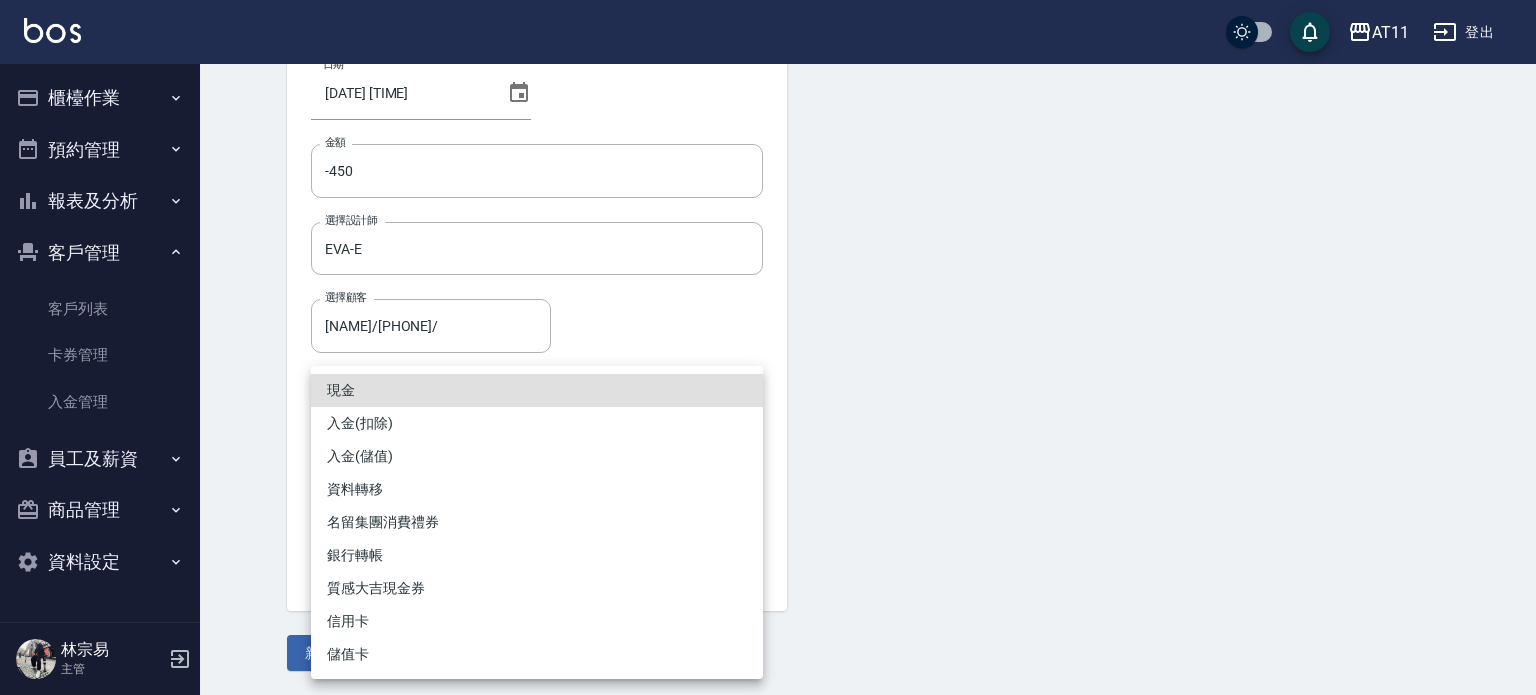 click on "入金(扣除)" at bounding box center [537, 423] 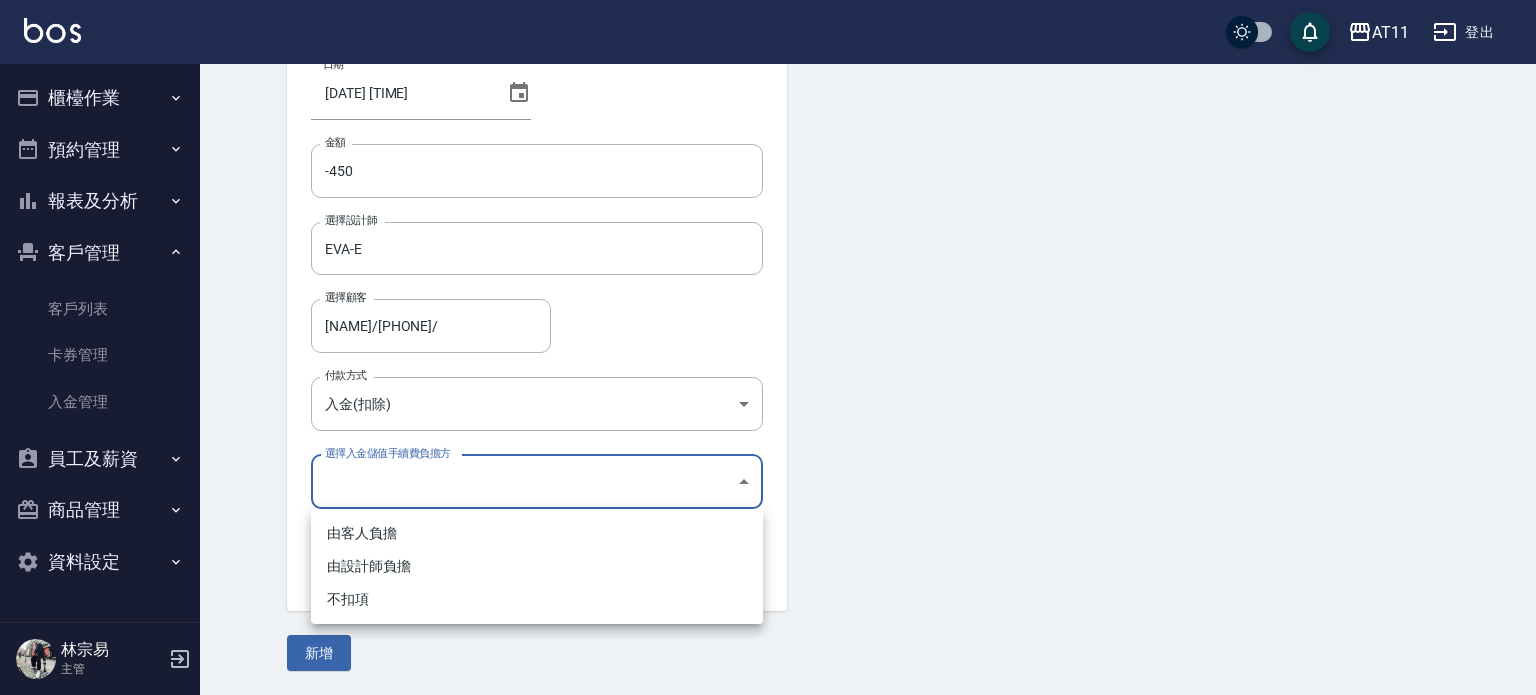 click on "AT11 登出 櫃檯作業 打帳單 帳單列表 現金收支登錄 材料自購登錄 每日結帳 排班表 現場電腦打卡 掃碼打卡 預約管理 預約管理 單日預約紀錄 單週預約紀錄 報表及分析 報表目錄 店家日報表 互助日報表 互助點數明細 設計師日報表 設計師抽成報表 店販抽成明細 客戶管理 客戶列表 卡券管理 入金管理 員工及薪資 員工列表 全店打卡記錄 商品管理 商品分類設定 商品列表 資料設定 服務分類設定 服務項目設定 預收卡設定 支付方式設定 第三方卡券設定 [NAME] 主管 Top Up Create 新增入金 日期 [DATE] [TIME] 金額 -450 金額 選擇設計師 EVA-E 選擇設計師 選擇顧客 [NAME]/[PHONE]/ 選擇顧客 付款方式 入金(扣除) 入金(扣除) 付款方式 選擇入金儲值手續費負擔方 ​ 選擇入金儲值手續費負擔方 備註 備註 新增 由客人負擔 由設計師負擔 不扣項" at bounding box center [768, 280] 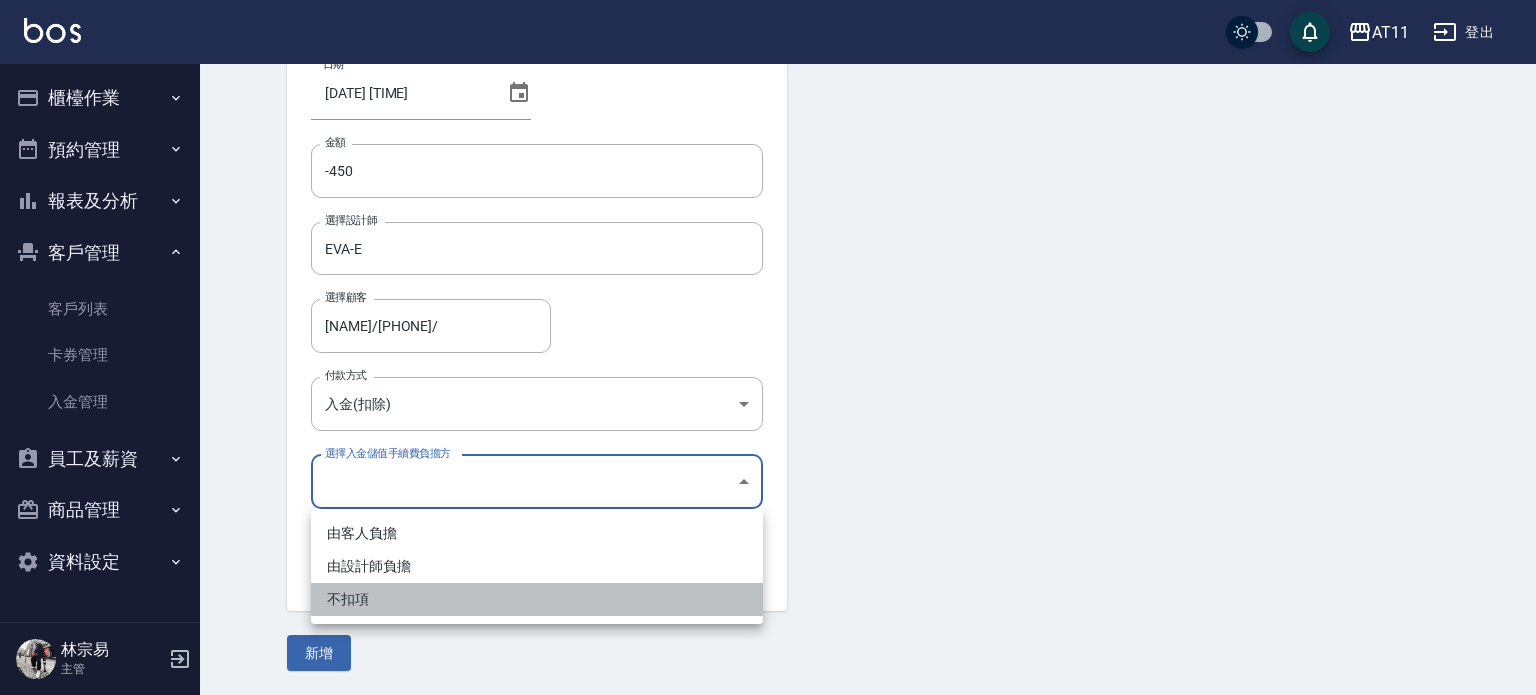 click on "不扣項" at bounding box center [537, 599] 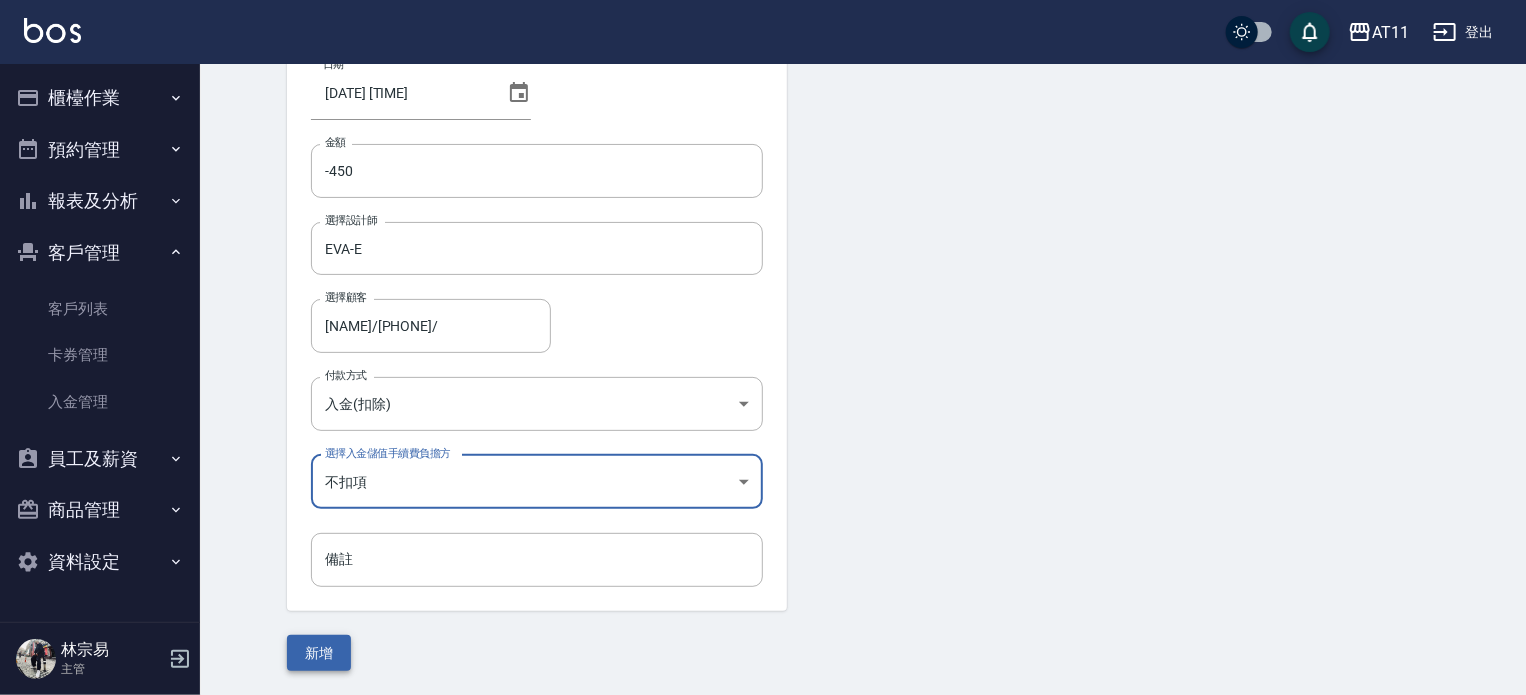 click on "新增" at bounding box center [319, 653] 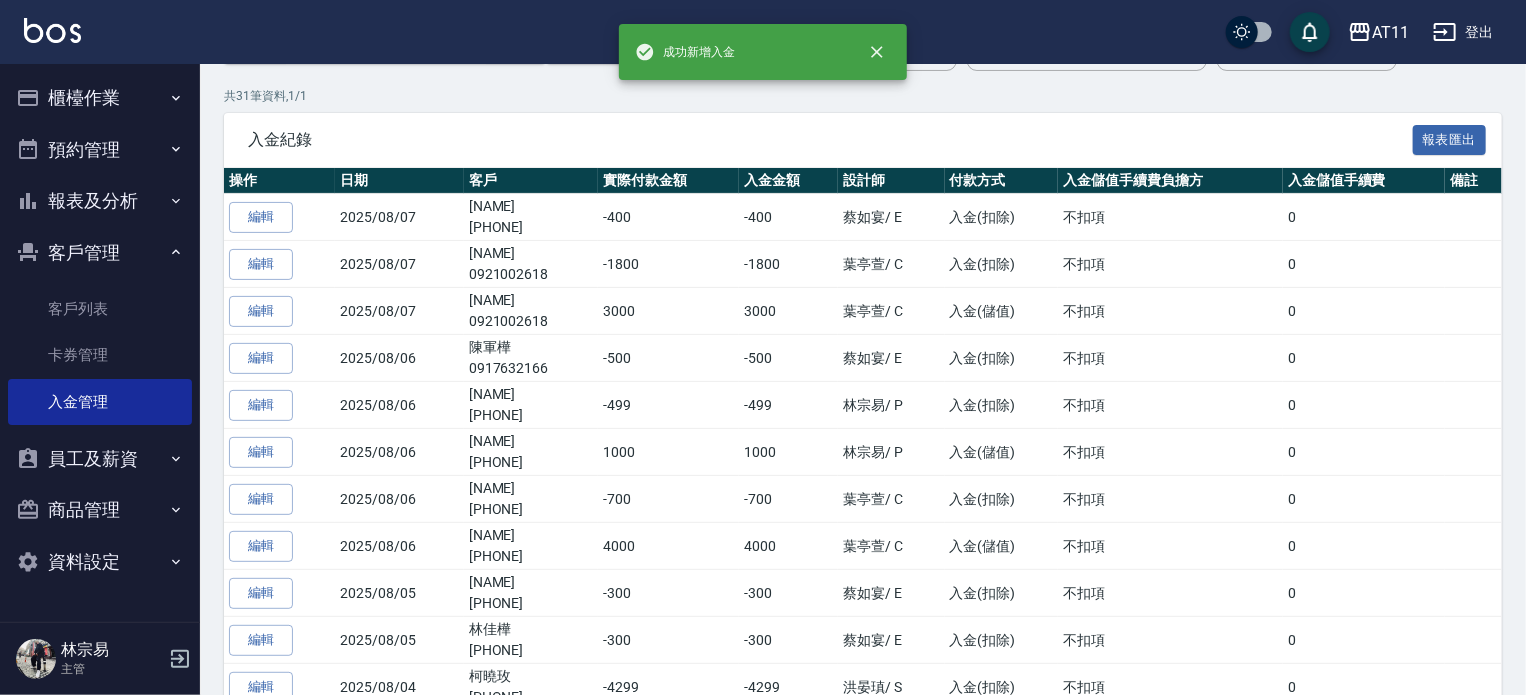 scroll, scrollTop: 0, scrollLeft: 0, axis: both 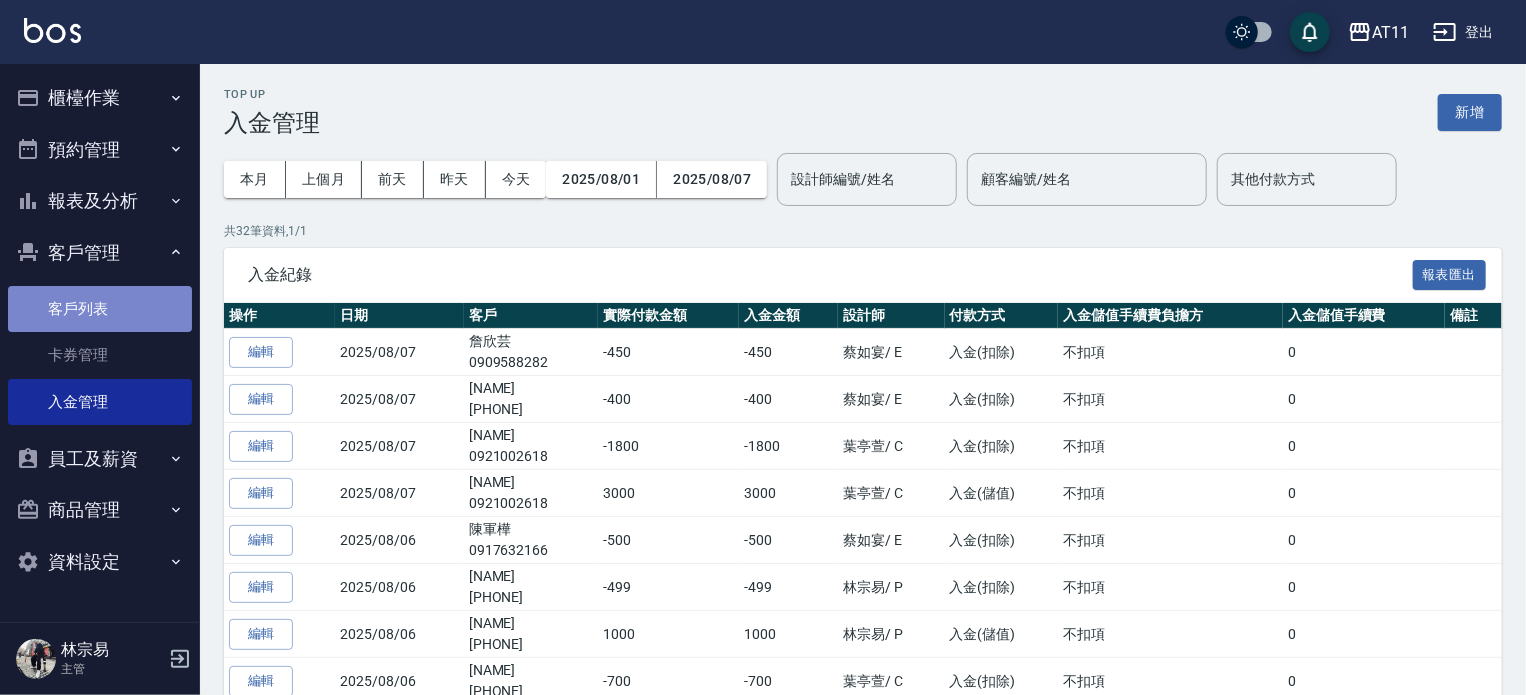 click on "客戶列表" at bounding box center (100, 309) 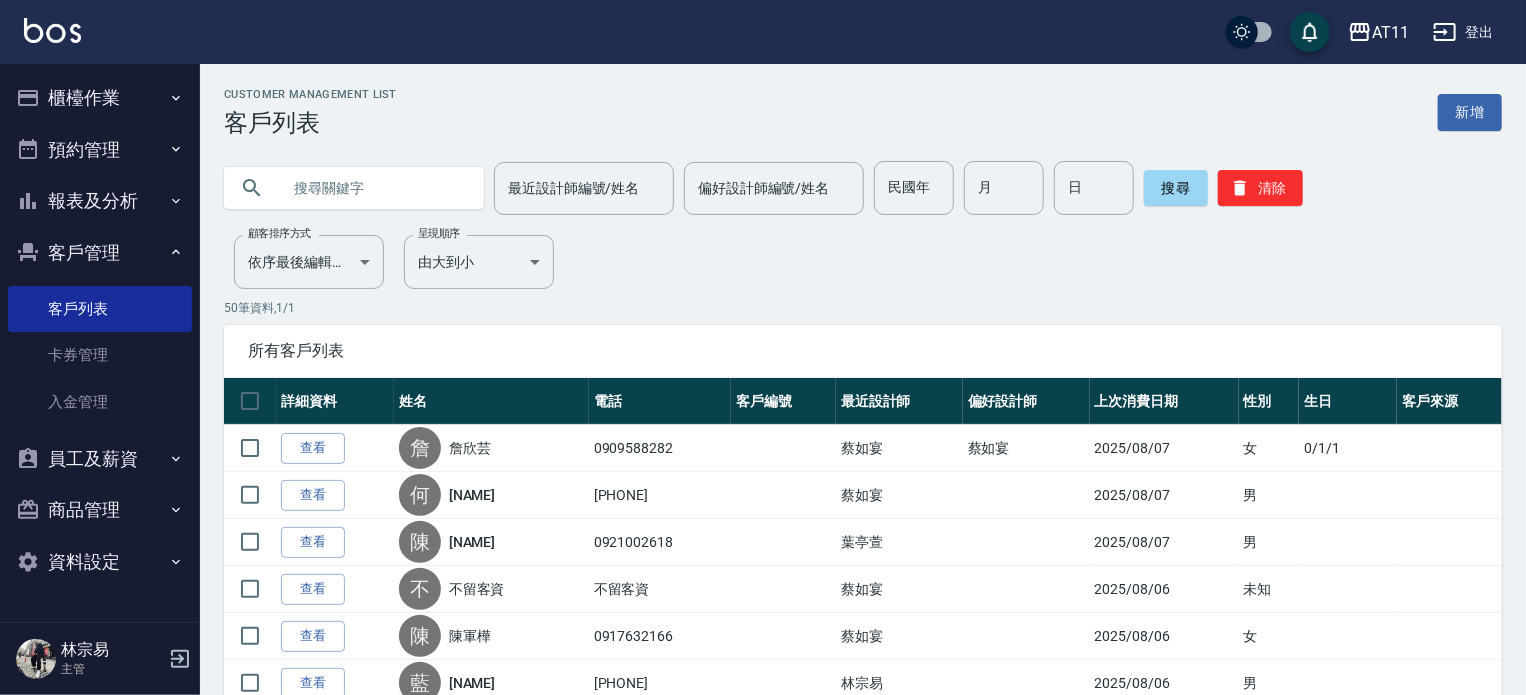 click at bounding box center (374, 188) 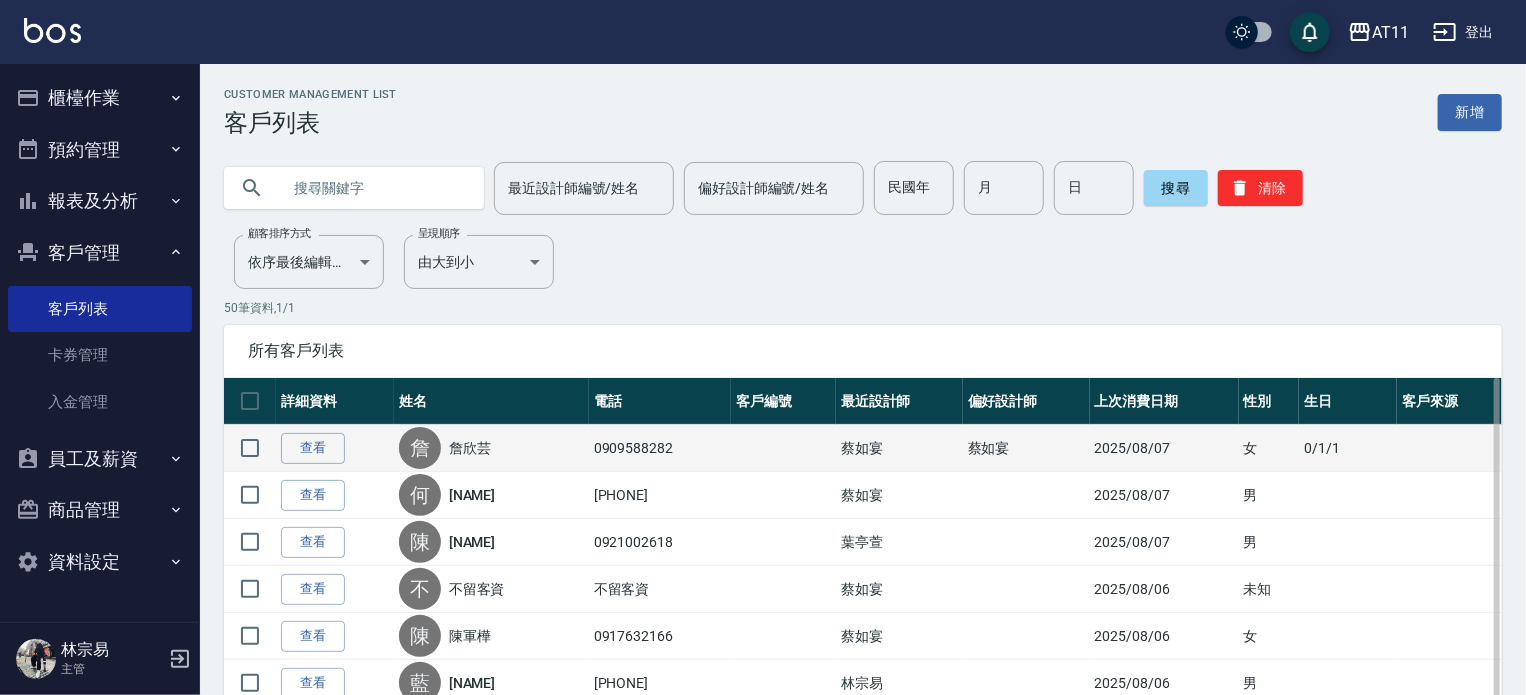click on "[NAME]" at bounding box center [491, 448] 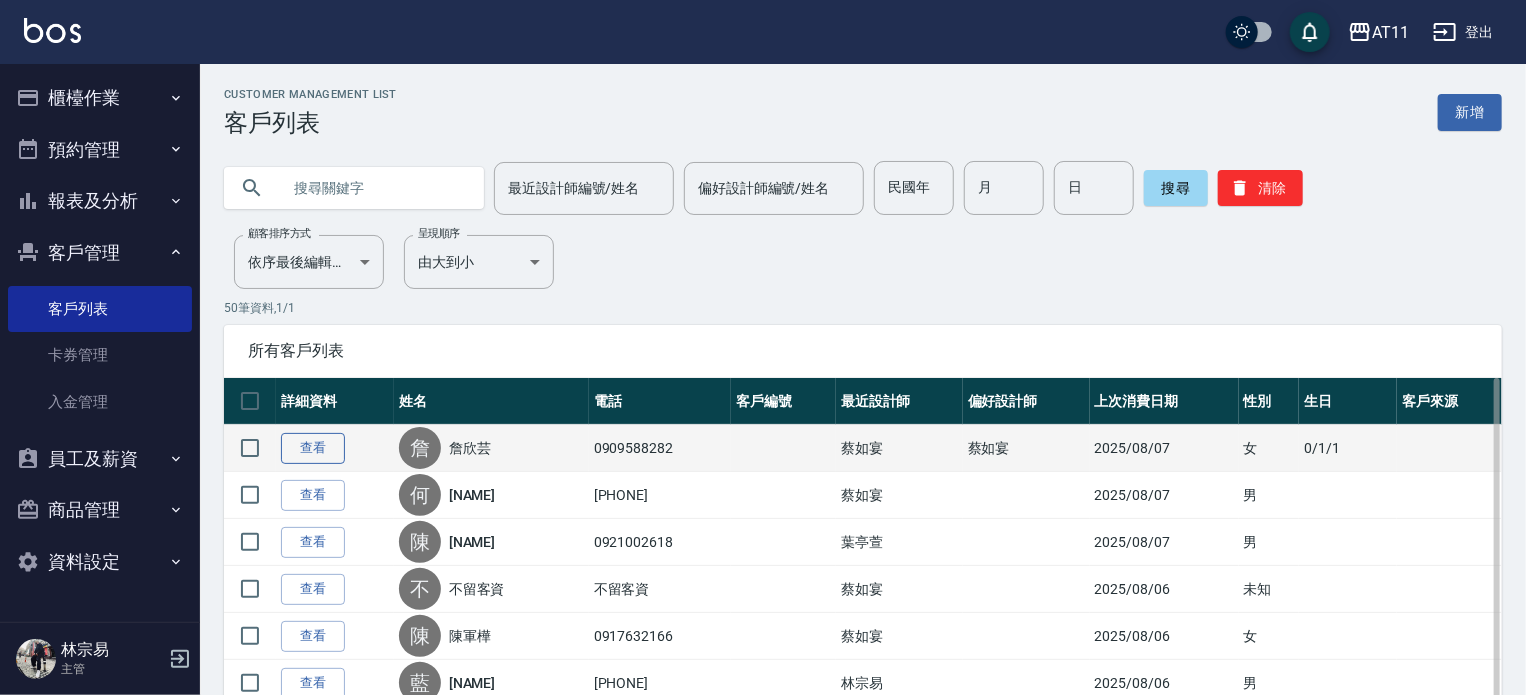click on "查看" at bounding box center [313, 448] 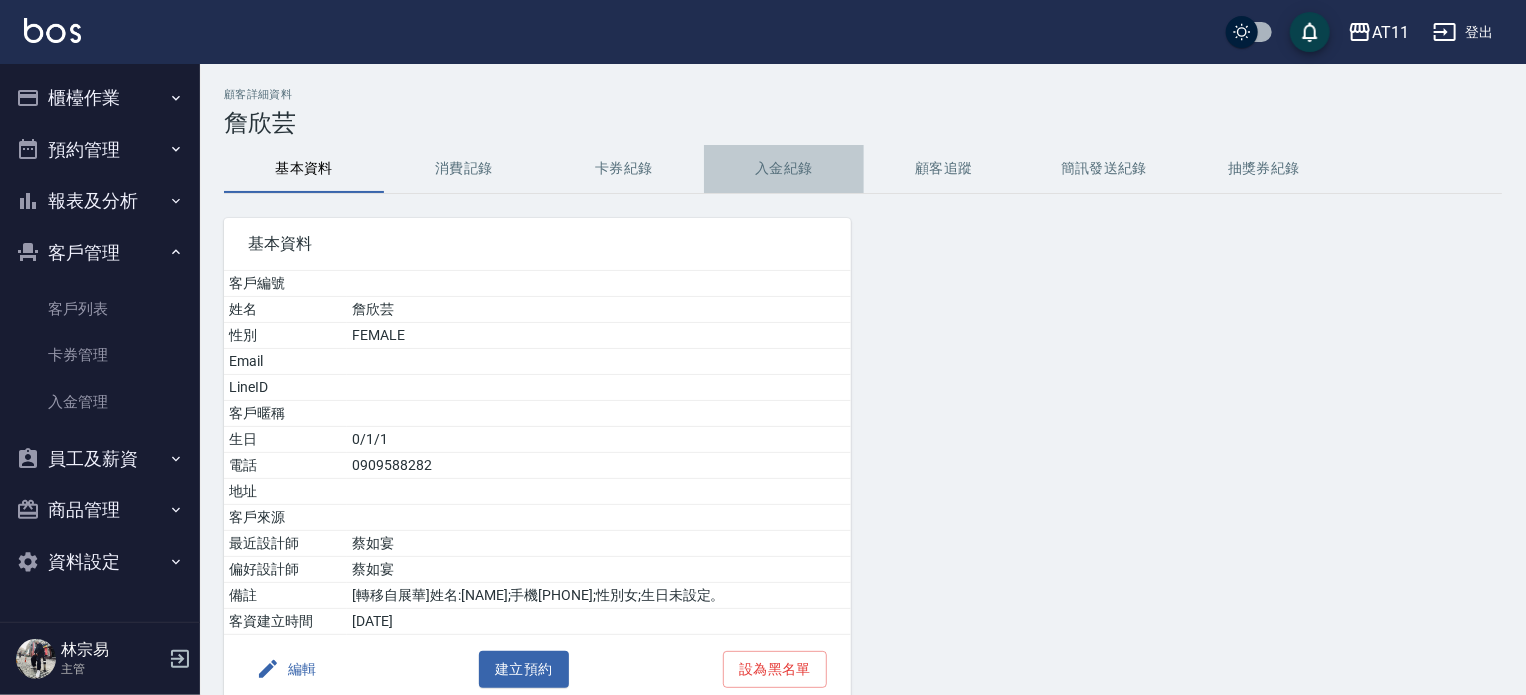 click on "入金紀錄" at bounding box center (784, 169) 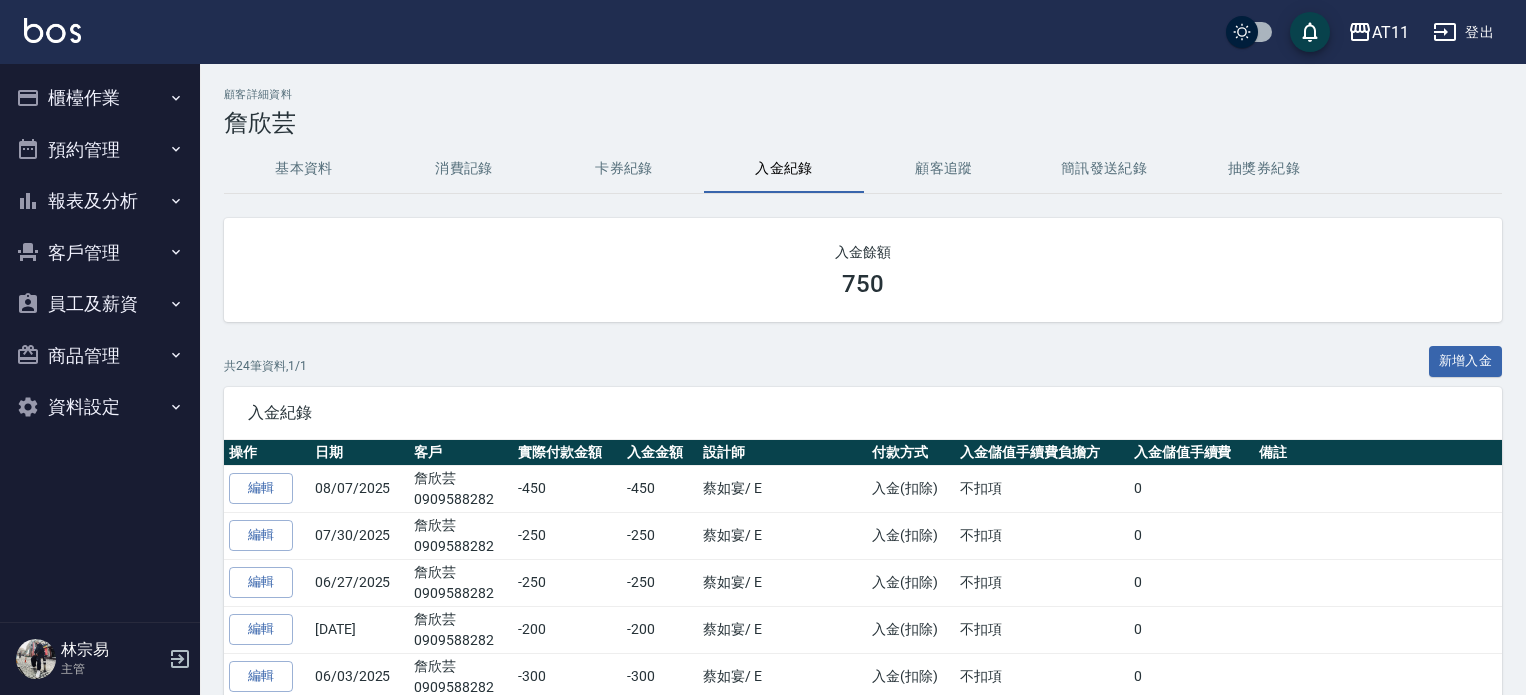scroll, scrollTop: 0, scrollLeft: 0, axis: both 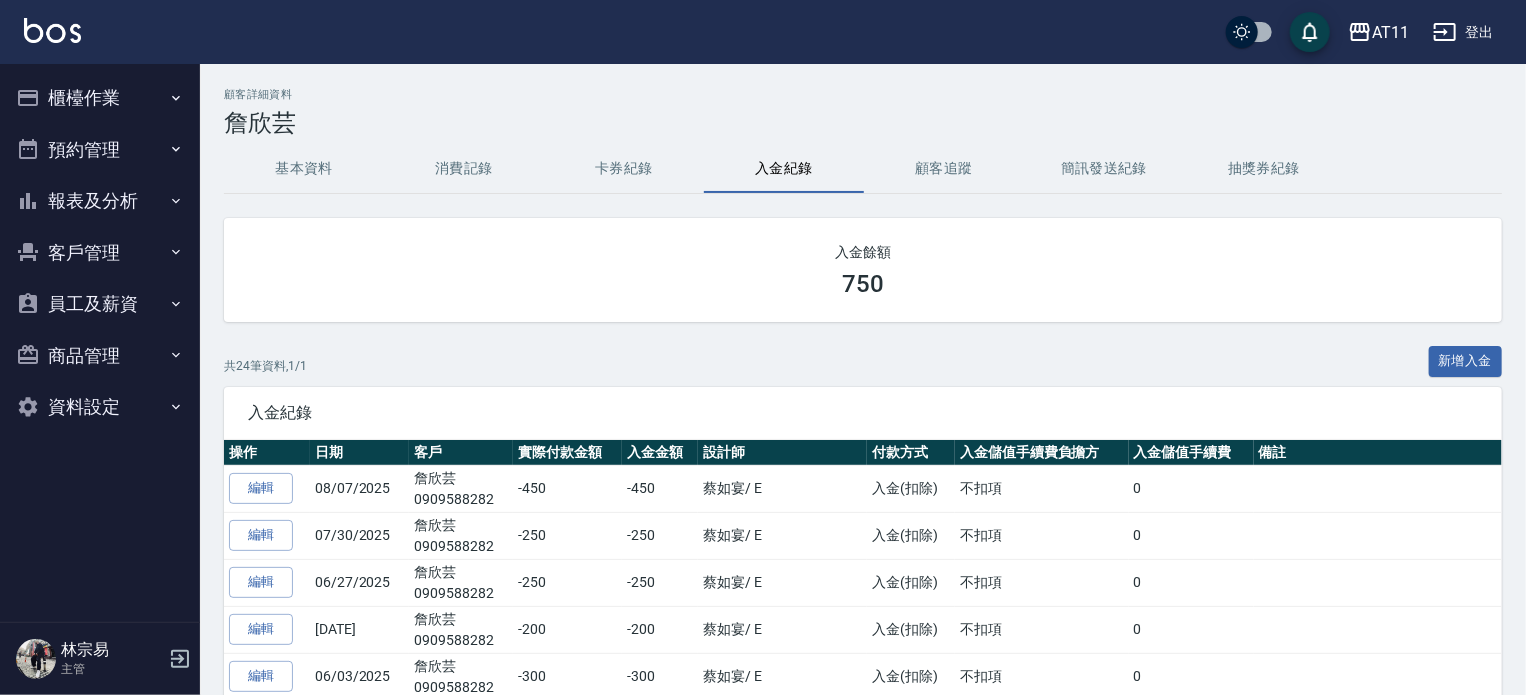 click on "櫃檯作業" at bounding box center (100, 98) 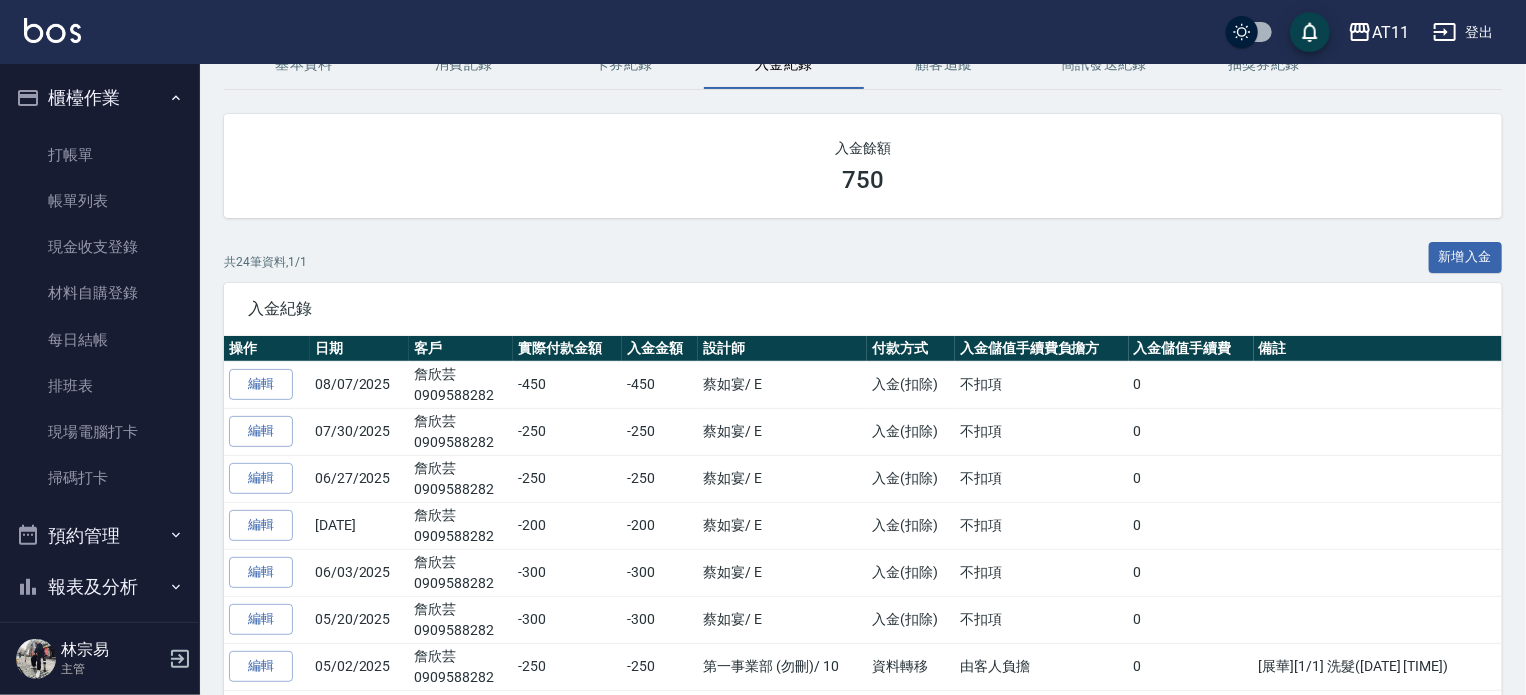 scroll, scrollTop: 112, scrollLeft: 0, axis: vertical 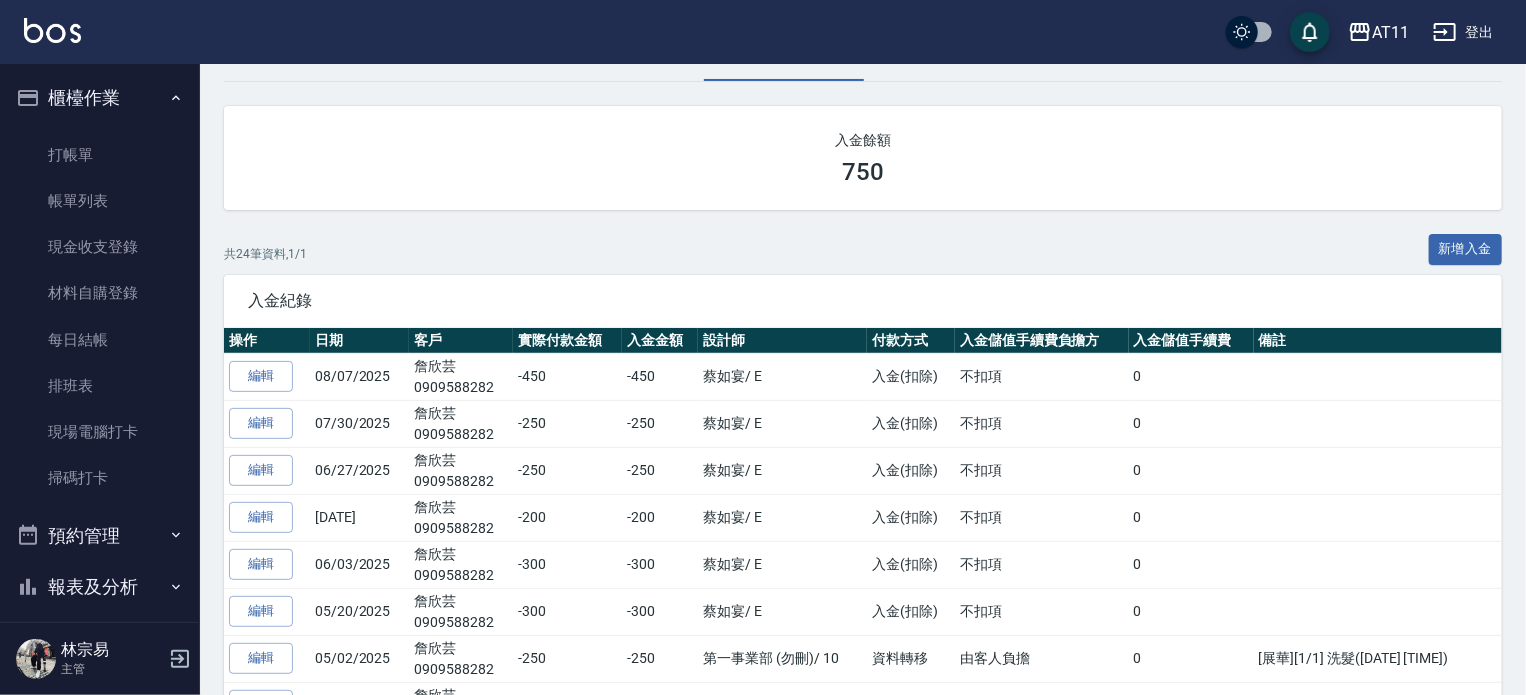 click on "報表及分析" at bounding box center (100, 587) 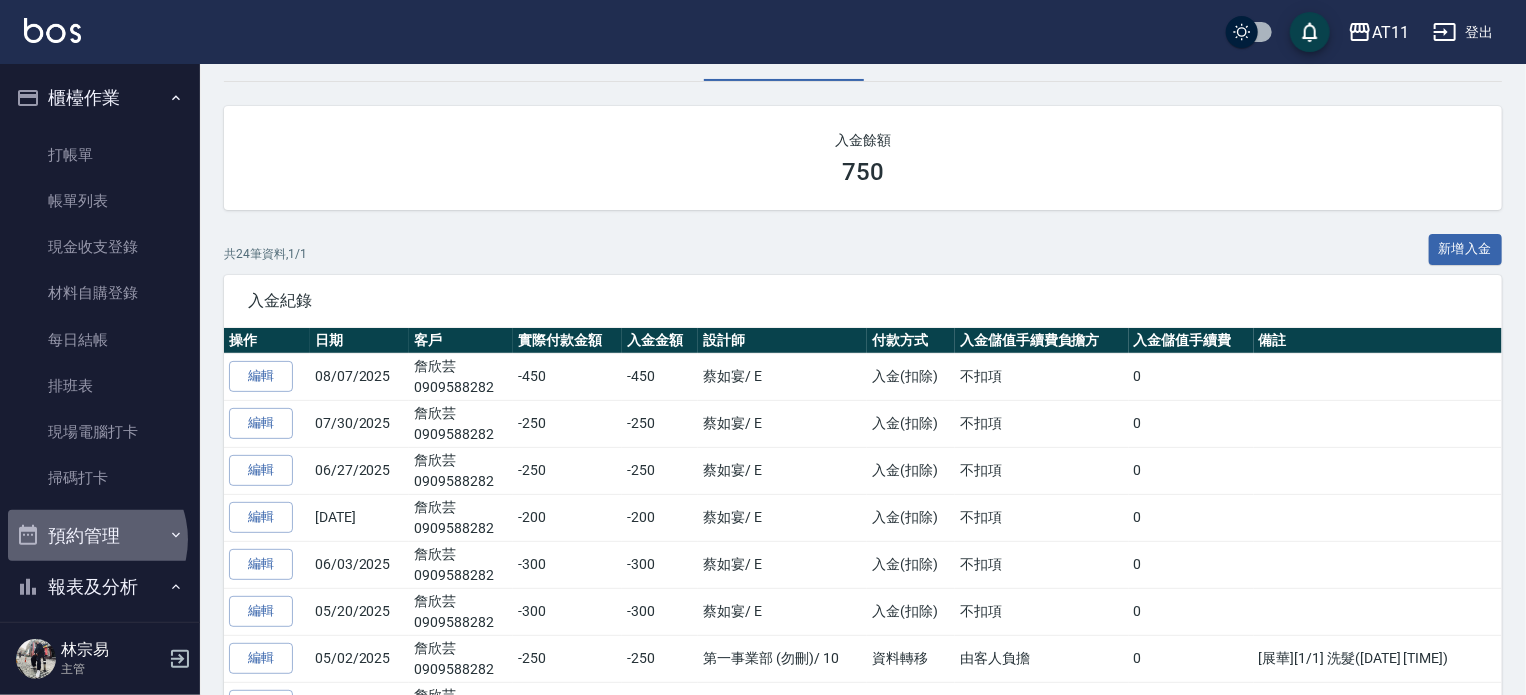 click on "預約管理" at bounding box center (100, 536) 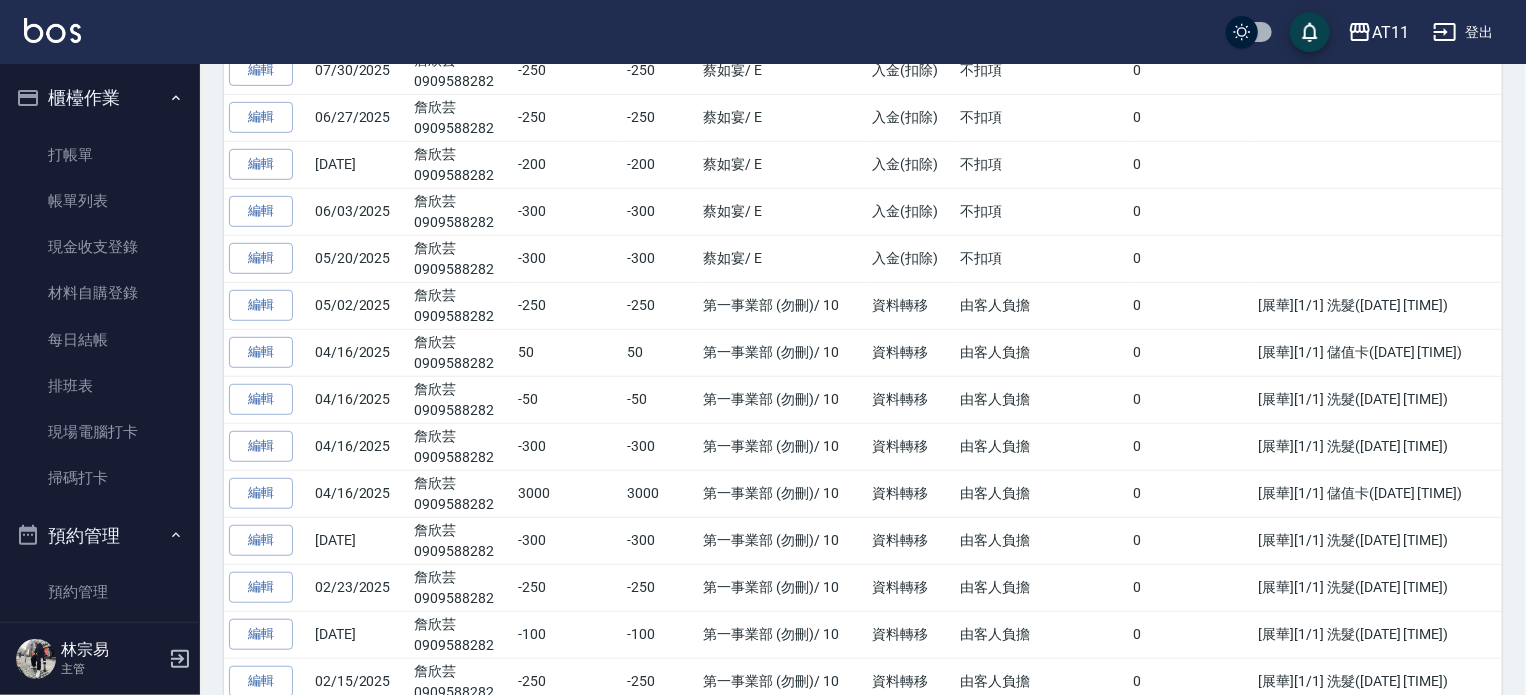 scroll, scrollTop: 472, scrollLeft: 0, axis: vertical 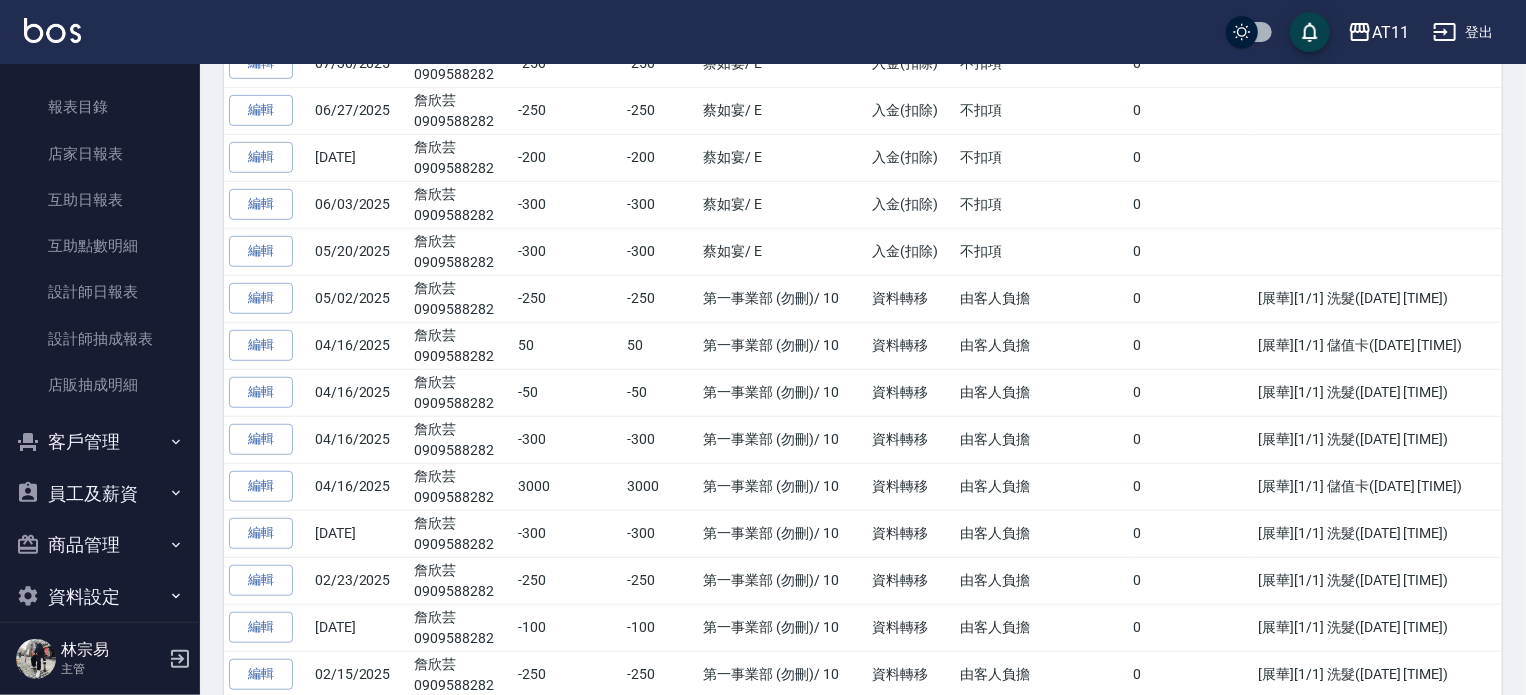 click on "客戶管理" at bounding box center (100, 442) 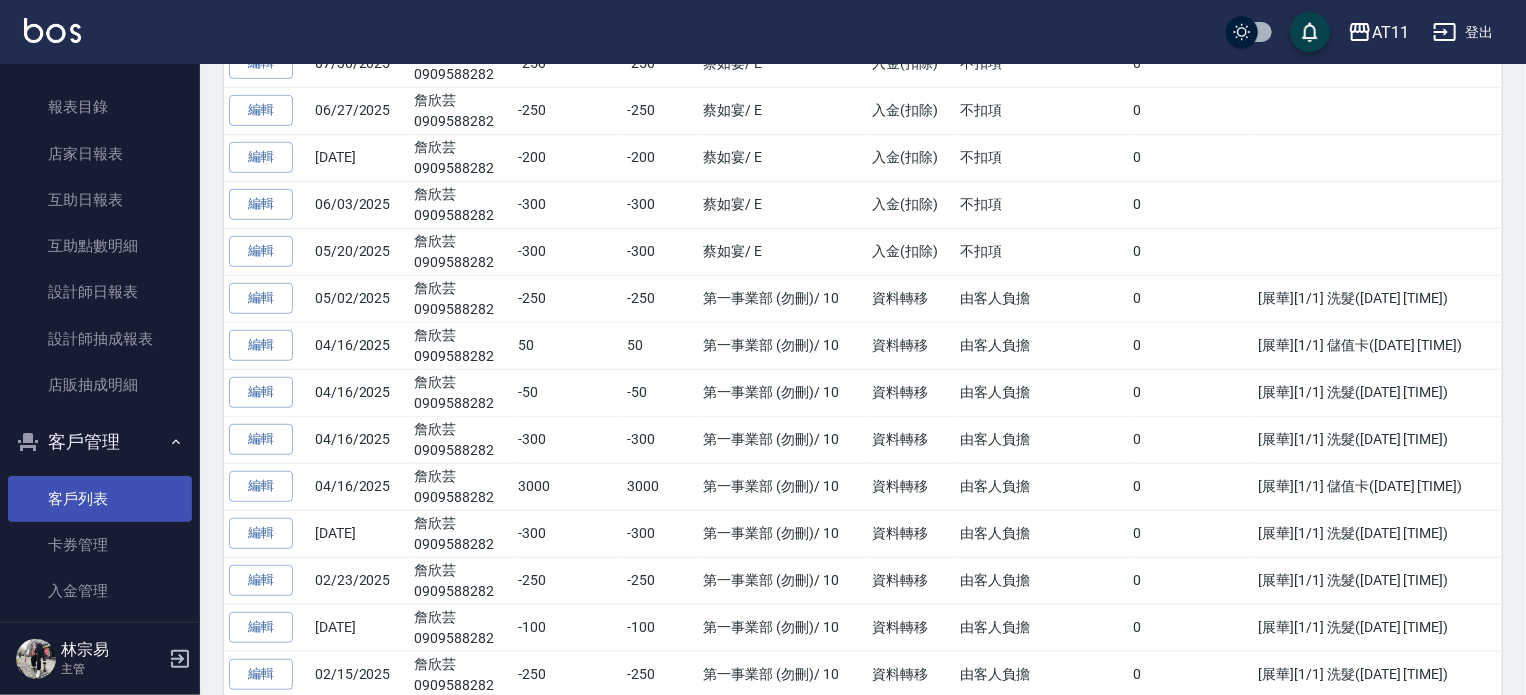 click on "客戶列表" at bounding box center (100, 499) 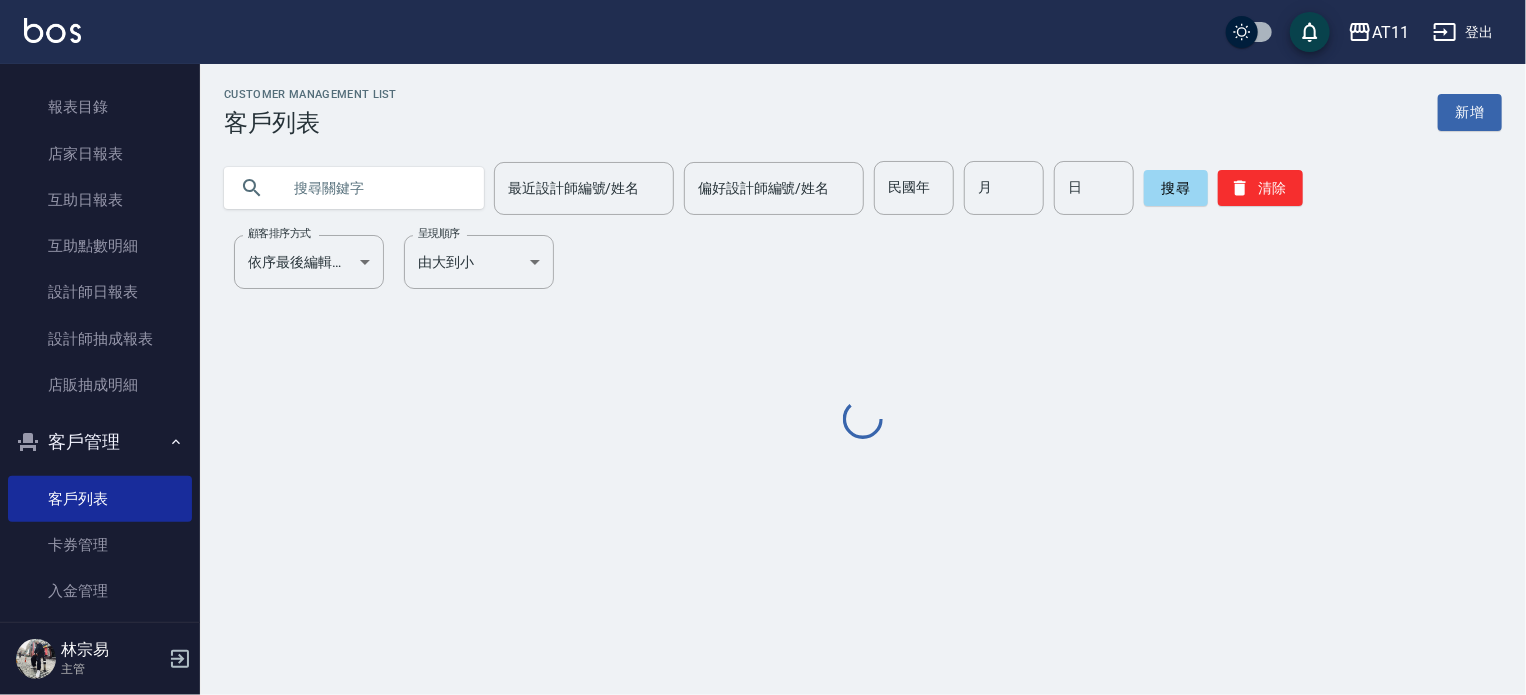 scroll, scrollTop: 0, scrollLeft: 0, axis: both 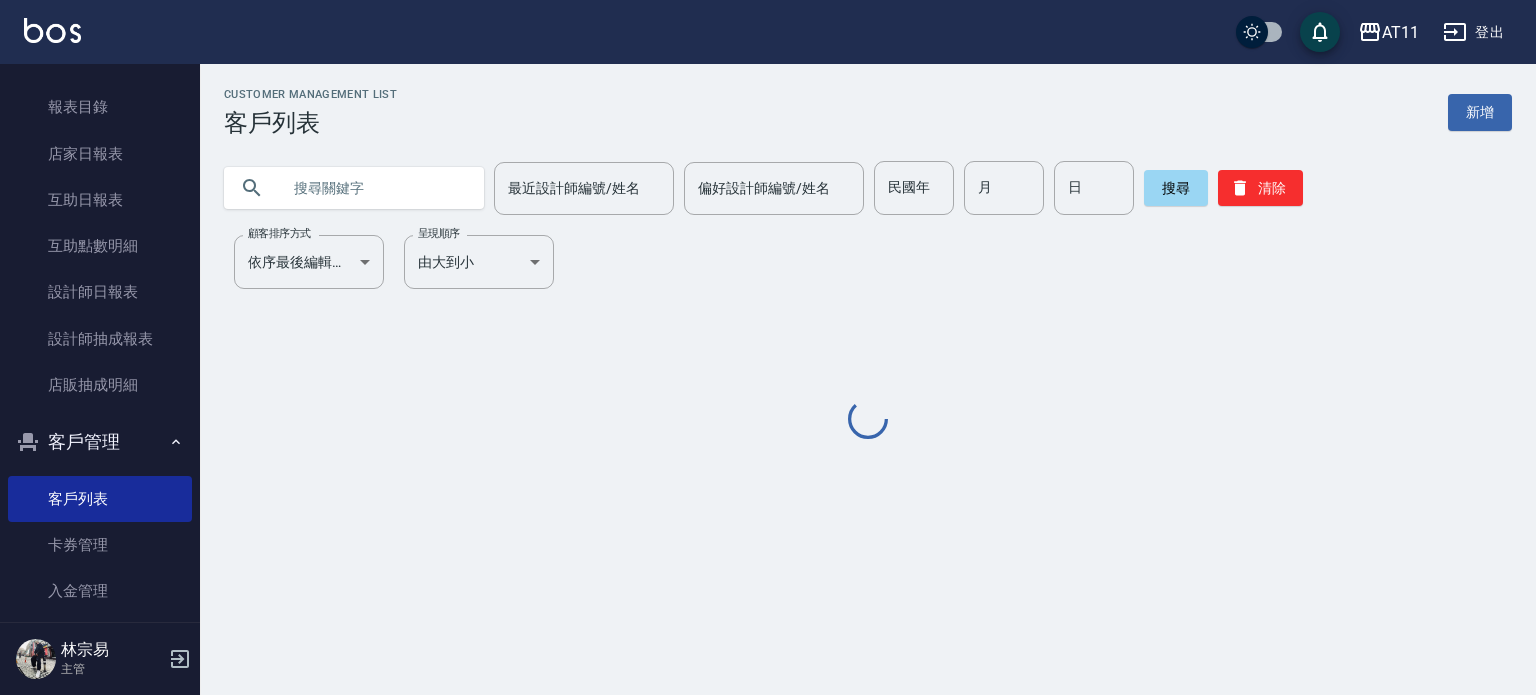 click at bounding box center [374, 188] 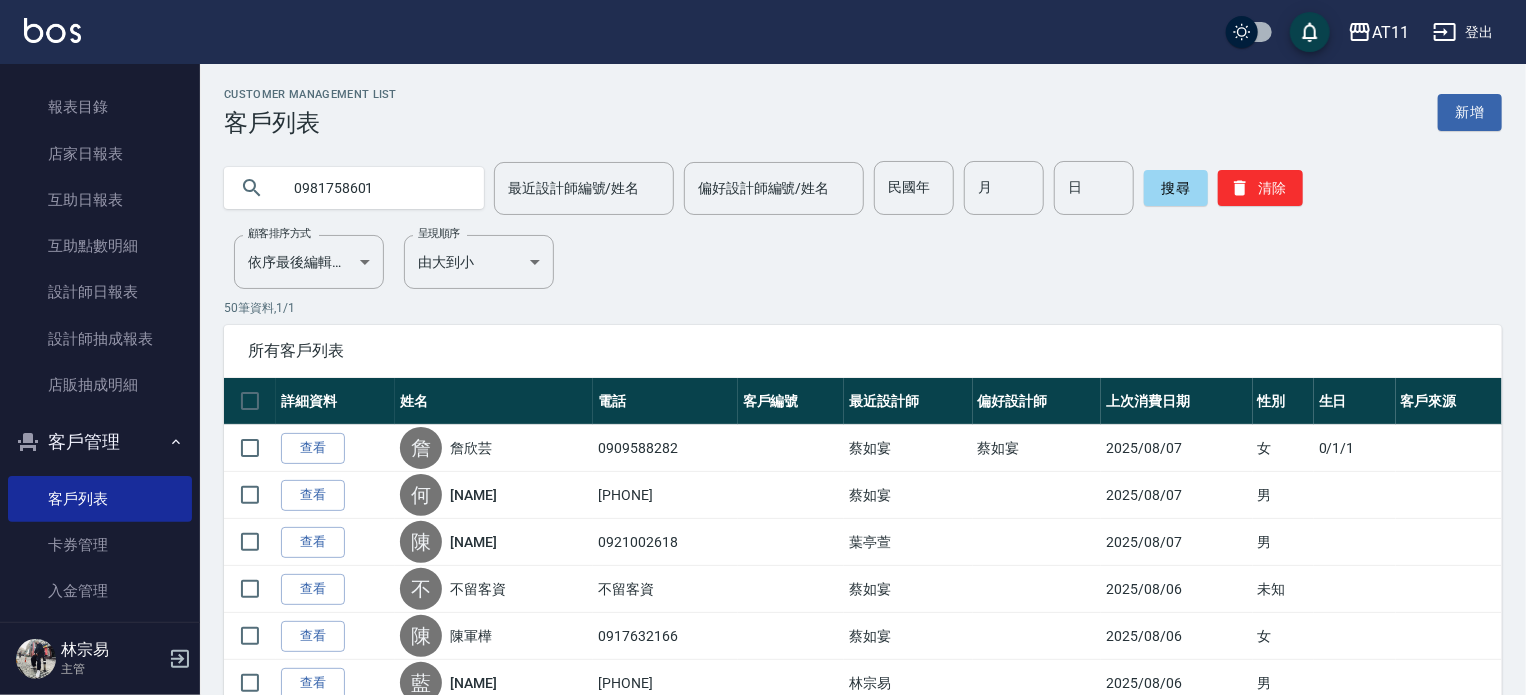 type on "0981758601" 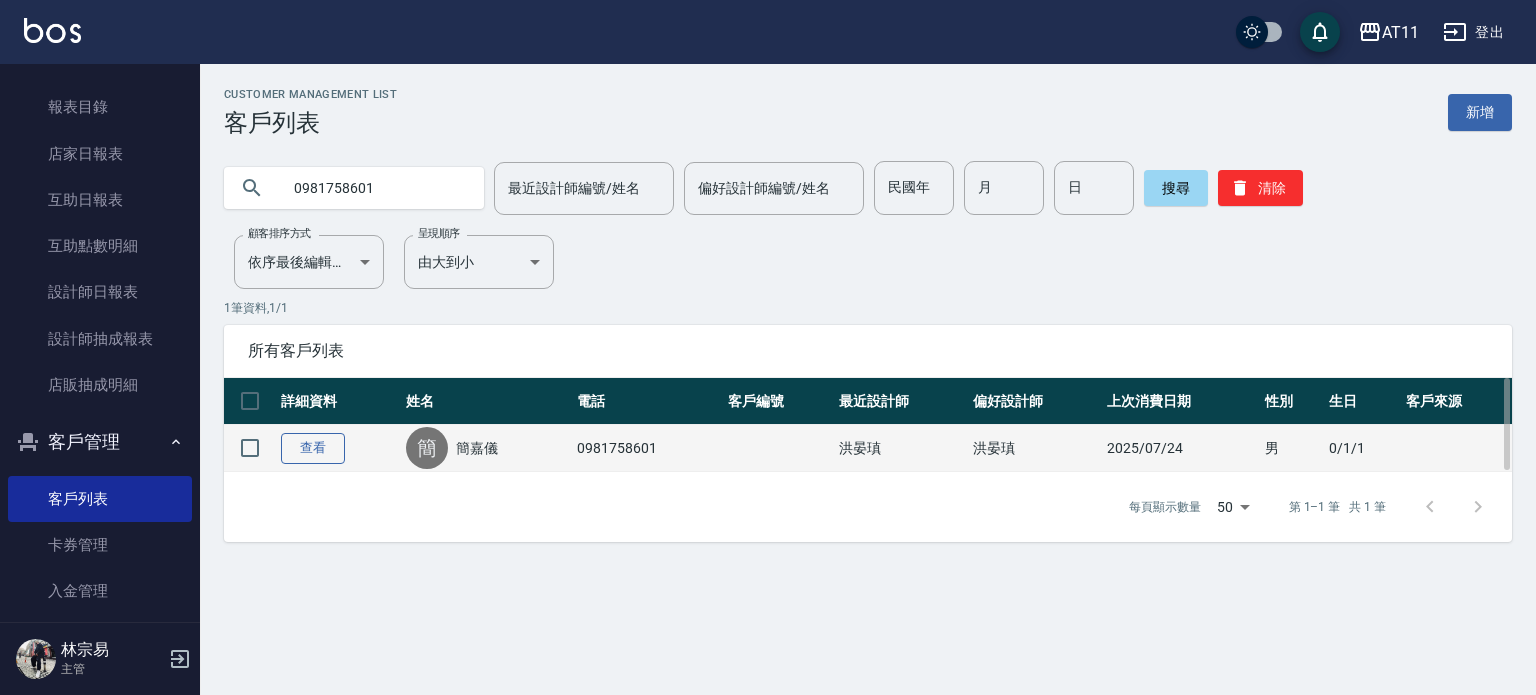 click on "查看" at bounding box center (313, 448) 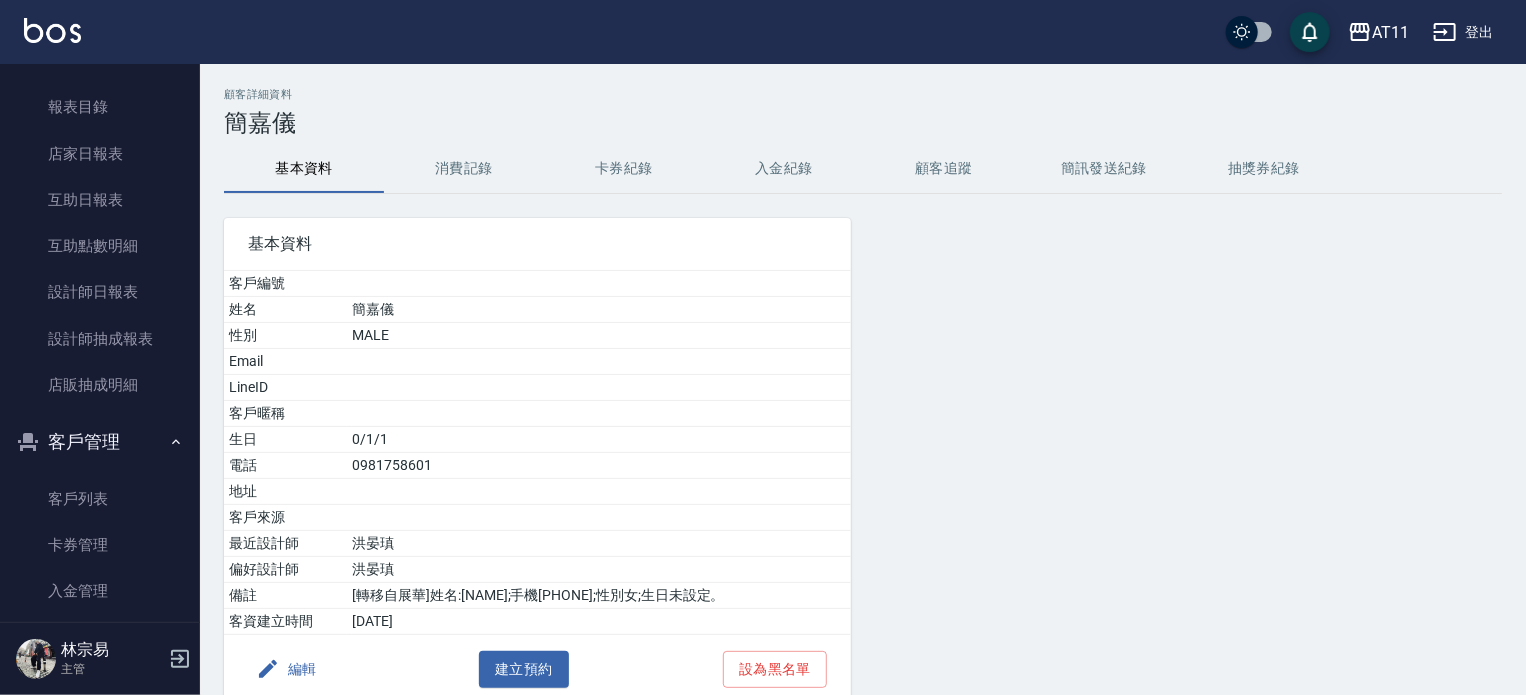 click on "入金紀錄" at bounding box center [784, 169] 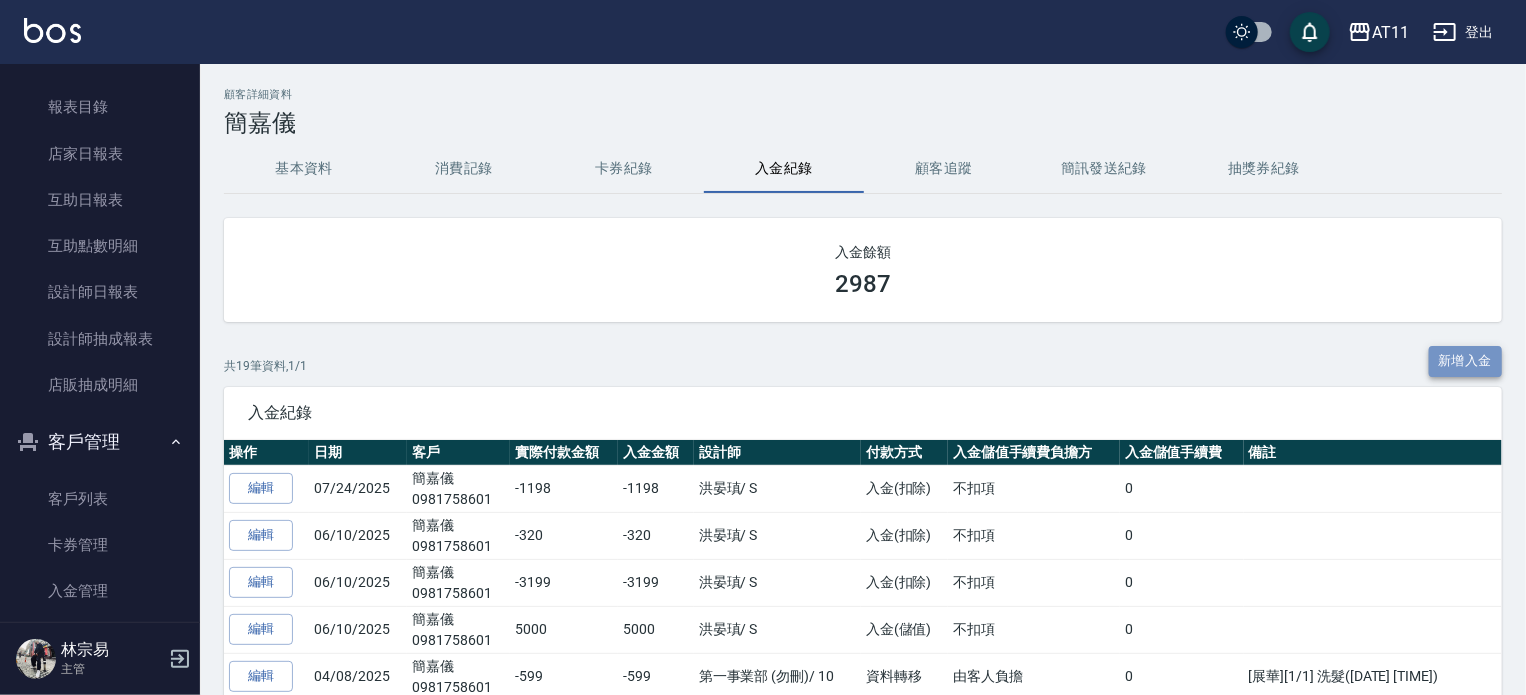 click on "新增入金" at bounding box center (1466, 361) 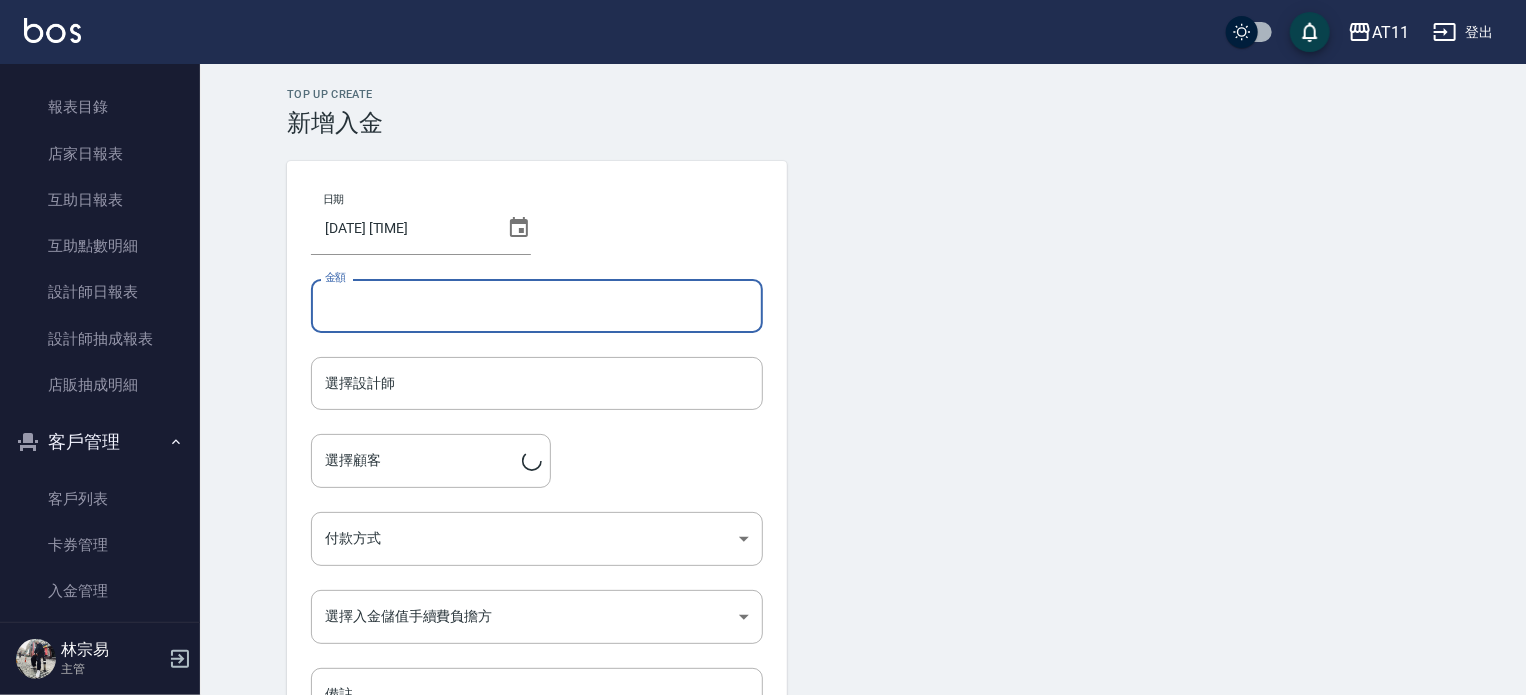 click on "金額" at bounding box center (537, 306) 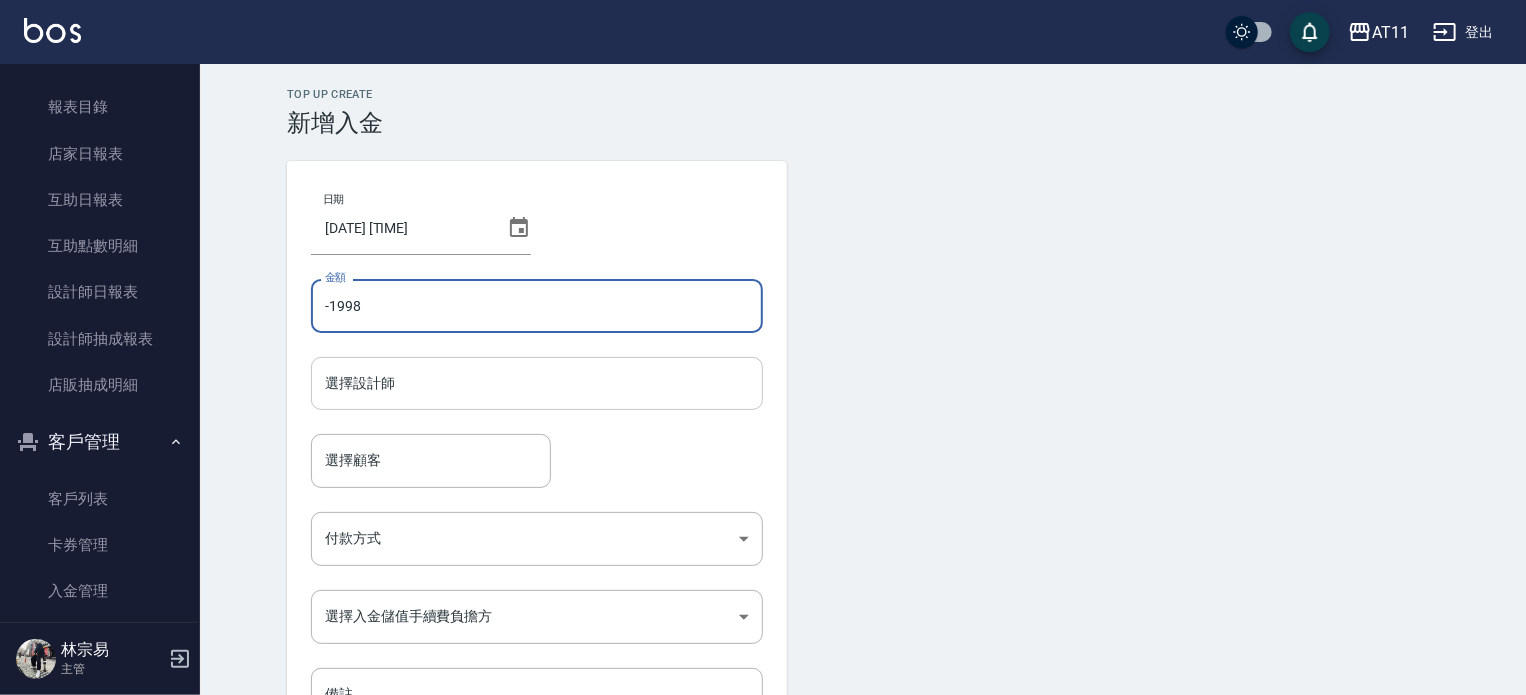 type on "-1998" 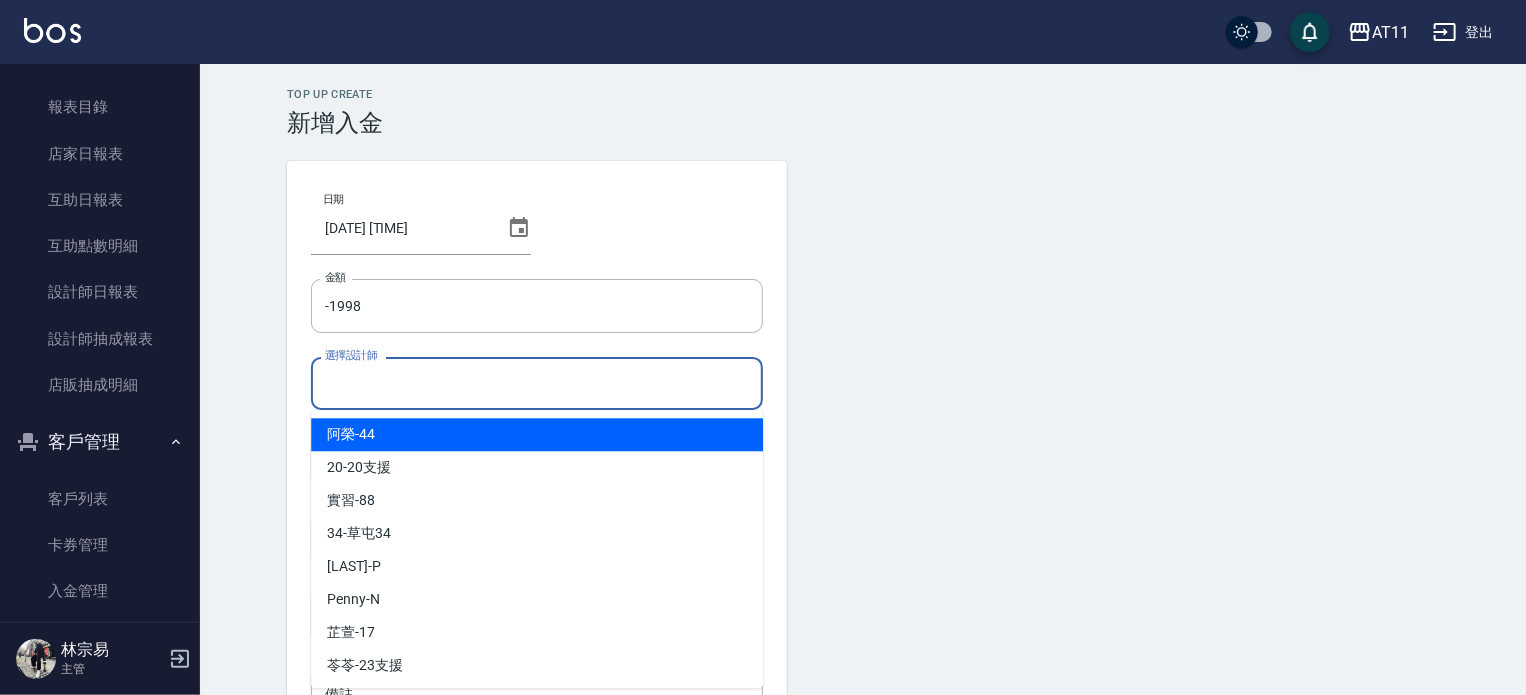 click on "選擇設計師" at bounding box center (537, 383) 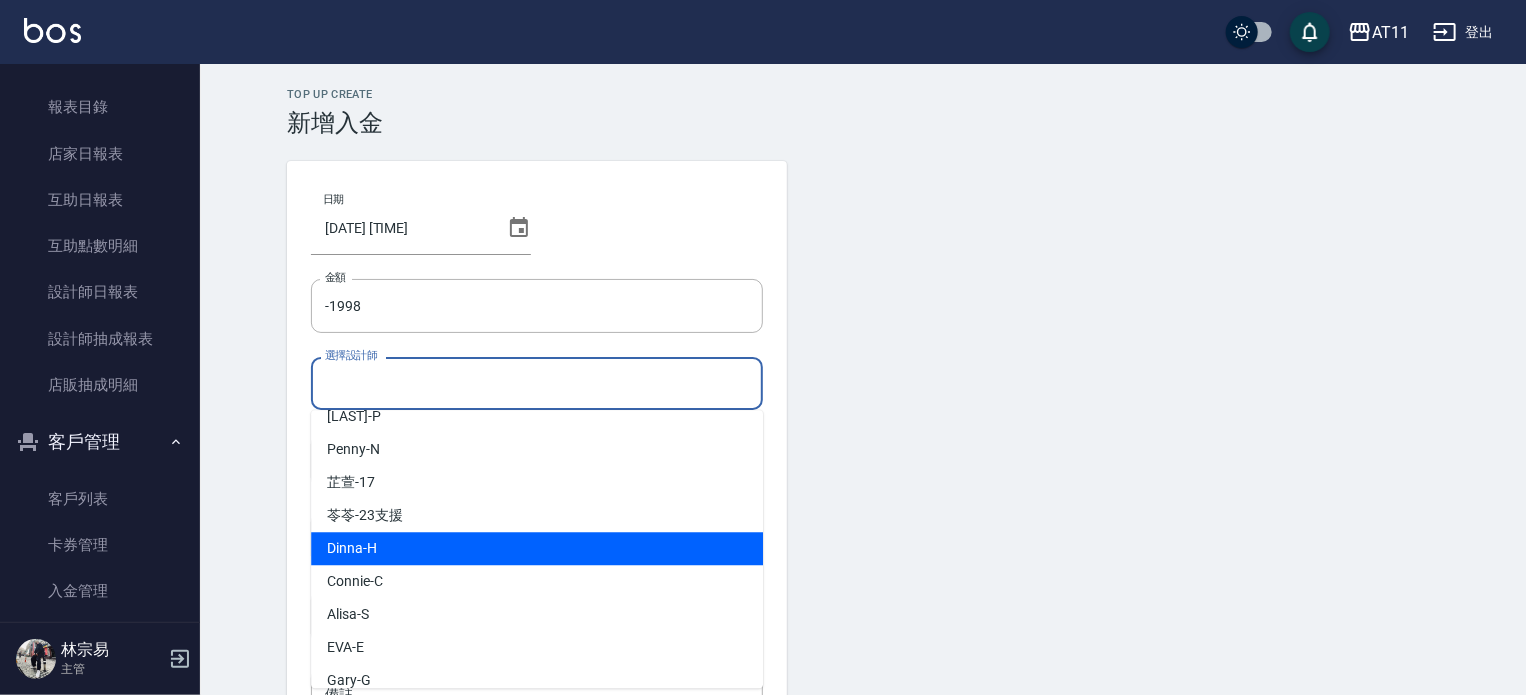scroll, scrollTop: 232, scrollLeft: 0, axis: vertical 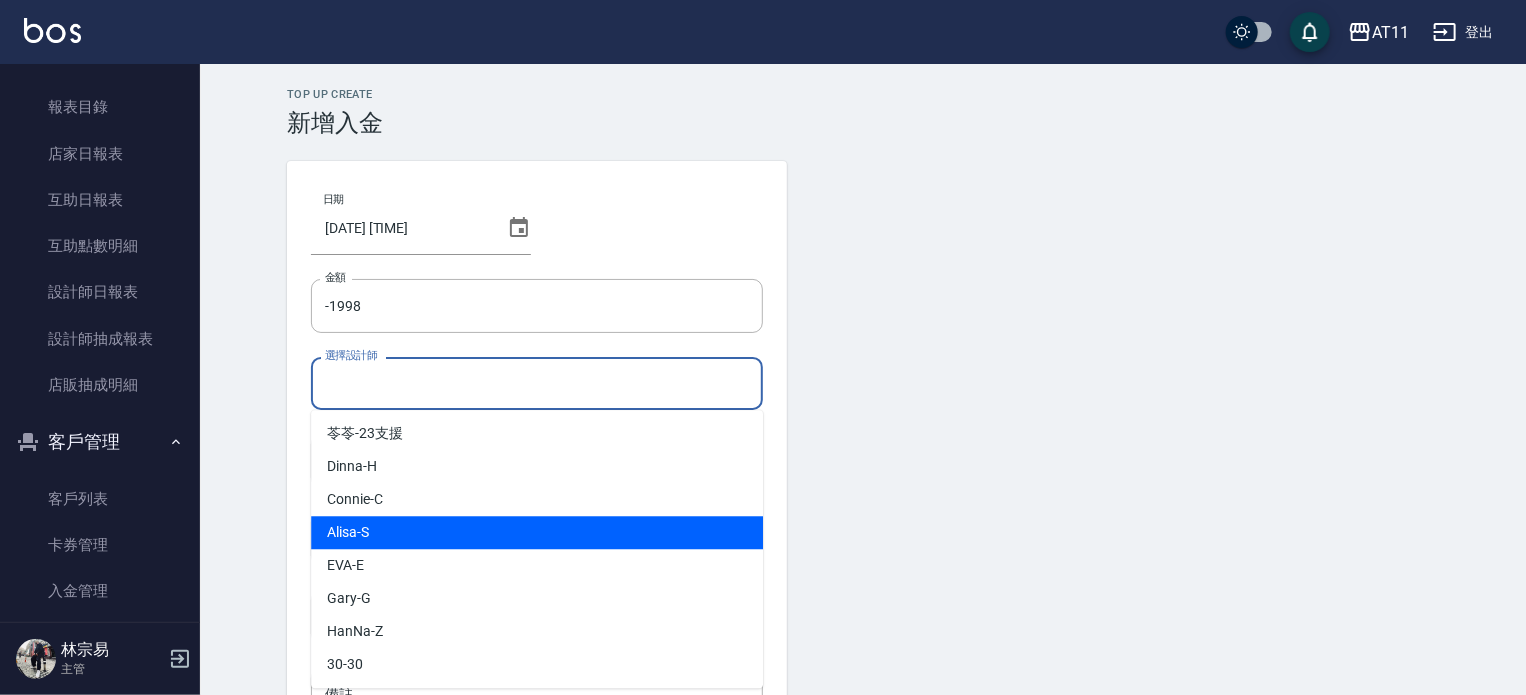click on "Alisa -S" at bounding box center [537, 532] 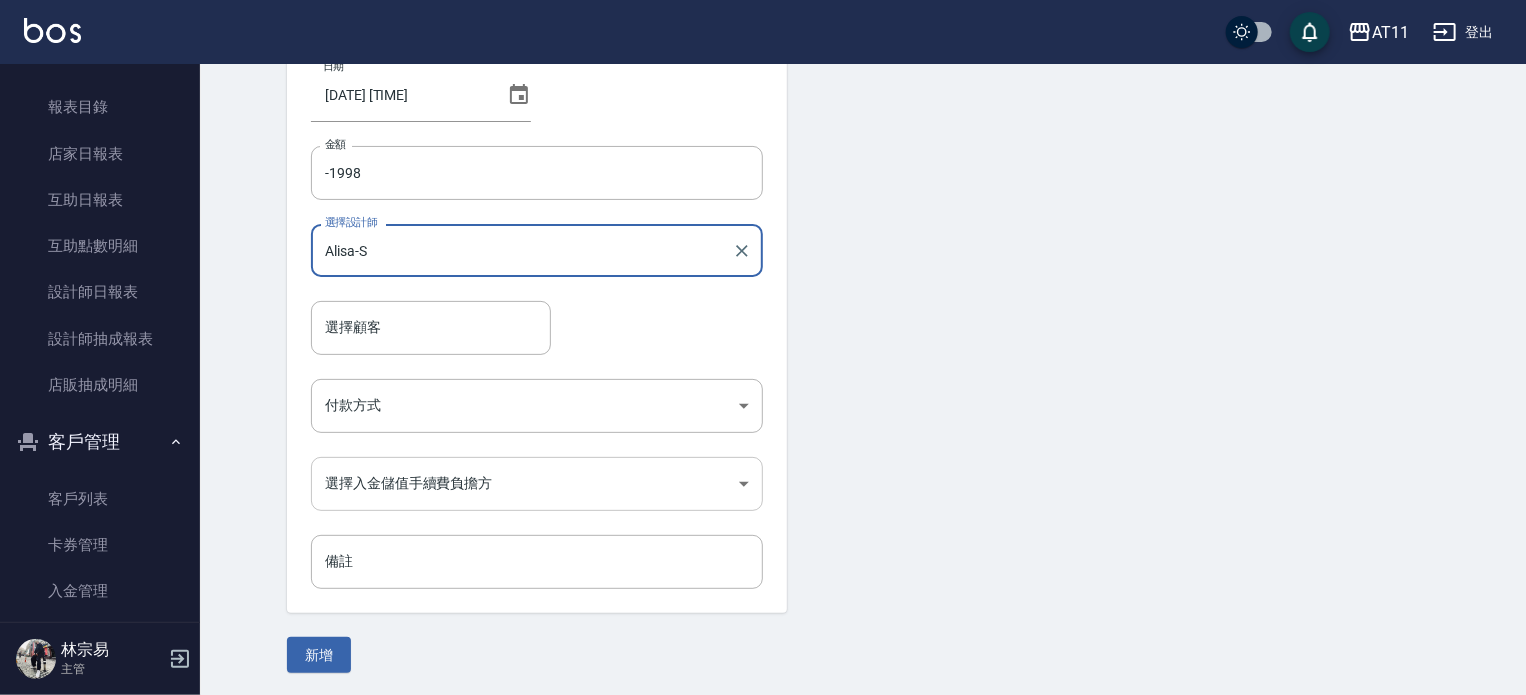 scroll, scrollTop: 135, scrollLeft: 0, axis: vertical 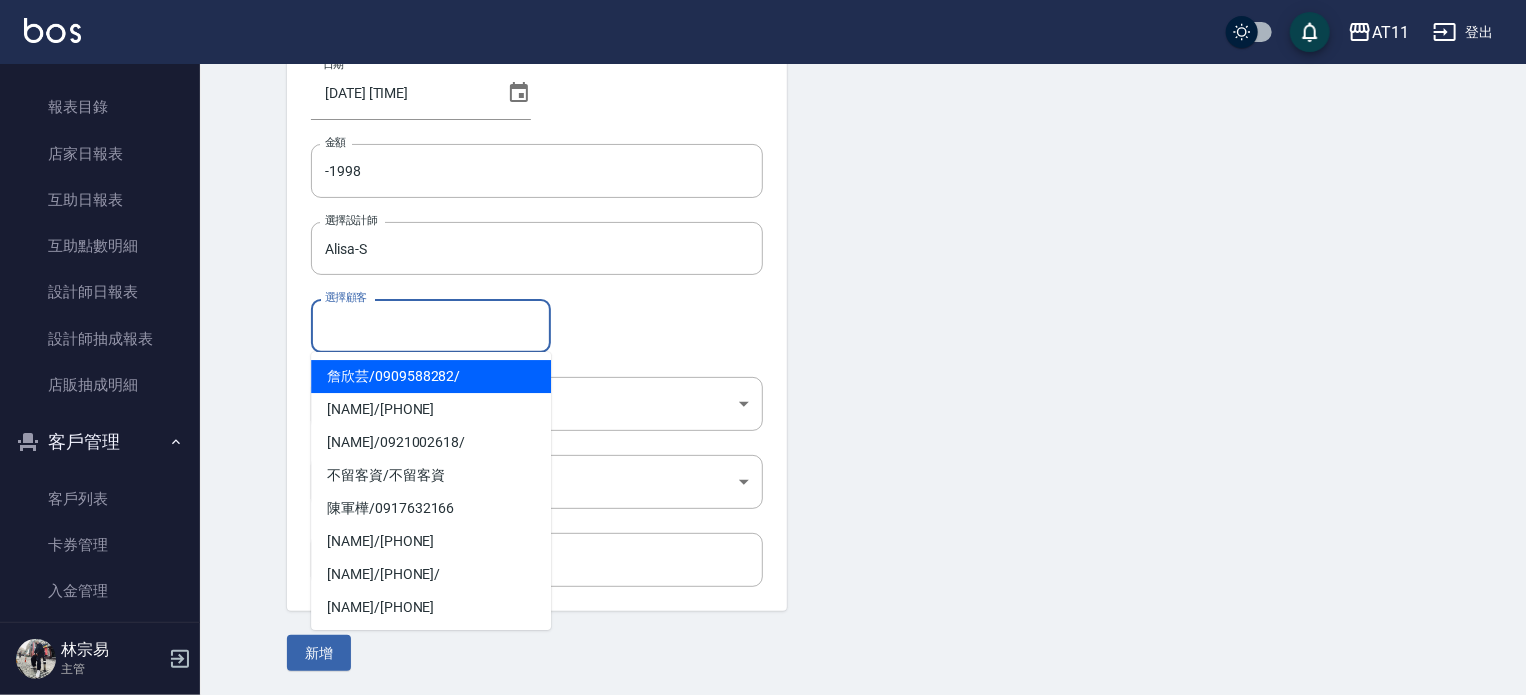 click on "選擇顧客" at bounding box center (431, 325) 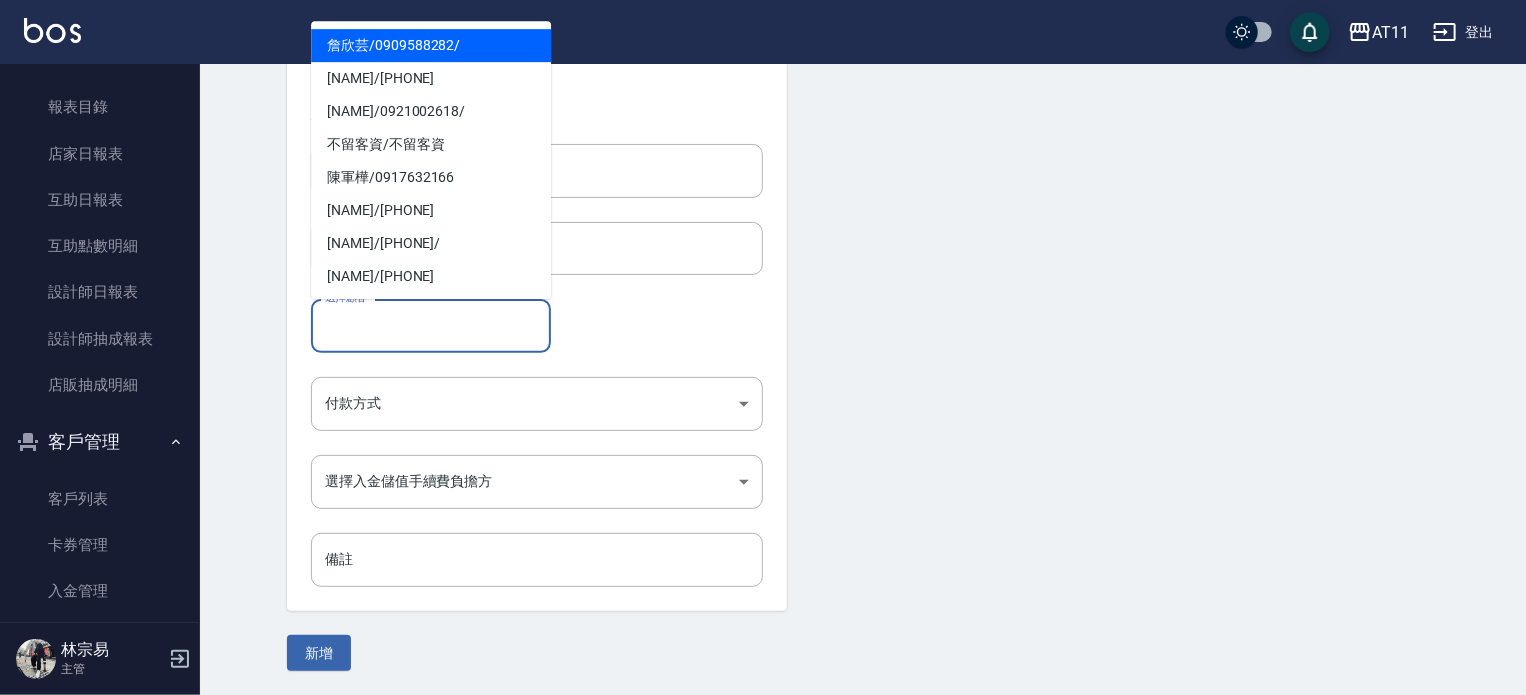 scroll, scrollTop: 0, scrollLeft: 0, axis: both 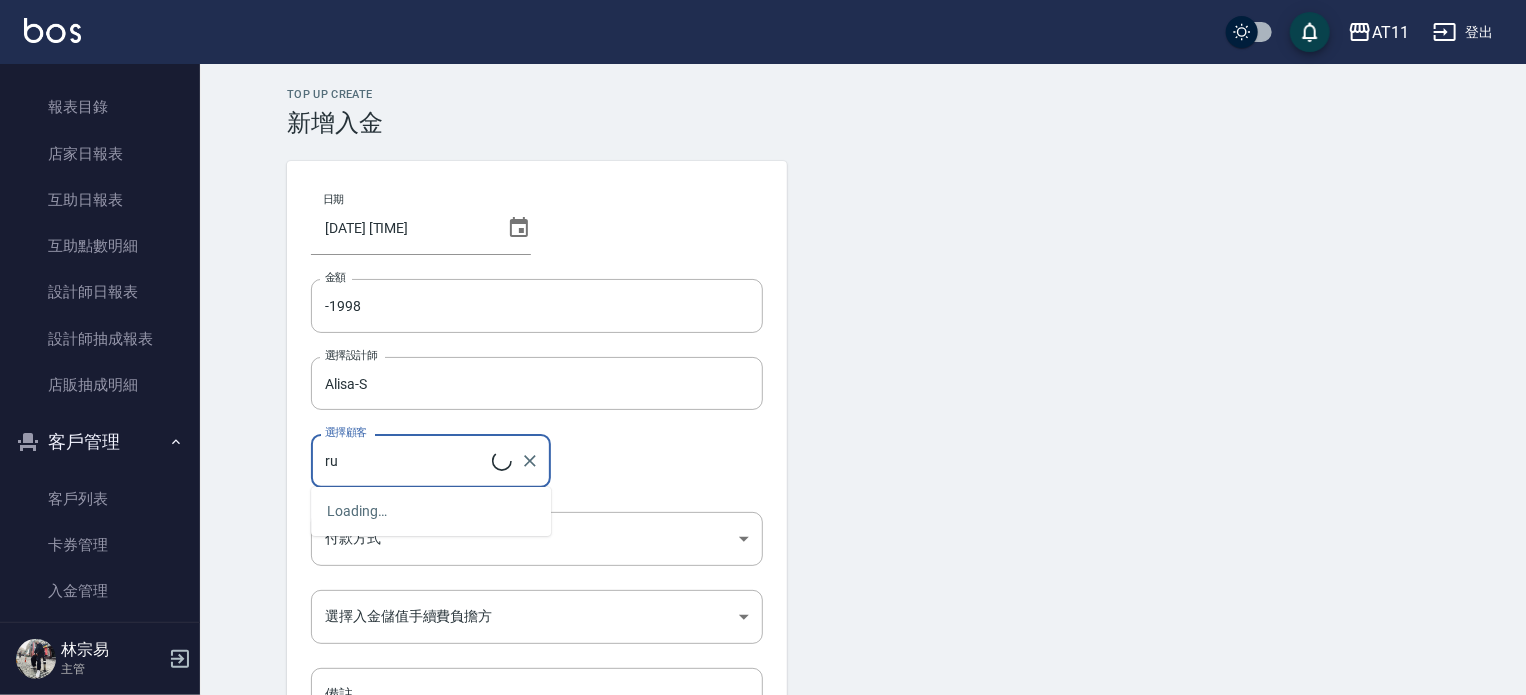 type on "r" 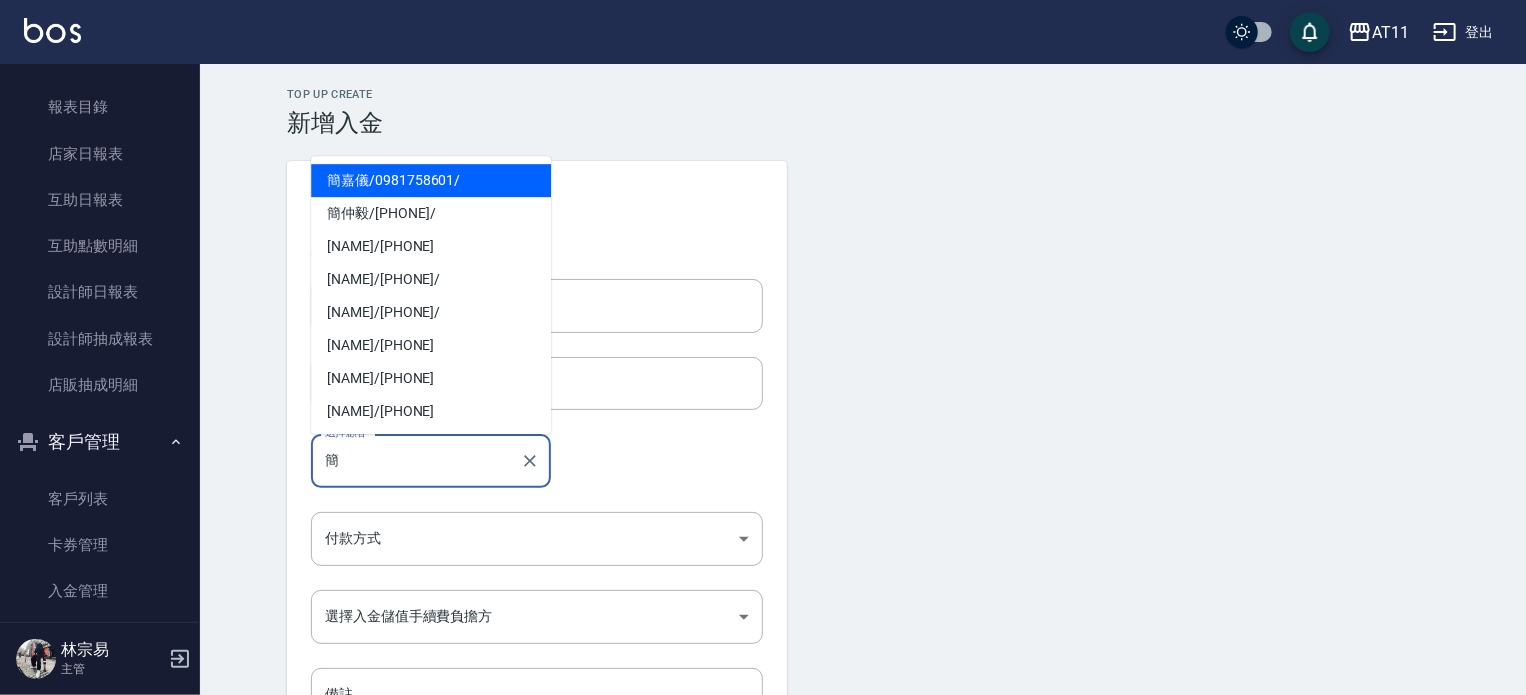 click on "簡嘉儀  /  0981758601  /" at bounding box center [431, 180] 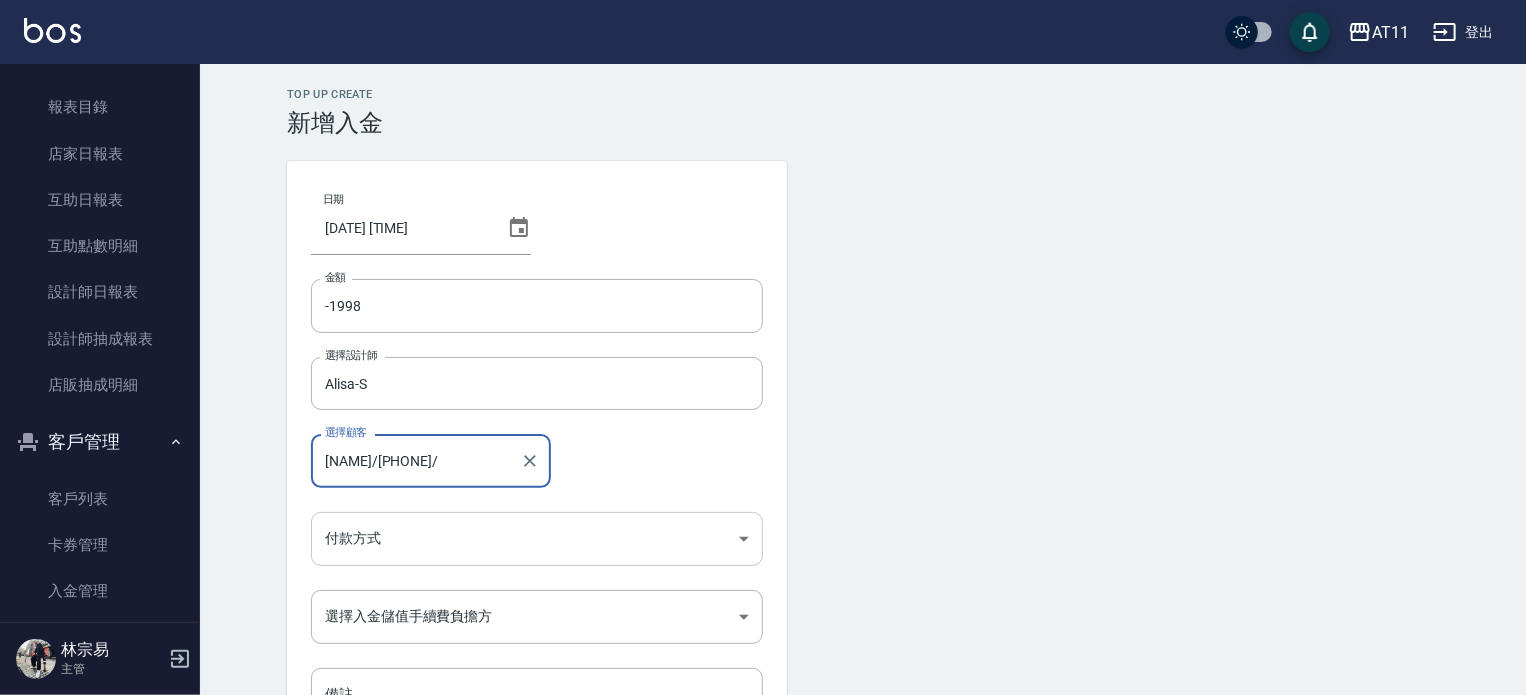 type on "簡嘉儀/0981758601/" 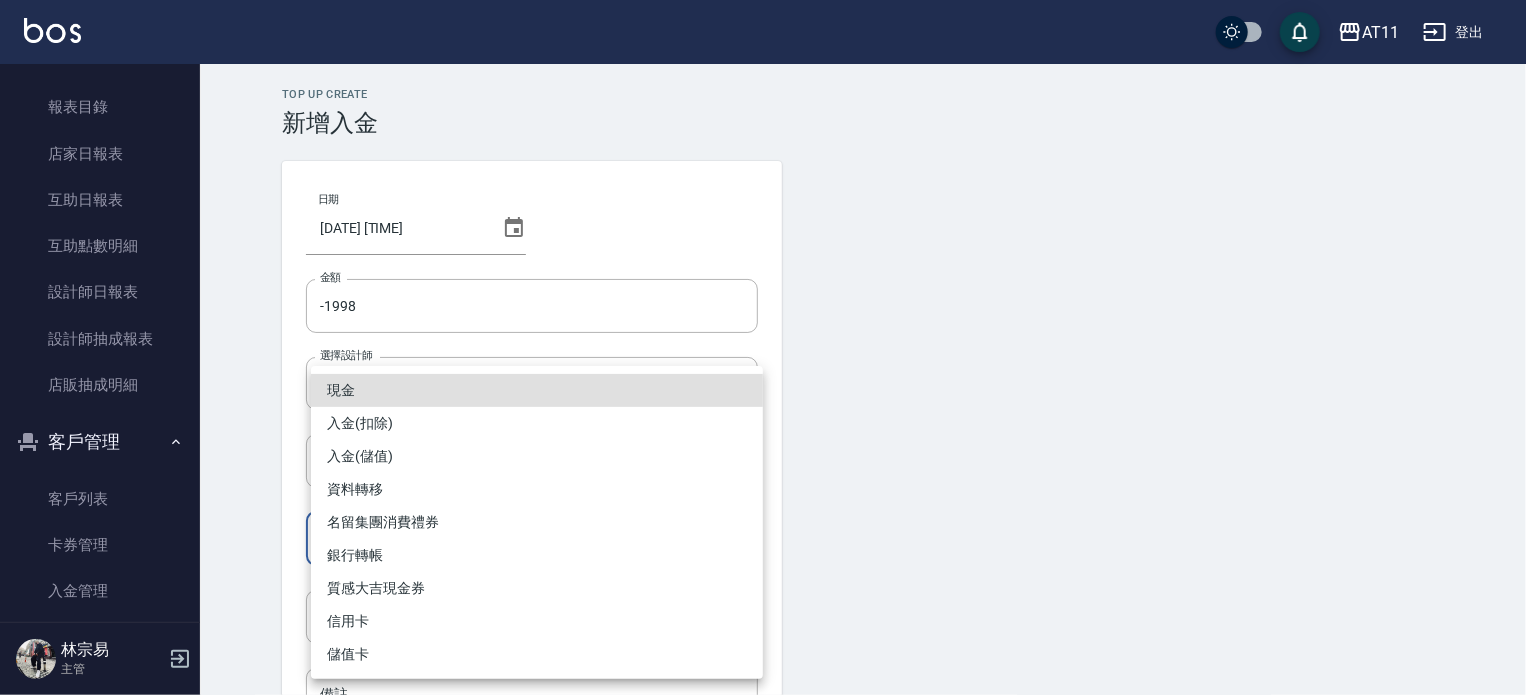click on "AT11 登出 櫃檯作業 打帳單 帳單列表 現金收支登錄 材料自購登錄 每日結帳 排班表 現場電腦打卡 掃碼打卡 預約管理 預約管理 單日預約紀錄 單週預約紀錄 報表及分析 報表目錄 店家日報表 互助日報表 互助點數明細 設計師日報表 設計師抽成報表 店販抽成明細 客戶管理 客戶列表 卡券管理 入金管理 員工及薪資 員工列表 全店打卡記錄 商品管理 商品分類設定 商品列表 資料設定 服務分類設定 服務項目設定 預收卡設定 支付方式設定 第三方卡券設定 林宗易 主管 Top Up Create 新增入金 日期 2025/08/07 17:44 金額 -1998 金額 選擇設計師 Alisa-S 選擇設計師 選擇顧客 簡嘉儀/0981758601/ 選擇顧客 付款方式 ​ 付款方式 選擇入金儲值手續費負擔方 ​ 選擇入金儲值手續費負擔方 備註 備註 新增 現金 入金(扣除) 入金(儲值) 資料轉移 名留集團消費禮券 銀行轉帳 質感大吉現金券 信用卡" at bounding box center (763, 415) 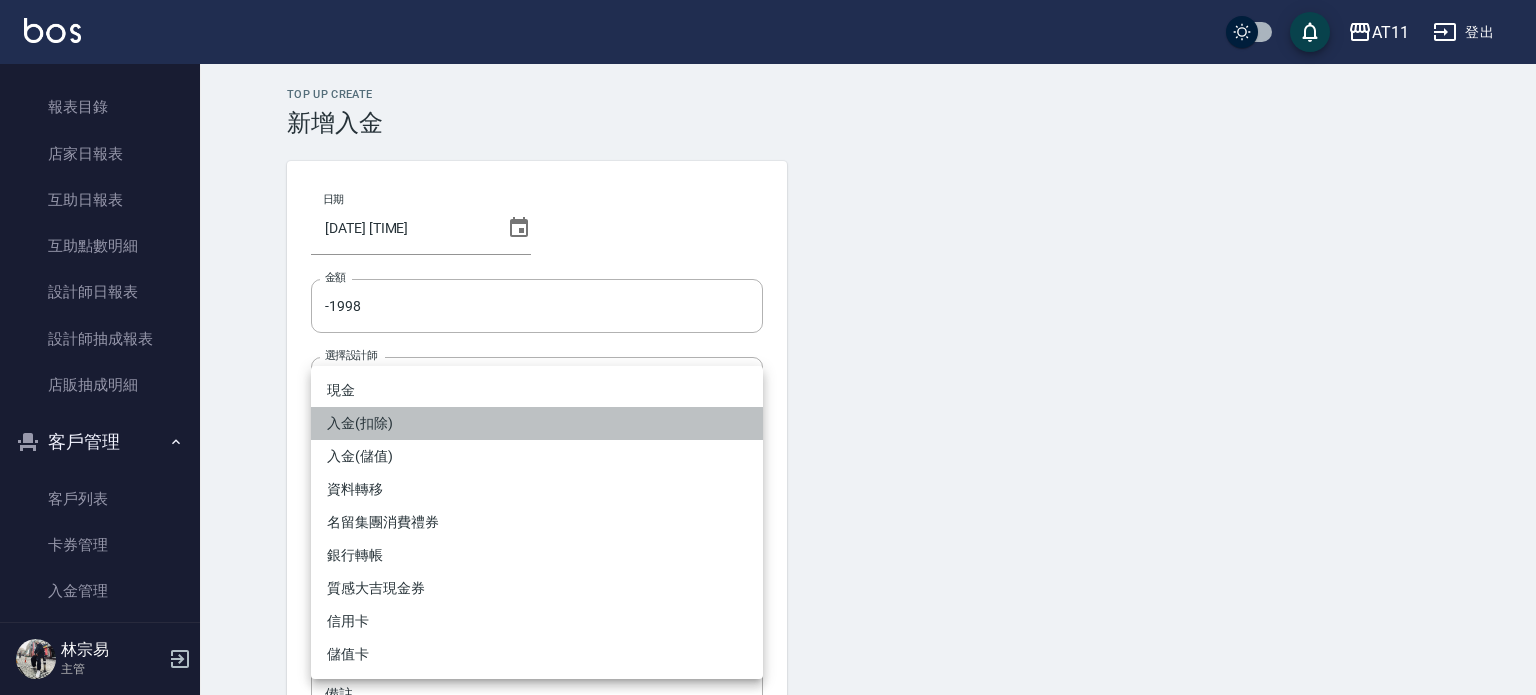 click on "入金(扣除)" at bounding box center [537, 423] 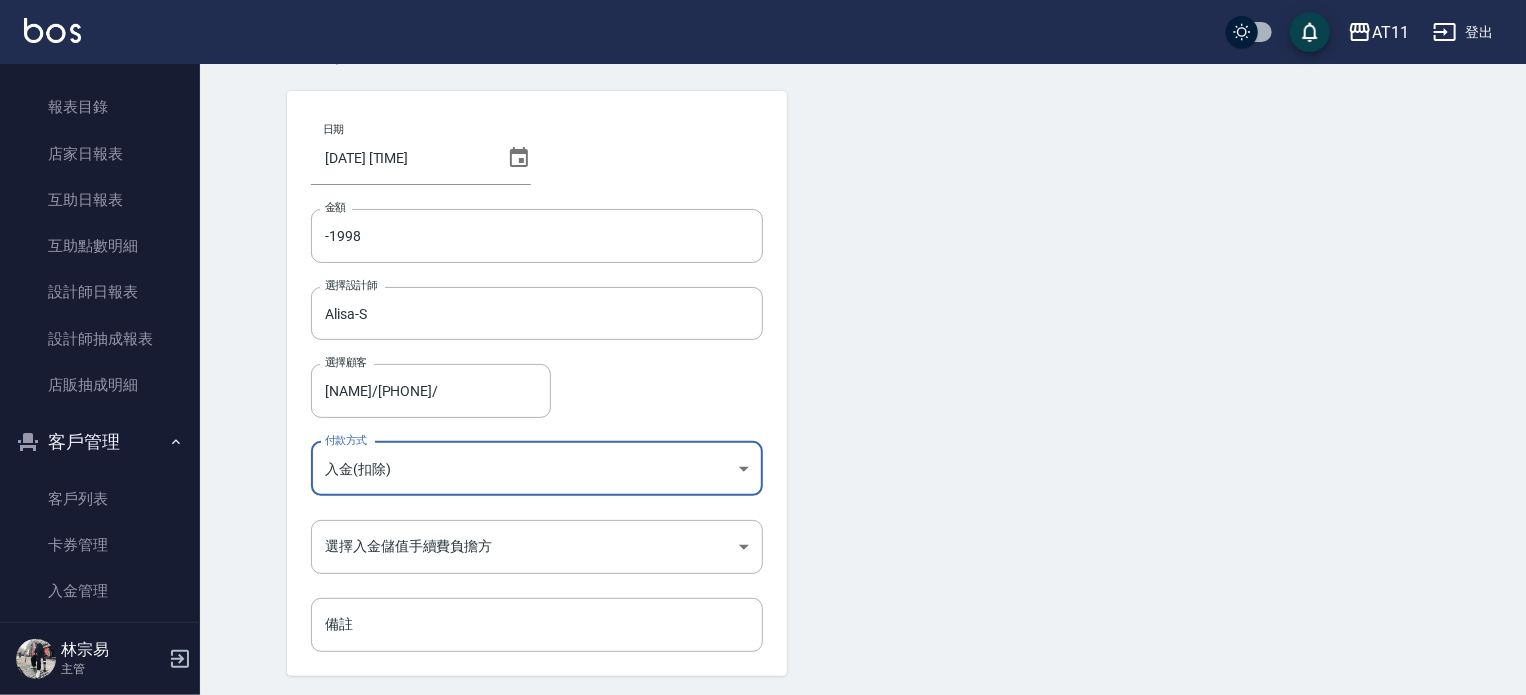 scroll, scrollTop: 135, scrollLeft: 0, axis: vertical 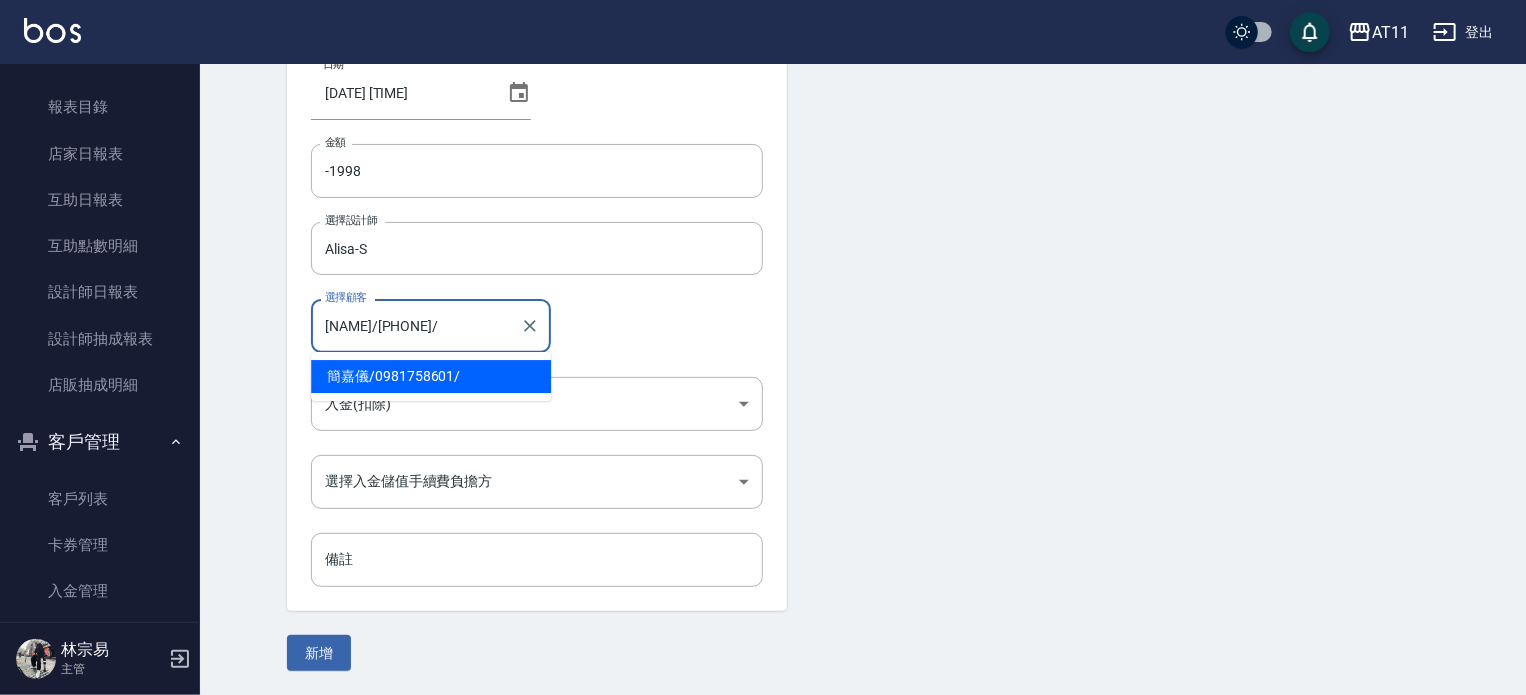 drag, startPoint x: 325, startPoint y: 327, endPoint x: 460, endPoint y: 324, distance: 135.03333 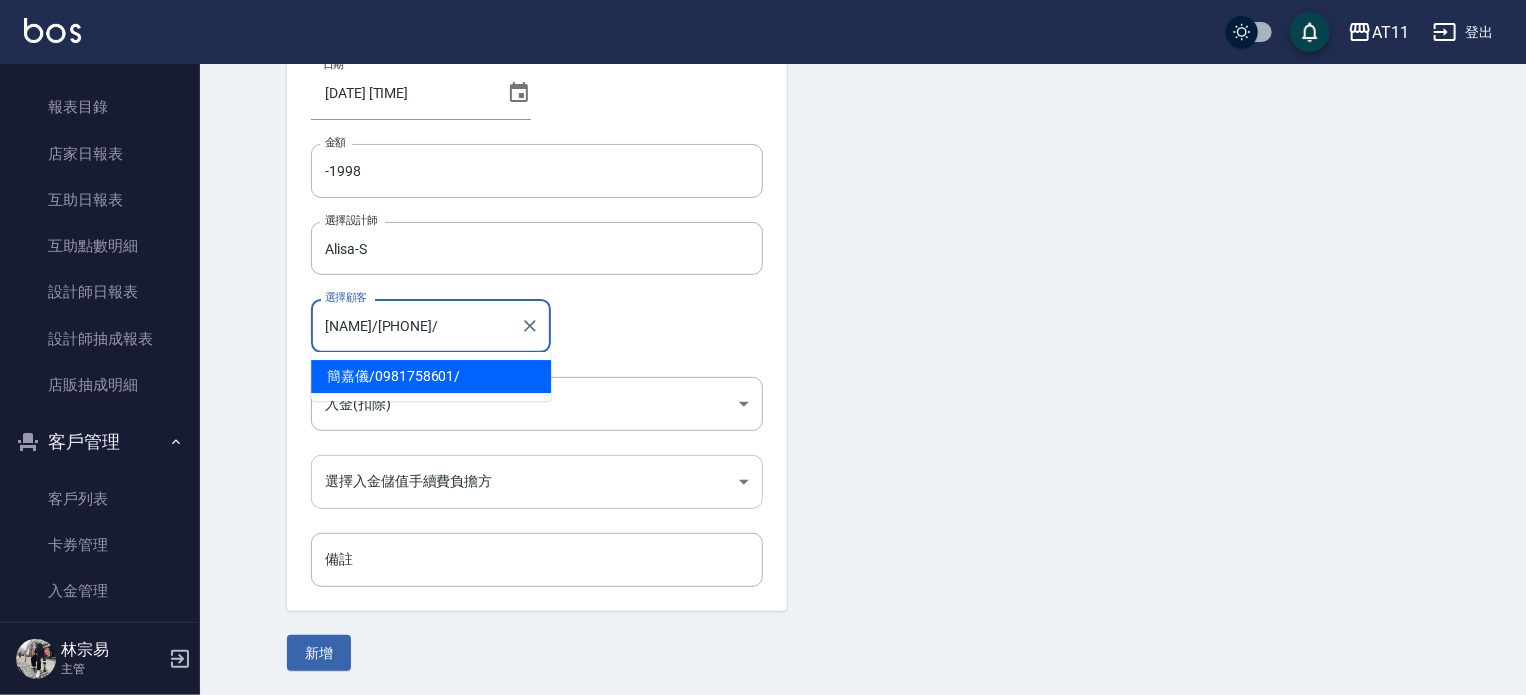 click on "AT11 登出 櫃檯作業 打帳單 帳單列表 現金收支登錄 材料自購登錄 每日結帳 排班表 現場電腦打卡 掃碼打卡 預約管理 預約管理 單日預約紀錄 單週預約紀錄 報表及分析 報表目錄 店家日報表 互助日報表 互助點數明細 設計師日報表 設計師抽成報表 店販抽成明細 客戶管理 客戶列表 卡券管理 入金管理 員工及薪資 員工列表 全店打卡記錄 商品管理 商品分類設定 商品列表 資料設定 服務分類設定 服務項目設定 預收卡設定 支付方式設定 第三方卡券設定 林宗易 主管 Top Up Create 新增入金 日期 2025/08/07 17:44 金額 -1998 金額 選擇設計師 Alisa-S 選擇設計師 選擇顧客 簡嘉儀/0981758601/ 選擇顧客 付款方式 入金(扣除) 入金(扣除) 付款方式 選擇入金儲值手續費負擔方 ​ 選擇入金儲值手續費負擔方 備註 備註 新增 簡嘉儀  /  0981758601  /" at bounding box center [763, 280] 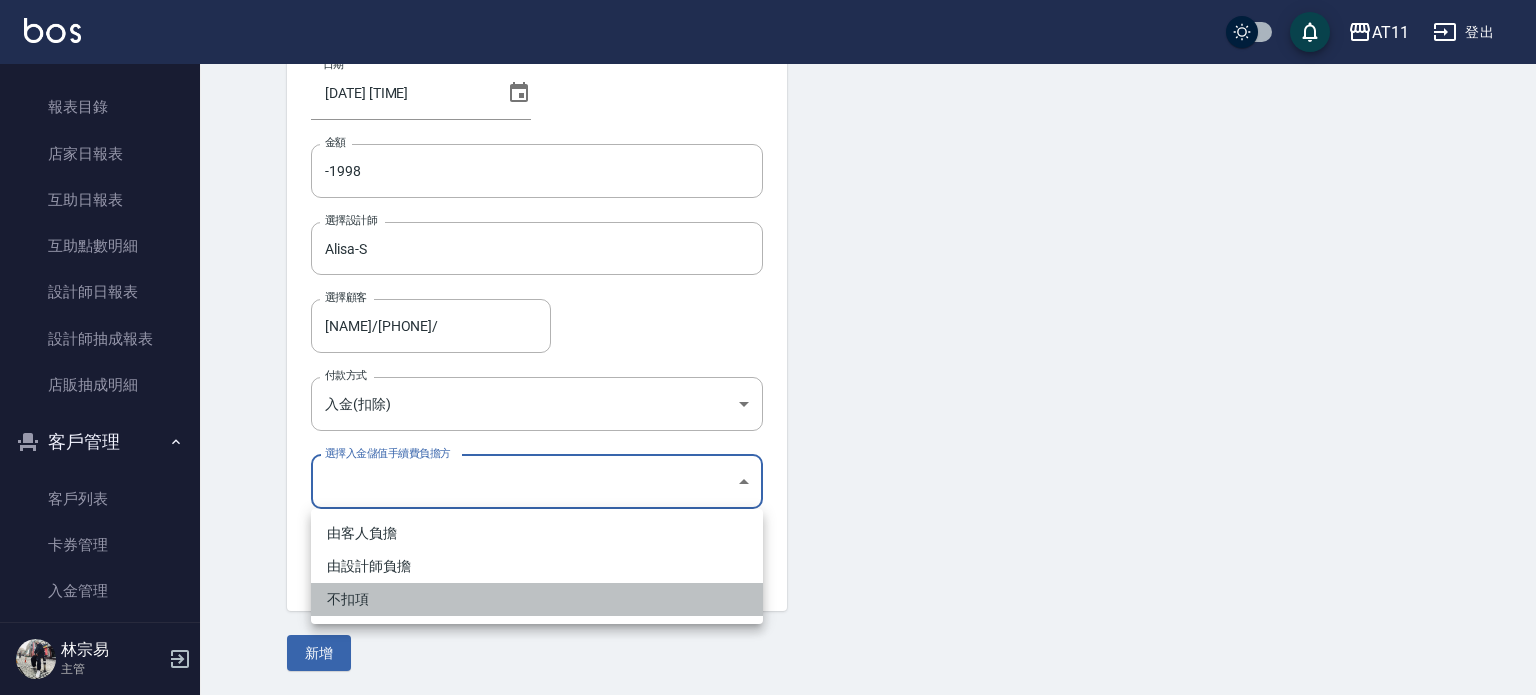click on "不扣項" at bounding box center [537, 599] 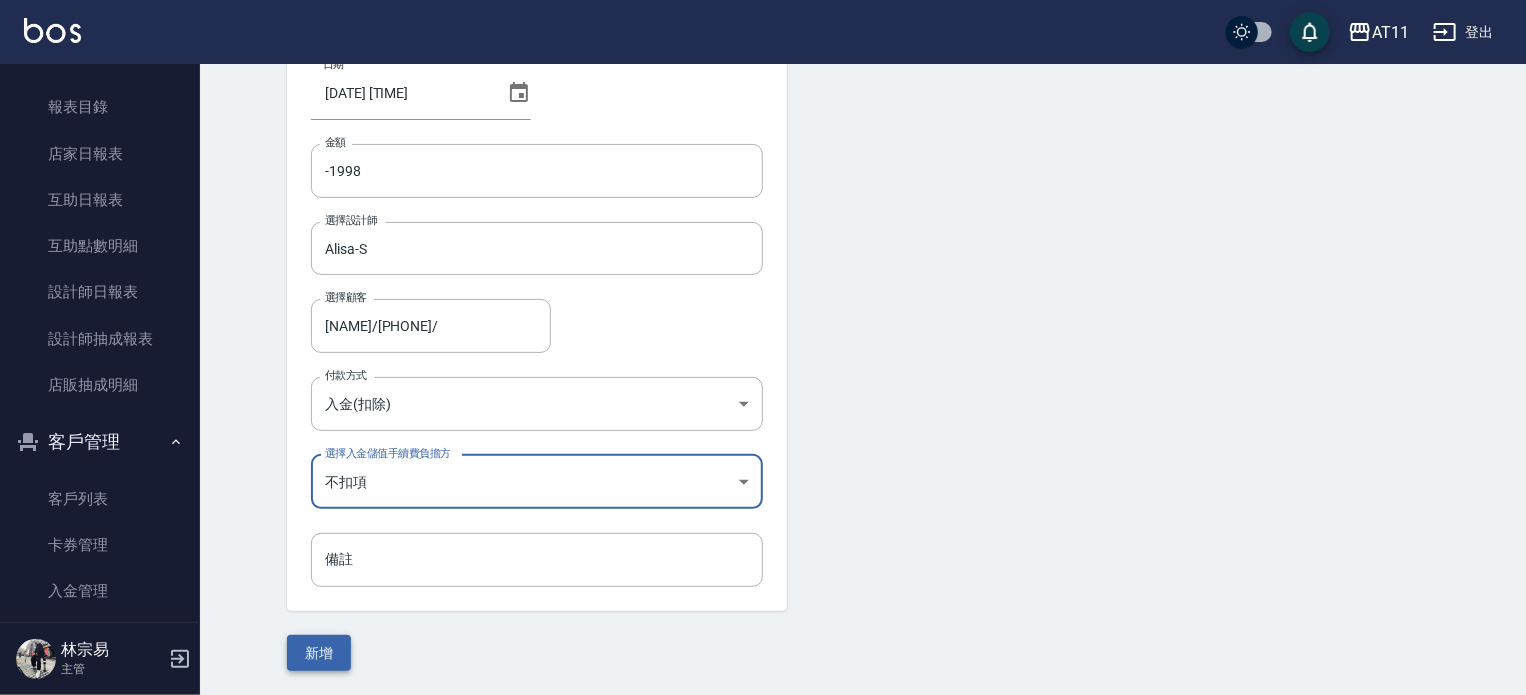 click on "新增" at bounding box center (319, 653) 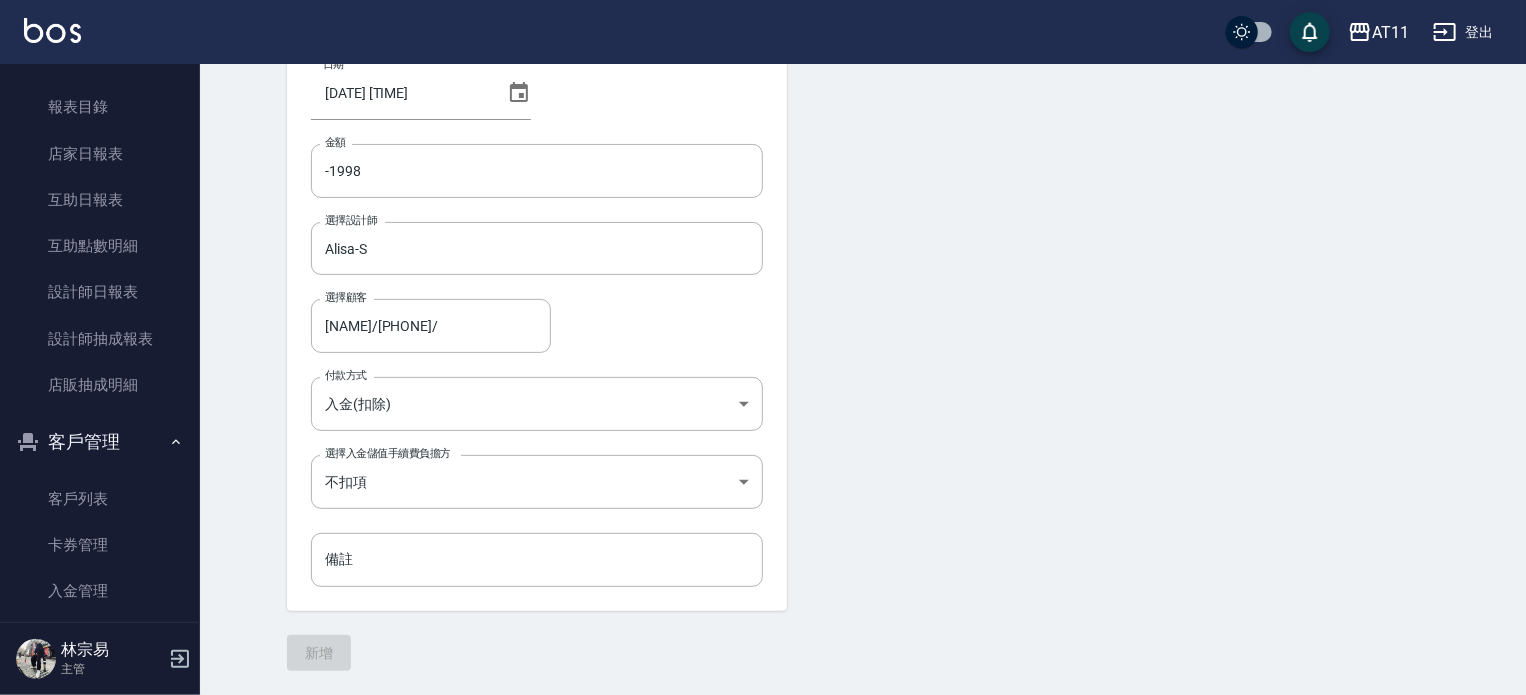 scroll, scrollTop: 0, scrollLeft: 0, axis: both 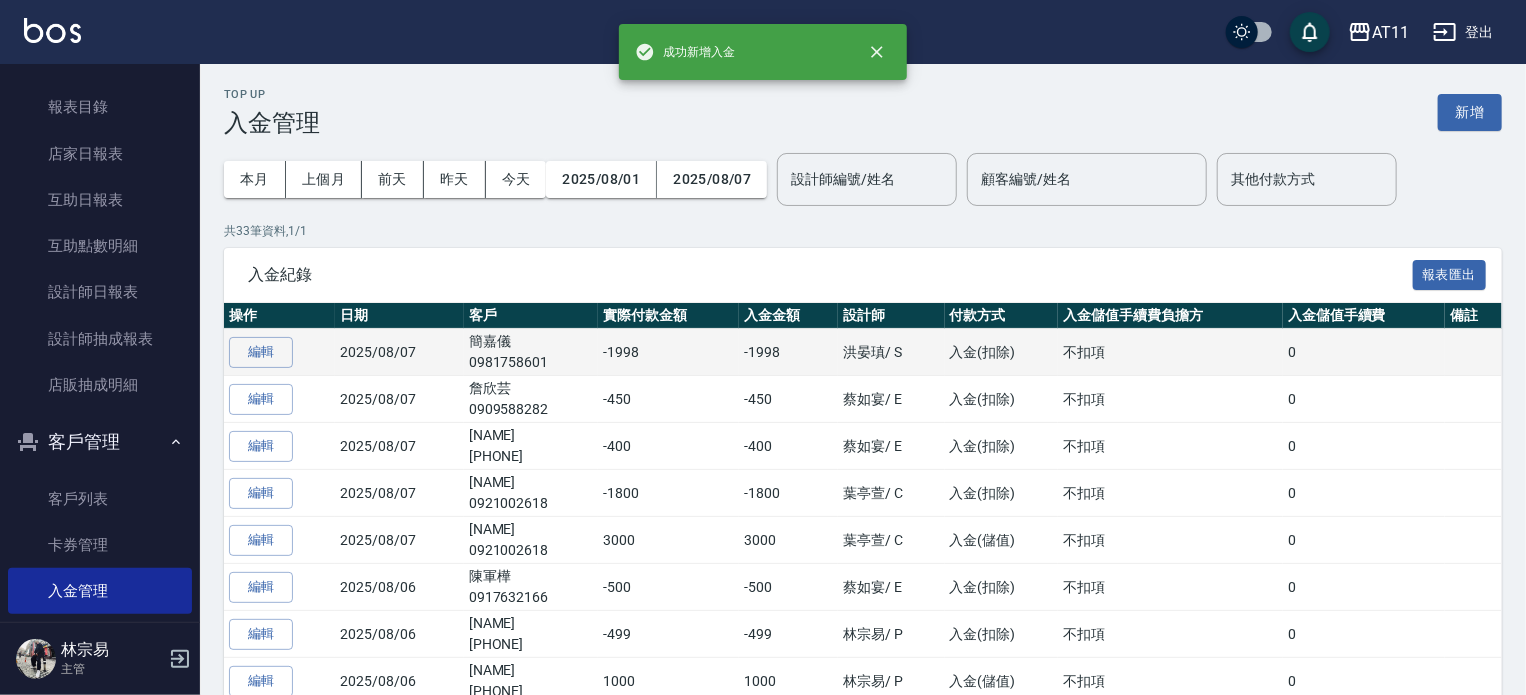 click on "2025/08/07" at bounding box center (399, 352) 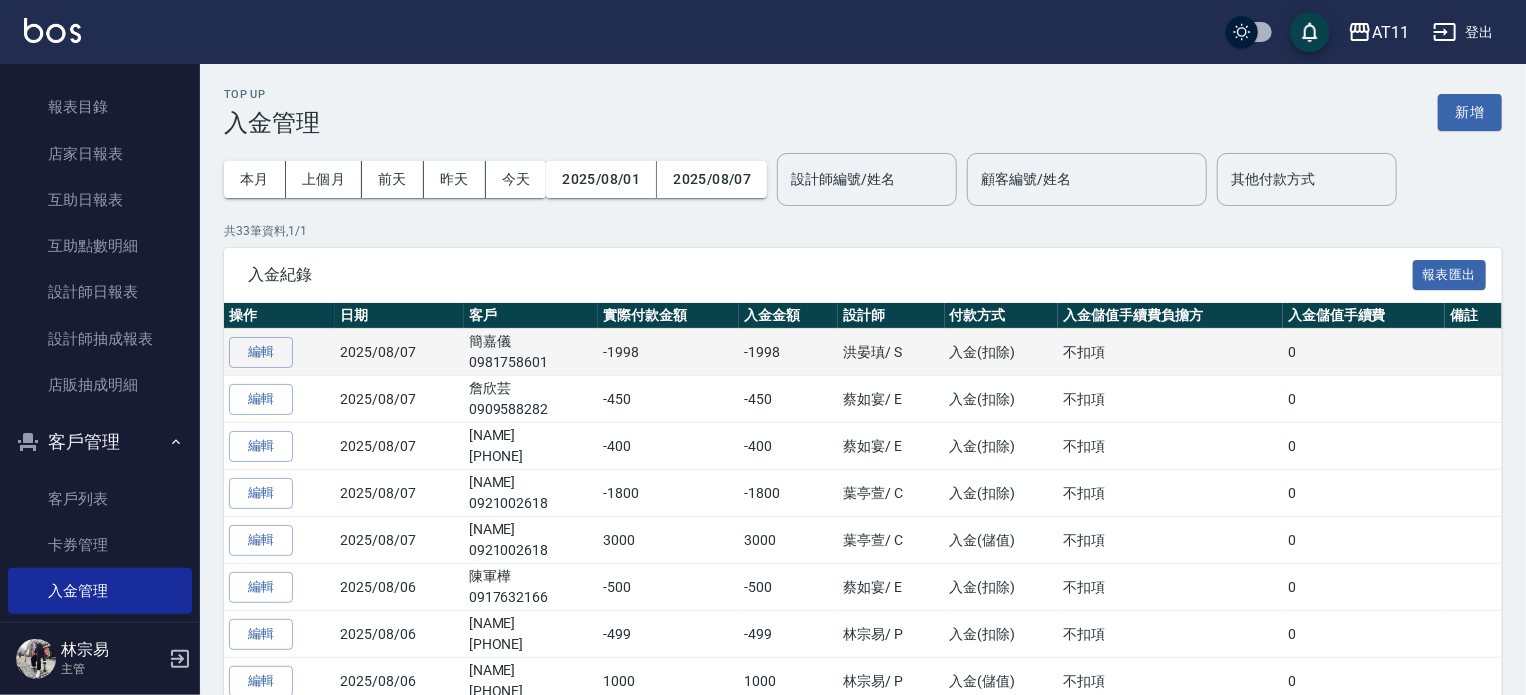 click on "簡嘉儀 0981758601" at bounding box center [531, 352] 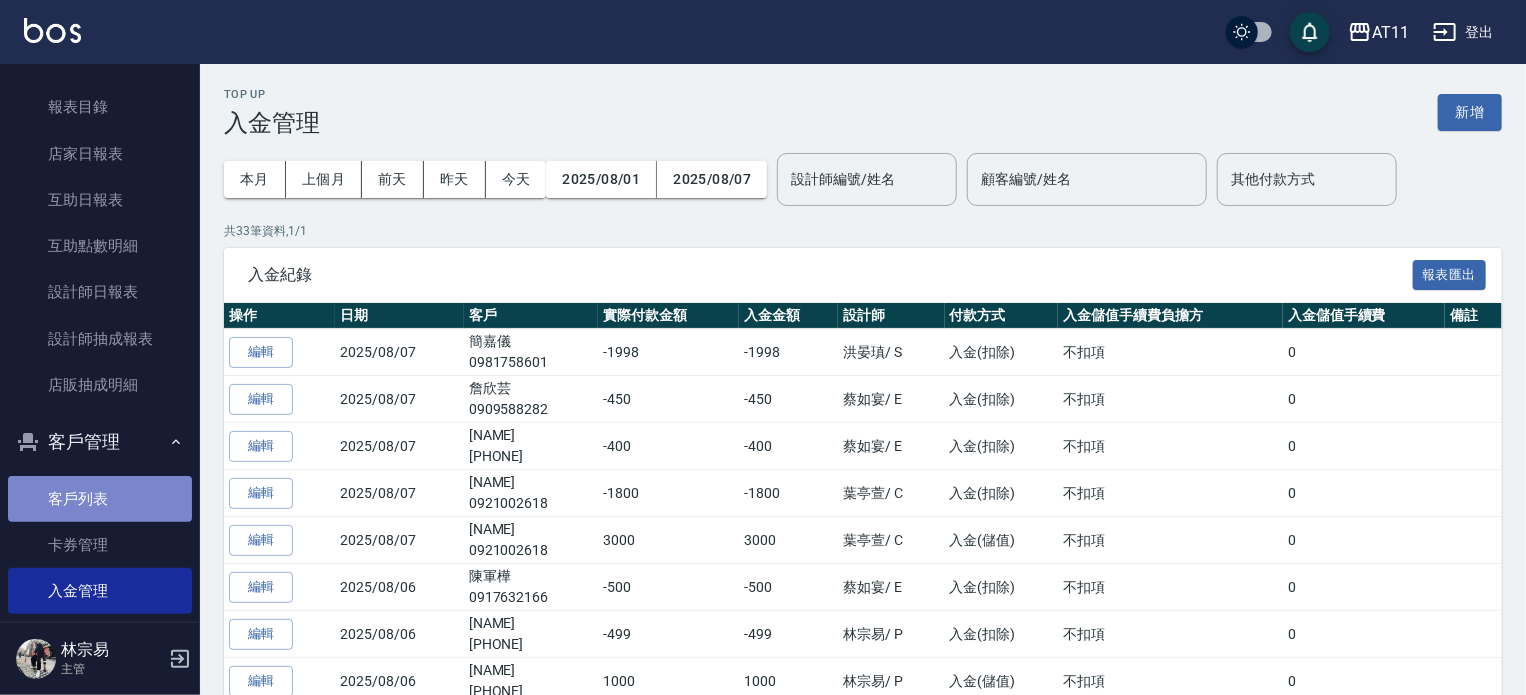 click on "客戶列表" at bounding box center (100, 499) 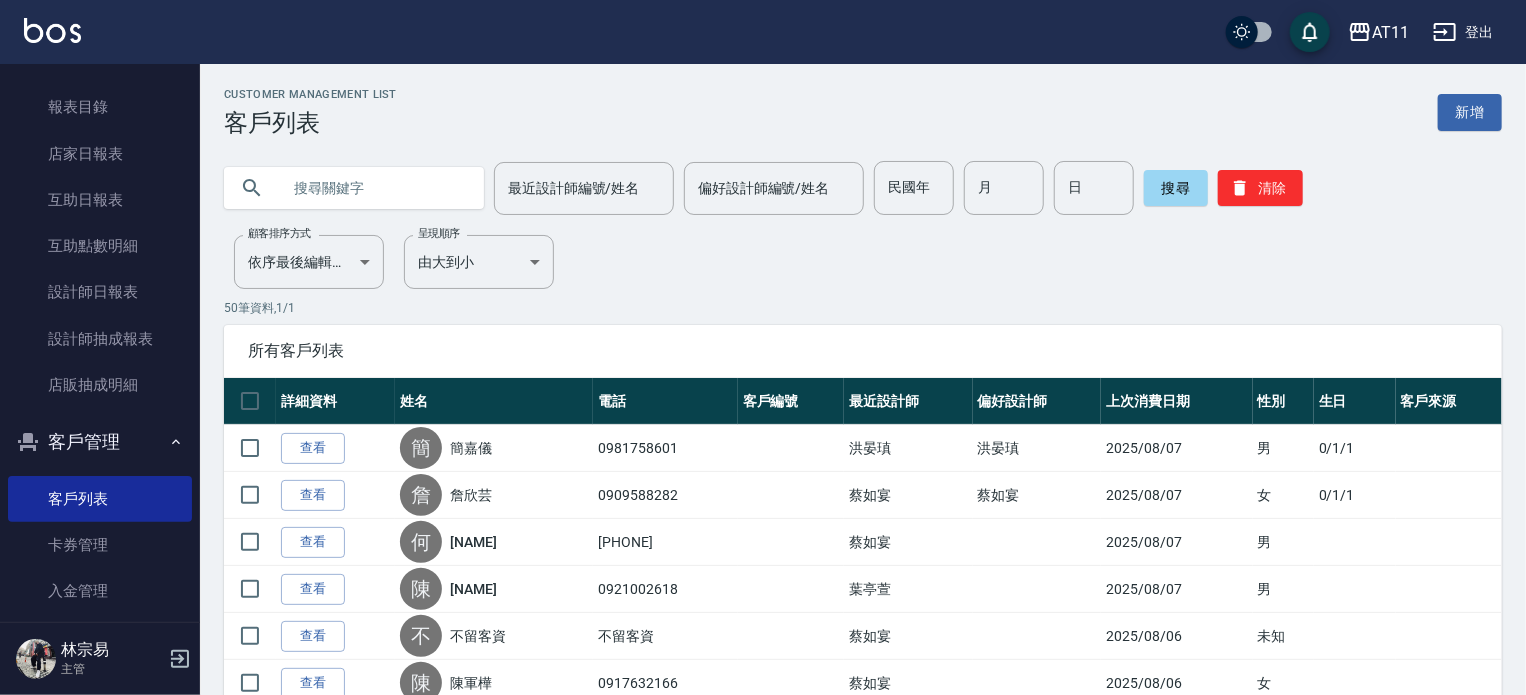 click at bounding box center [374, 188] 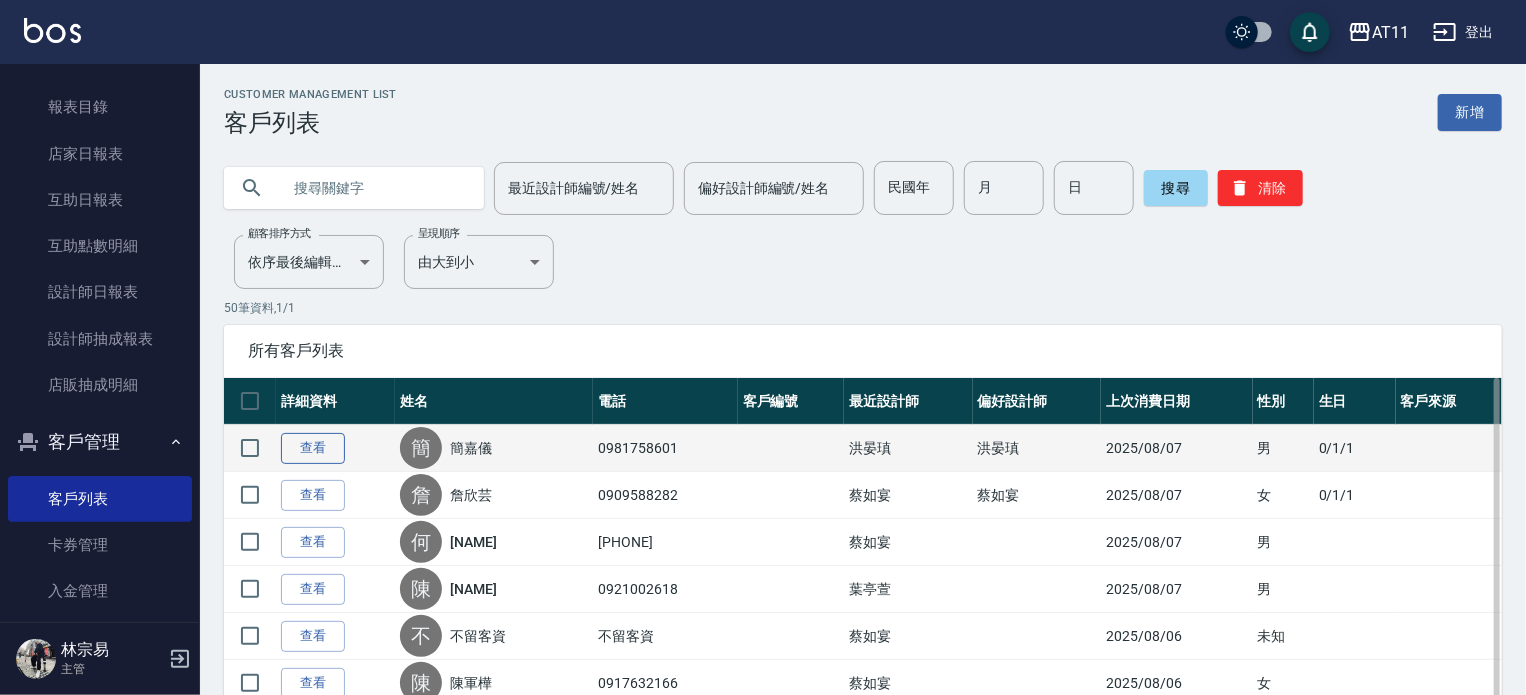 click on "查看" at bounding box center (313, 448) 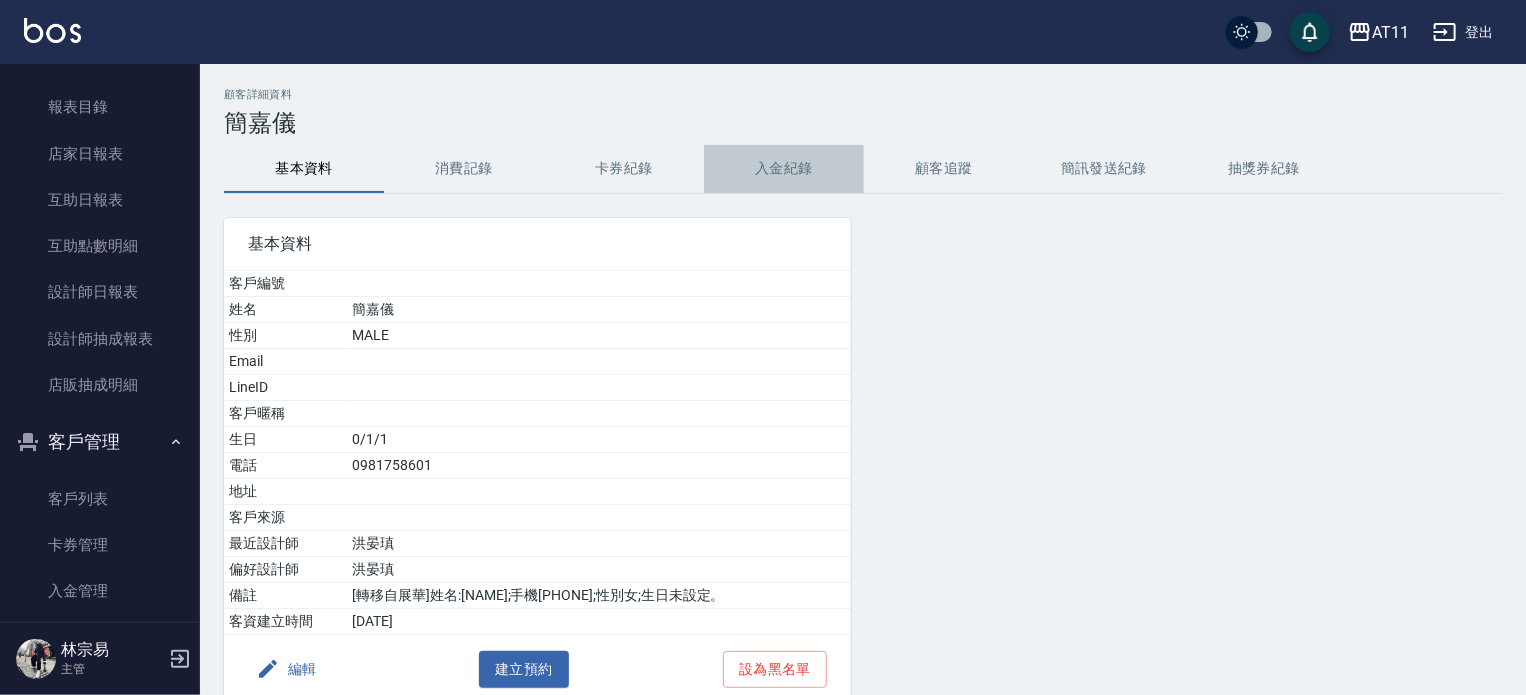 click on "入金紀錄" at bounding box center (784, 169) 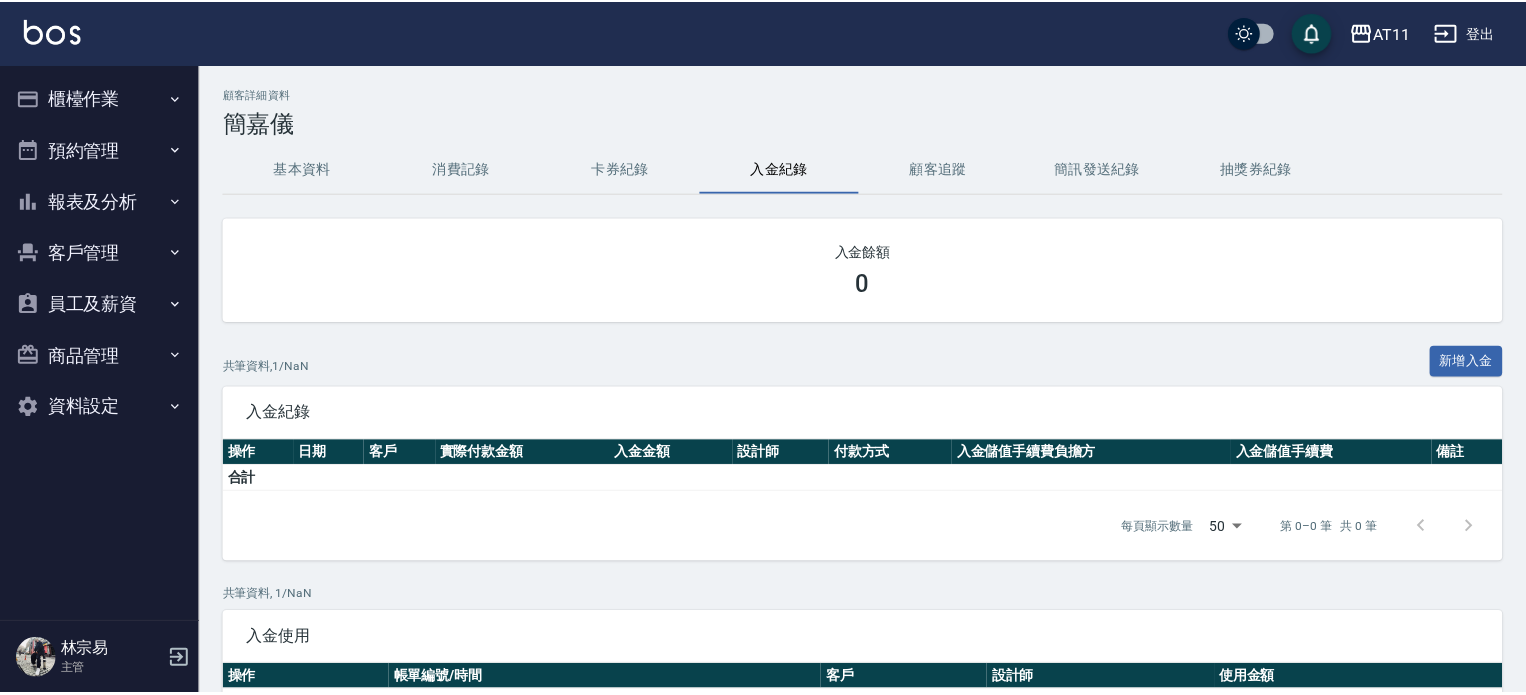 scroll, scrollTop: 0, scrollLeft: 0, axis: both 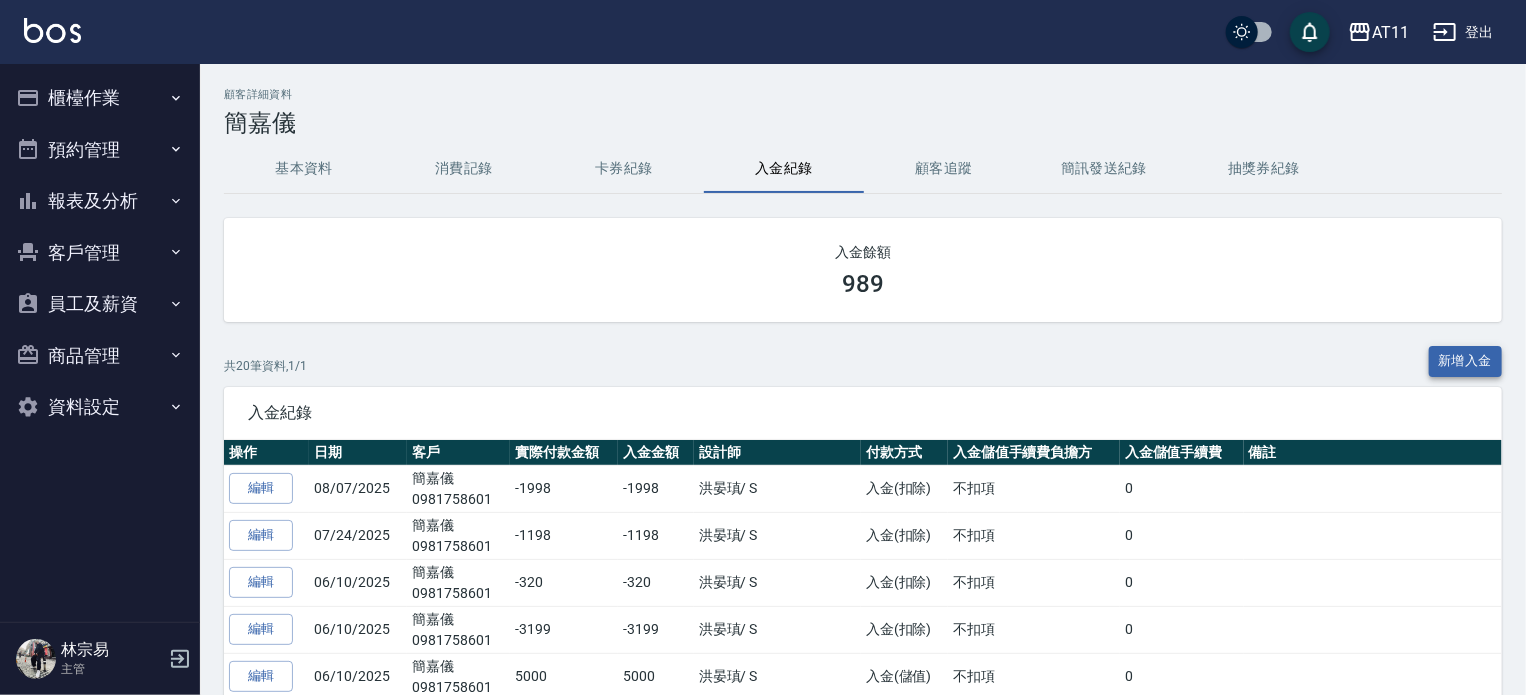 click on "新增入金" at bounding box center (1466, 361) 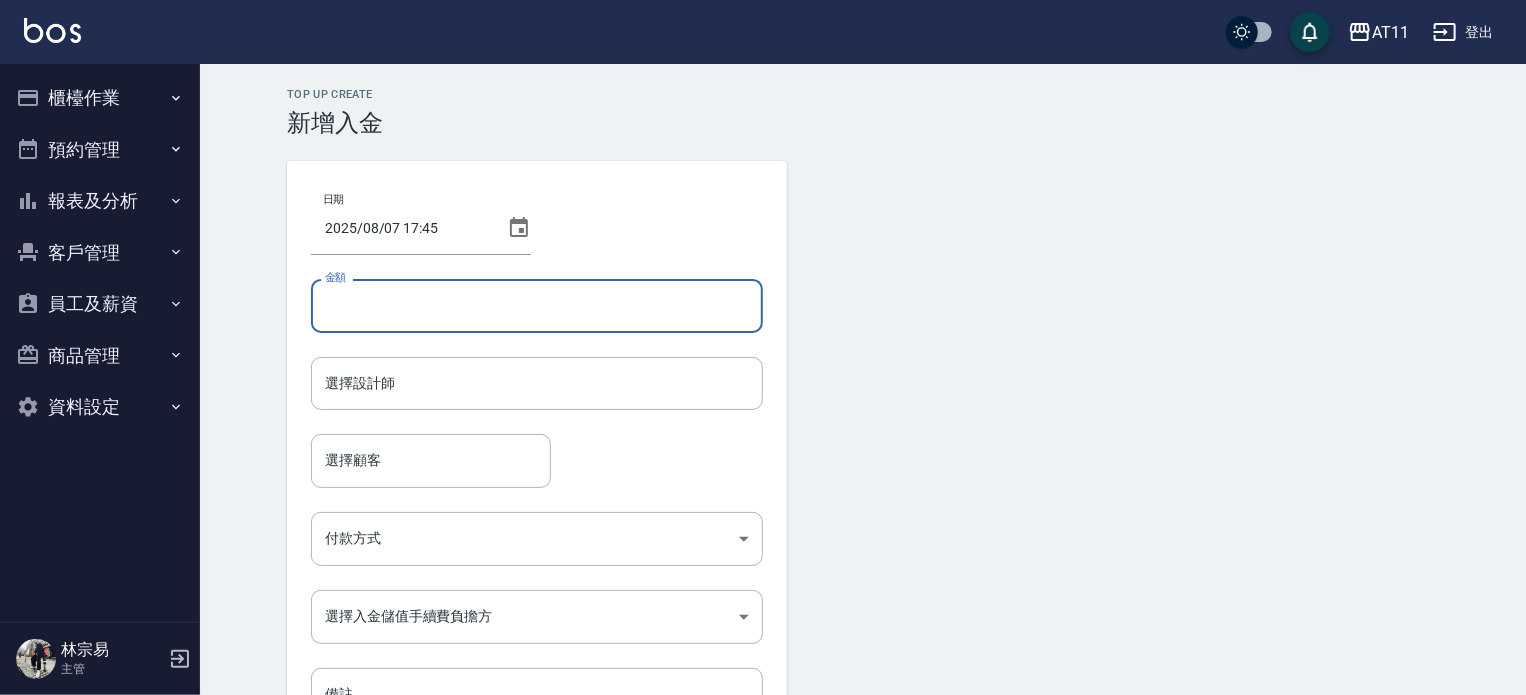 drag, startPoint x: 496, startPoint y: 303, endPoint x: 500, endPoint y: 313, distance: 10.770329 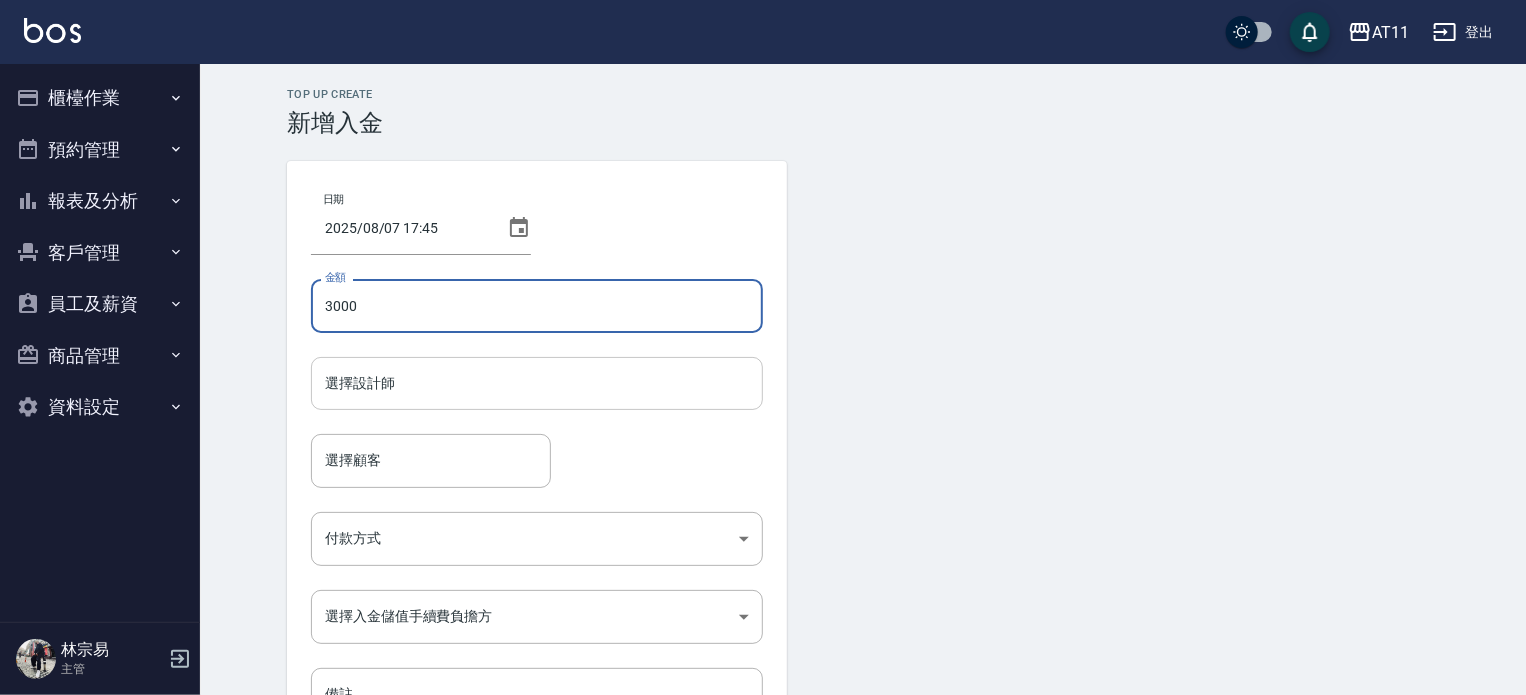 type on "3000" 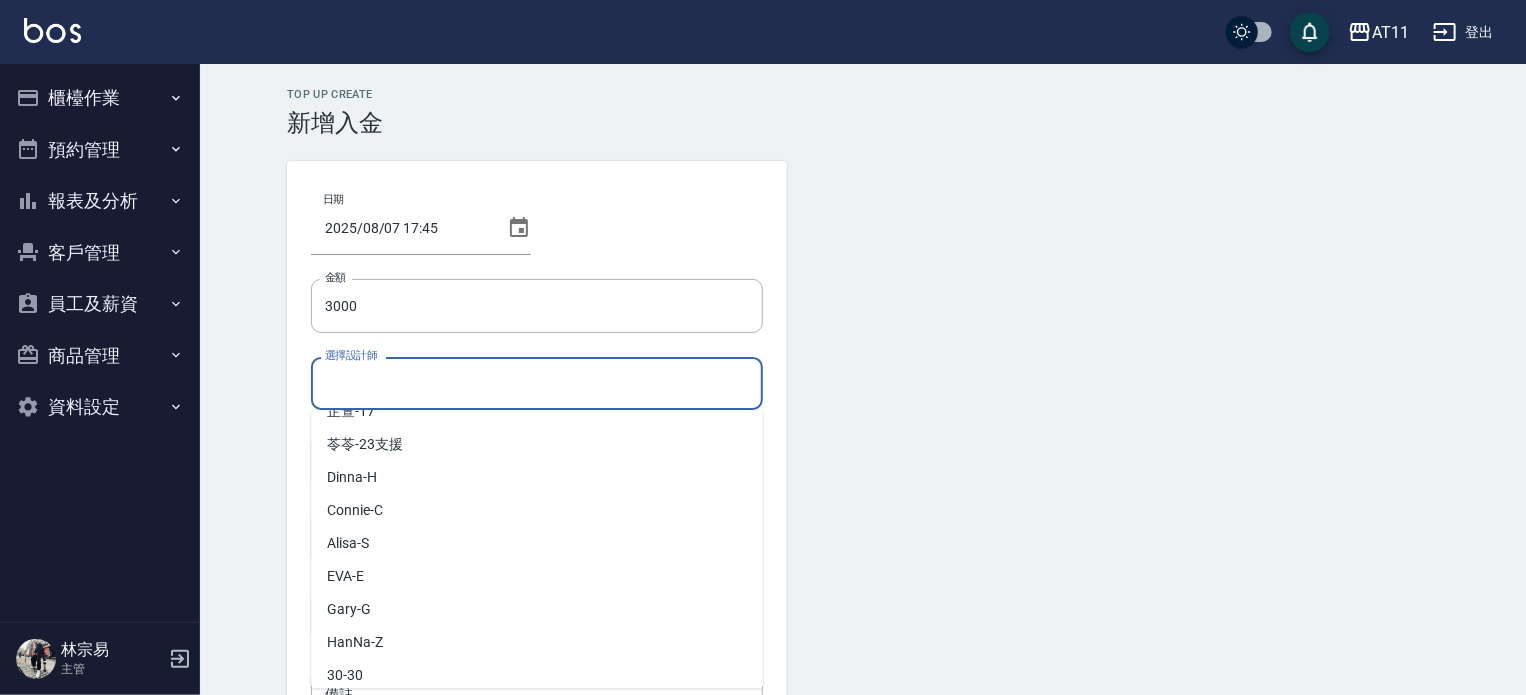 scroll, scrollTop: 232, scrollLeft: 0, axis: vertical 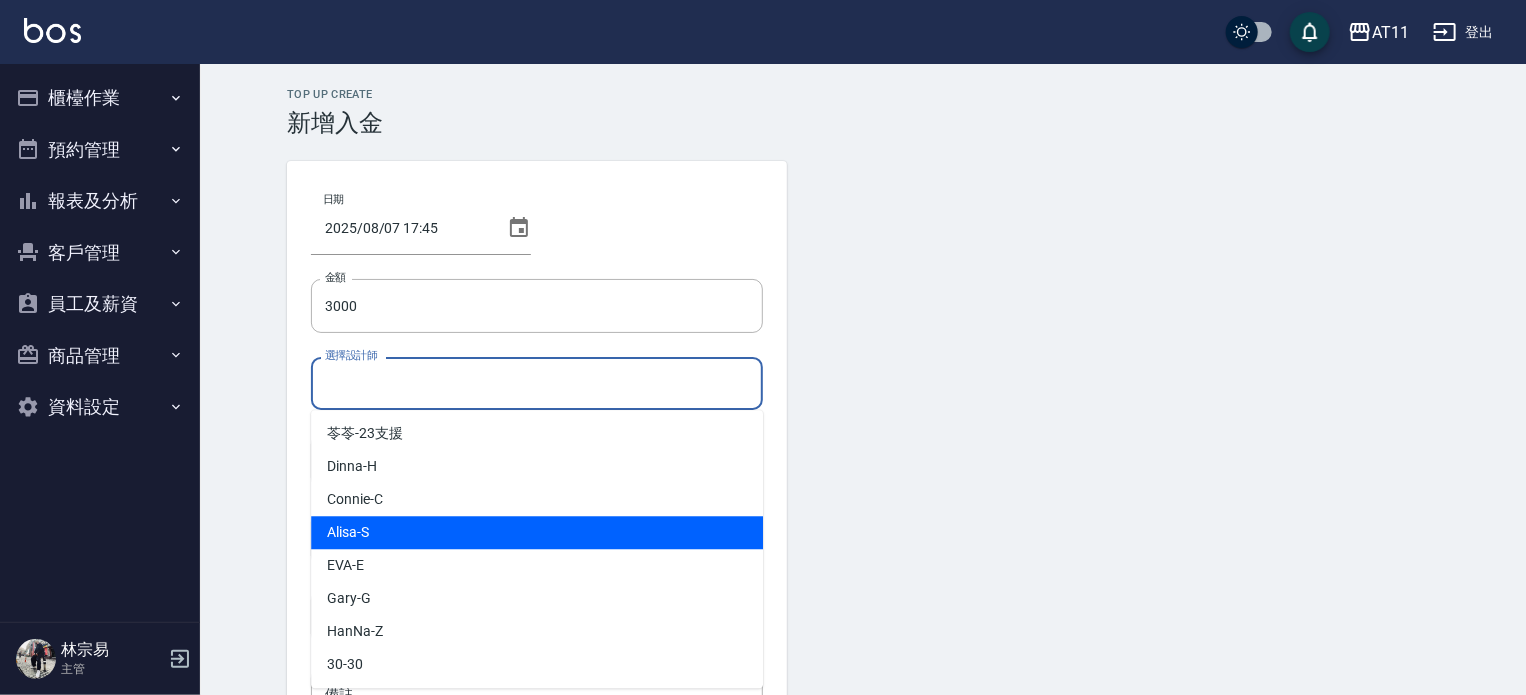 click on "Alisa -S" at bounding box center [537, 532] 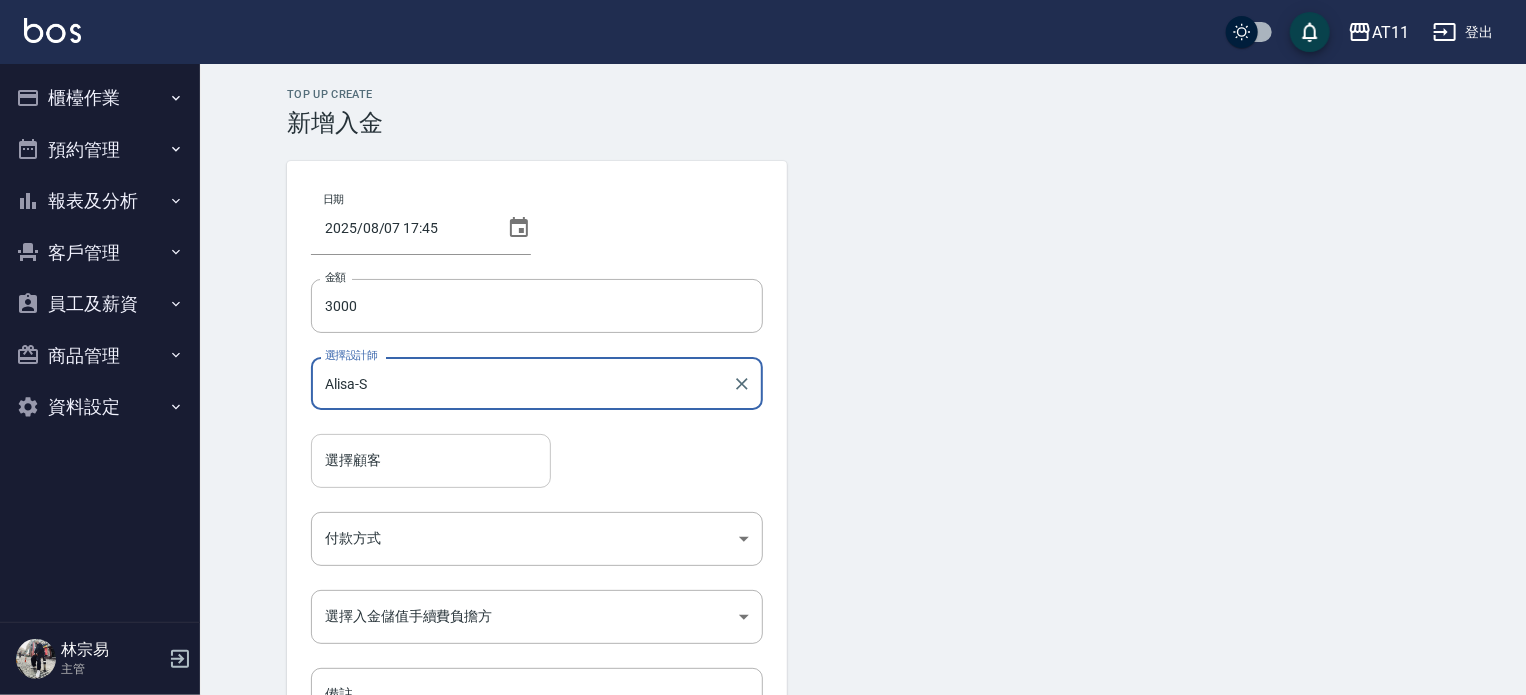 click on "選擇顧客" at bounding box center (431, 460) 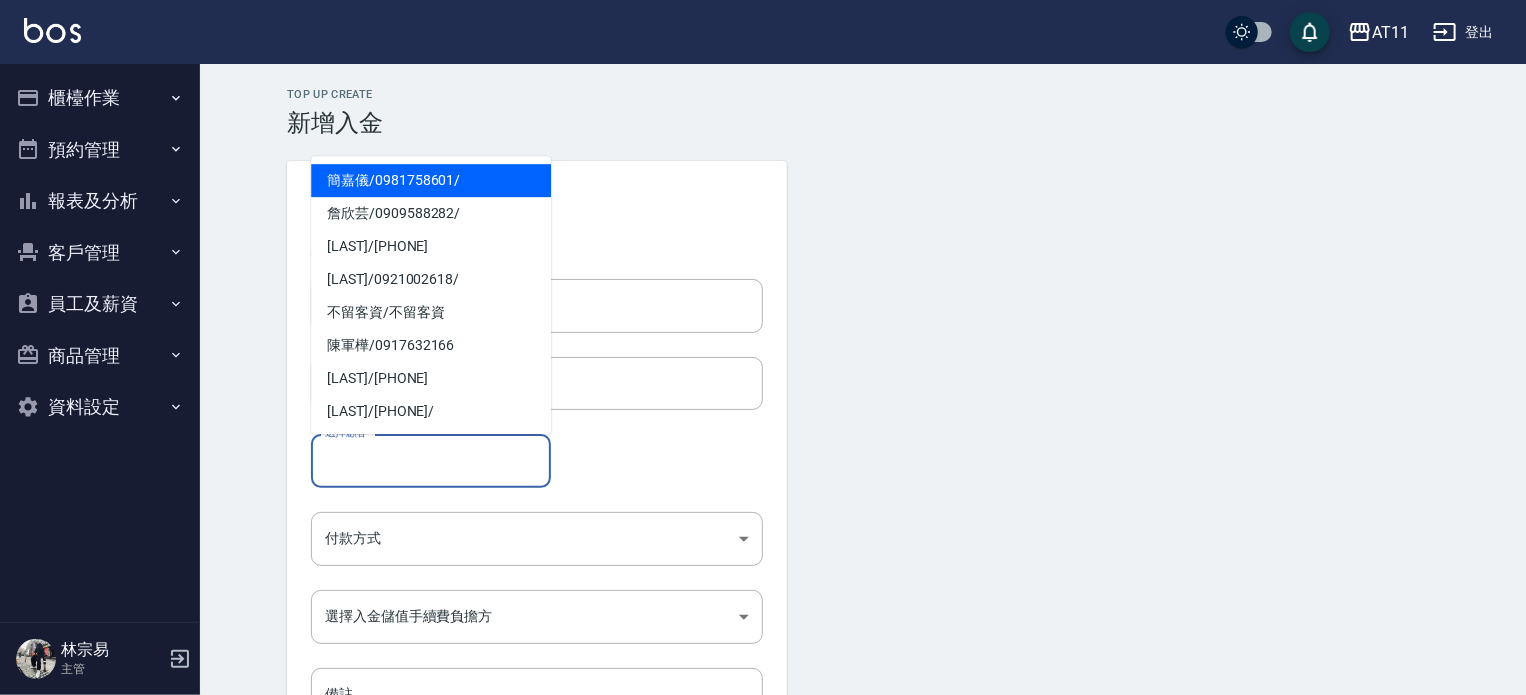 click on "簡嘉儀  /  0981758601  /" at bounding box center [431, 180] 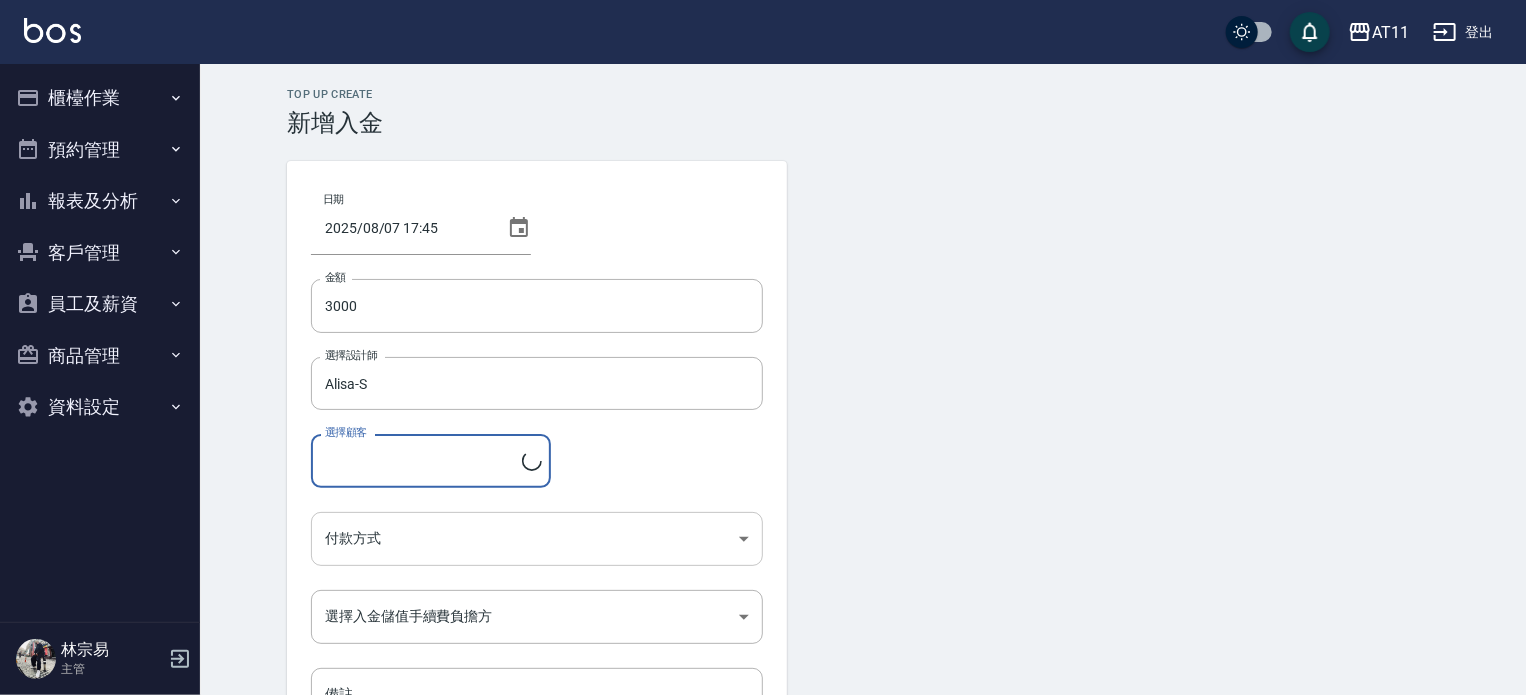 type on "簡嘉儀/0981758601/" 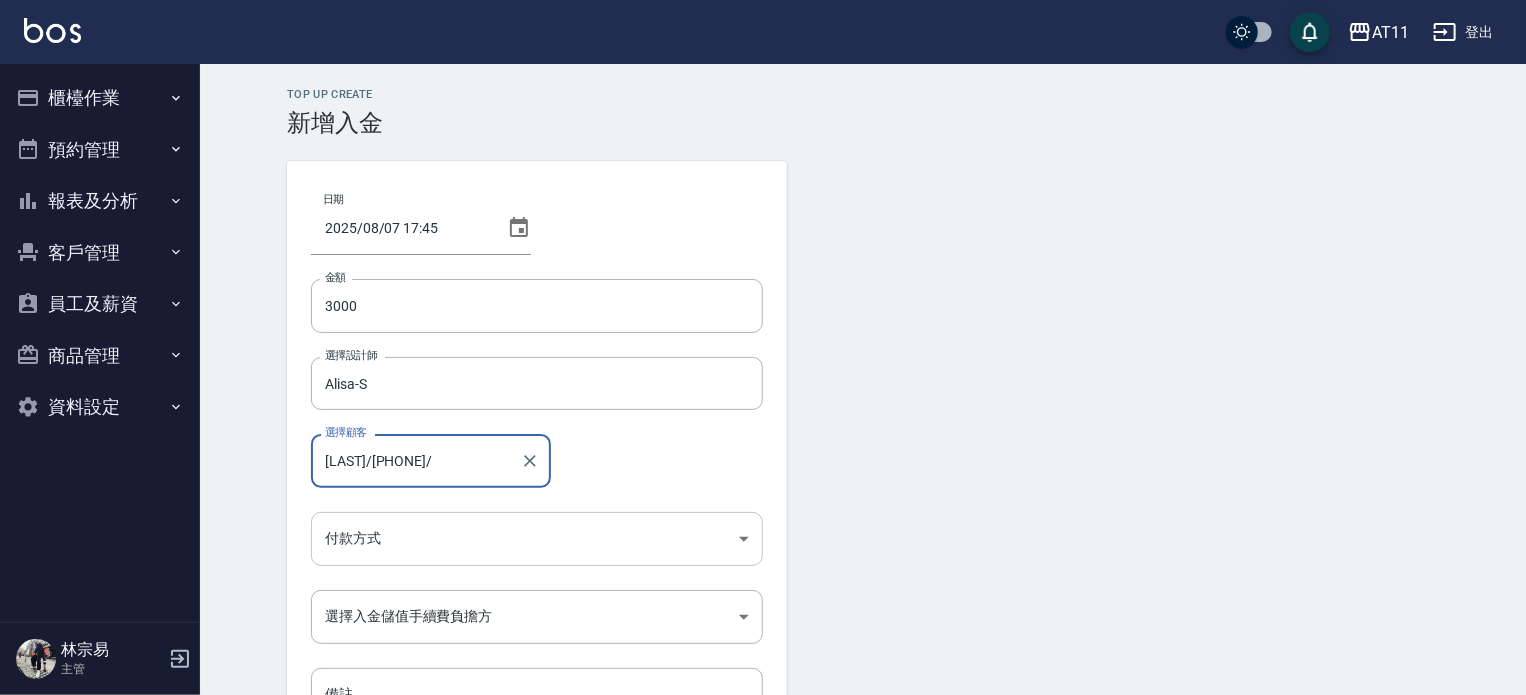 click on "AT11 登出 櫃檯作業 打帳單 帳單列表 現金收支登錄 材料自購登錄 每日結帳 排班表 現場電腦打卡 掃碼打卡 預約管理 預約管理 單日預約紀錄 單週預約紀錄 報表及分析 報表目錄 店家日報表 互助日報表 互助點數明細 設計師日報表 設計師抽成報表 店販抽成明細 客戶管理 客戶列表 卡券管理 入金管理 員工及薪資 員工列表 全店打卡記錄 商品管理 商品分類設定 商品列表 資料設定 服務分類設定 服務項目設定 預收卡設定 支付方式設定 第三方卡券設定 林宗易 主管 Top Up Create 新增入金 日期 2025/08/07 17:45 金額 3000 金額 選擇設計師 Alisa-S 選擇設計師 選擇顧客 簡嘉儀/0981758601/ 選擇顧客 付款方式 ​ 付款方式 選擇入金儲值手續費負擔方 ​ 選擇入金儲值手續費負擔方 備註 備註 新增" at bounding box center (763, 415) 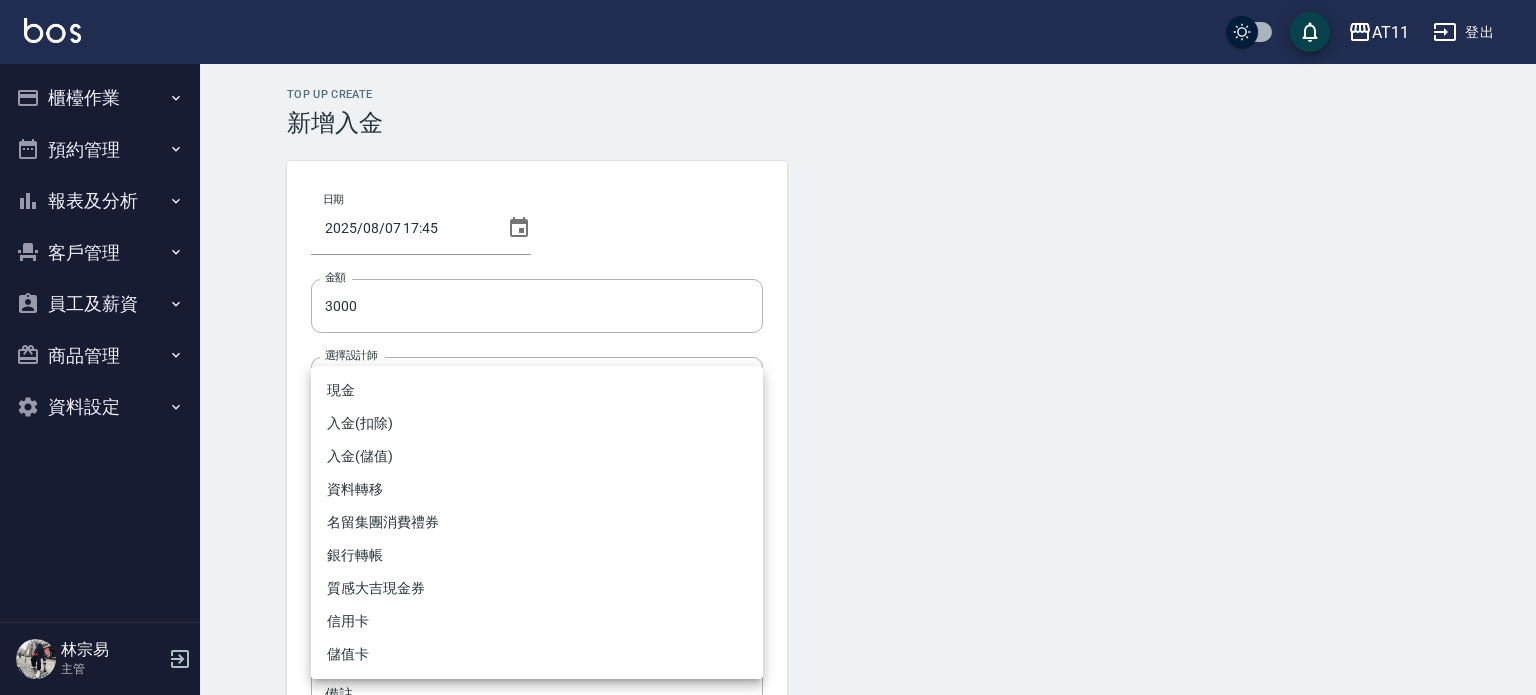 click on "入金(儲值)" at bounding box center (537, 456) 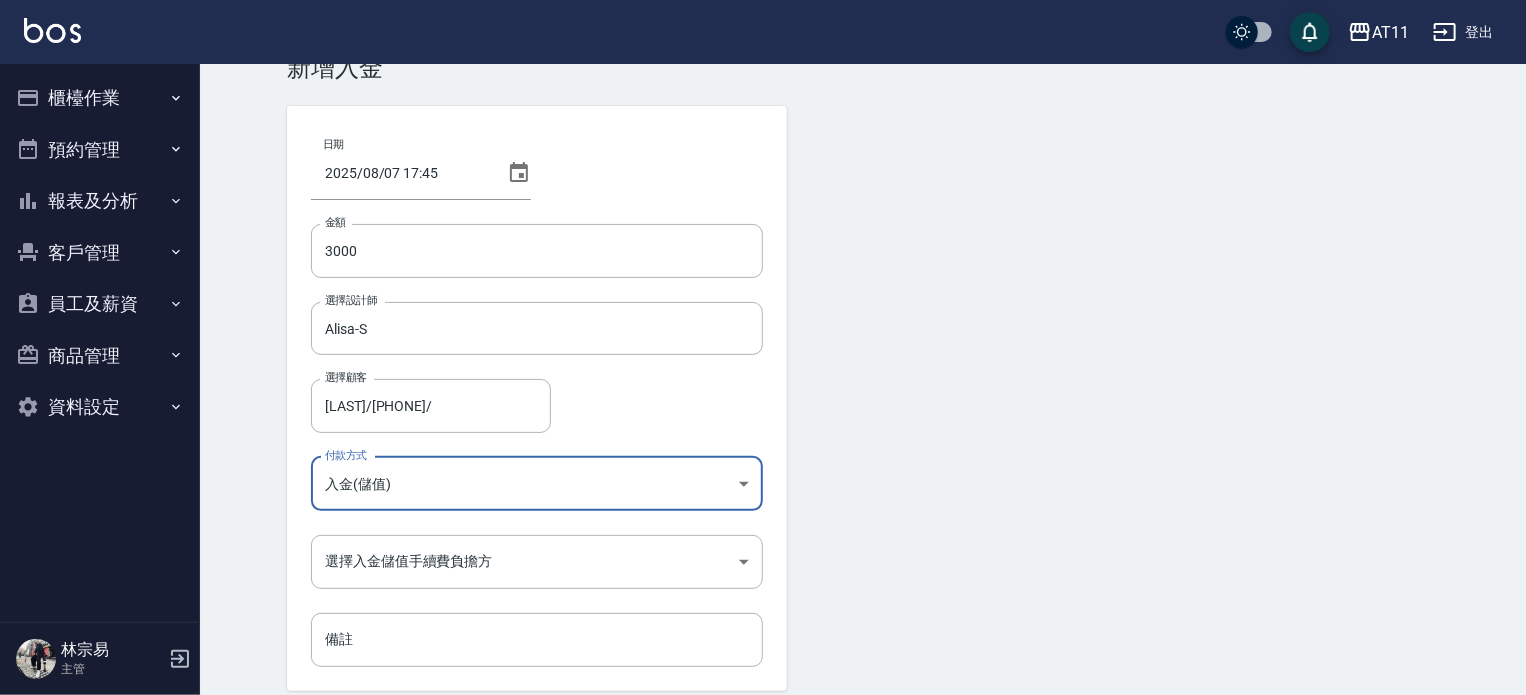 scroll, scrollTop: 100, scrollLeft: 0, axis: vertical 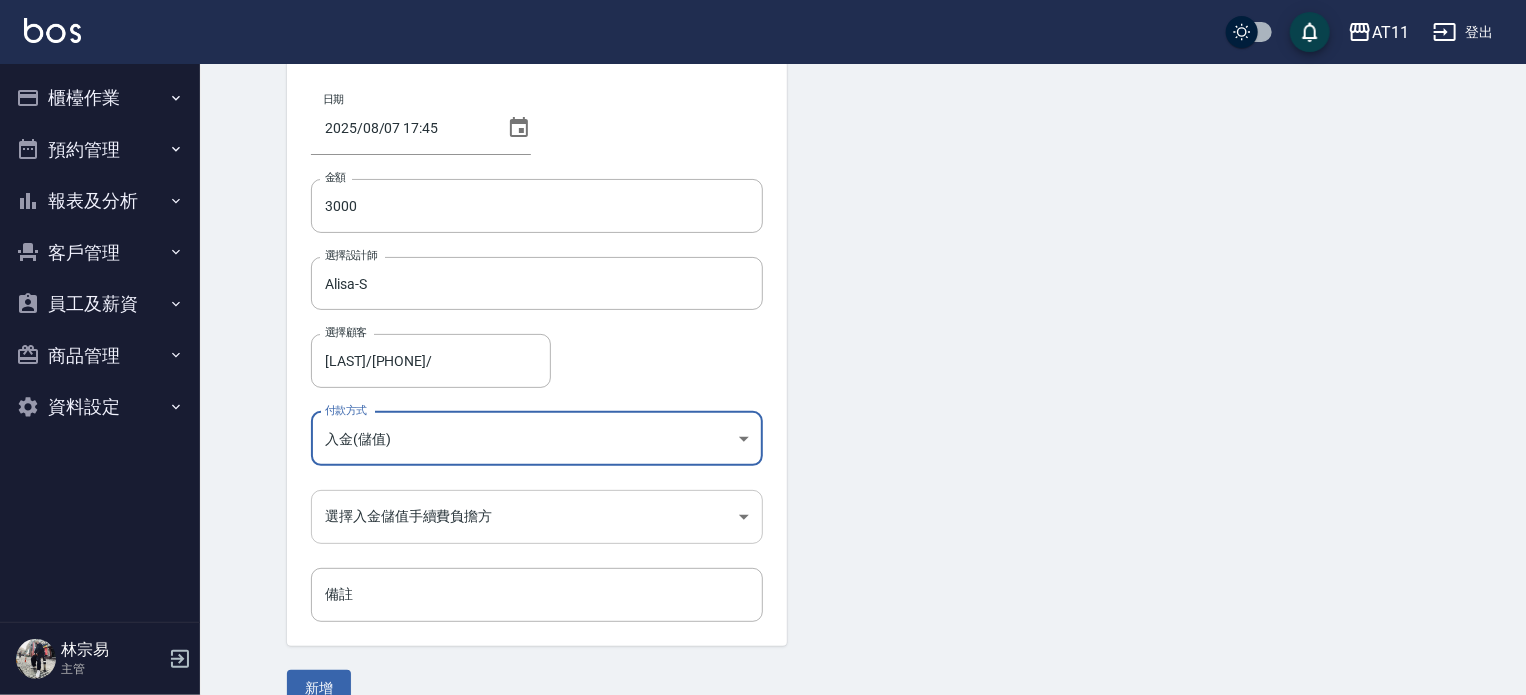 click on "AT11 登出 櫃檯作業 打帳單 帳單列表 現金收支登錄 材料自購登錄 每日結帳 排班表 現場電腦打卡 掃碼打卡 預約管理 預約管理 單日預約紀錄 單週預約紀錄 報表及分析 報表目錄 店家日報表 互助日報表 互助點數明細 設計師日報表 設計師抽成報表 店販抽成明細 客戶管理 客戶列表 卡券管理 入金管理 員工及薪資 員工列表 全店打卡記錄 商品管理 商品分類設定 商品列表 資料設定 服務分類設定 服務項目設定 預收卡設定 支付方式設定 第三方卡券設定 林宗易 主管 Top Up Create 新增入金 日期 2025/08/07 17:45 金額 3000 金額 選擇設計師 Alisa-S 選擇設計師 選擇顧客 簡嘉儀/0981758601/ 選擇顧客 付款方式 入金(儲值) 入金(儲值) 付款方式 選擇入金儲值手續費負擔方 ​ 選擇入金儲值手續費負擔方 備註 備註 新增" at bounding box center [763, 315] 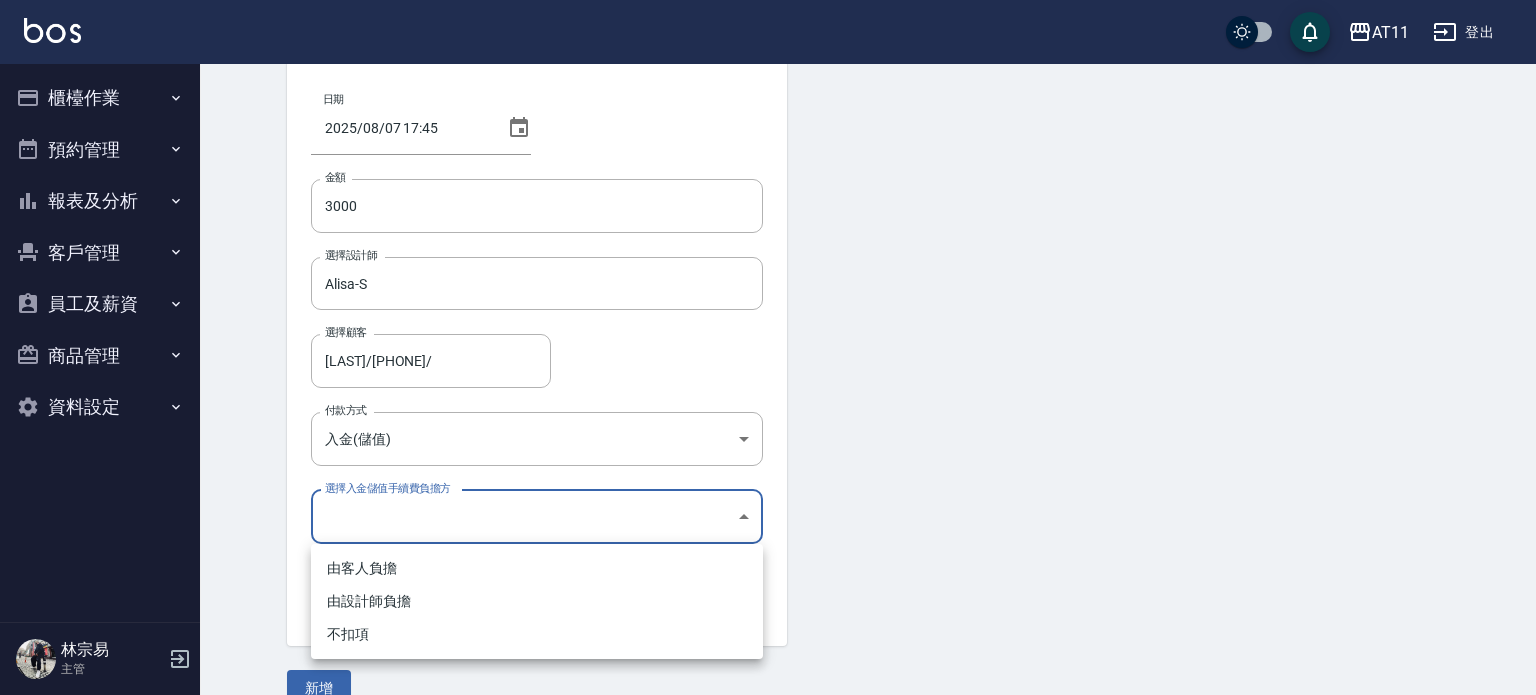 click on "不扣項" at bounding box center (537, 634) 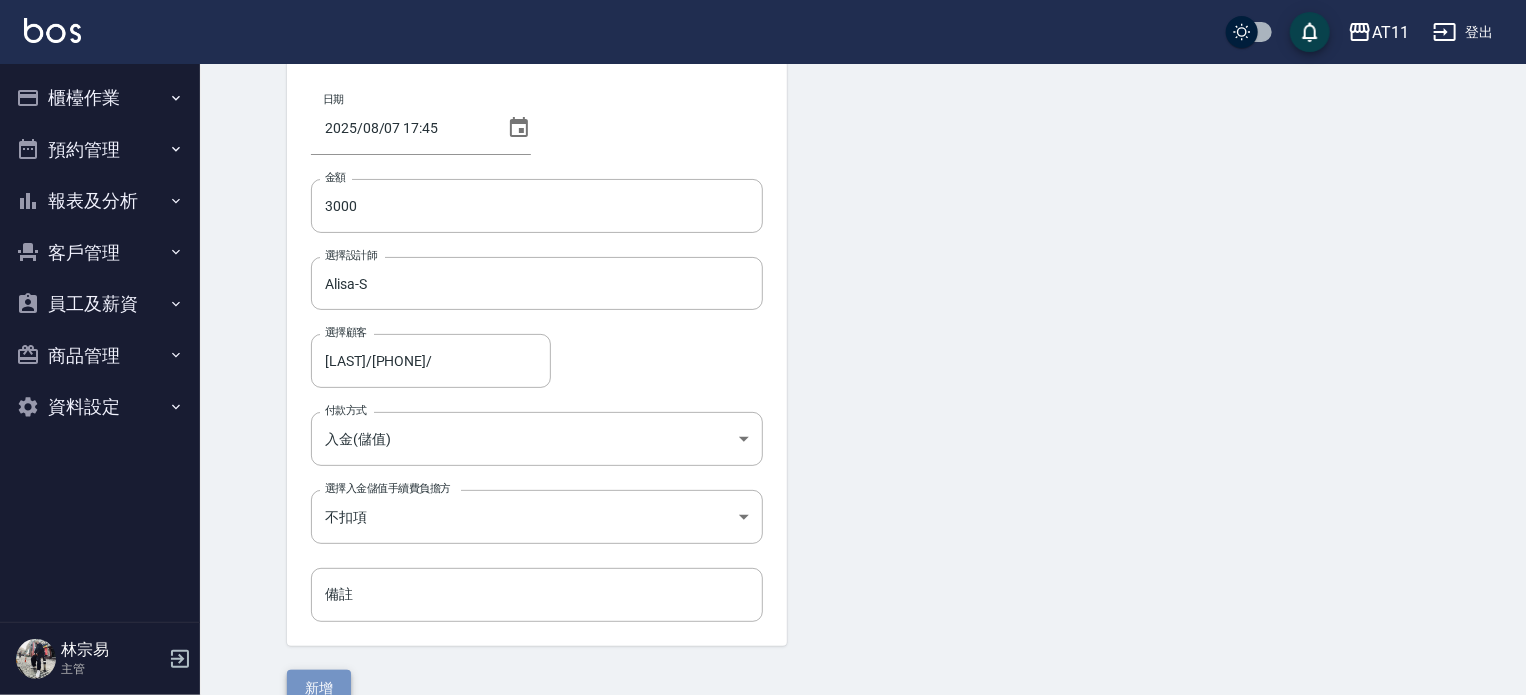 click on "新增" at bounding box center [319, 688] 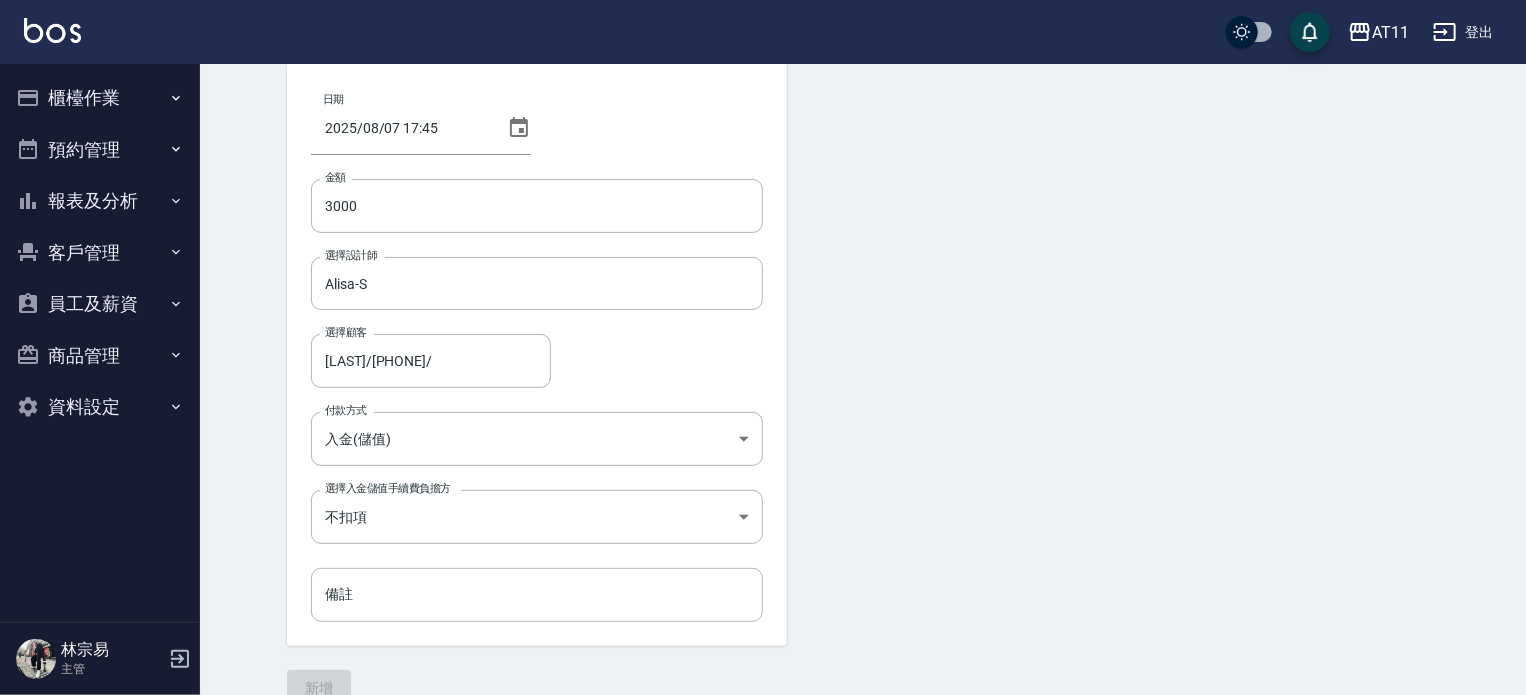 scroll, scrollTop: 0, scrollLeft: 0, axis: both 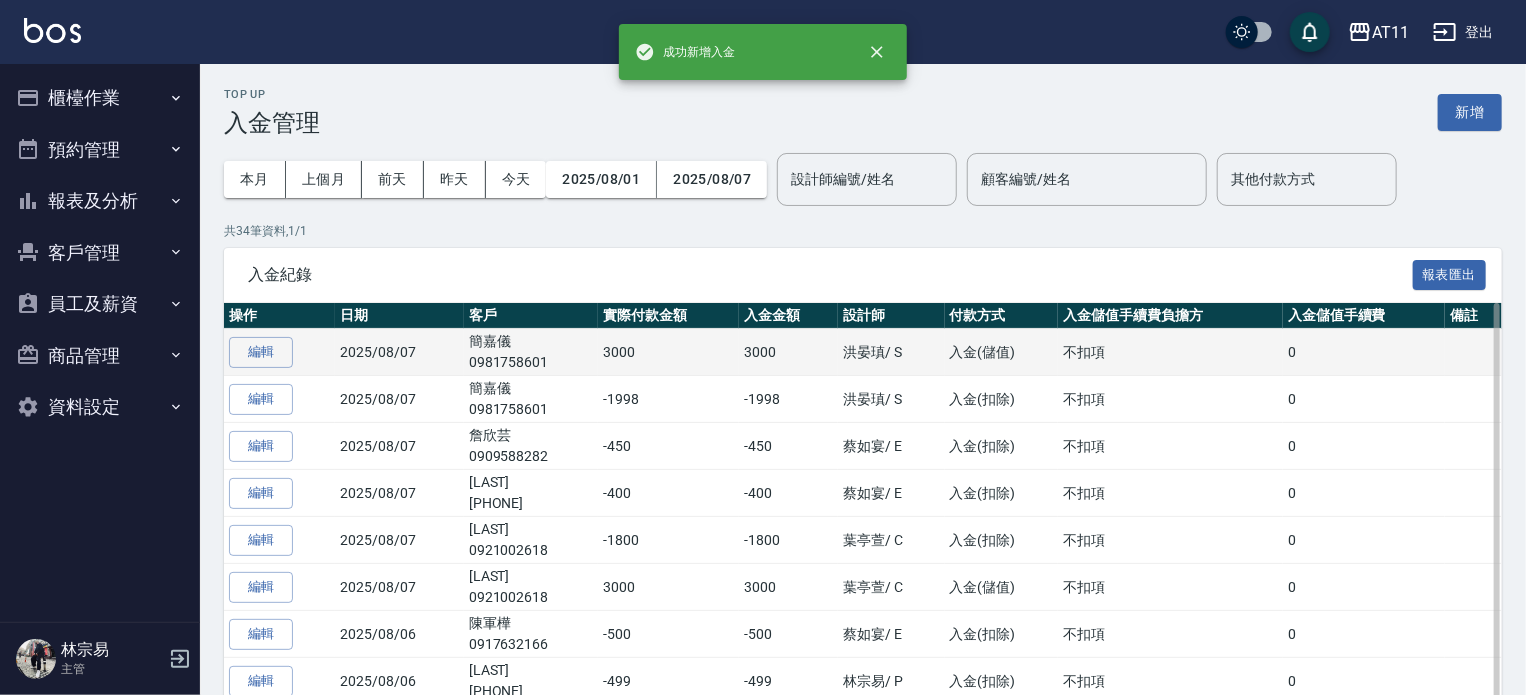 click on "簡嘉儀 0981758601" at bounding box center (531, 352) 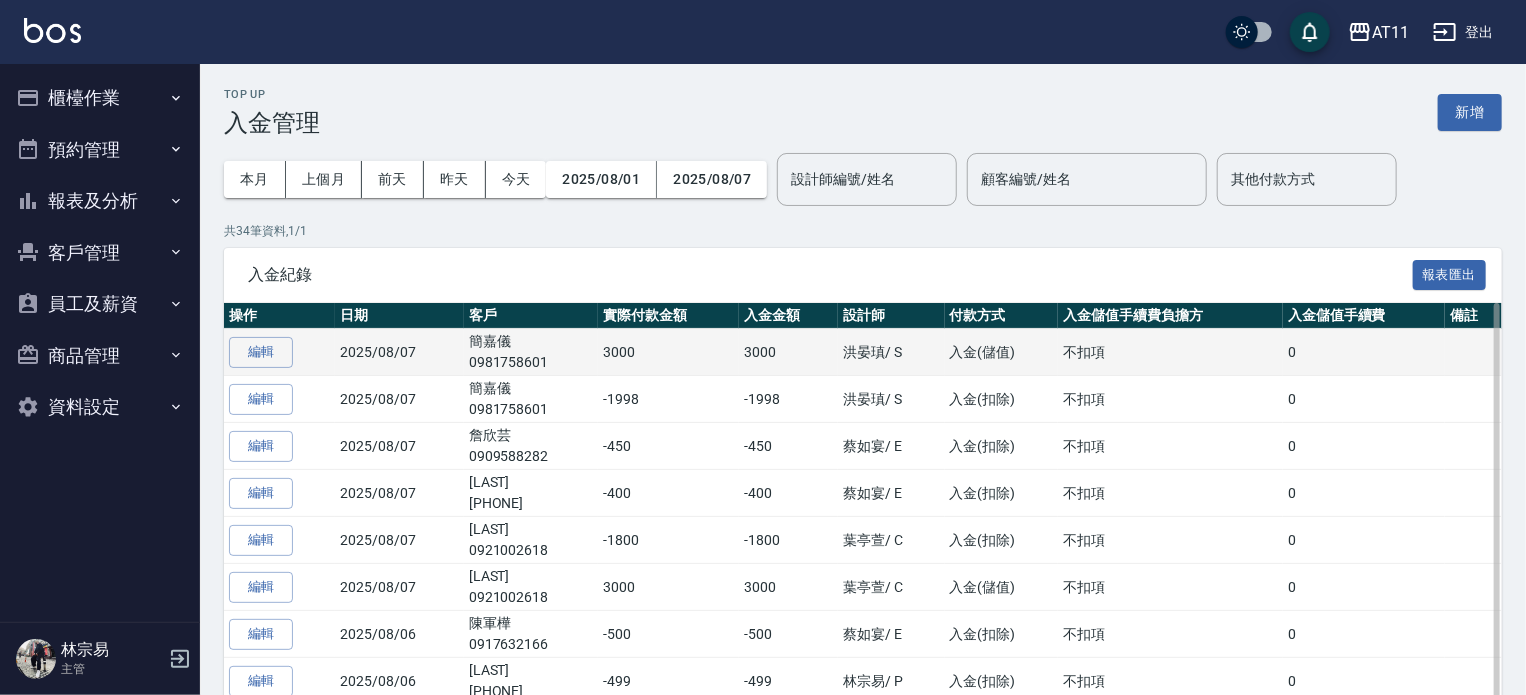 click on "簡嘉儀 0981758601" at bounding box center [531, 352] 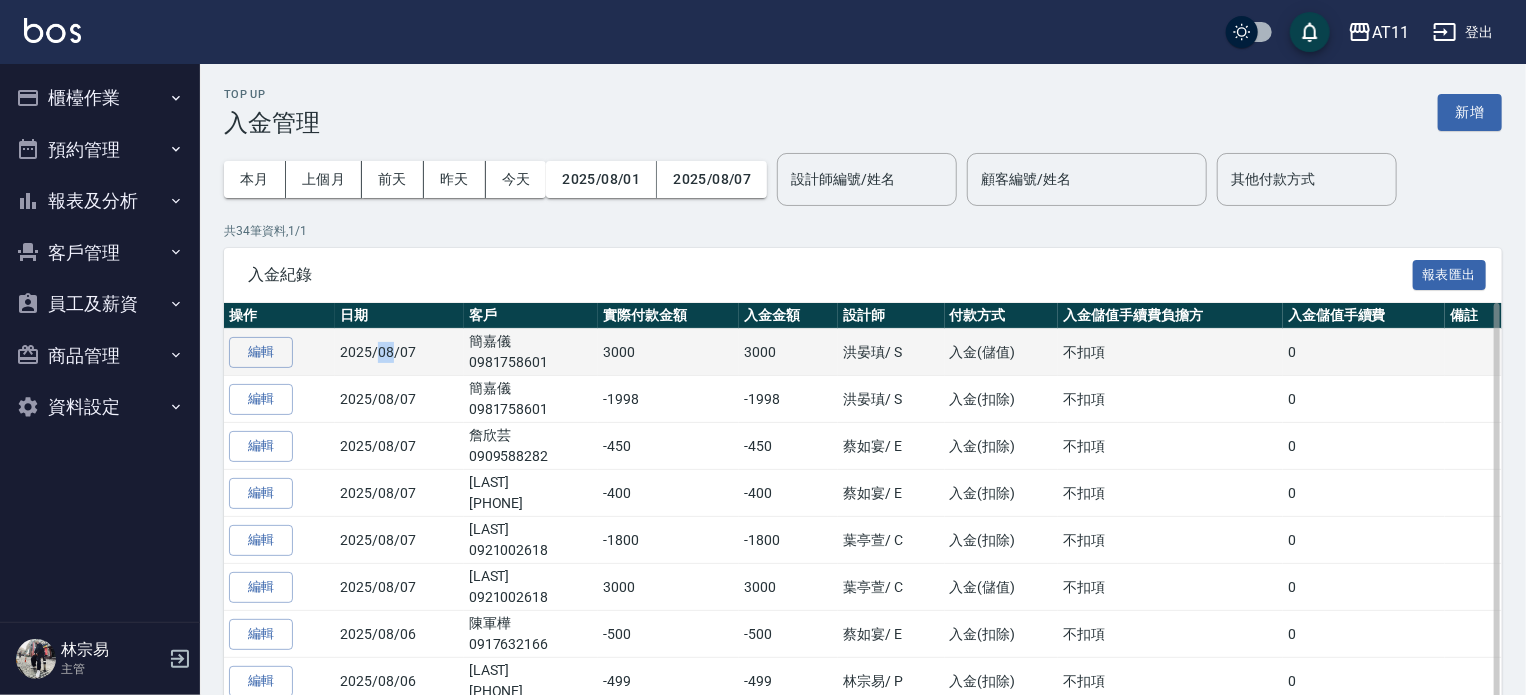 click on "2025/08/07" at bounding box center (399, 352) 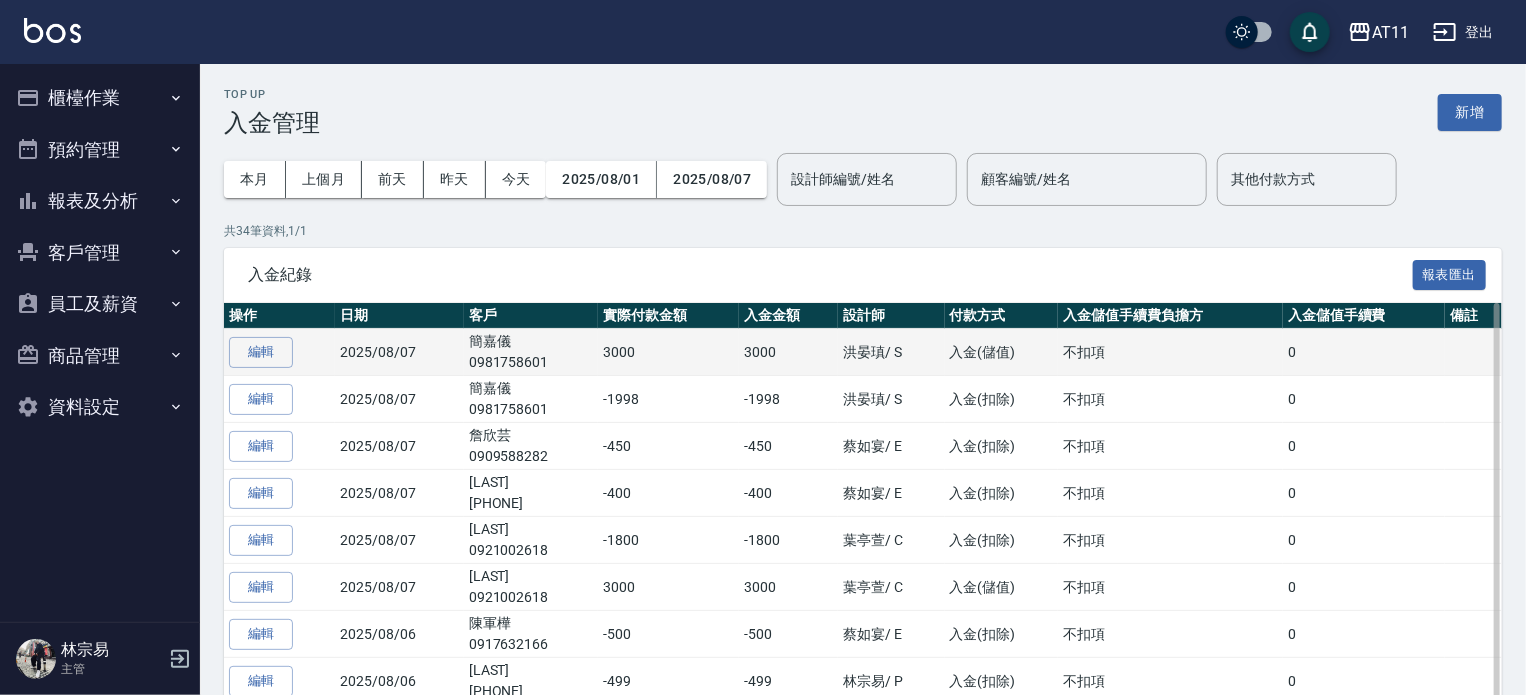 click on "2025/08/07" at bounding box center [399, 352] 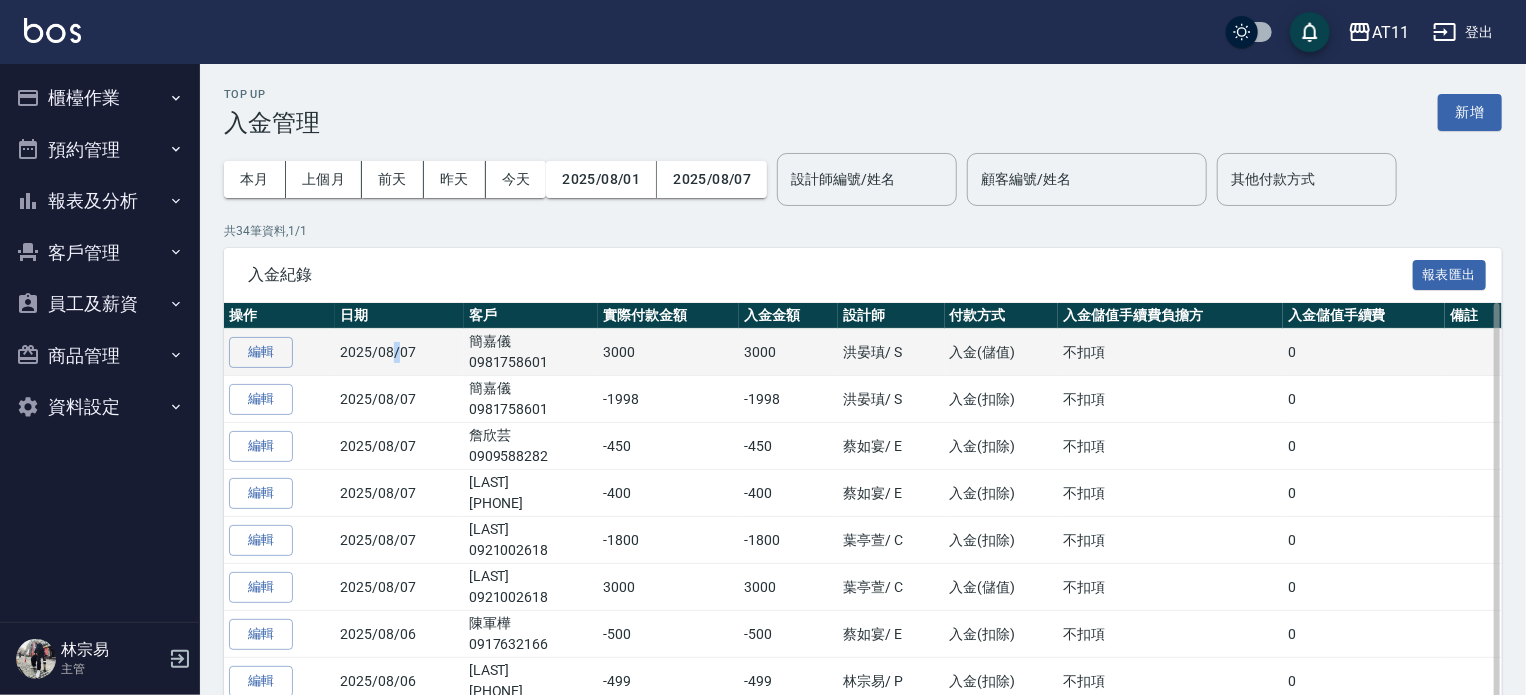 click on "2025/08/07" at bounding box center (399, 352) 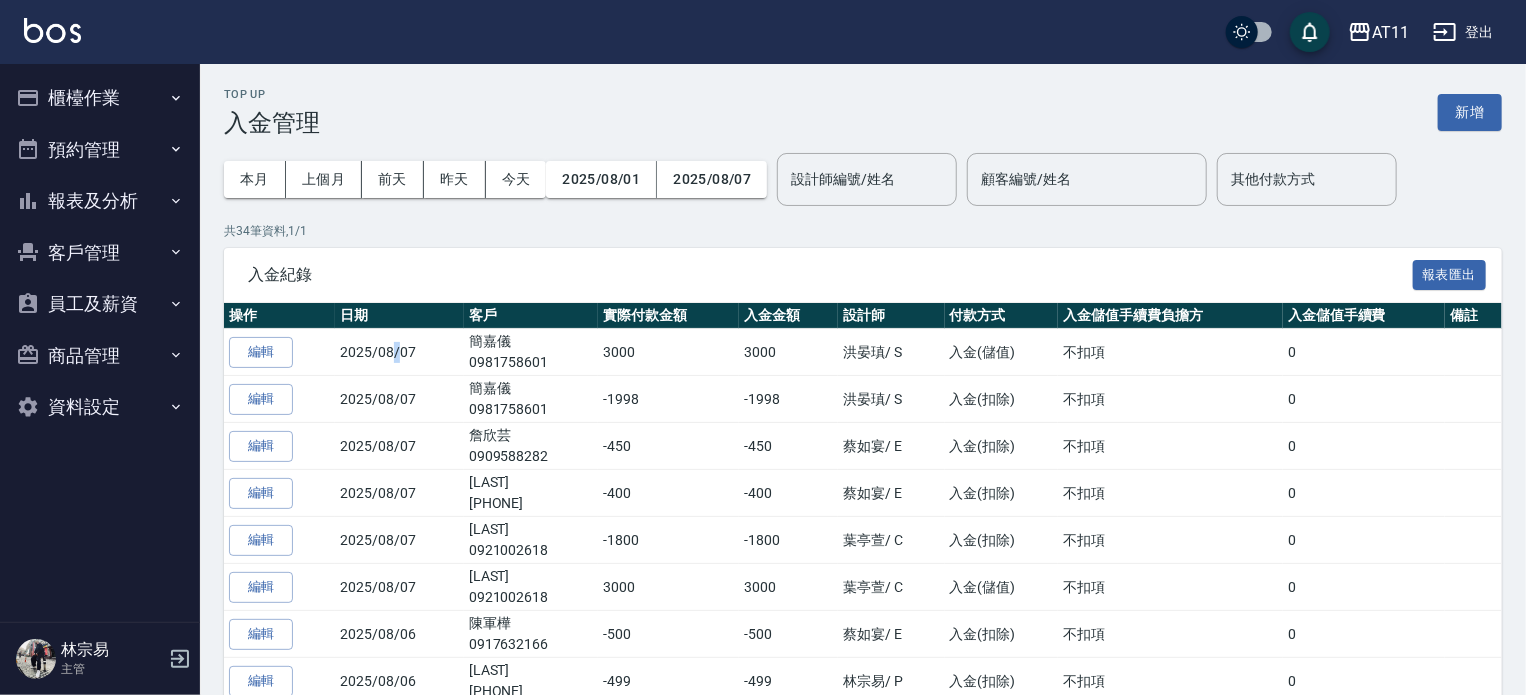 click on "客戶管理" at bounding box center (100, 253) 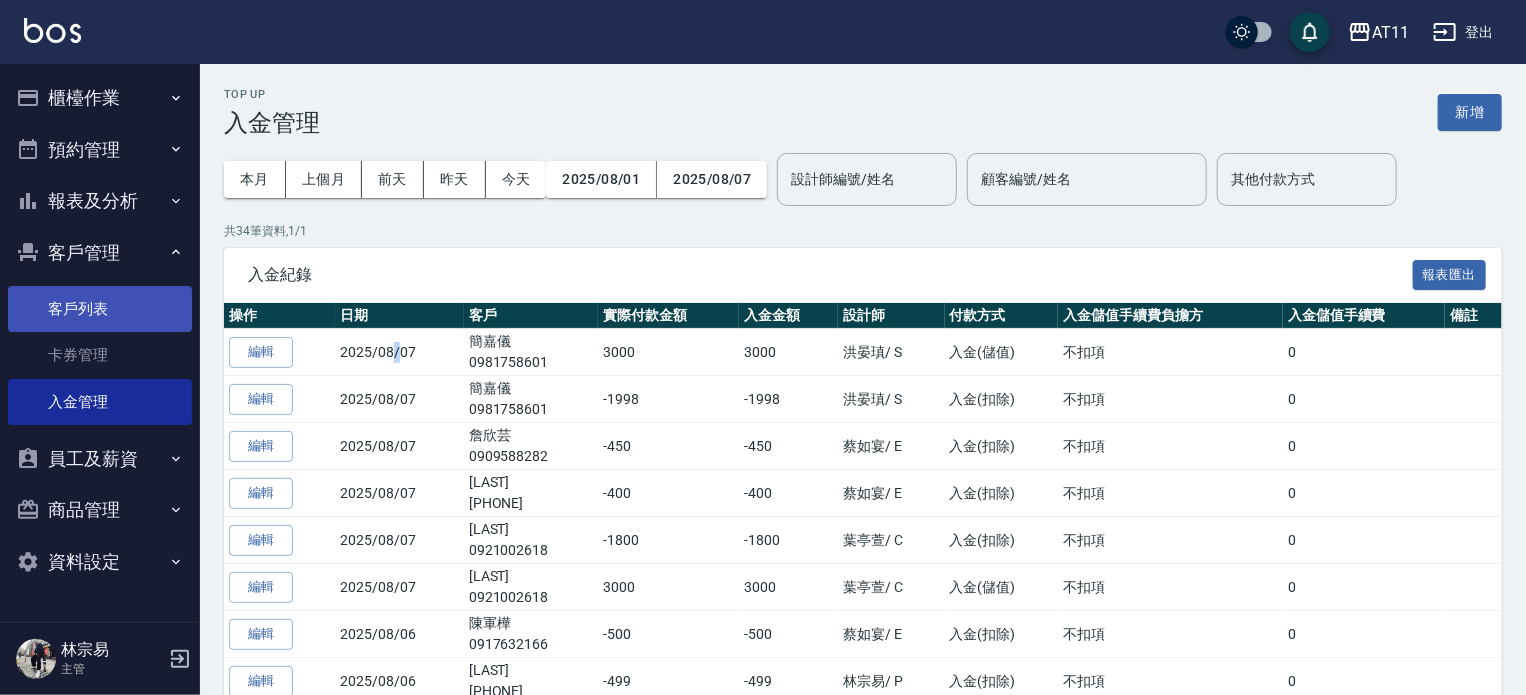 click on "客戶列表" at bounding box center (100, 309) 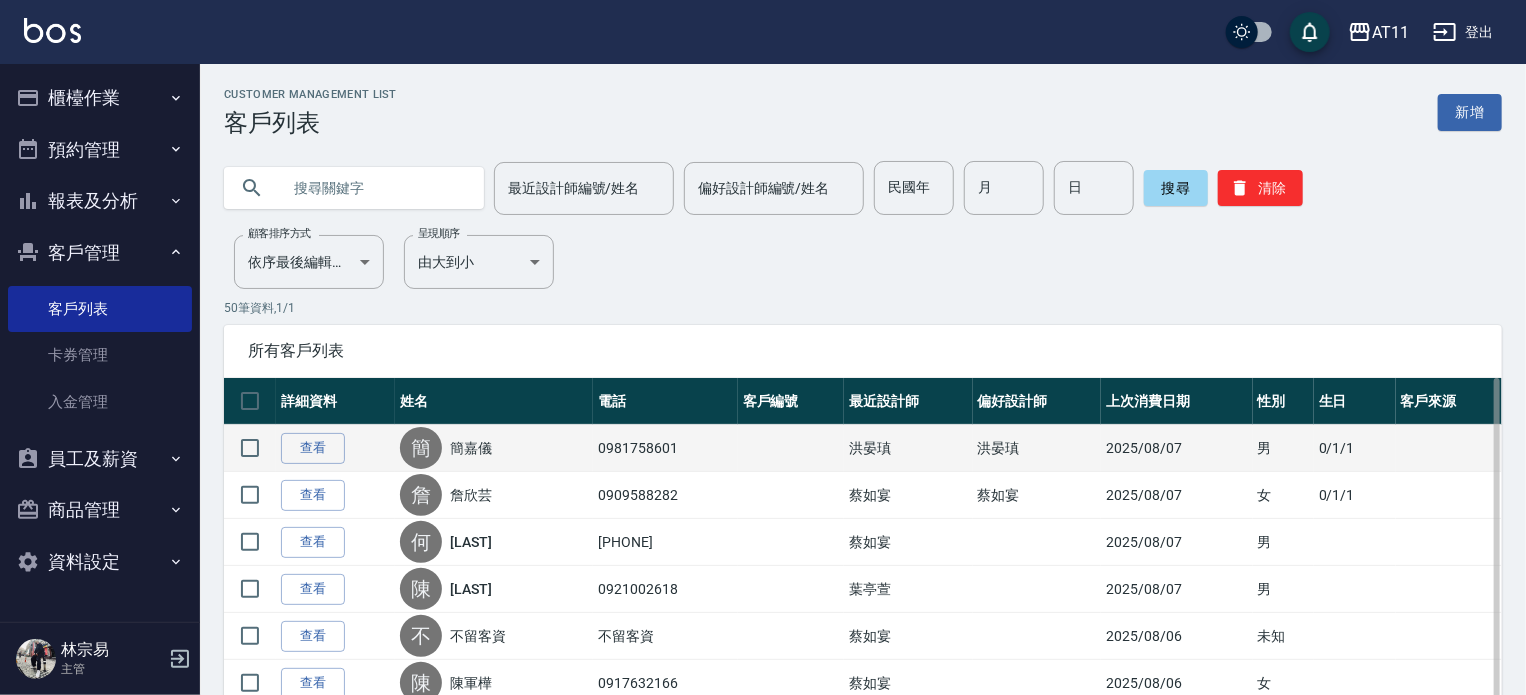 click on "簡 簡嘉儀" at bounding box center [494, 448] 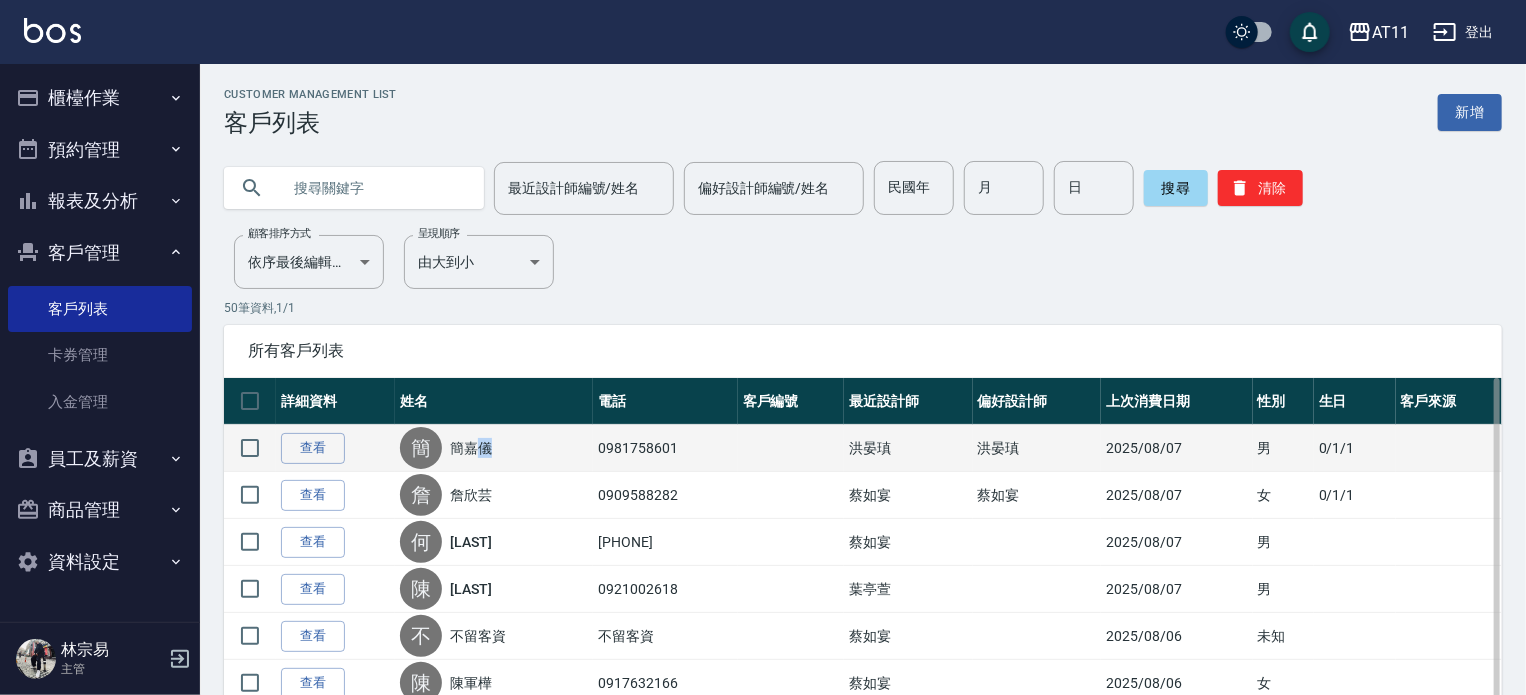 click on "簡 簡嘉儀" at bounding box center [494, 448] 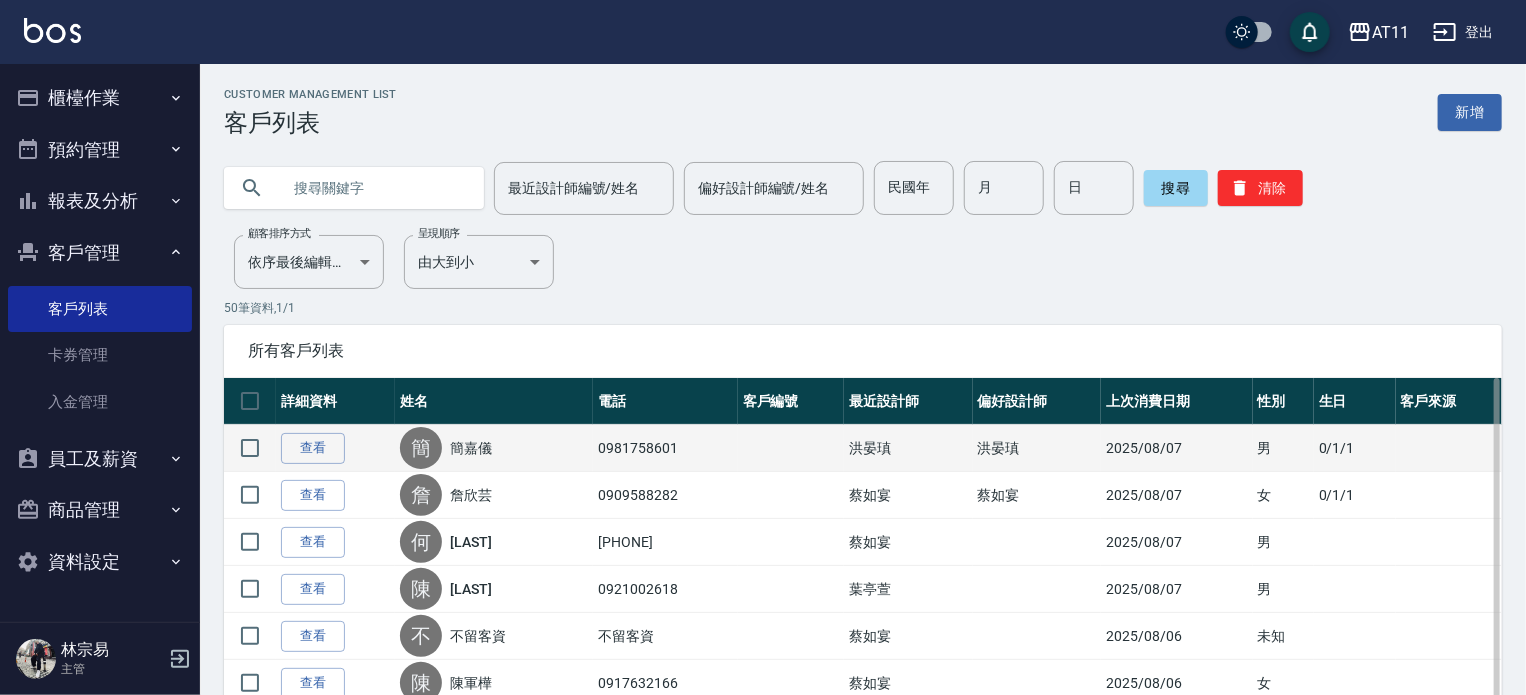 click on "簡 簡嘉儀" at bounding box center (494, 448) 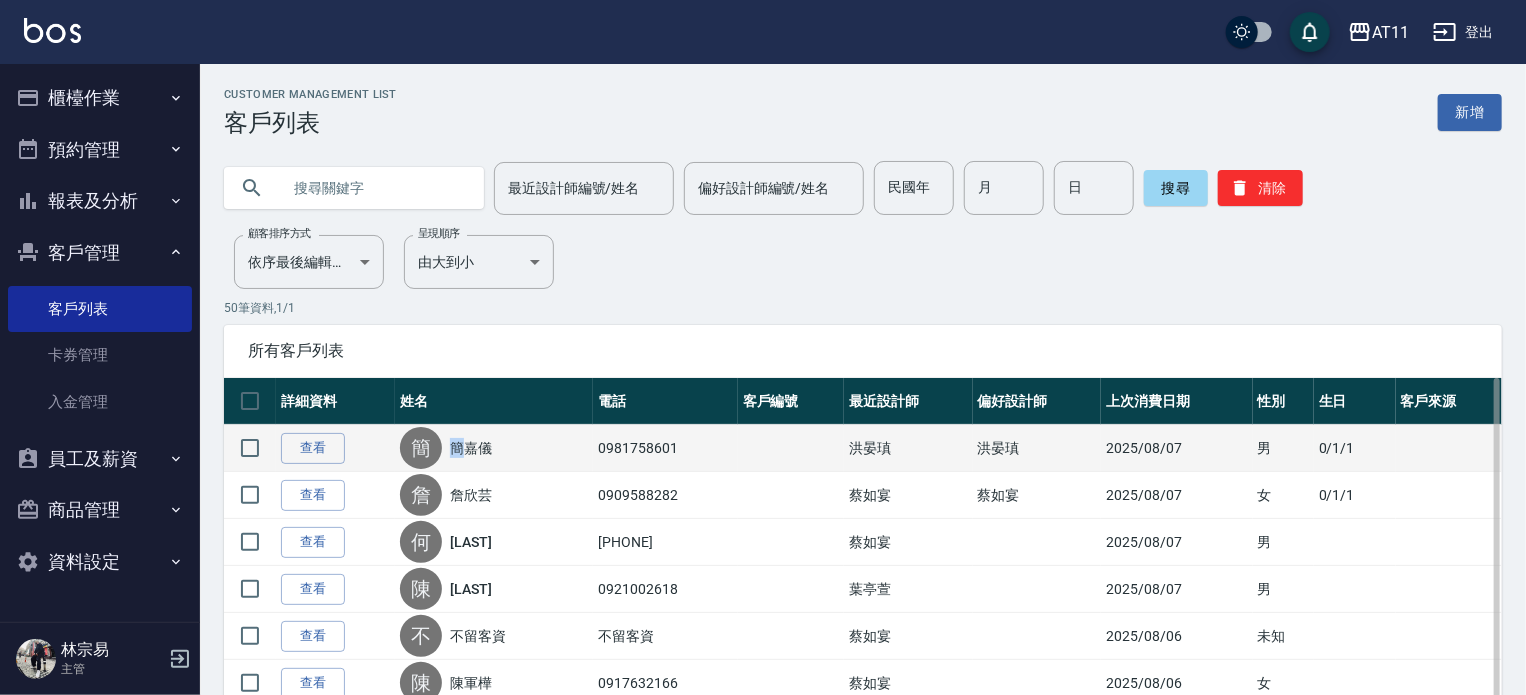 click on "簡 簡嘉儀" at bounding box center (494, 448) 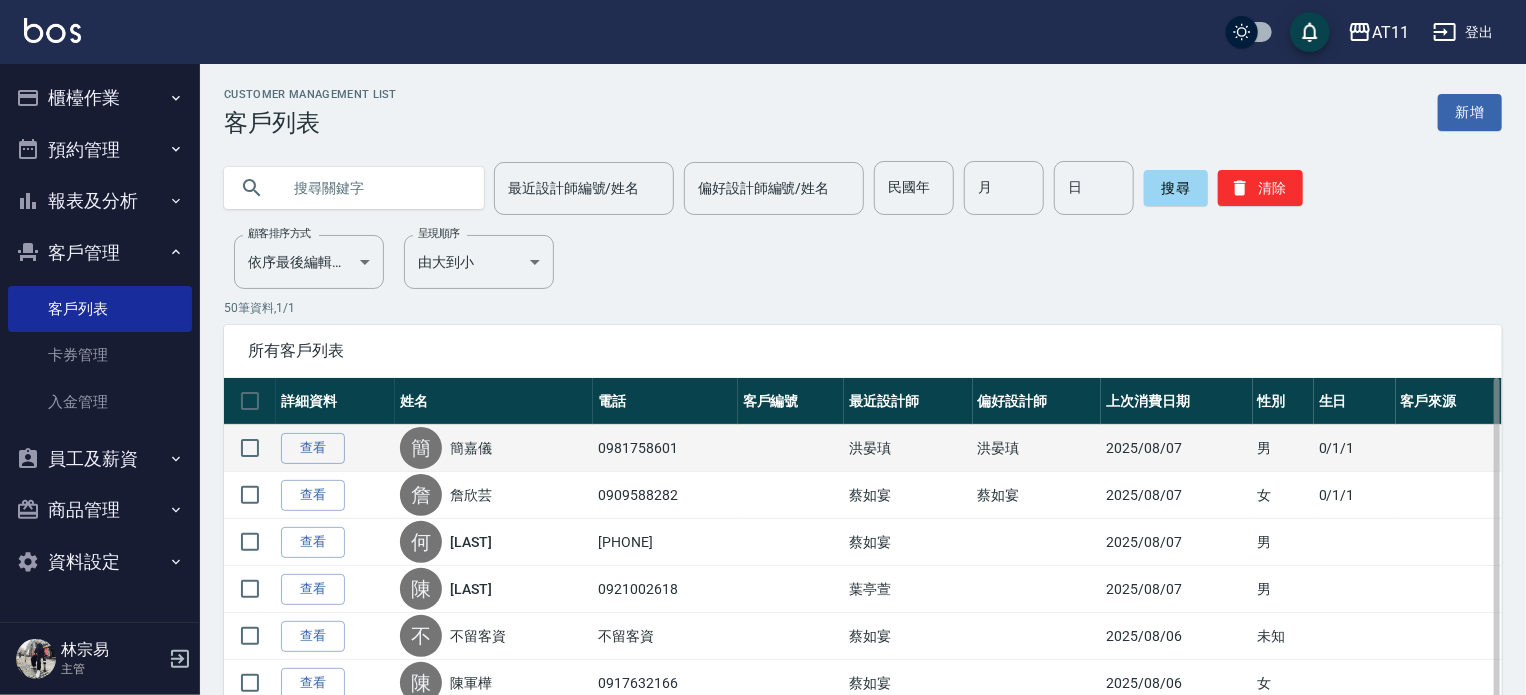 drag, startPoint x: 348, startPoint y: 443, endPoint x: 327, endPoint y: 448, distance: 21.587032 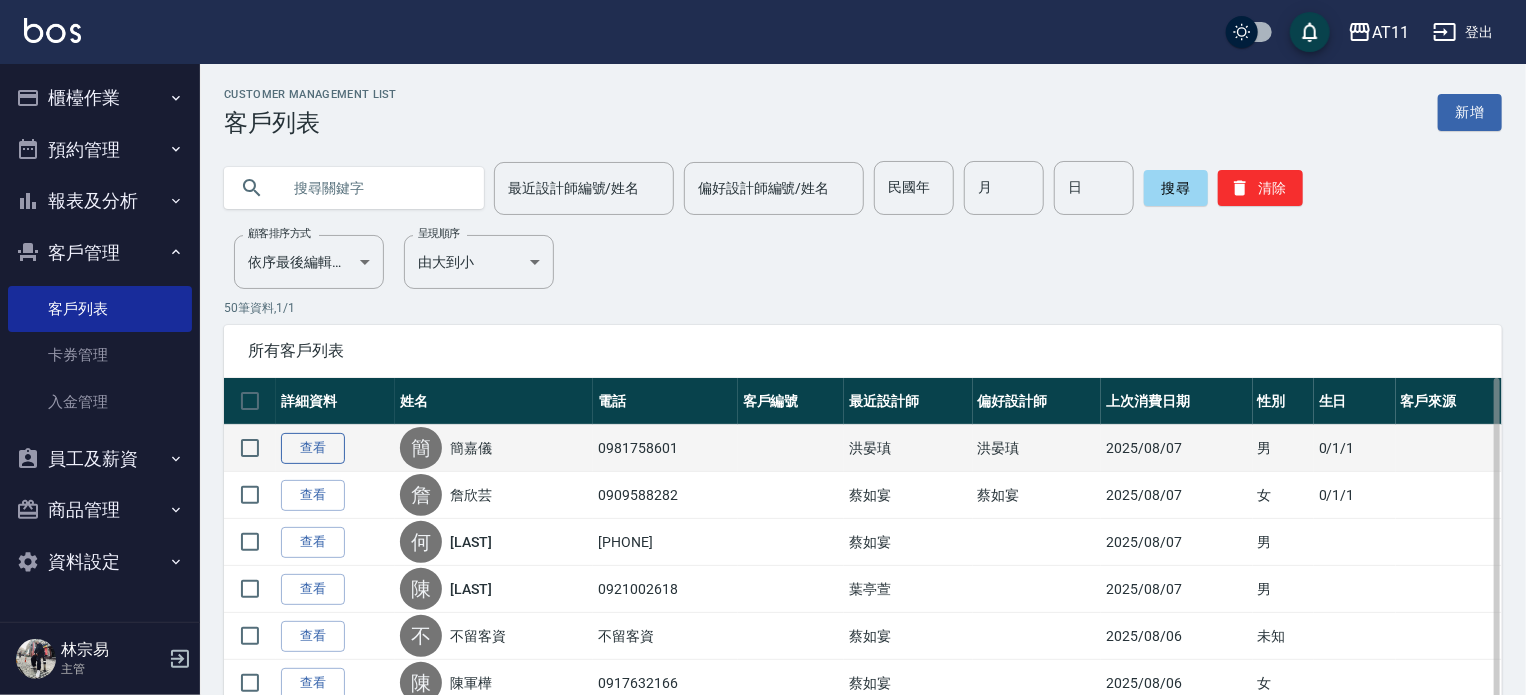 click on "查看" at bounding box center [335, 448] 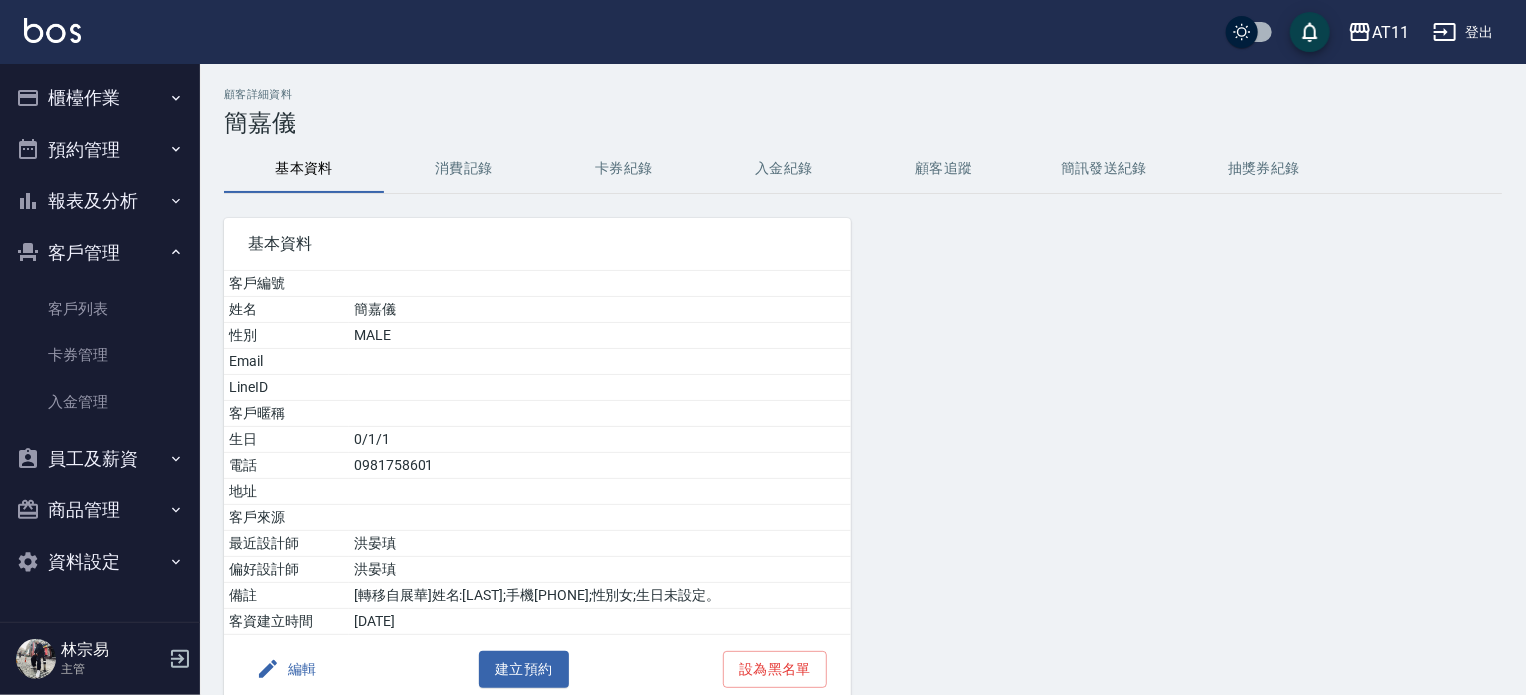 click on "入金紀錄" at bounding box center [784, 169] 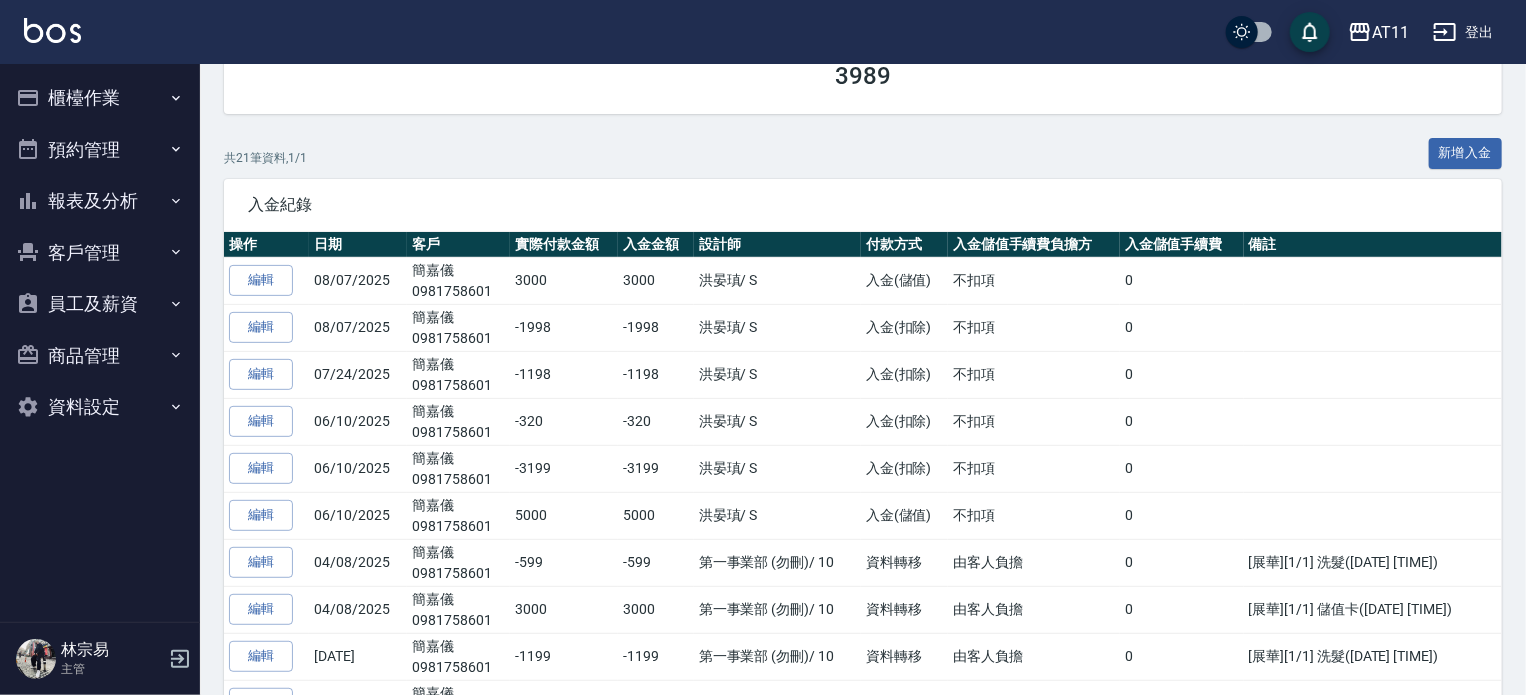 scroll, scrollTop: 108, scrollLeft: 0, axis: vertical 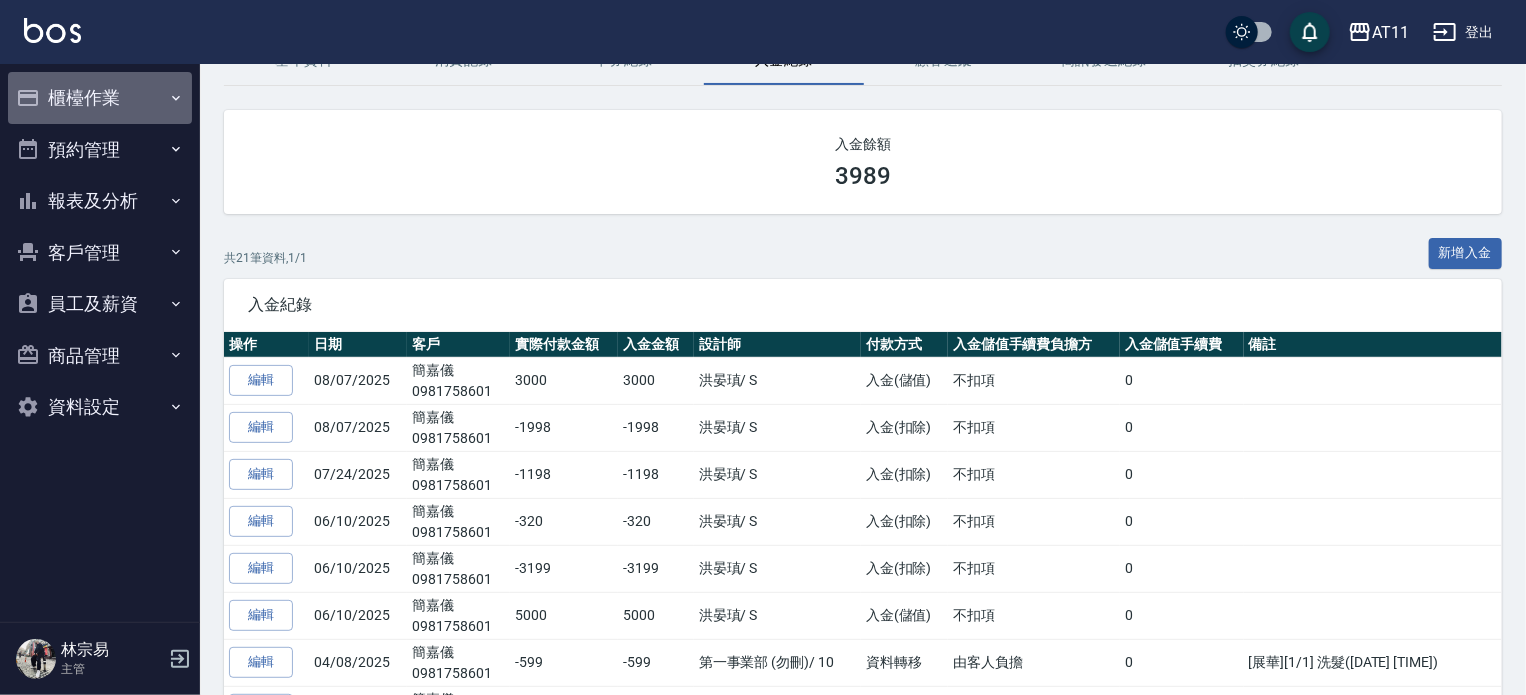click on "櫃檯作業" at bounding box center [100, 98] 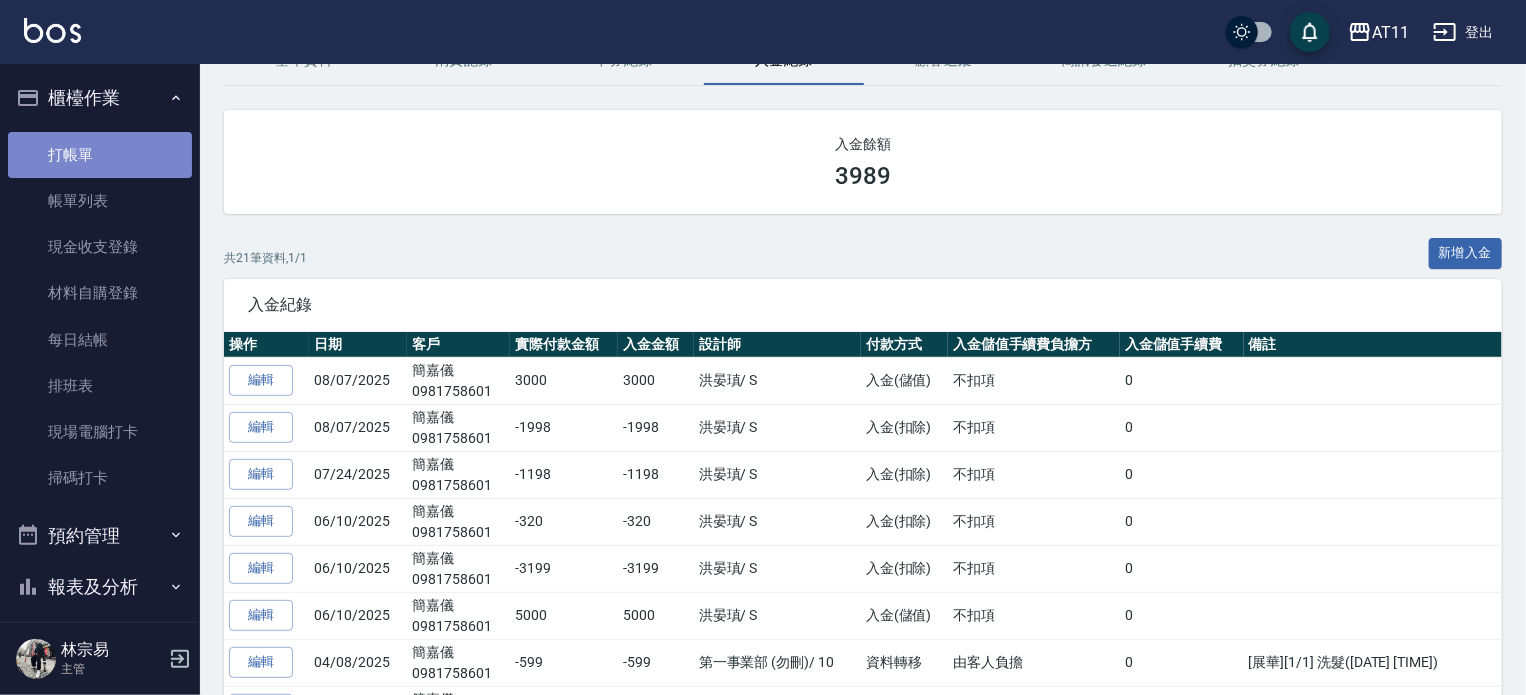 click on "打帳單" at bounding box center [100, 155] 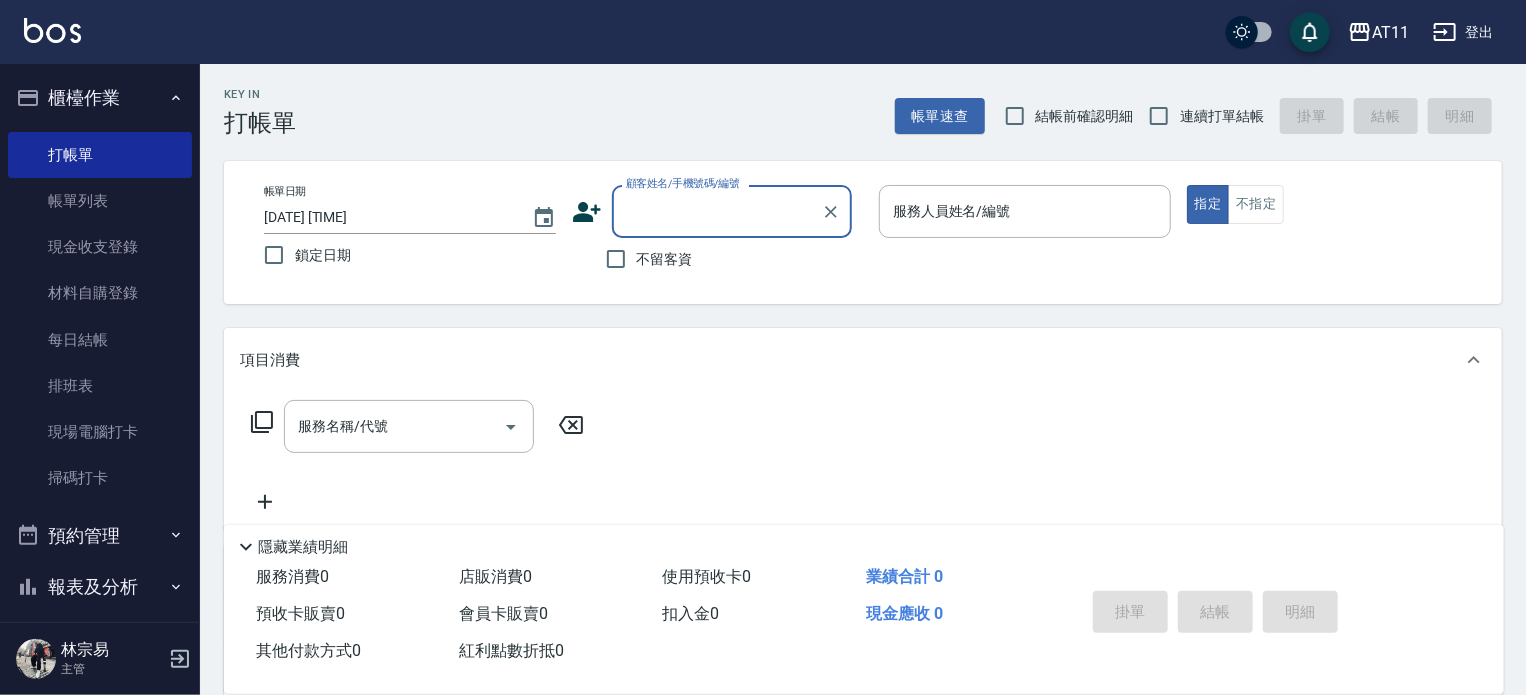 click on "不留客資" at bounding box center (665, 259) 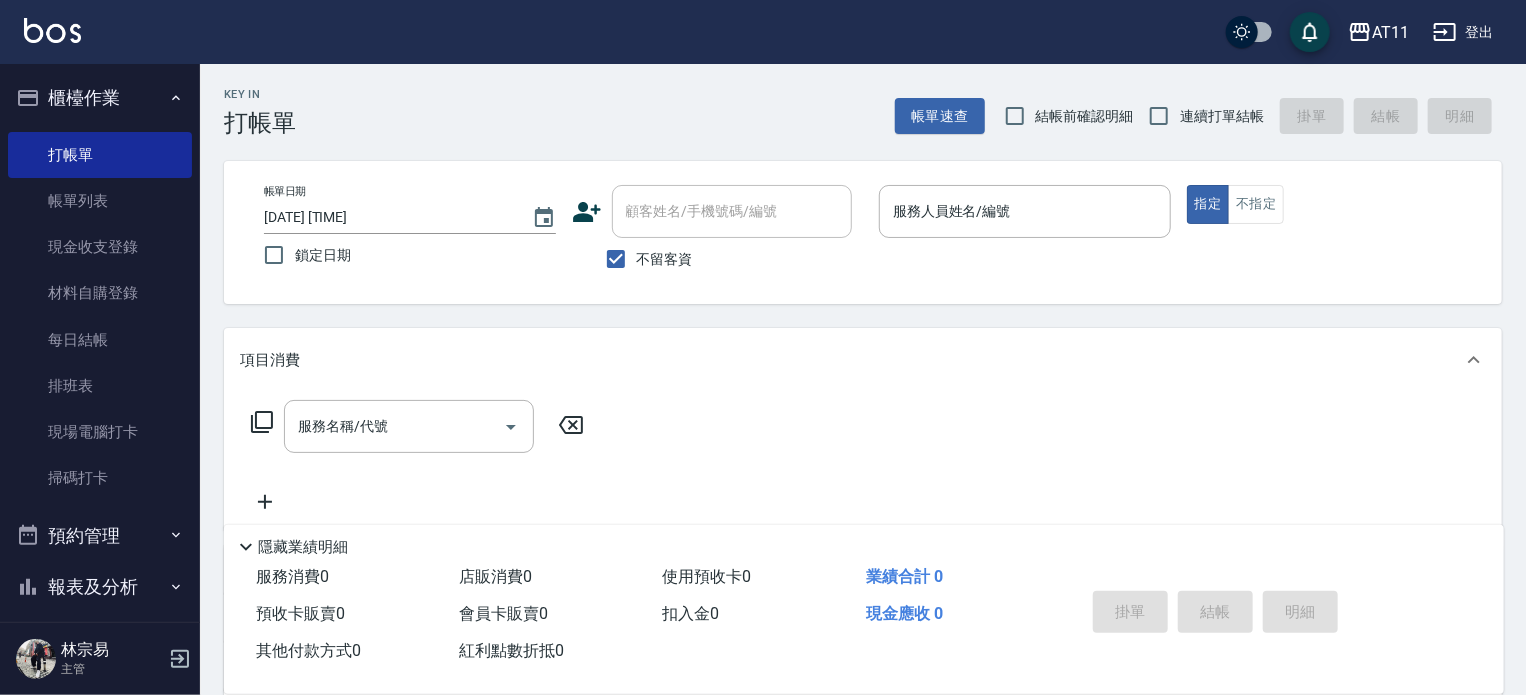 click on "連續打單結帳" at bounding box center (1222, 116) 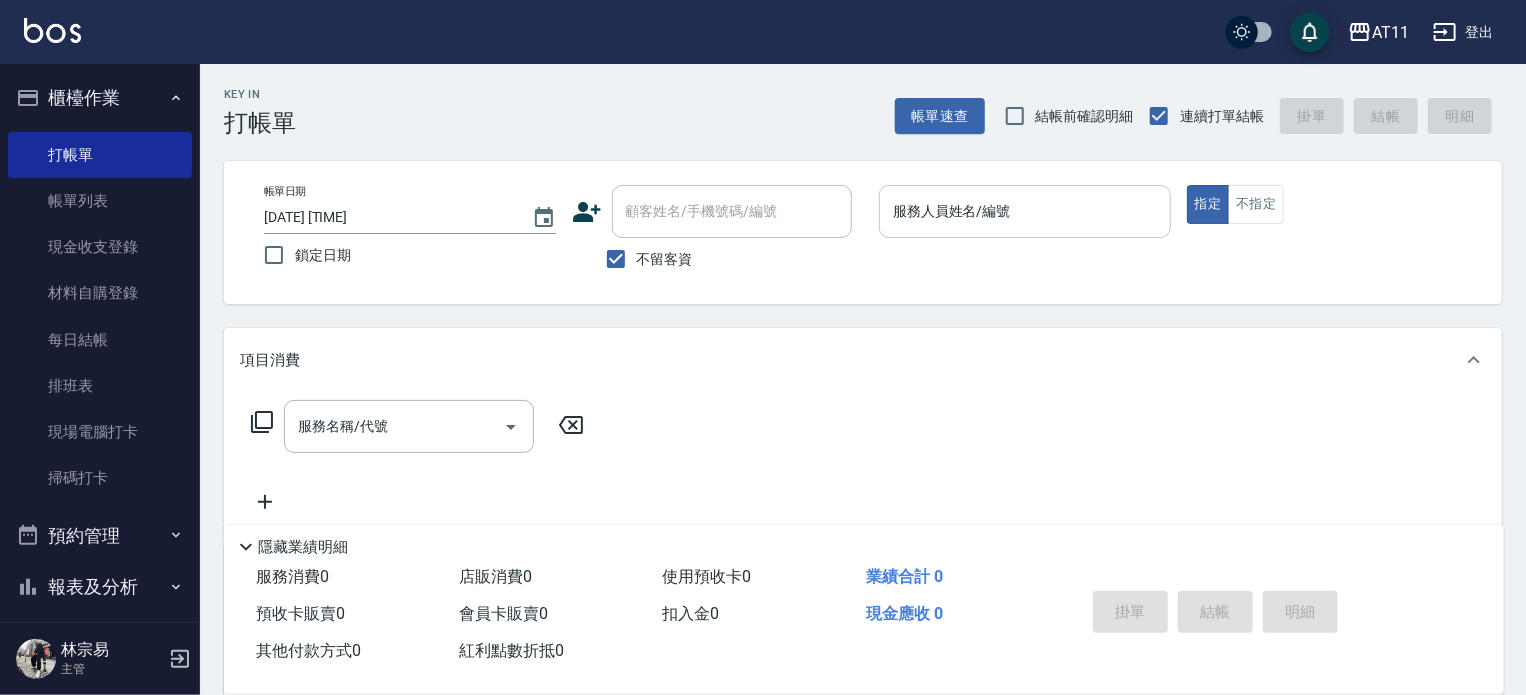 click on "服務人員姓名/編號" at bounding box center (1025, 211) 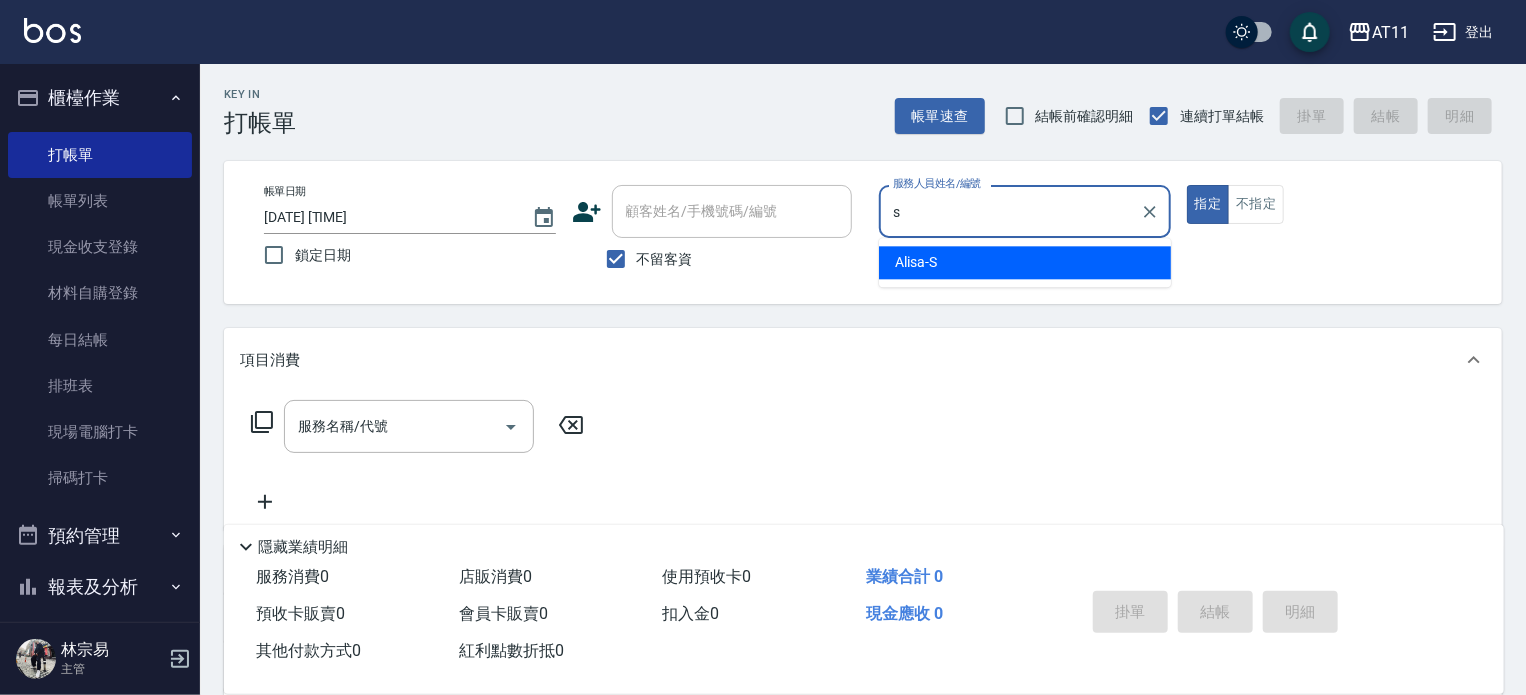 type on "Alisa-S" 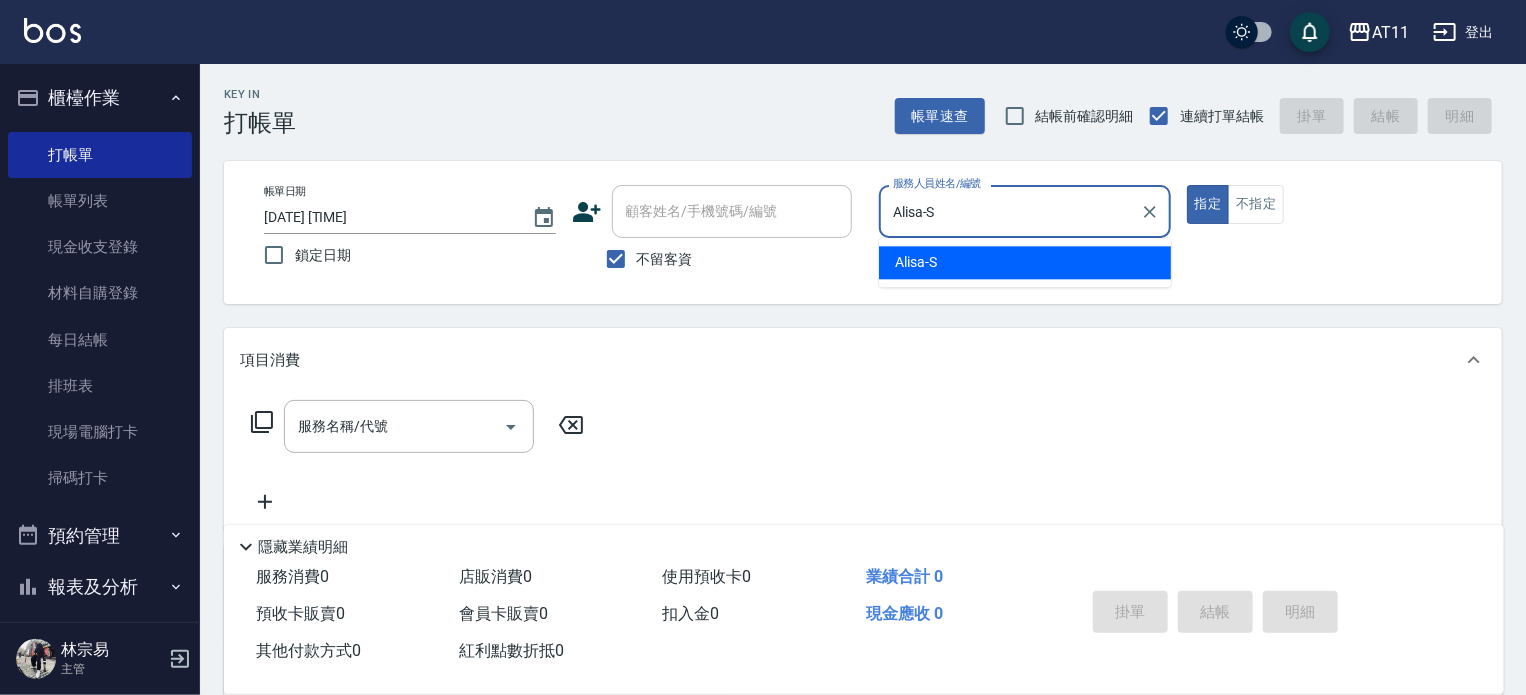 type on "true" 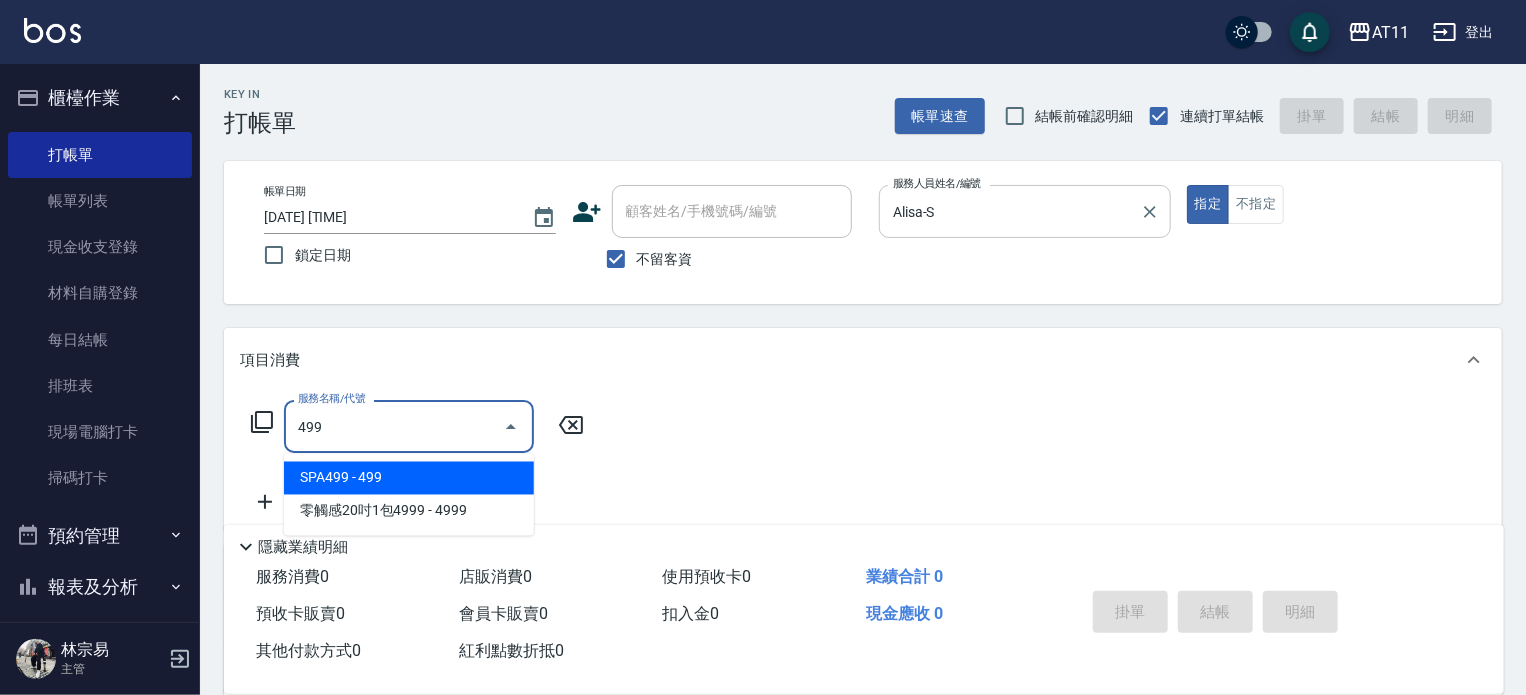 type on "SPA499(499)" 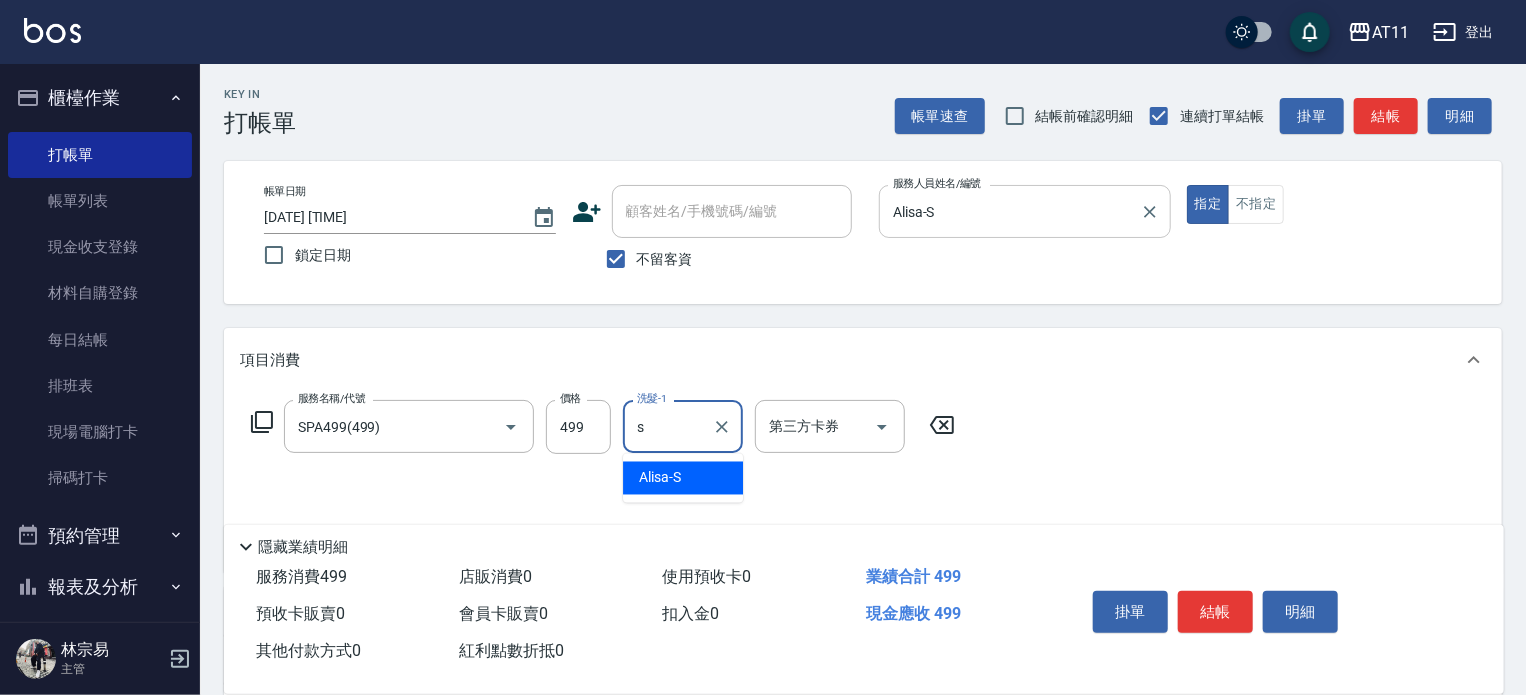 type on "Alisa-S" 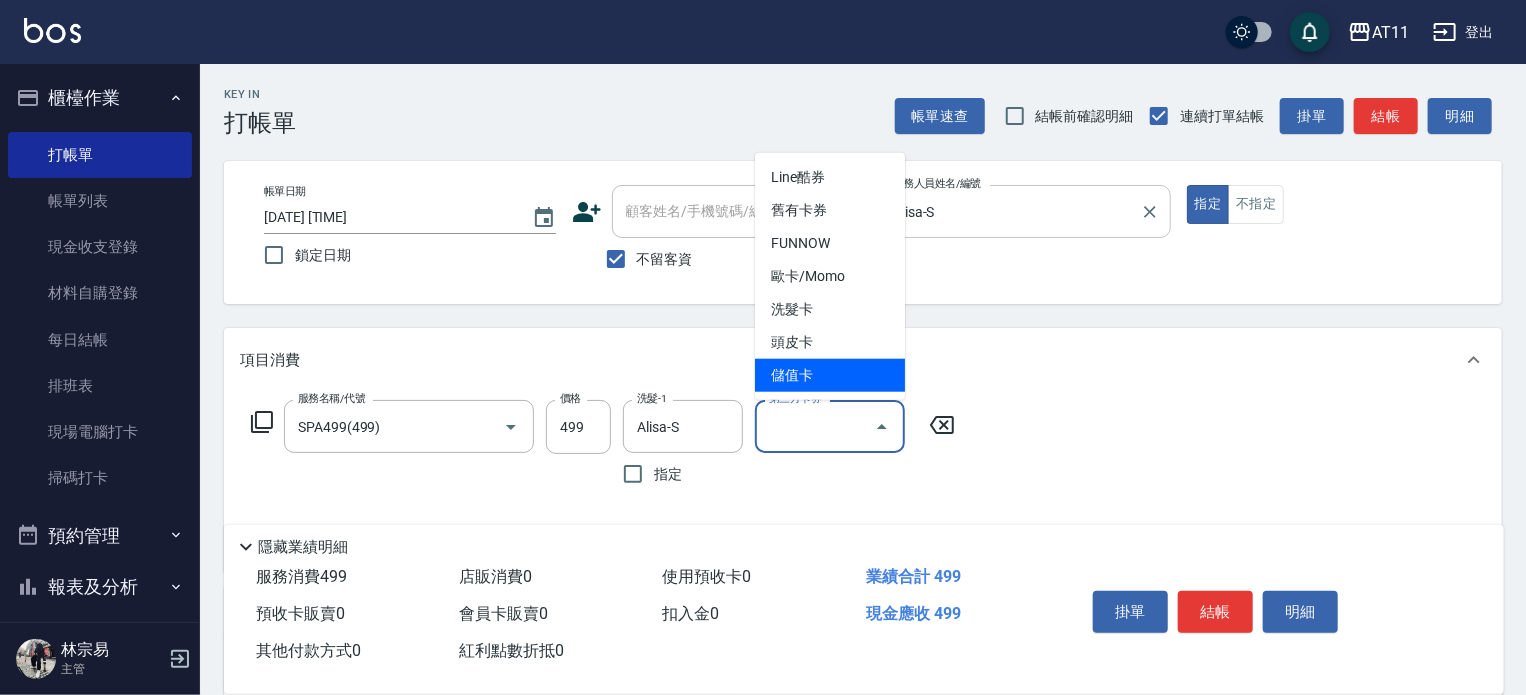 type on "儲值卡" 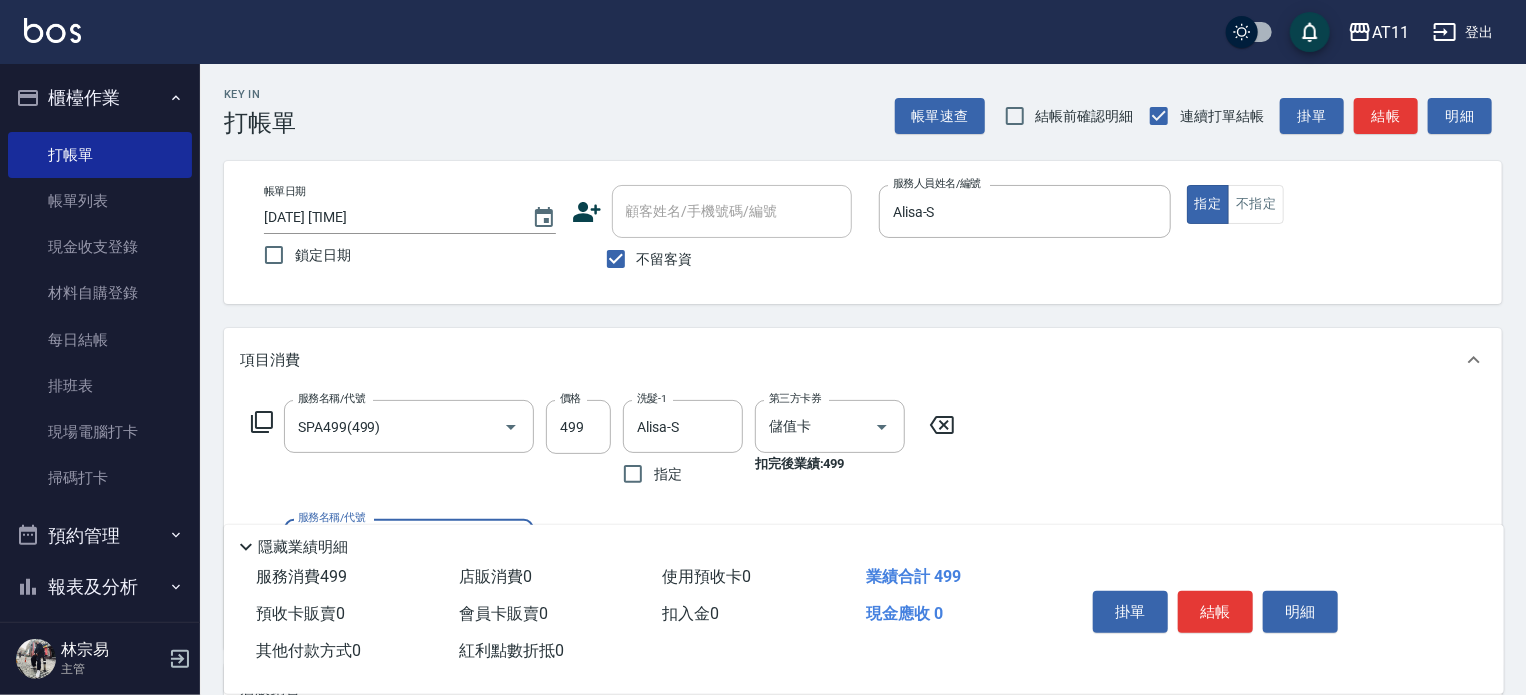 drag, startPoint x: 1210, startPoint y: 611, endPoint x: 1196, endPoint y: 561, distance: 51.92302 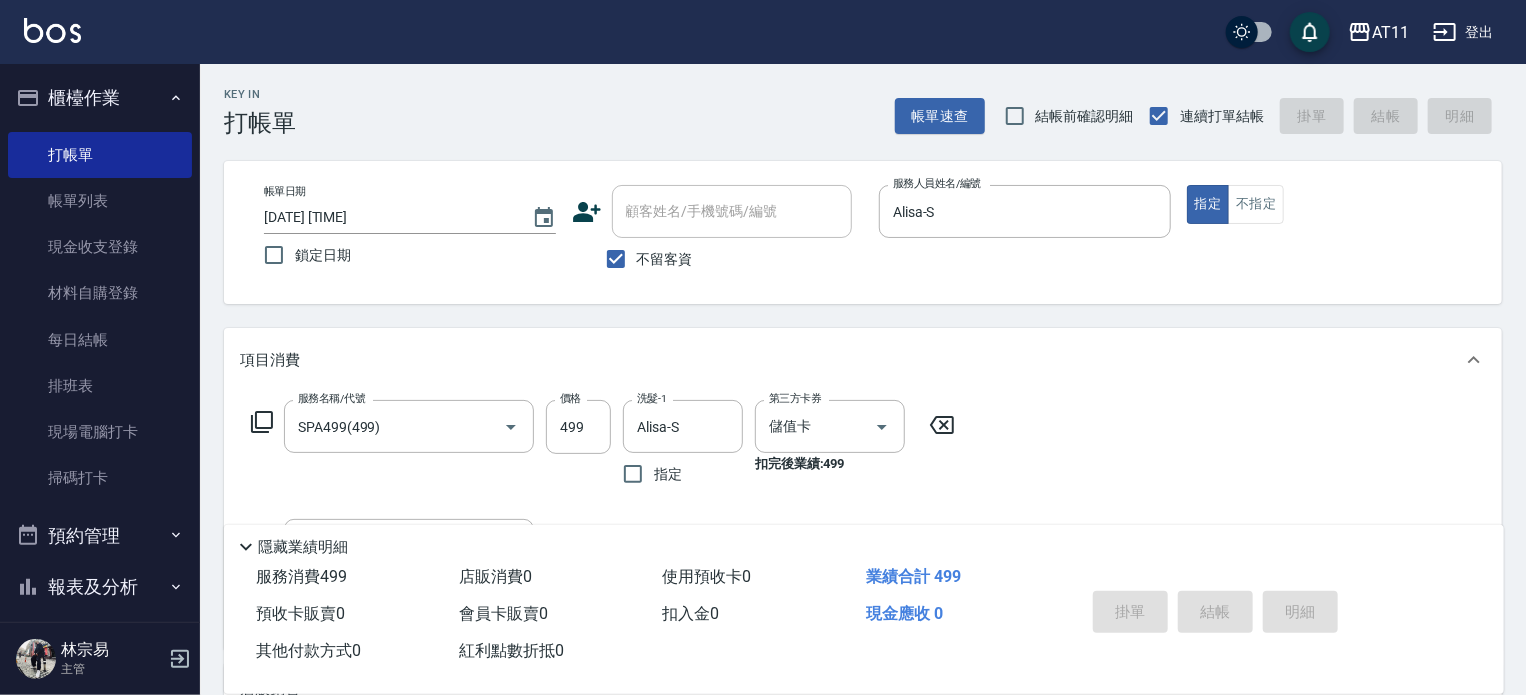 type 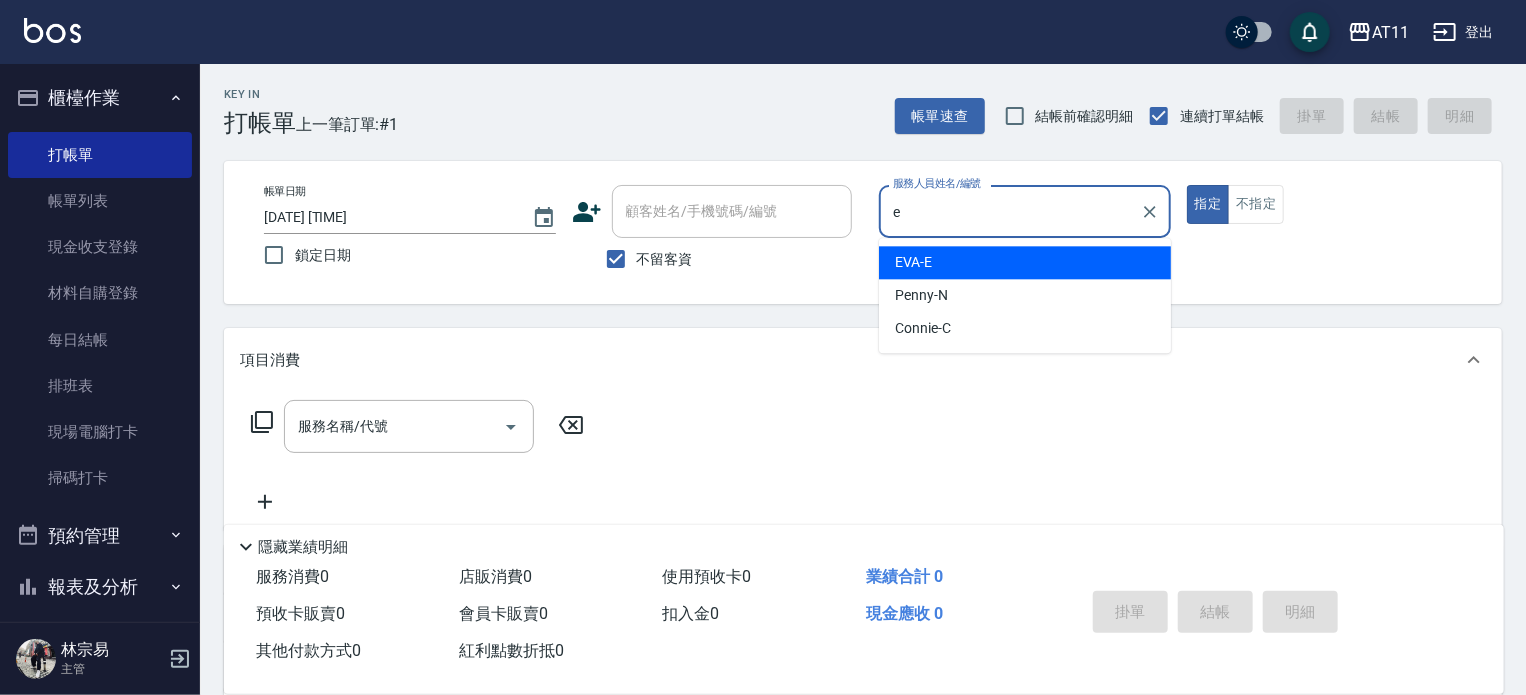 type on "EVA-E" 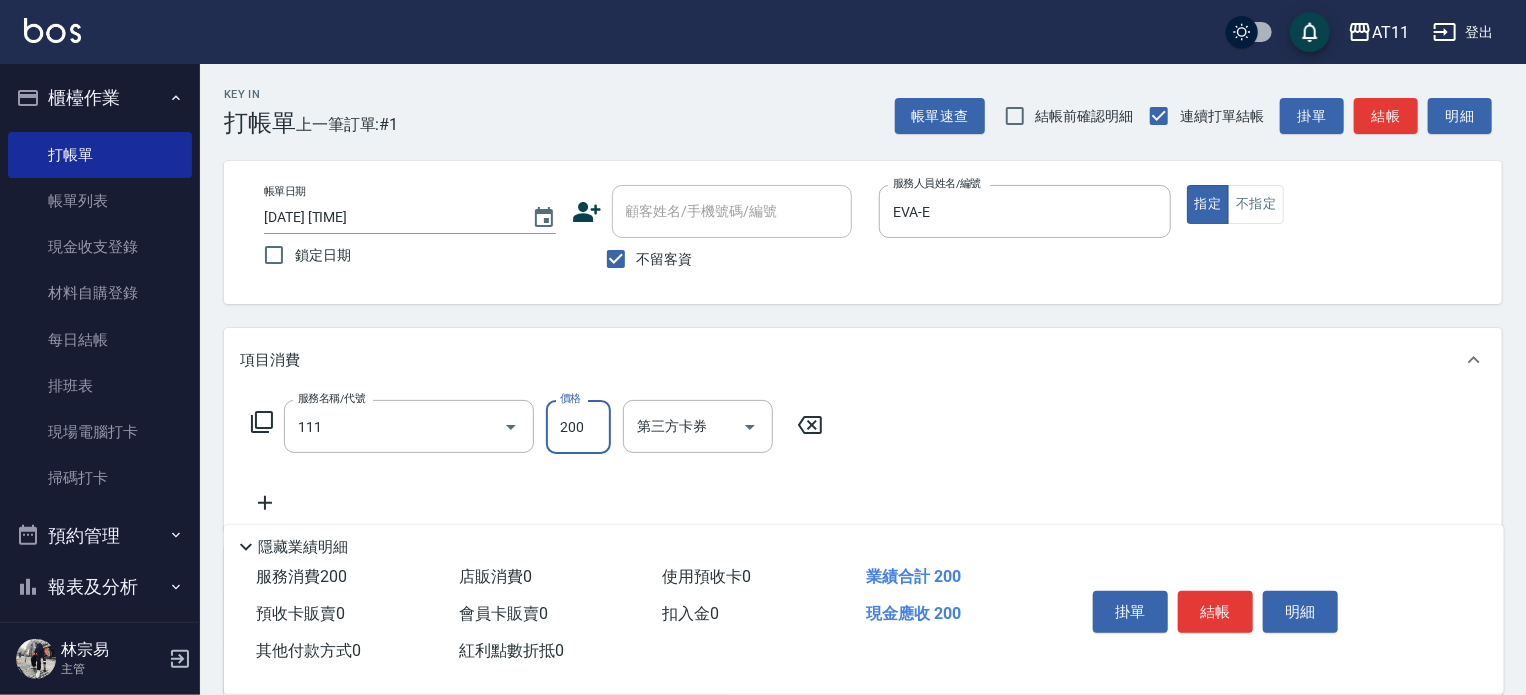 type on "精油洗髮(111)" 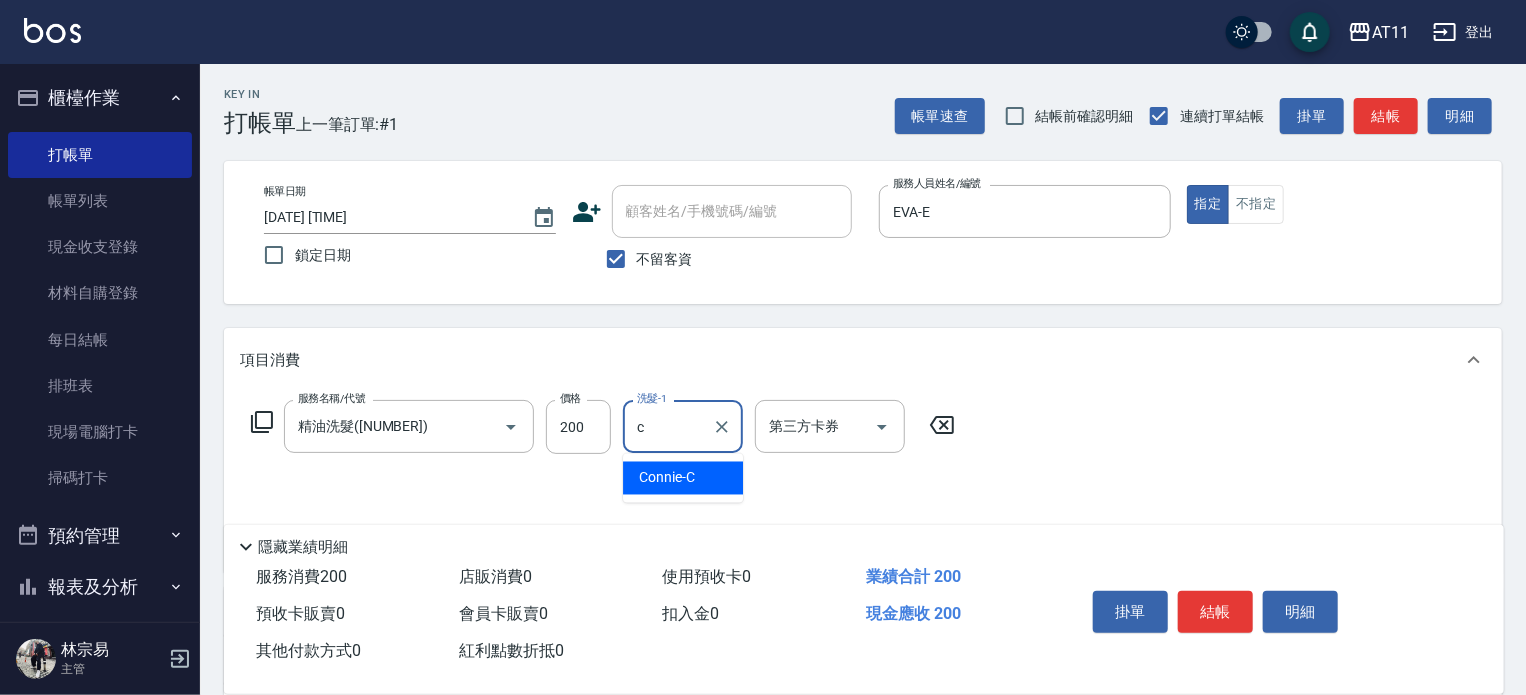 type on "Connie-C" 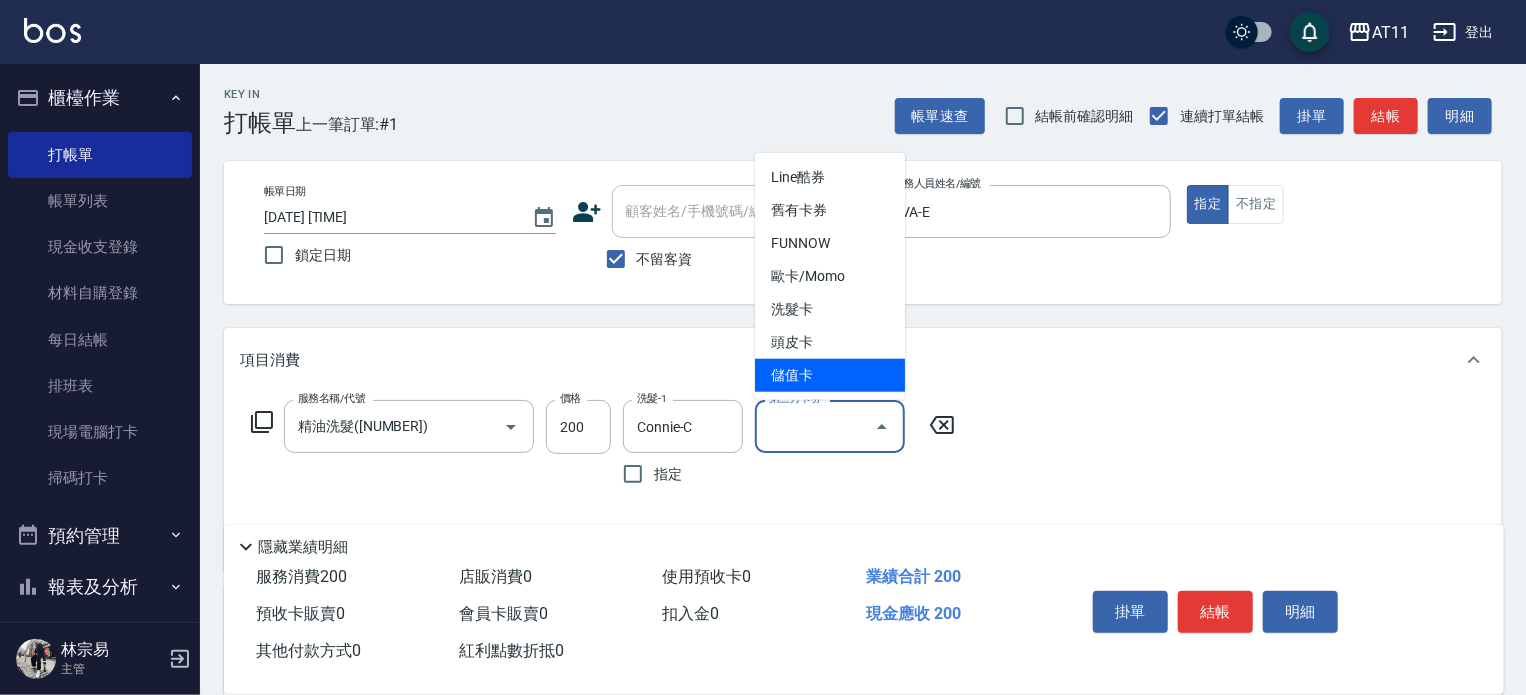 type on "儲值卡" 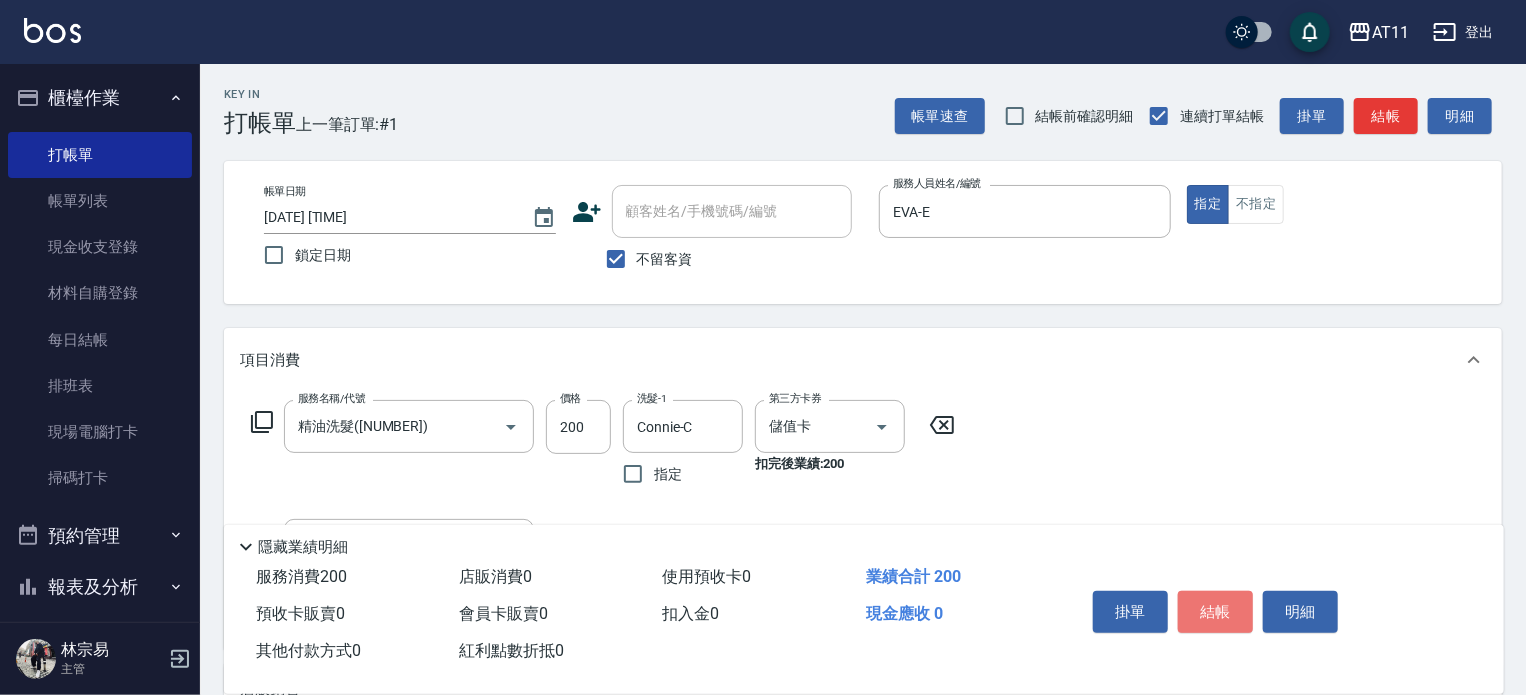 drag, startPoint x: 1223, startPoint y: 605, endPoint x: 1168, endPoint y: 564, distance: 68.60029 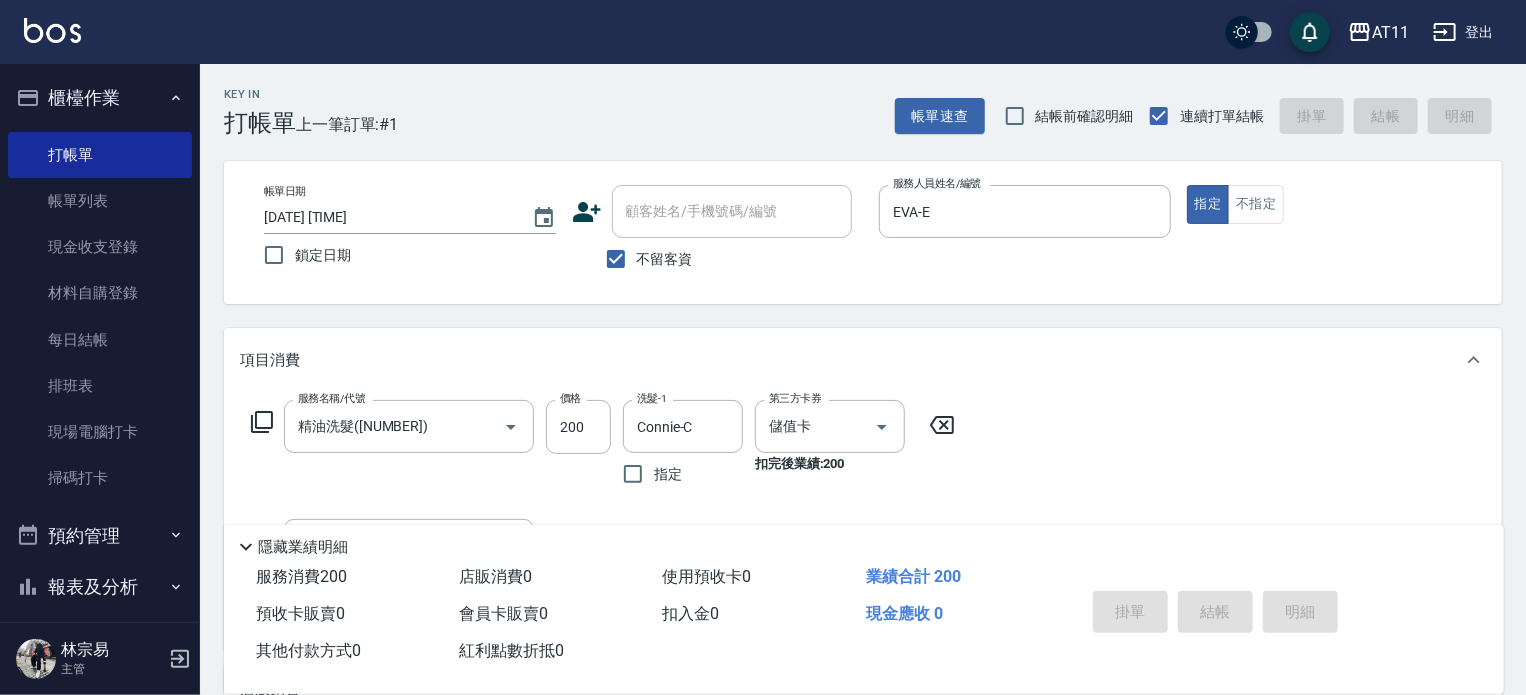 type on "2025/08/07 18:38" 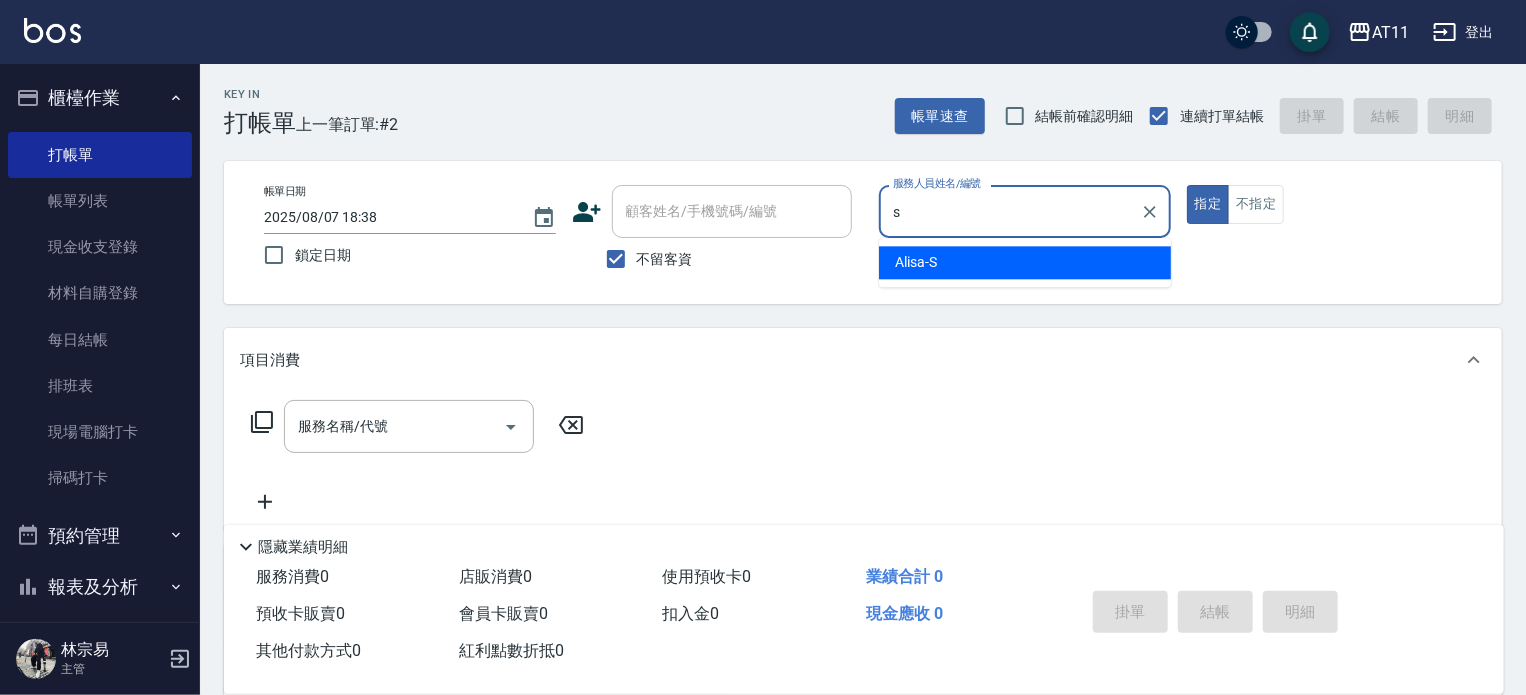 type on "Alisa-S" 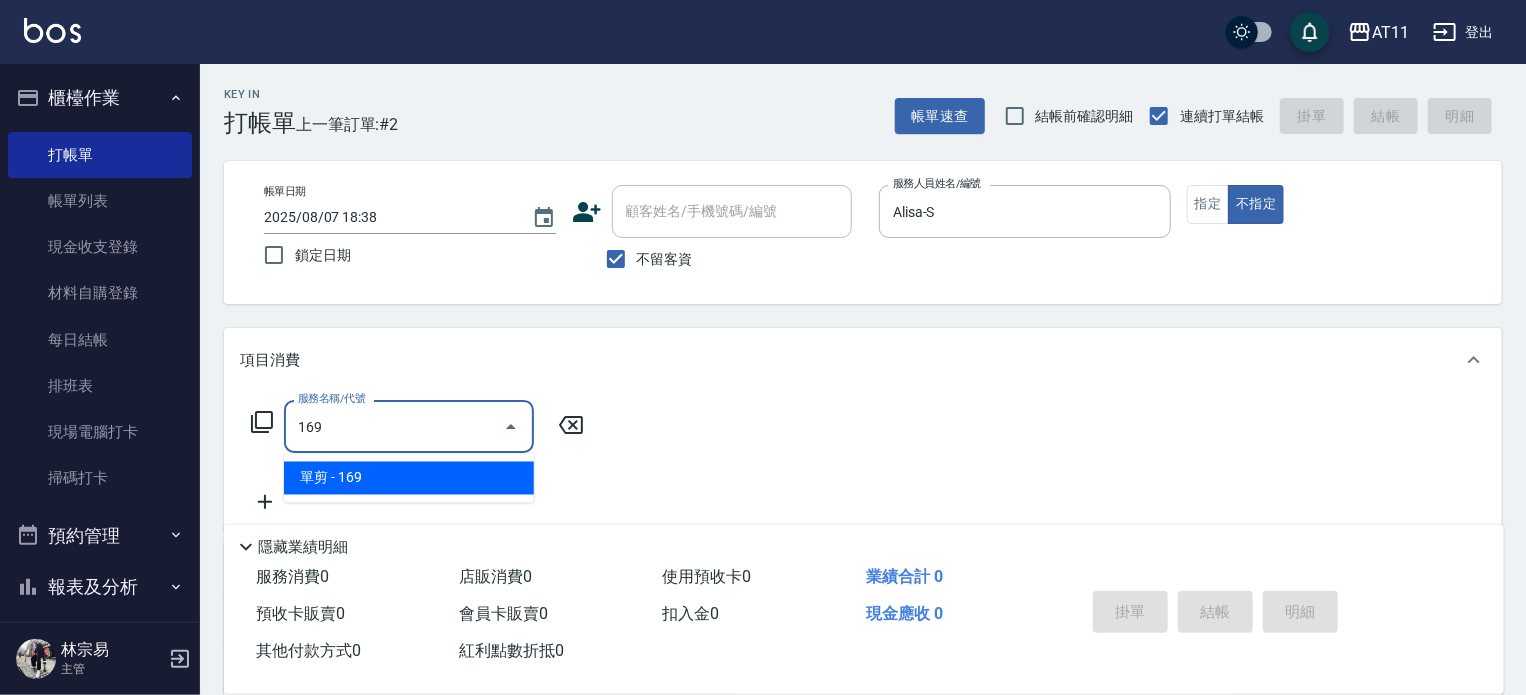type on "單剪(169)" 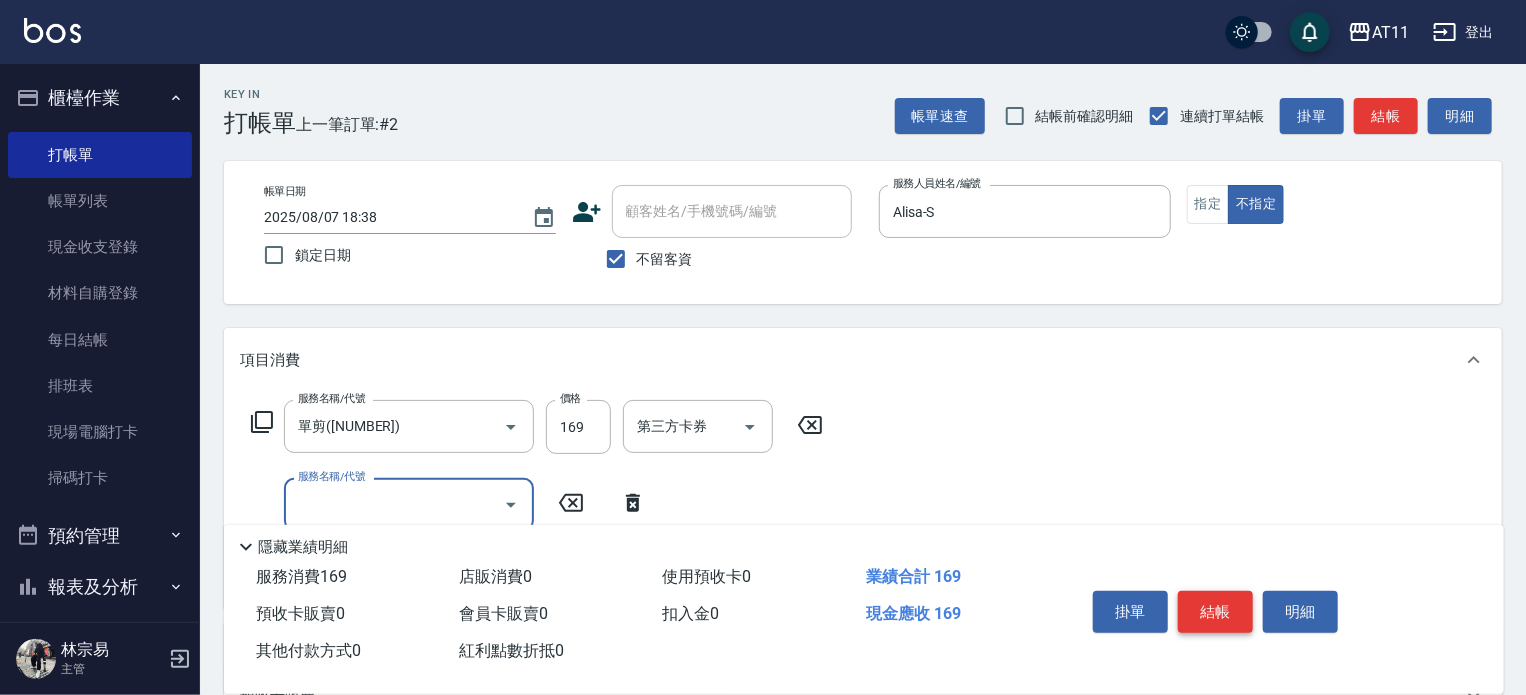 click on "結帳" at bounding box center (1215, 612) 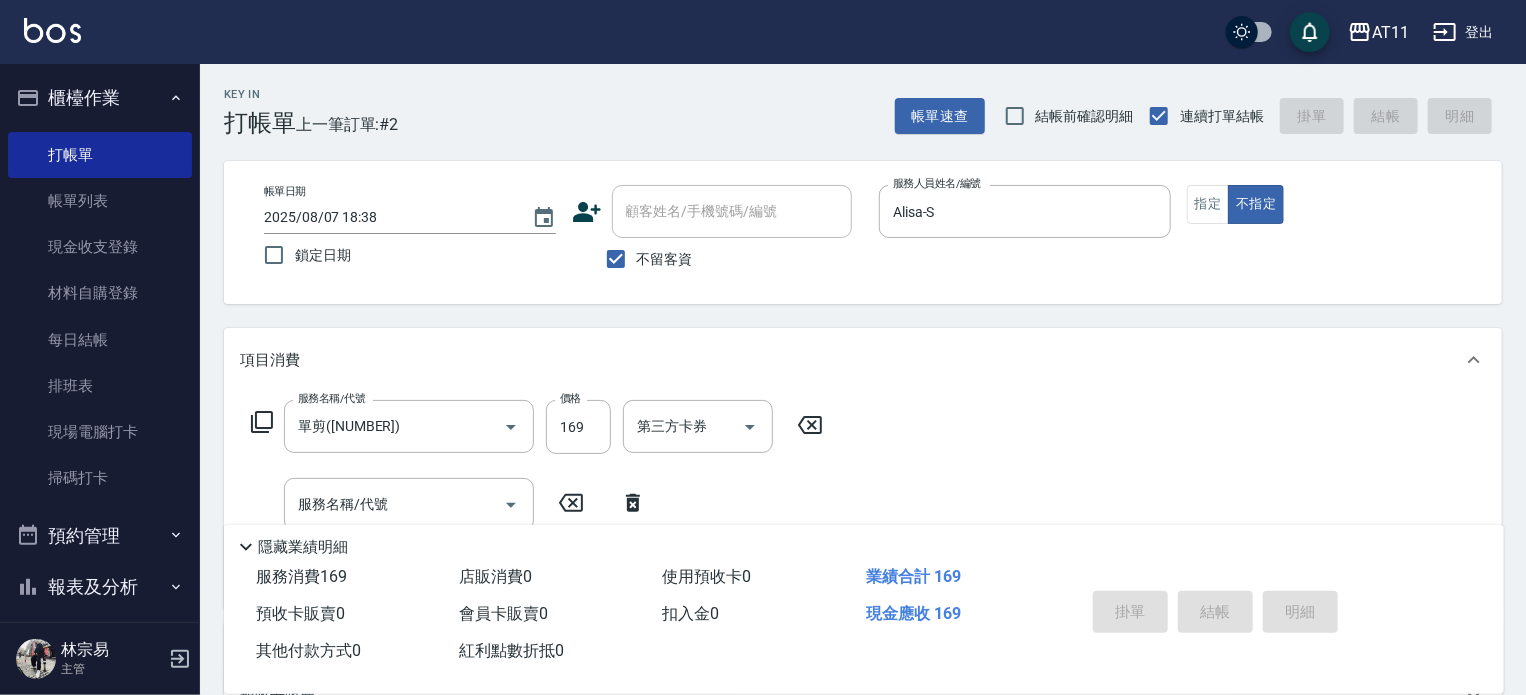 type 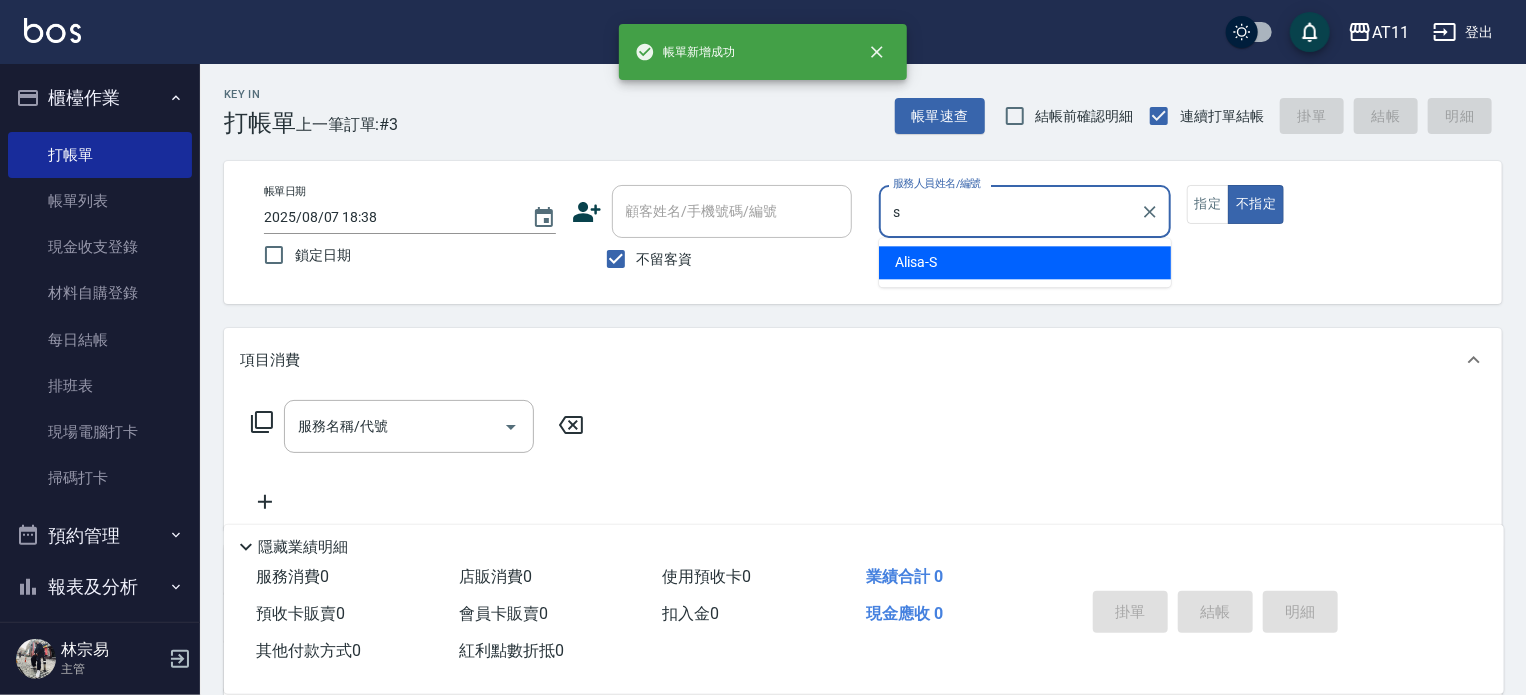 type on "Alisa-S" 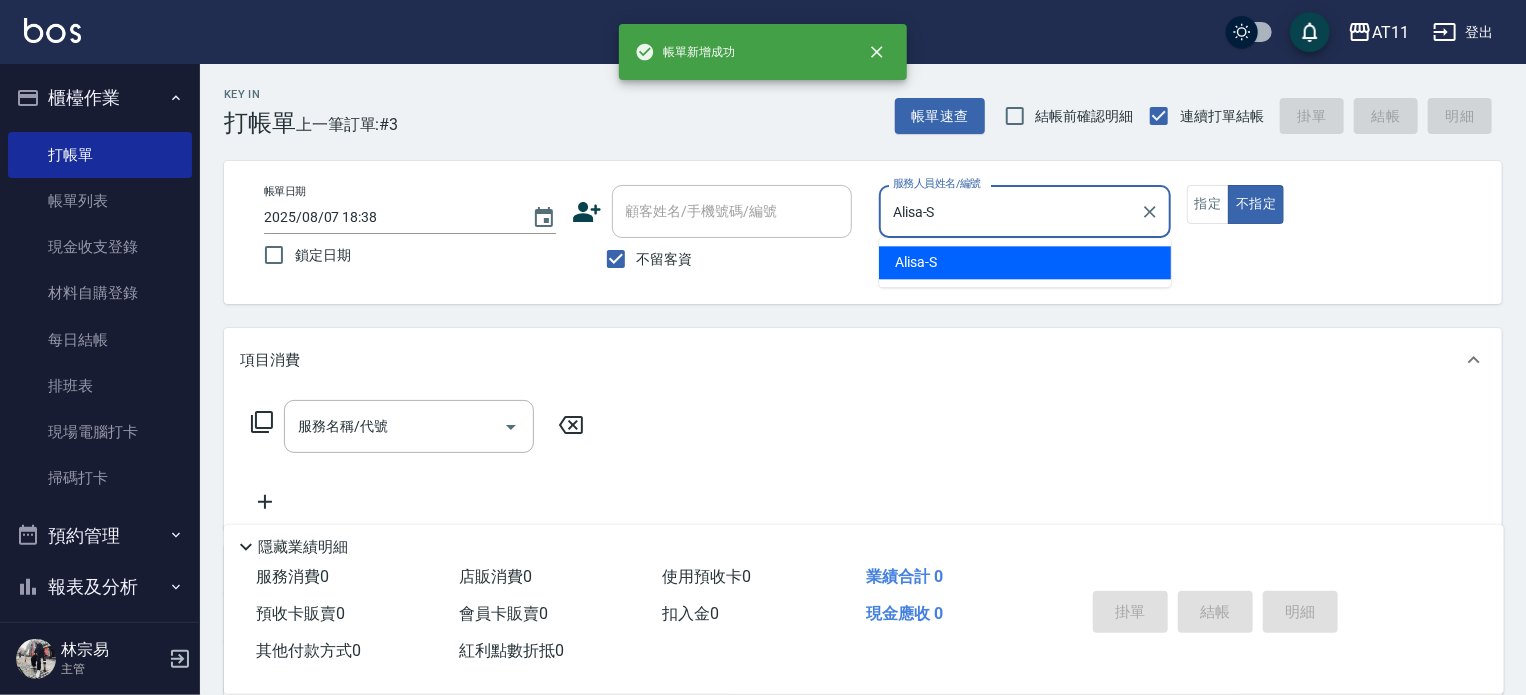 type on "false" 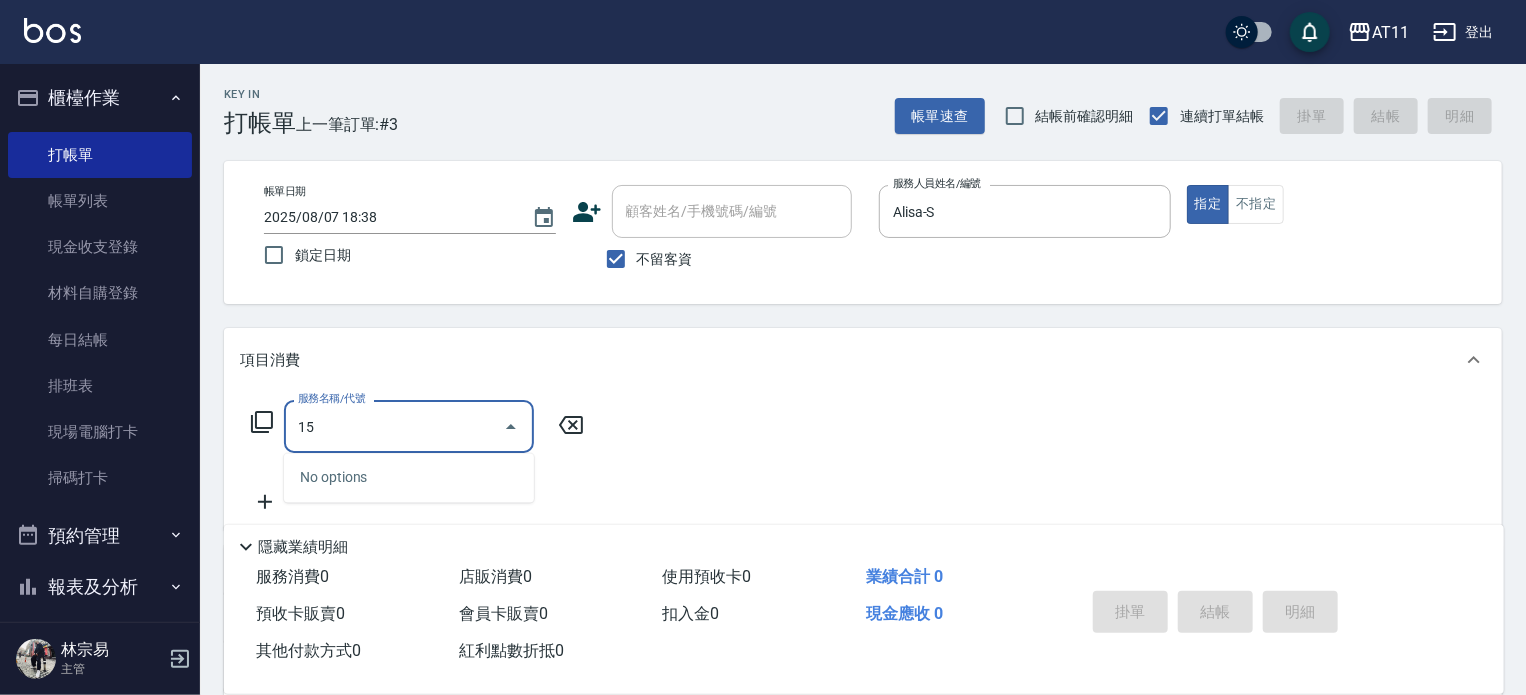 type on "1" 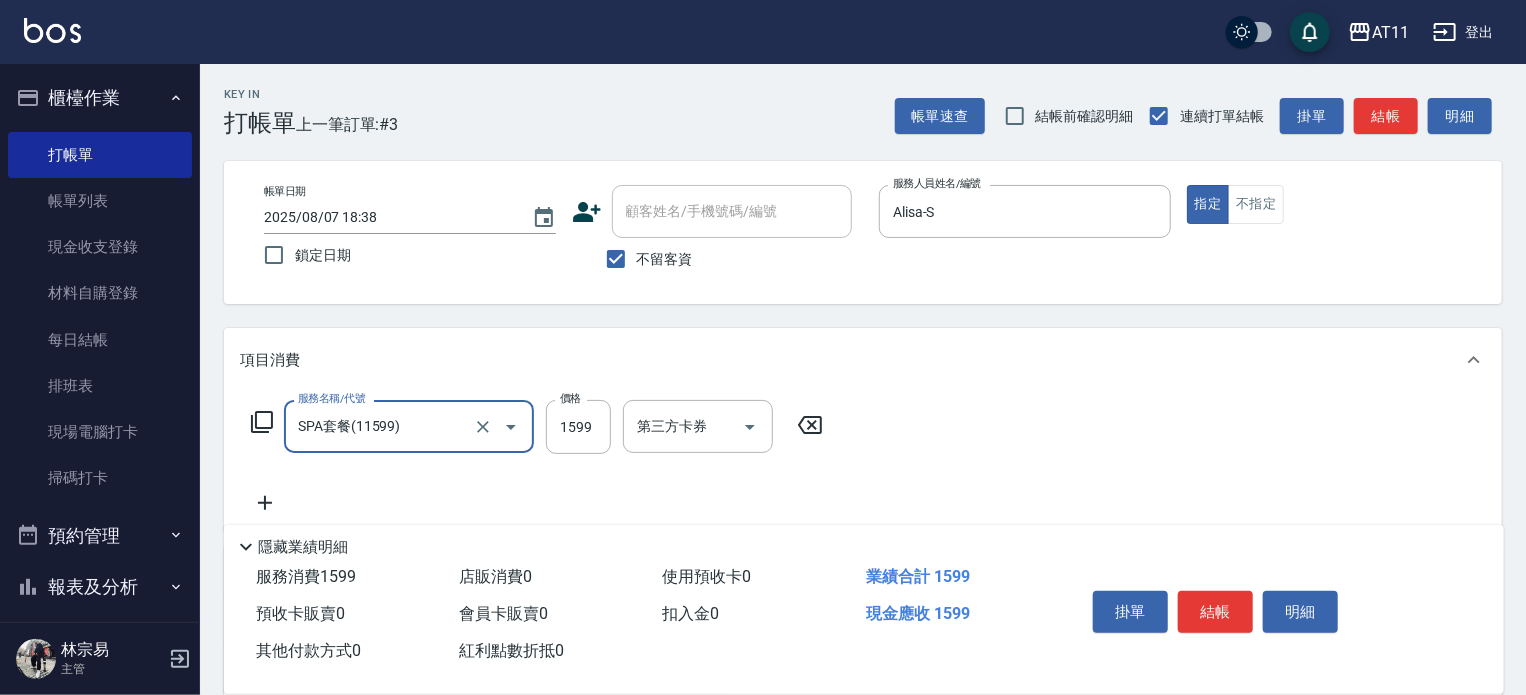 type on "SPA套餐(11599)" 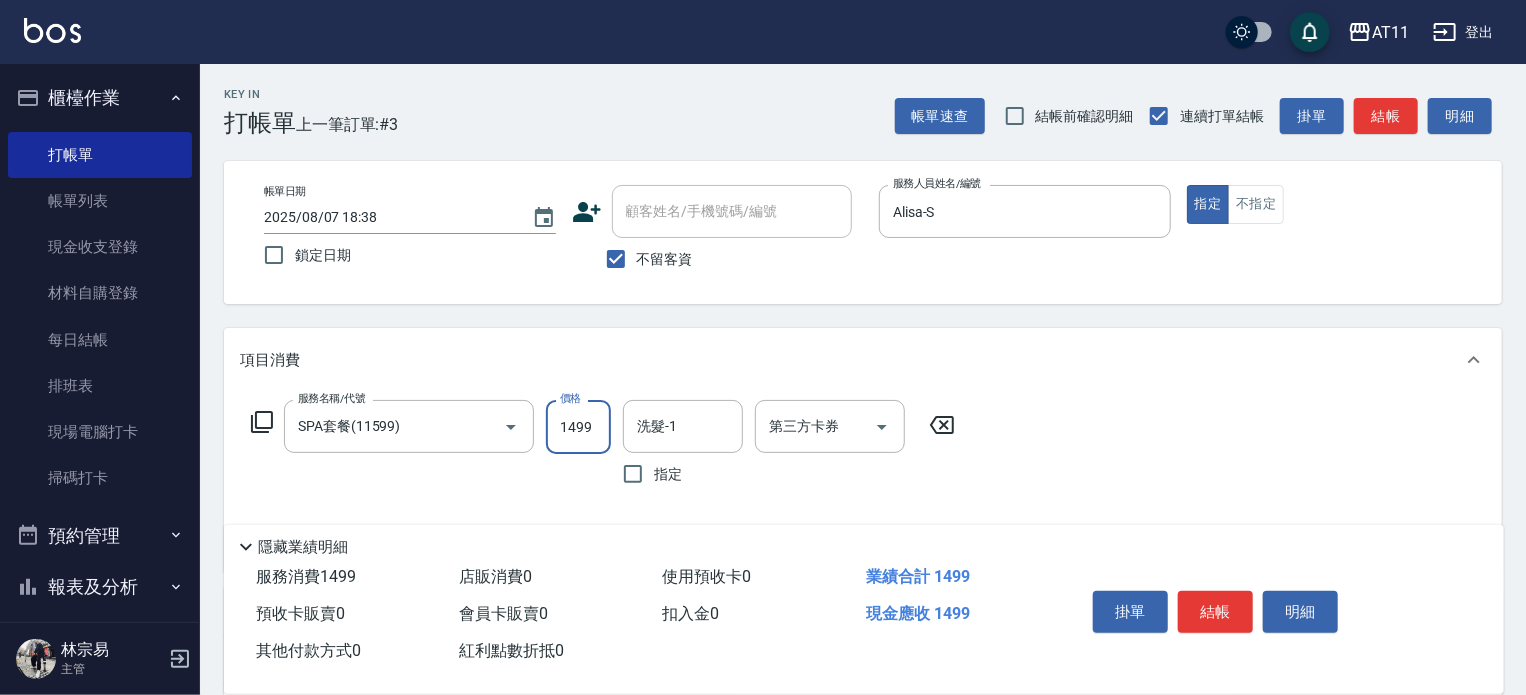 type on "1499" 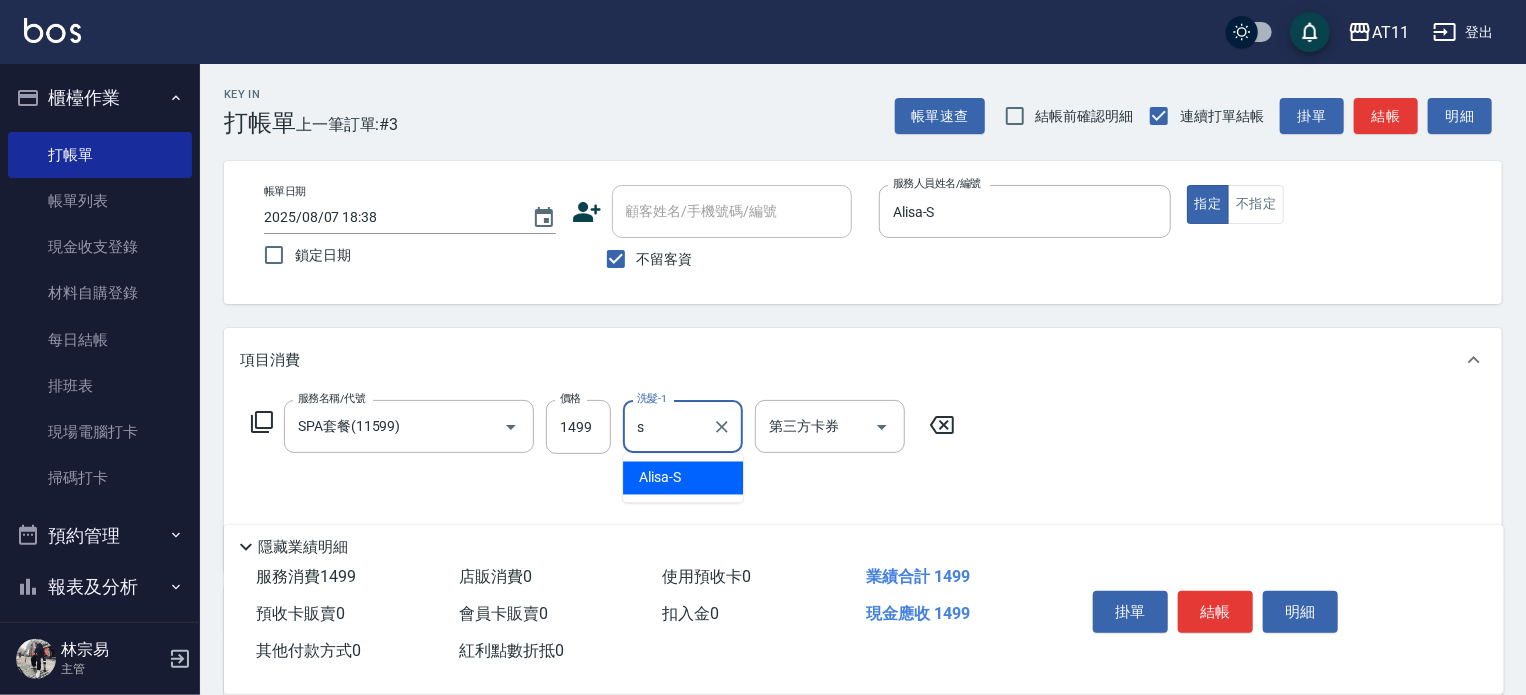 type on "Alisa-S" 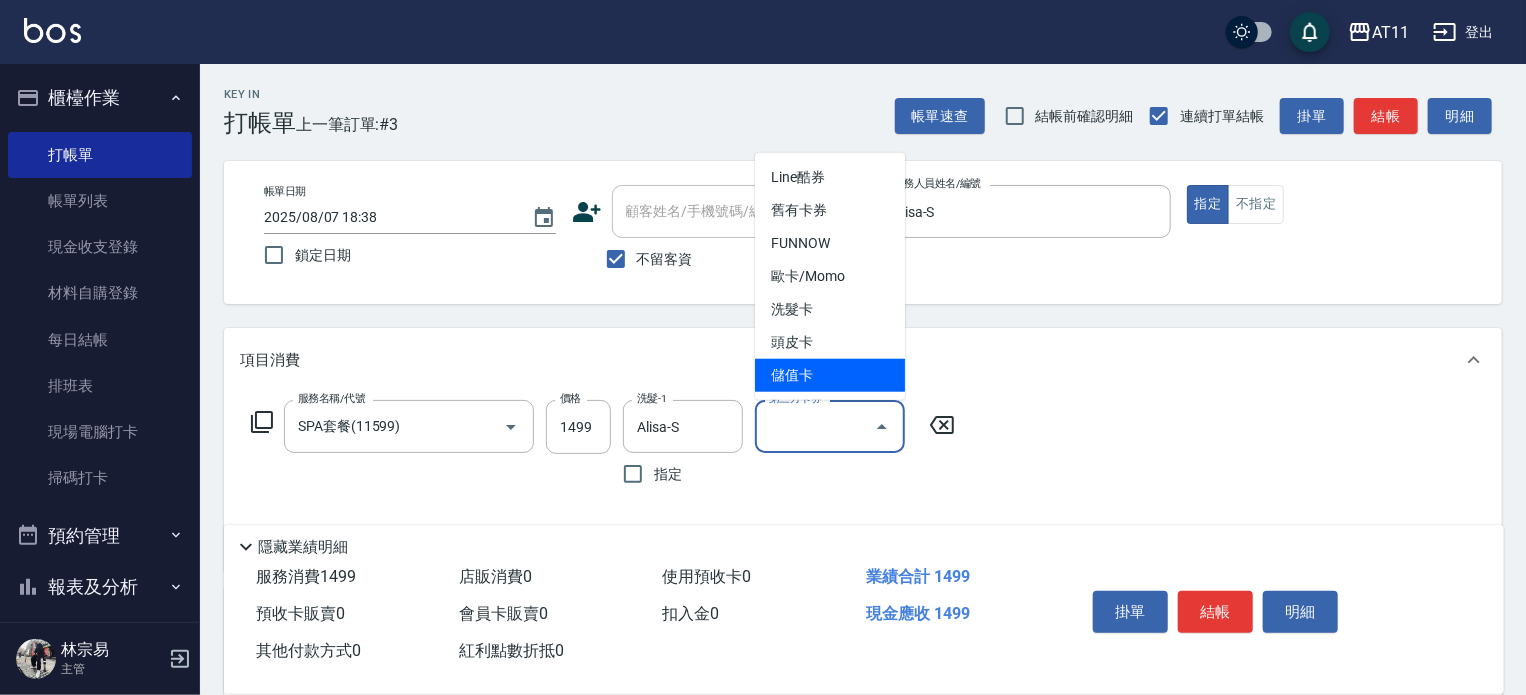 type on "儲值卡" 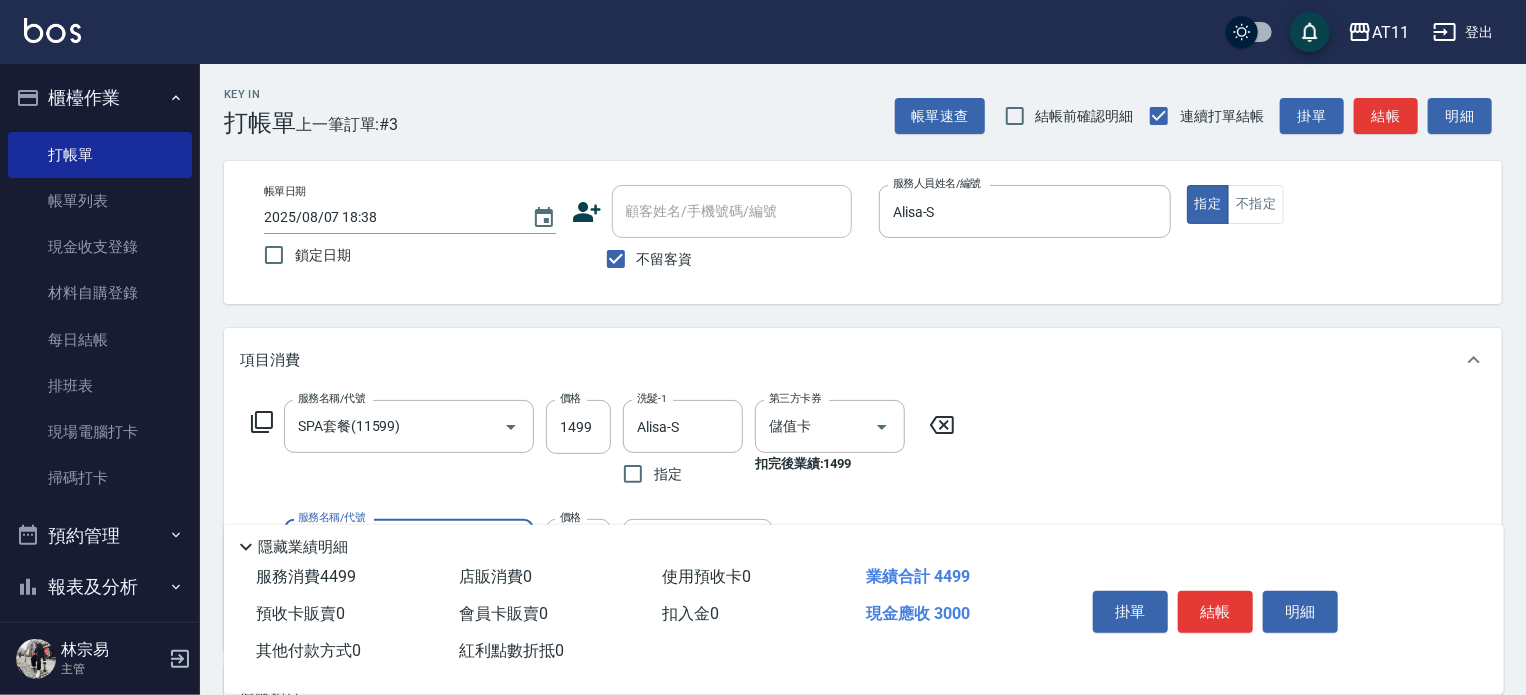 type on "頂級豪華OVC3(3000)" 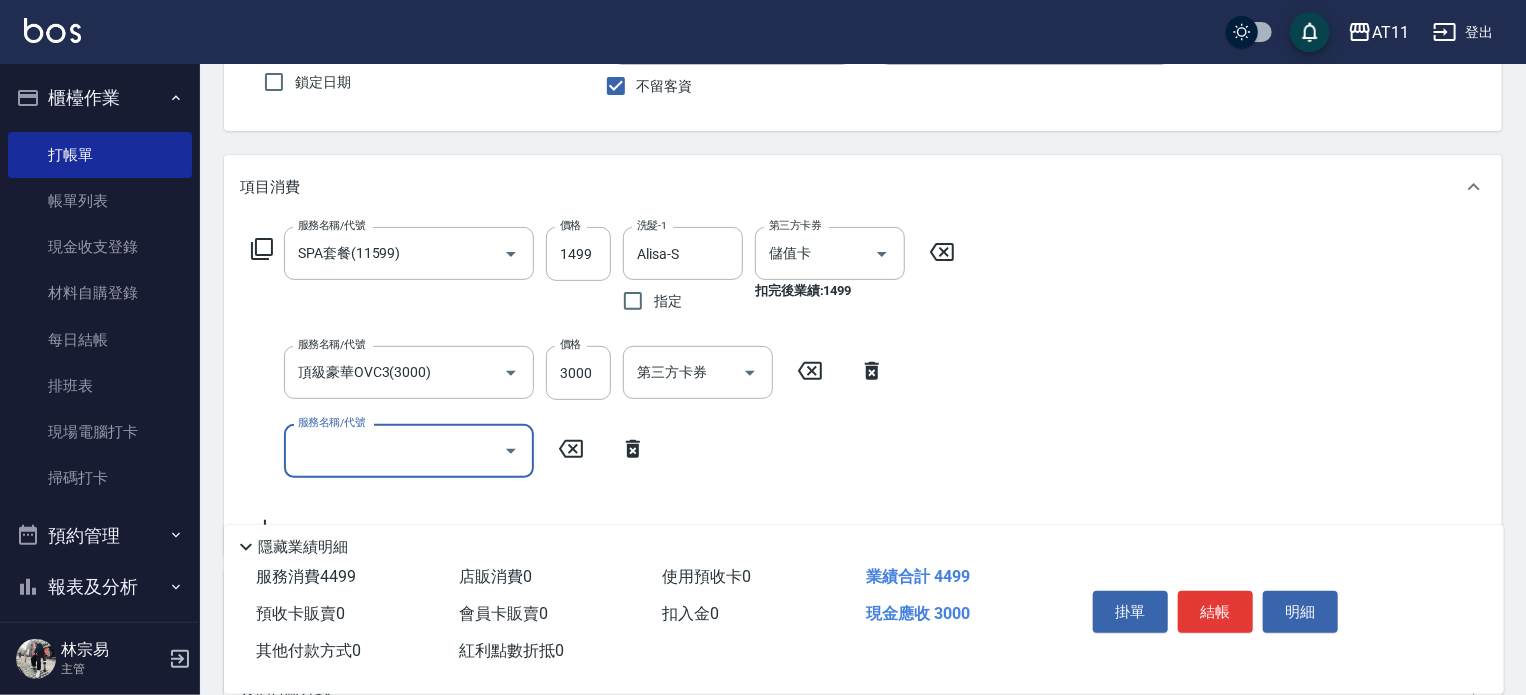 scroll, scrollTop: 0, scrollLeft: 0, axis: both 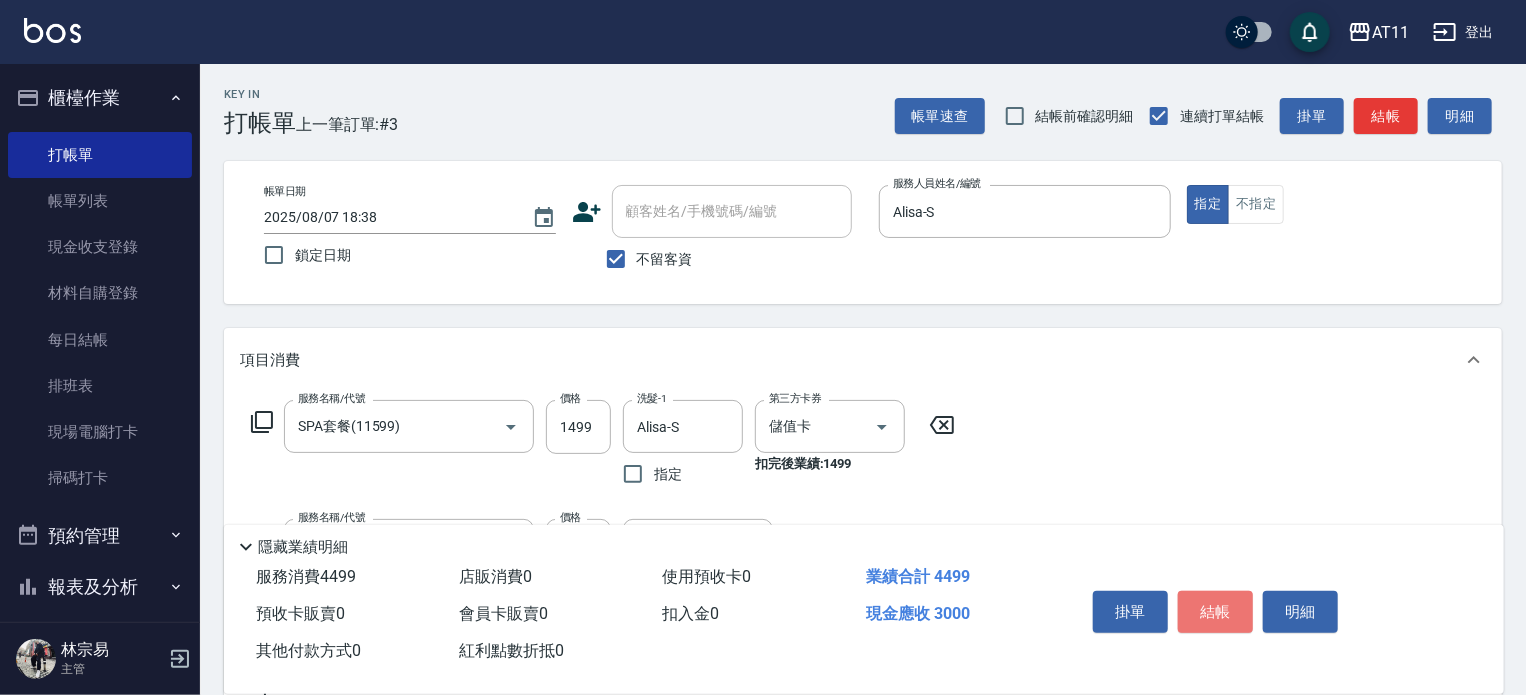 drag, startPoint x: 1201, startPoint y: 604, endPoint x: 1148, endPoint y: 491, distance: 124.81186 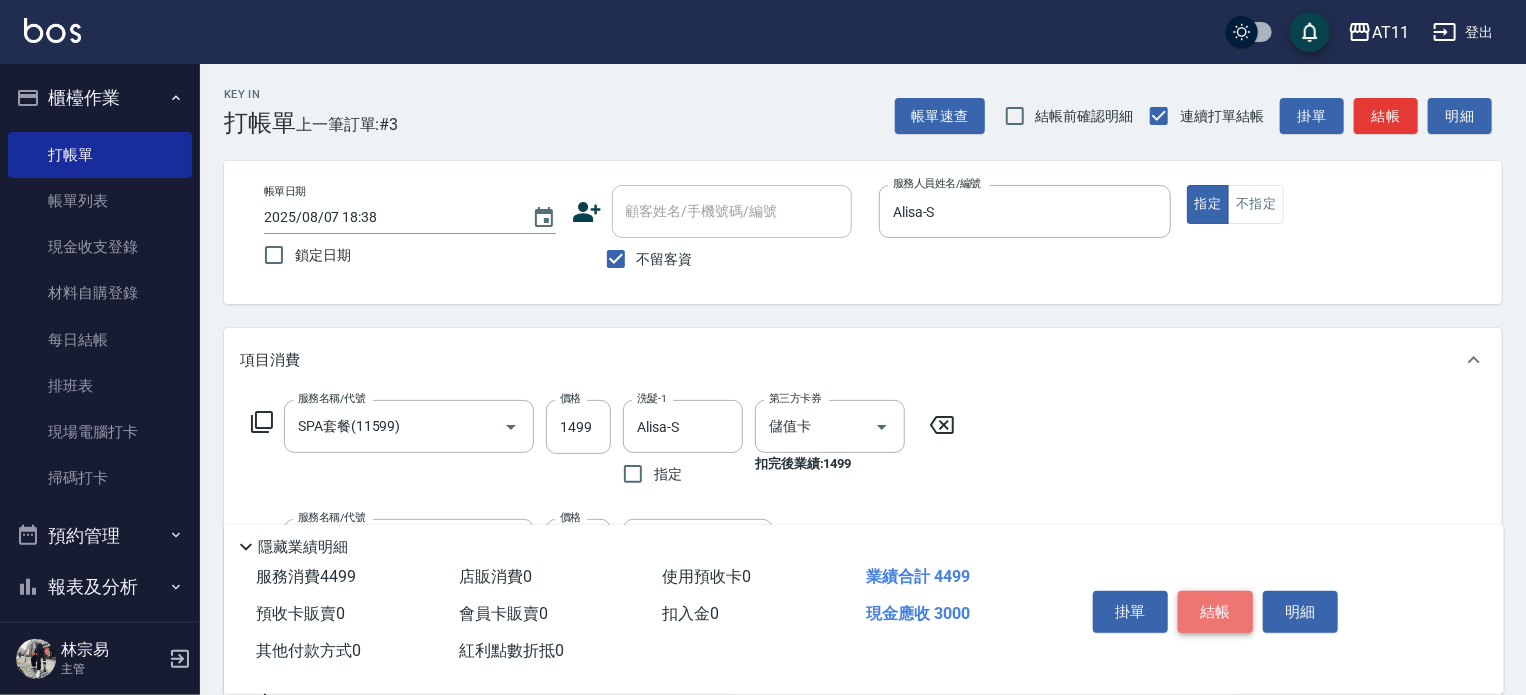 click on "結帳" at bounding box center (1215, 612) 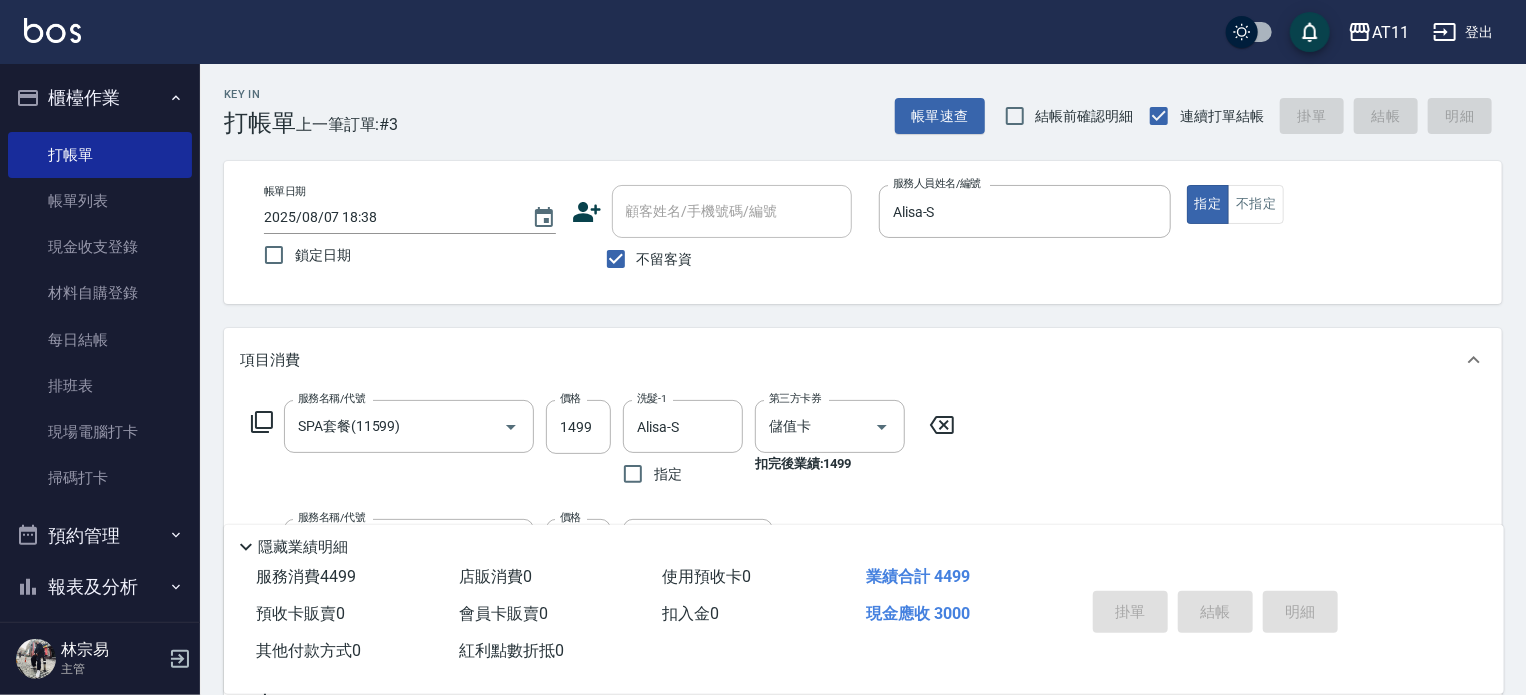 type on "2025/08/07 18:39" 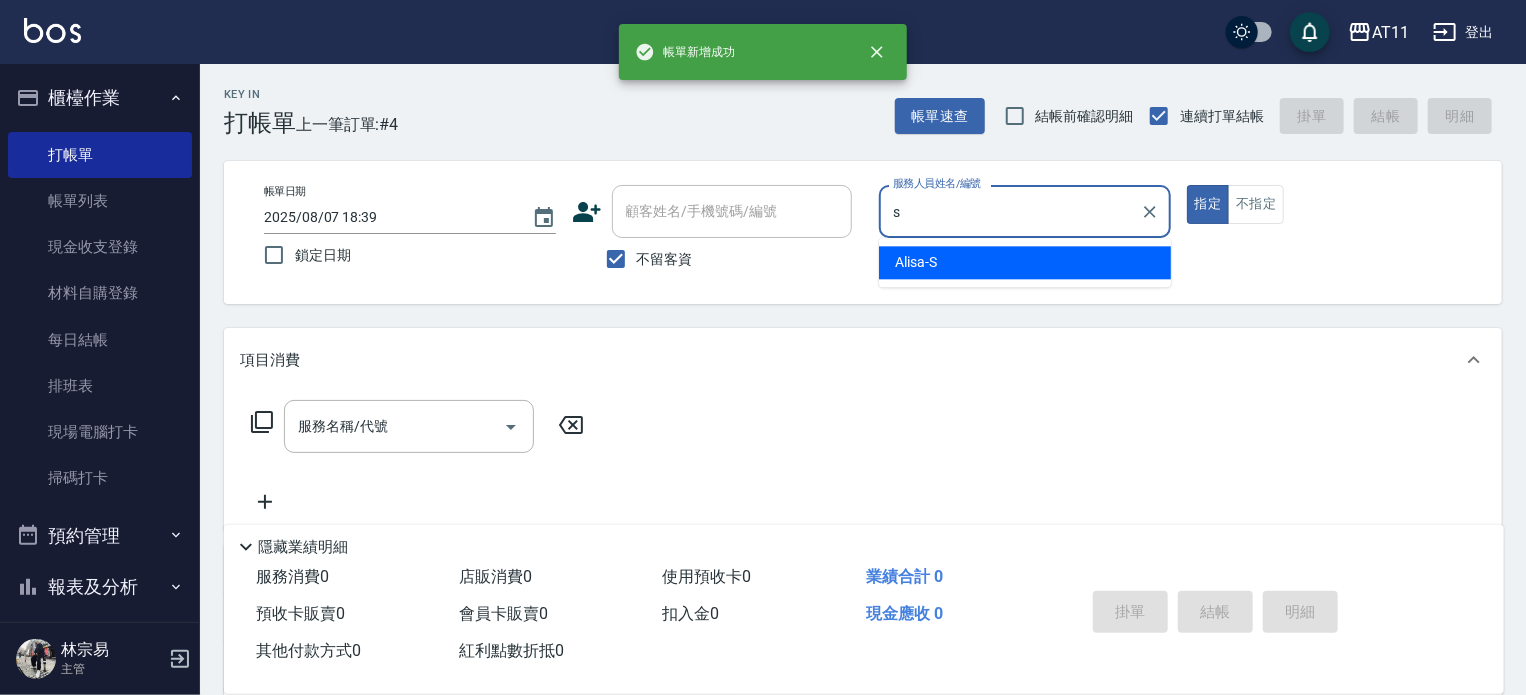 type on "Alisa-S" 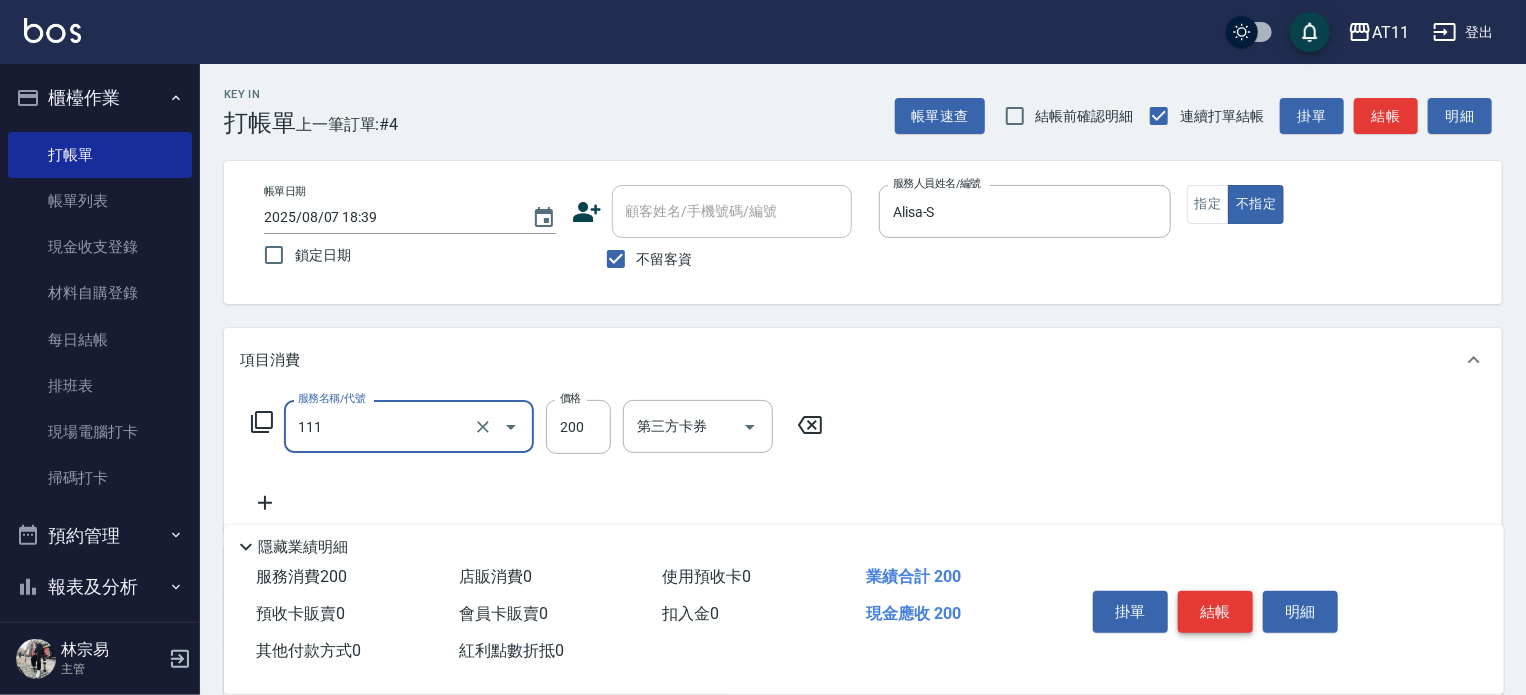 type on "精油洗髮(111)" 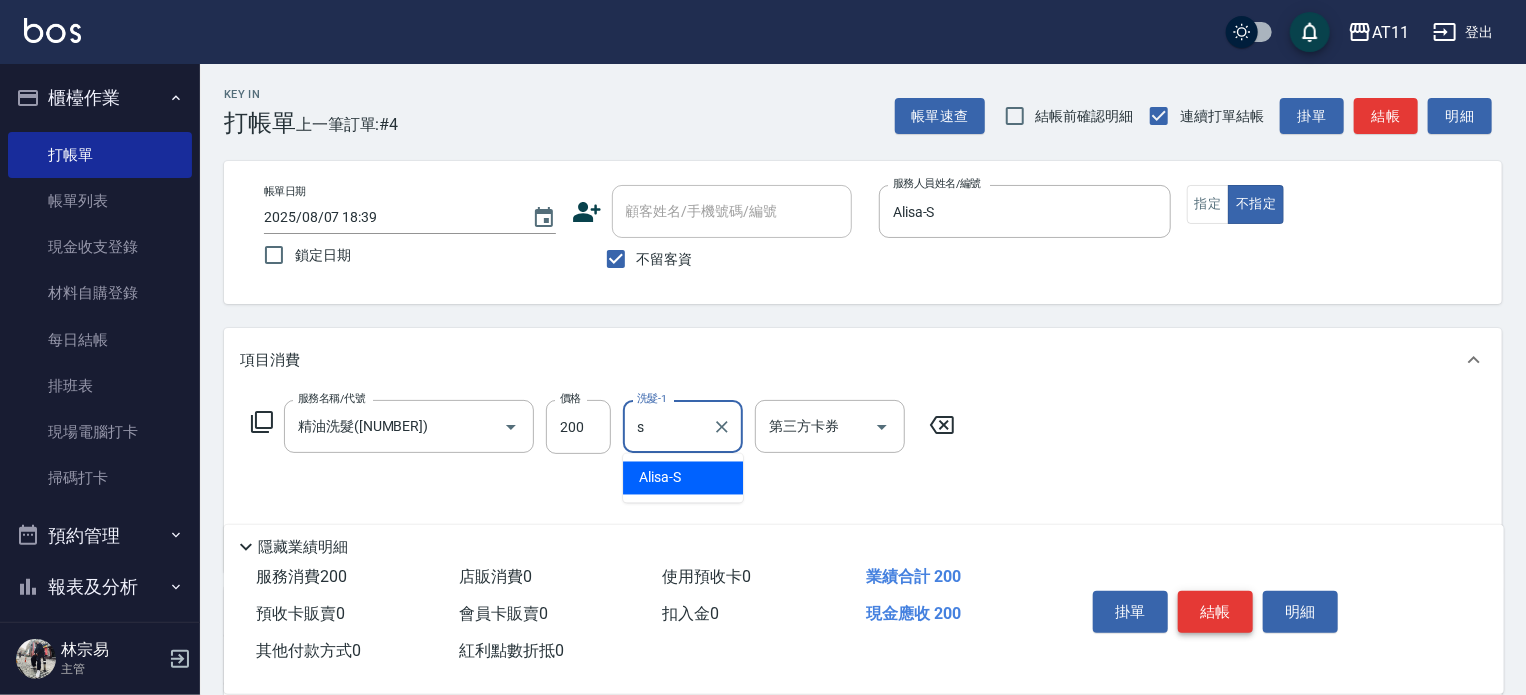type on "Alisa-S" 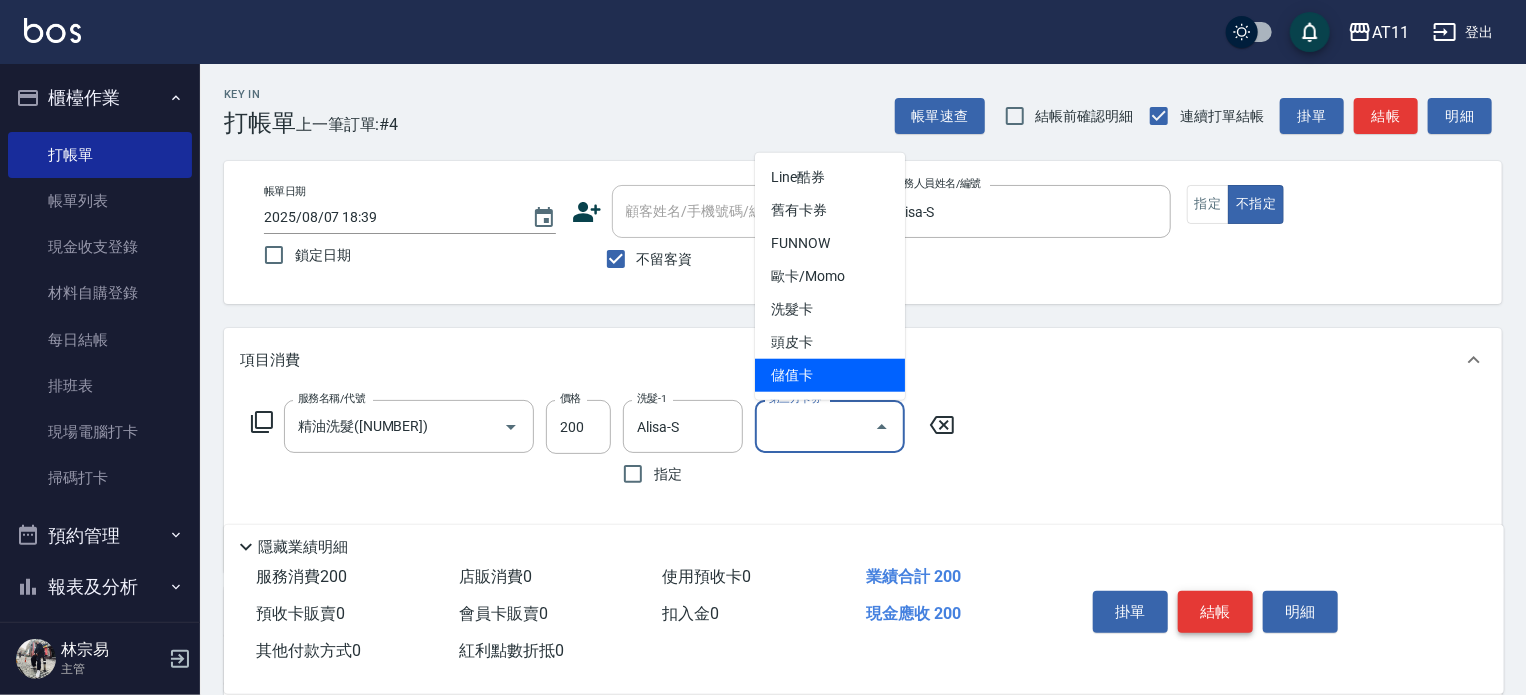 type on "儲值卡" 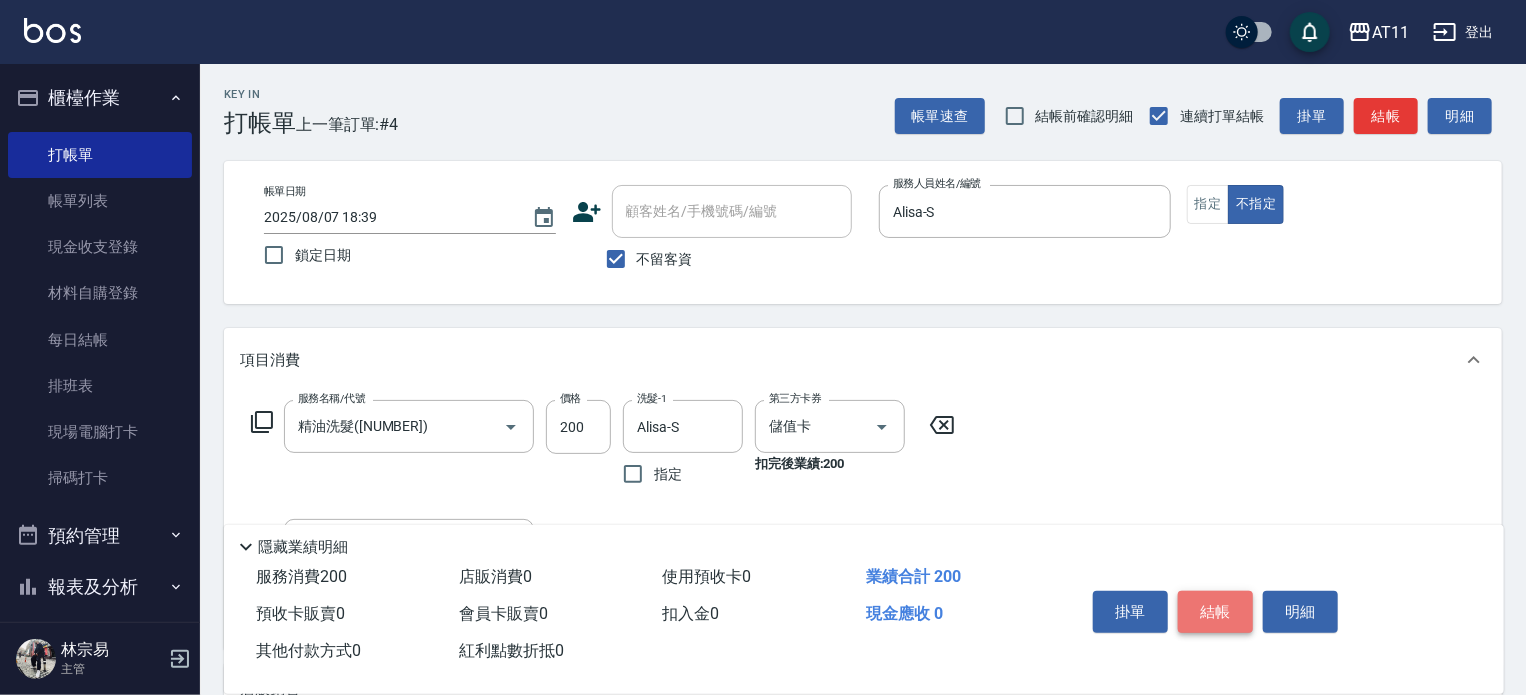 click on "結帳" at bounding box center (1215, 612) 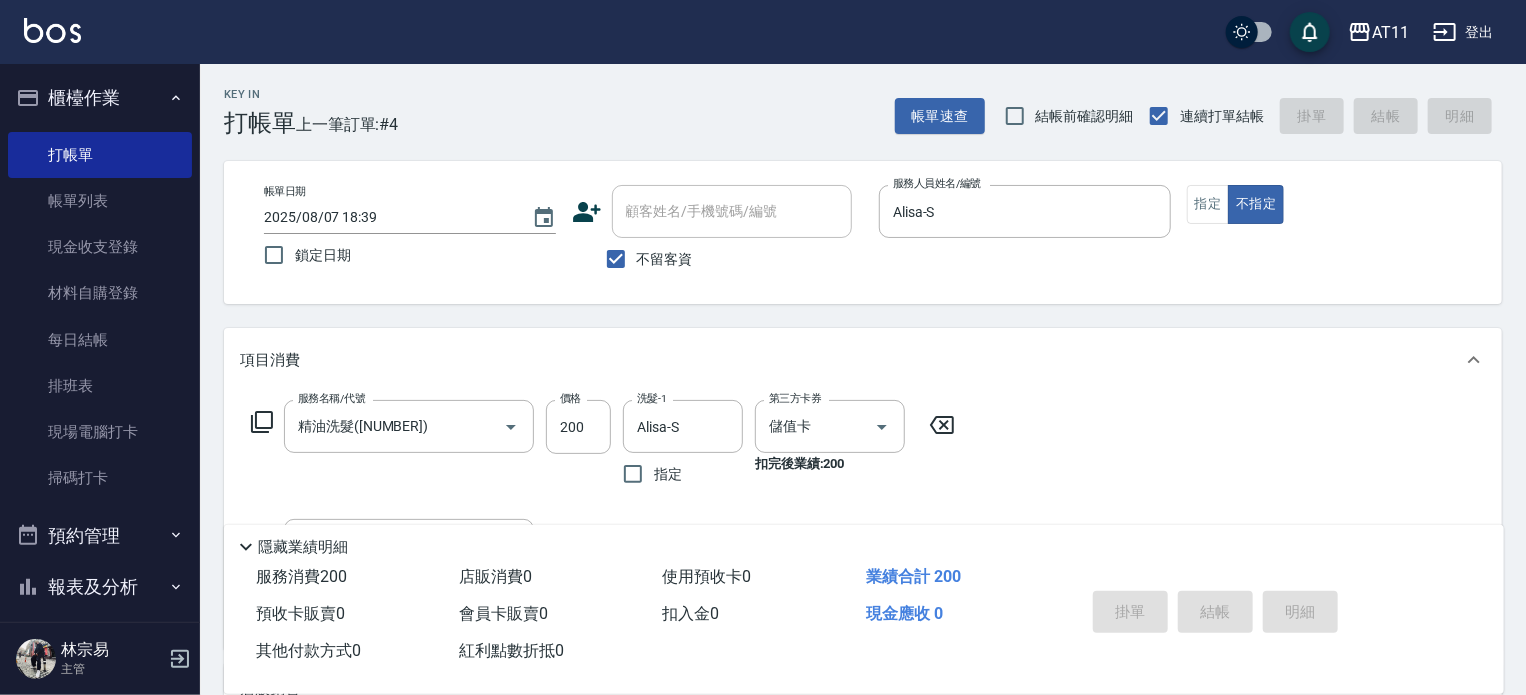 type 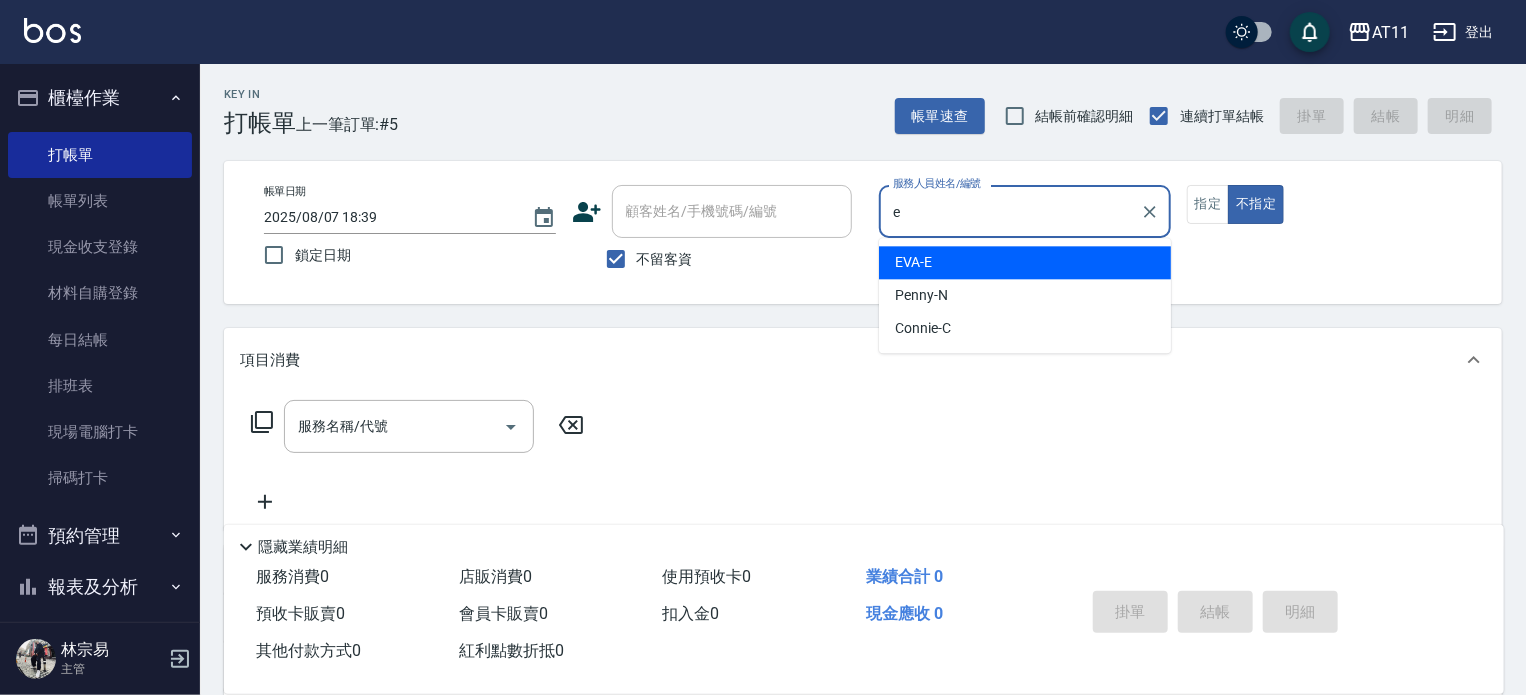 type on "EVA-E" 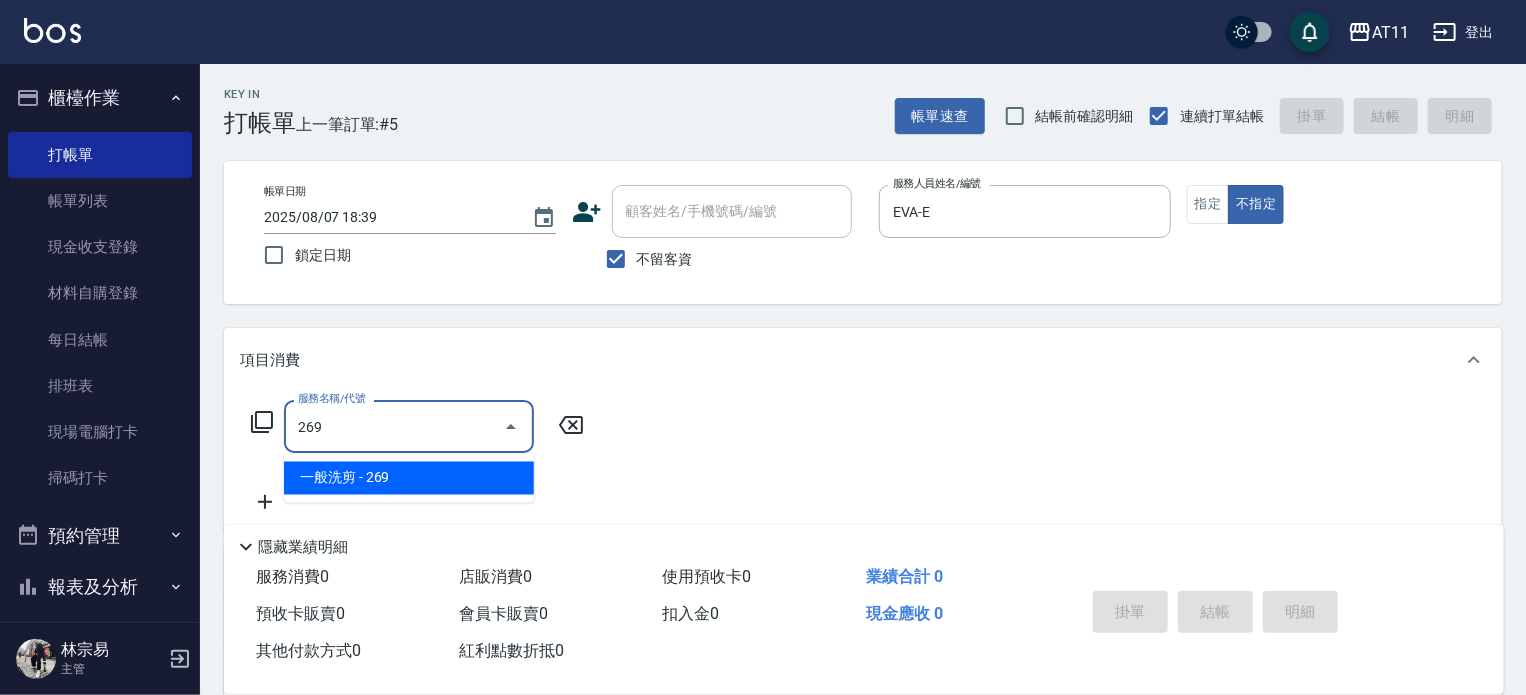 type on "一般洗剪(269)" 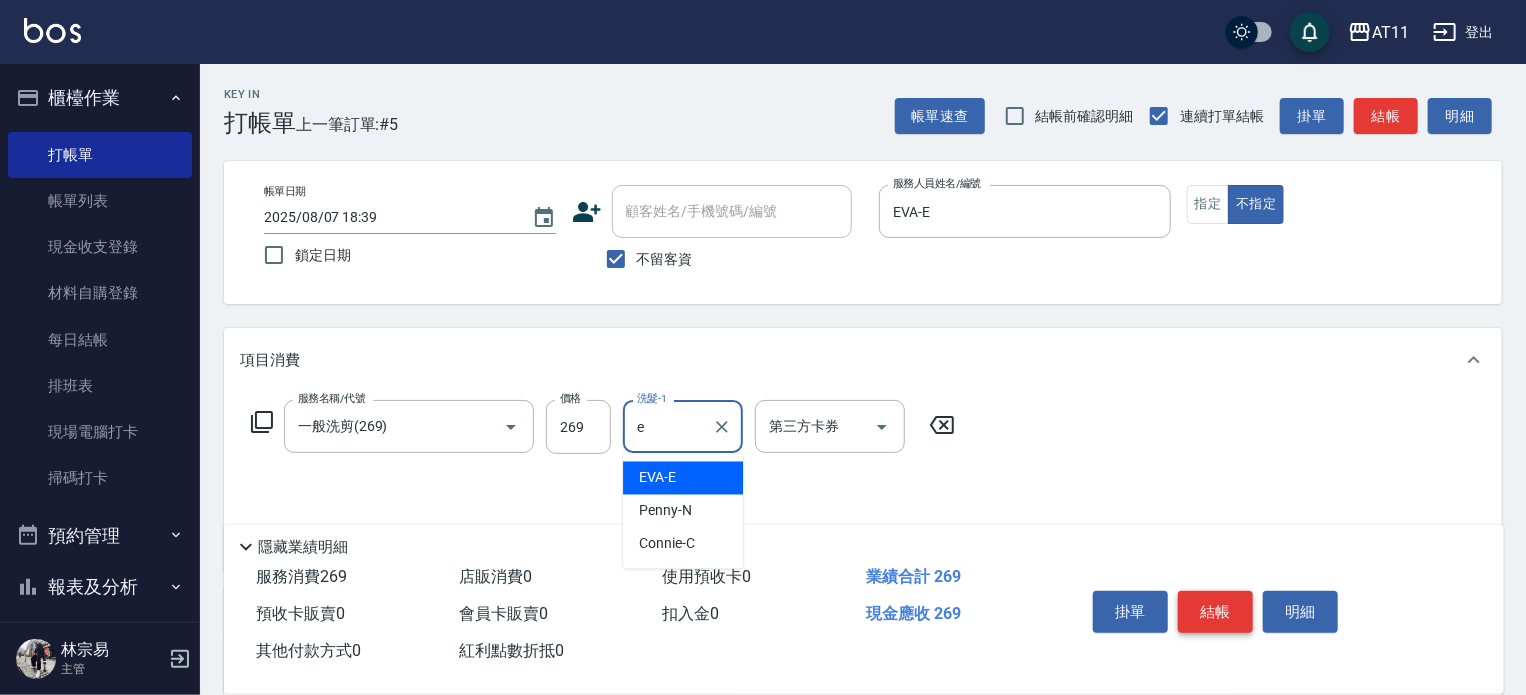 type on "EVA-E" 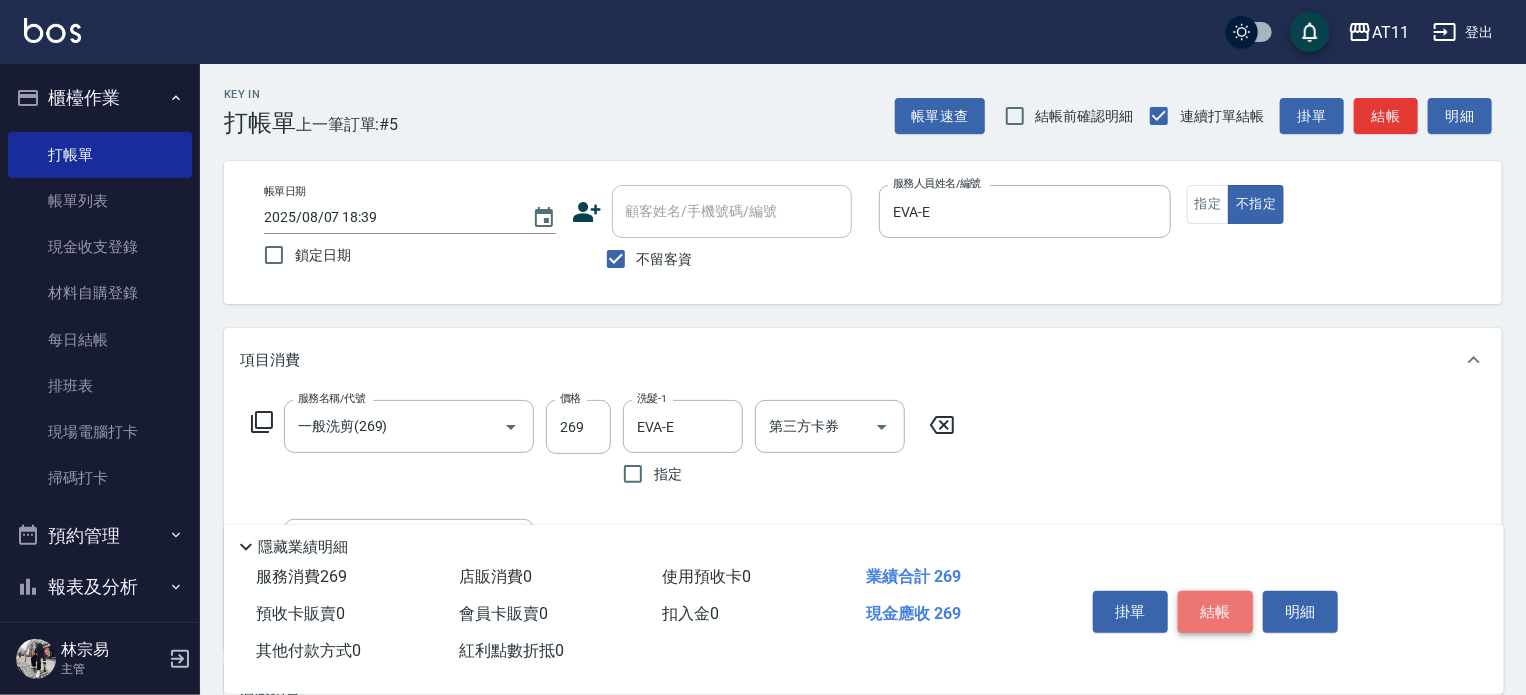 click on "結帳" at bounding box center [1215, 612] 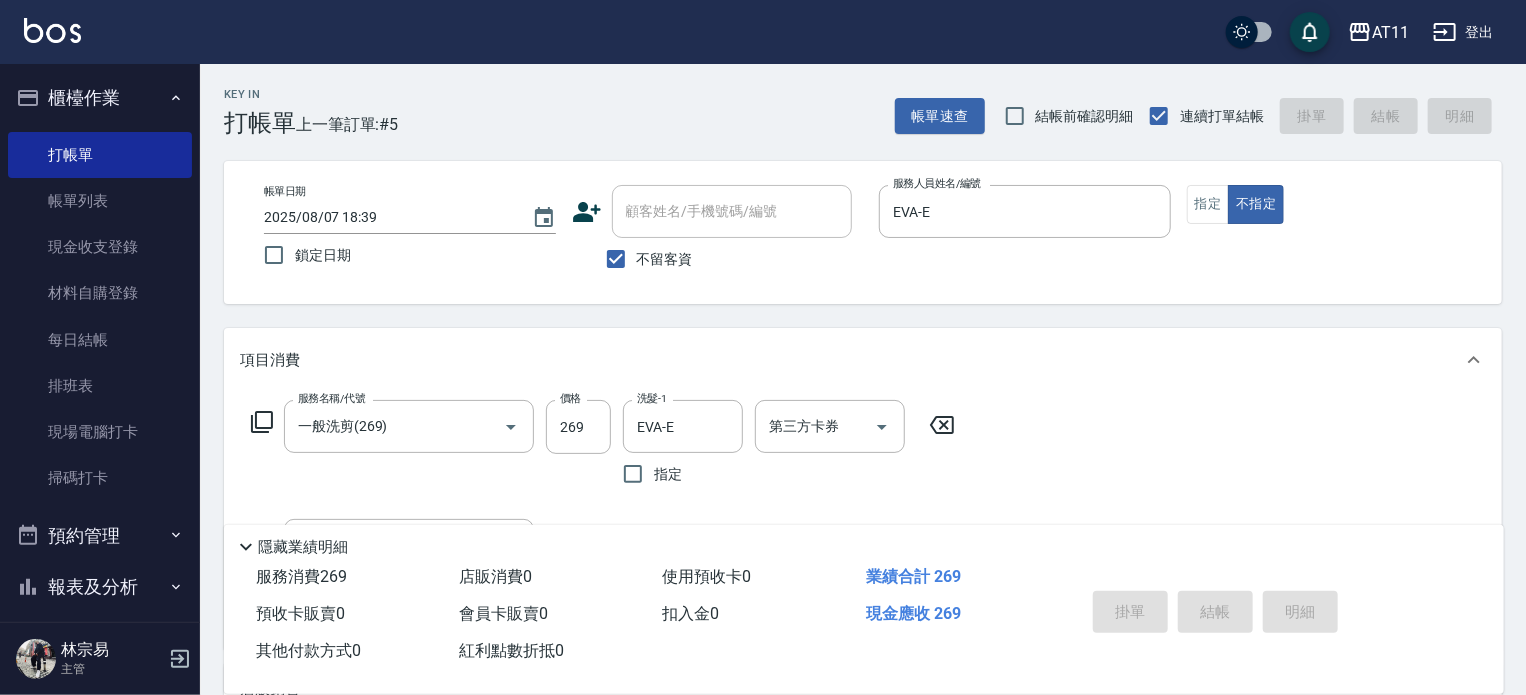 type 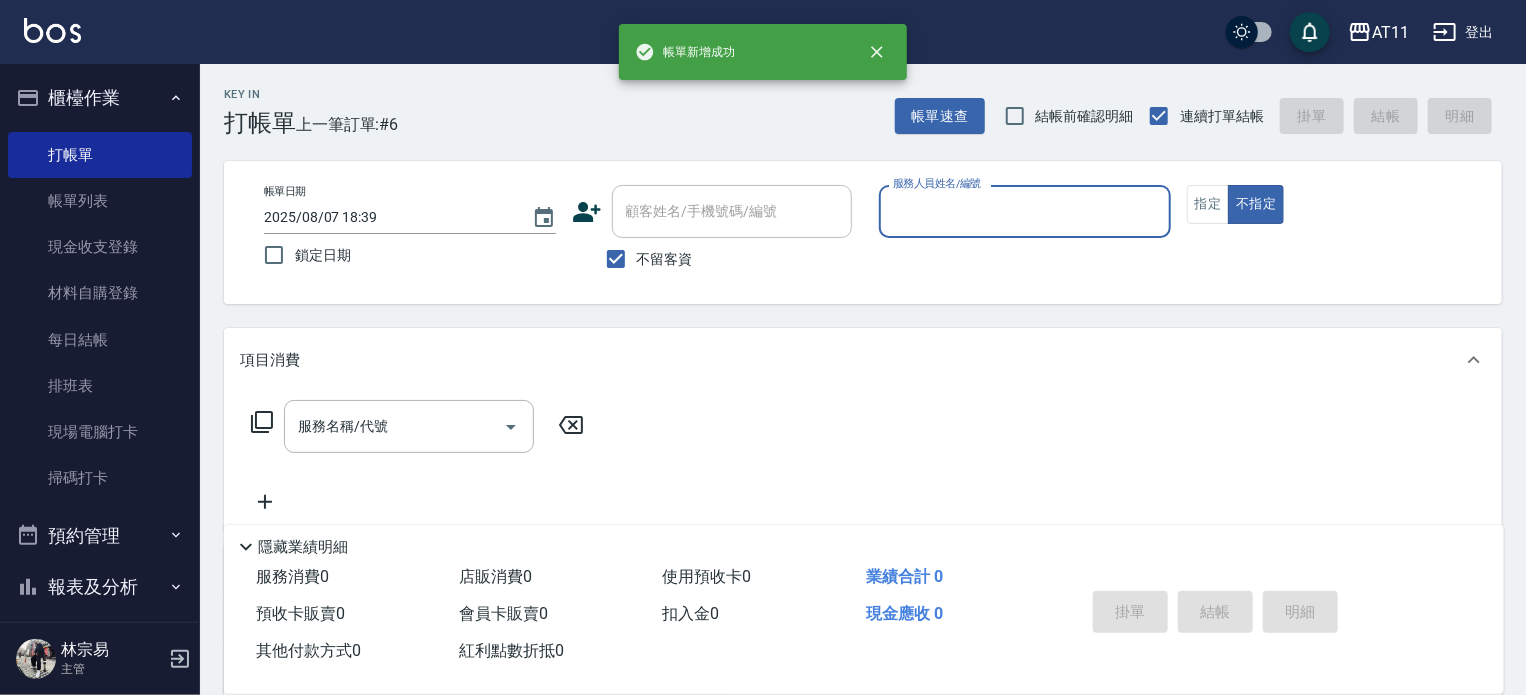 type on "g" 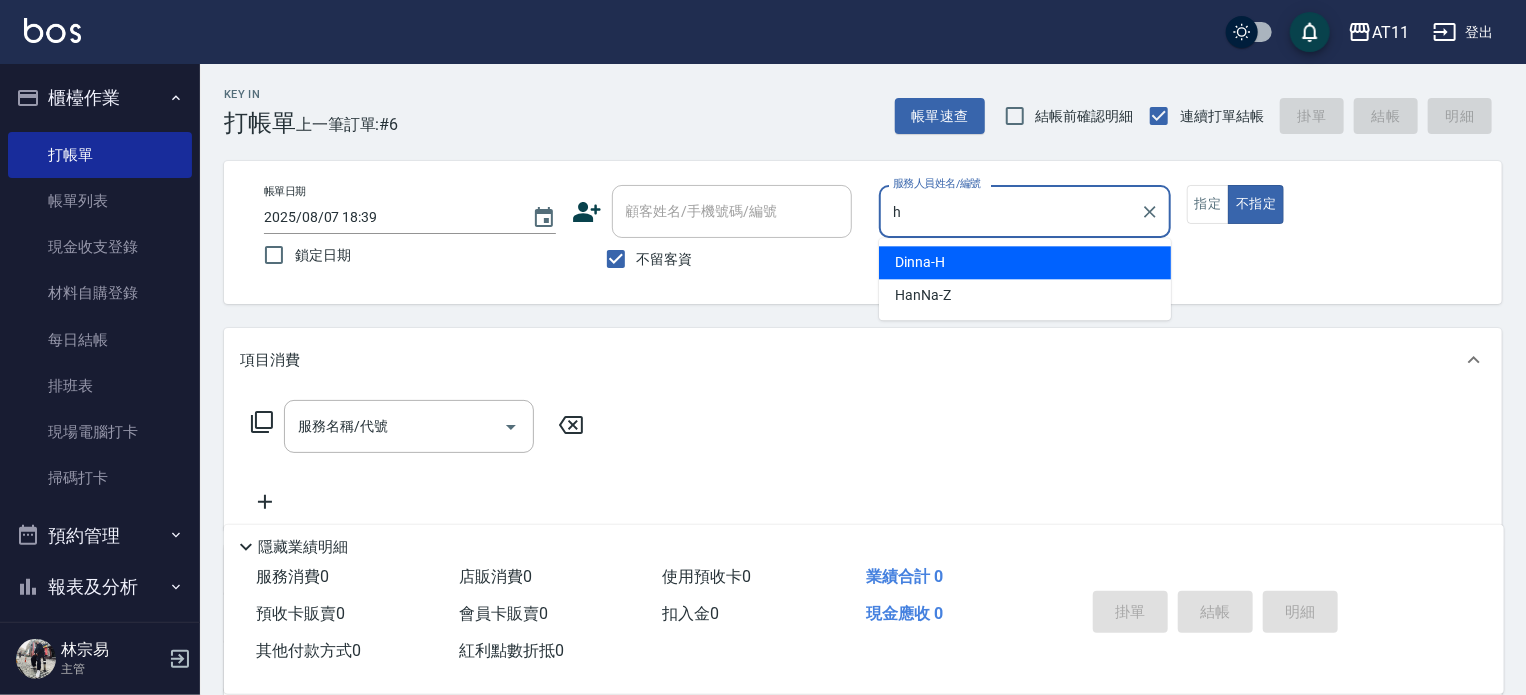 type on "Dinna-H" 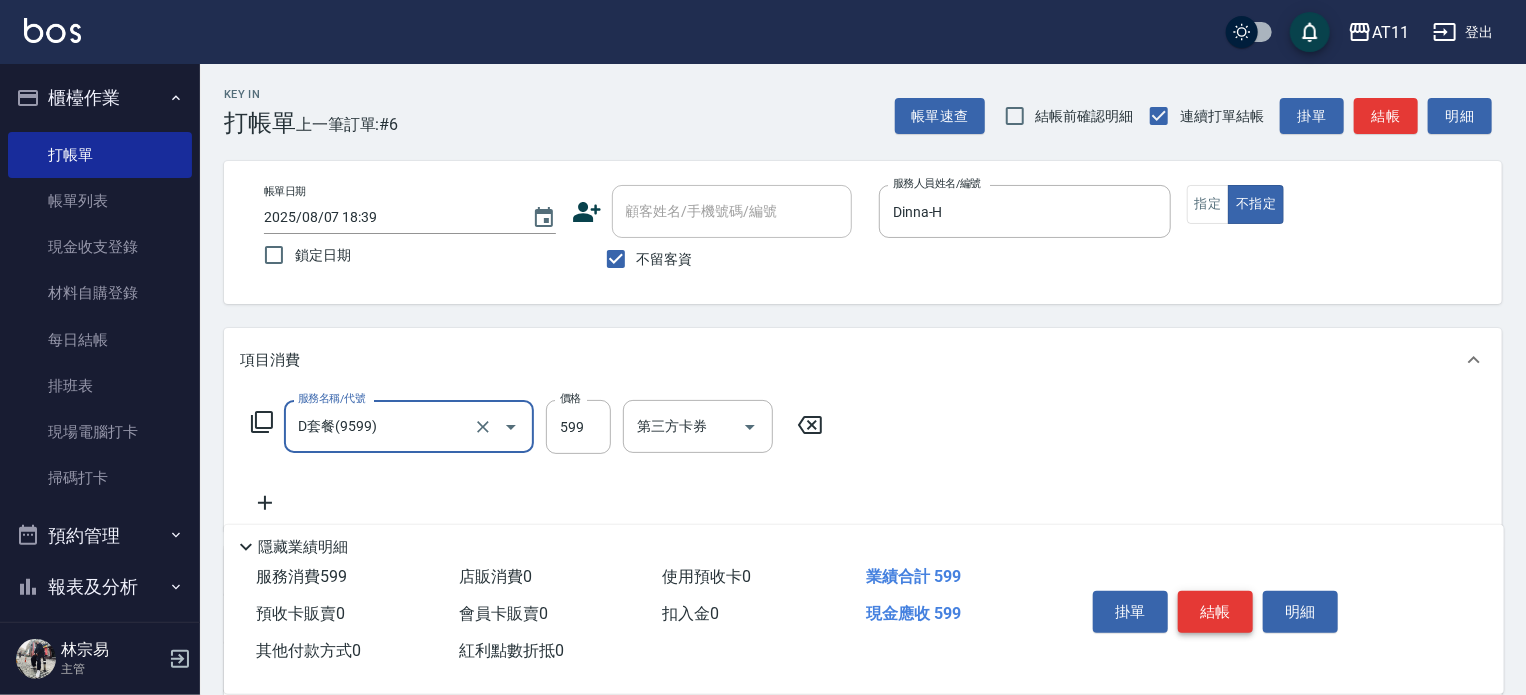 type on "D套餐(9599)" 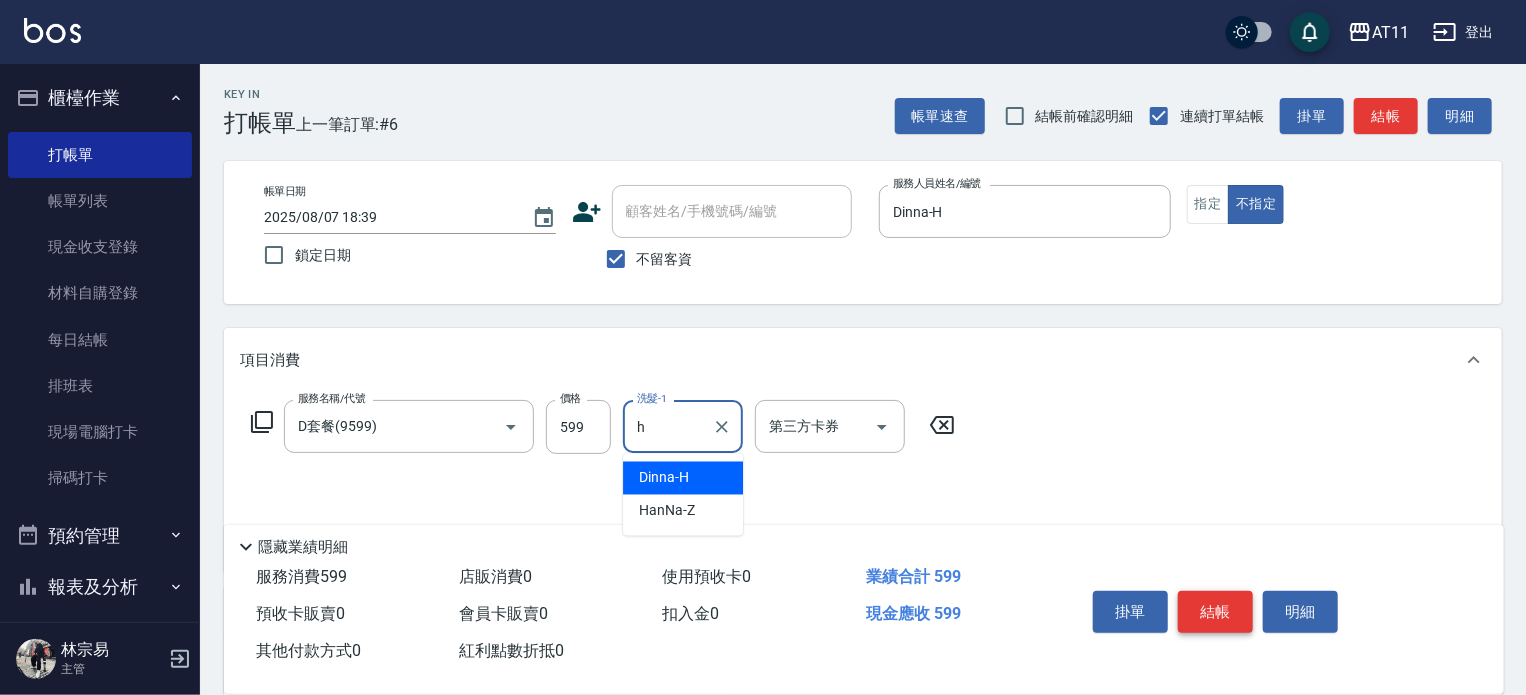 type on "Dinna-H" 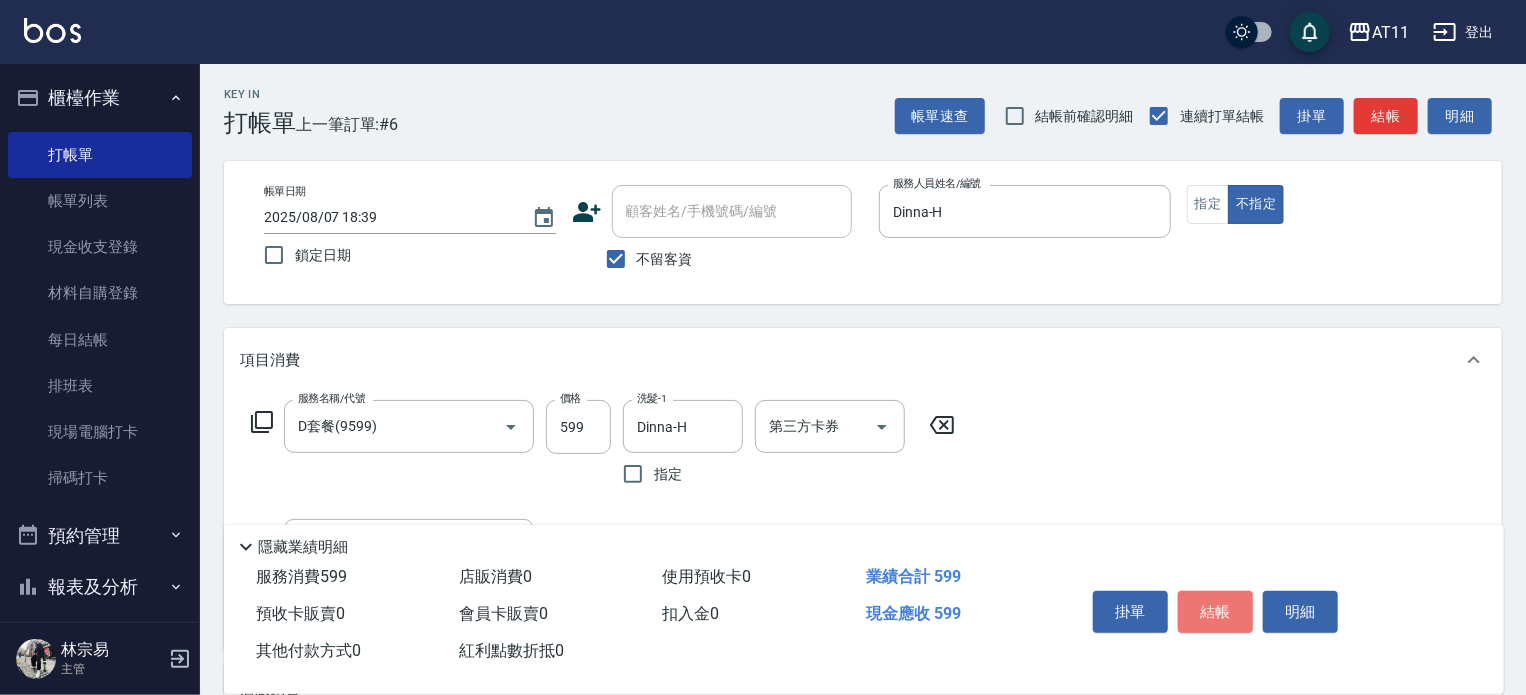 click on "結帳" at bounding box center [1215, 612] 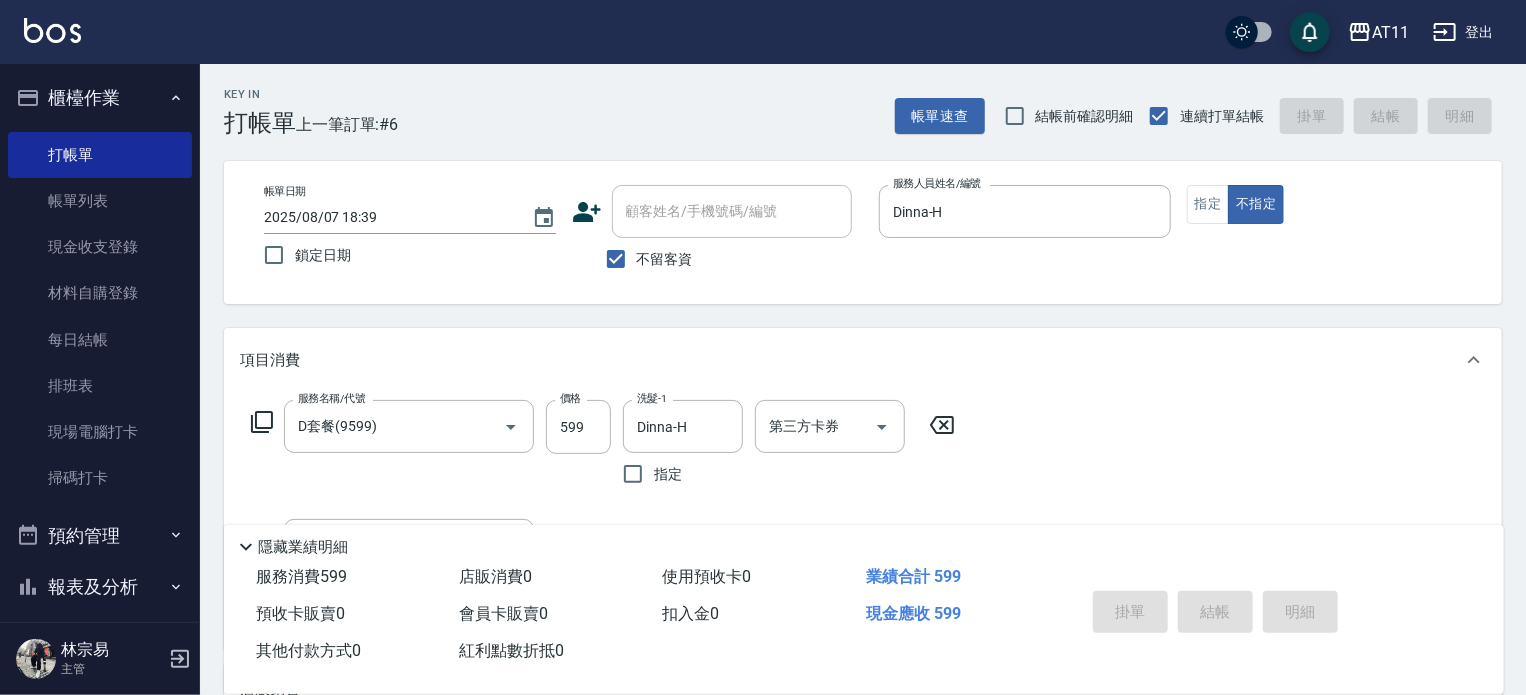 type on "2025/08/07 18:40" 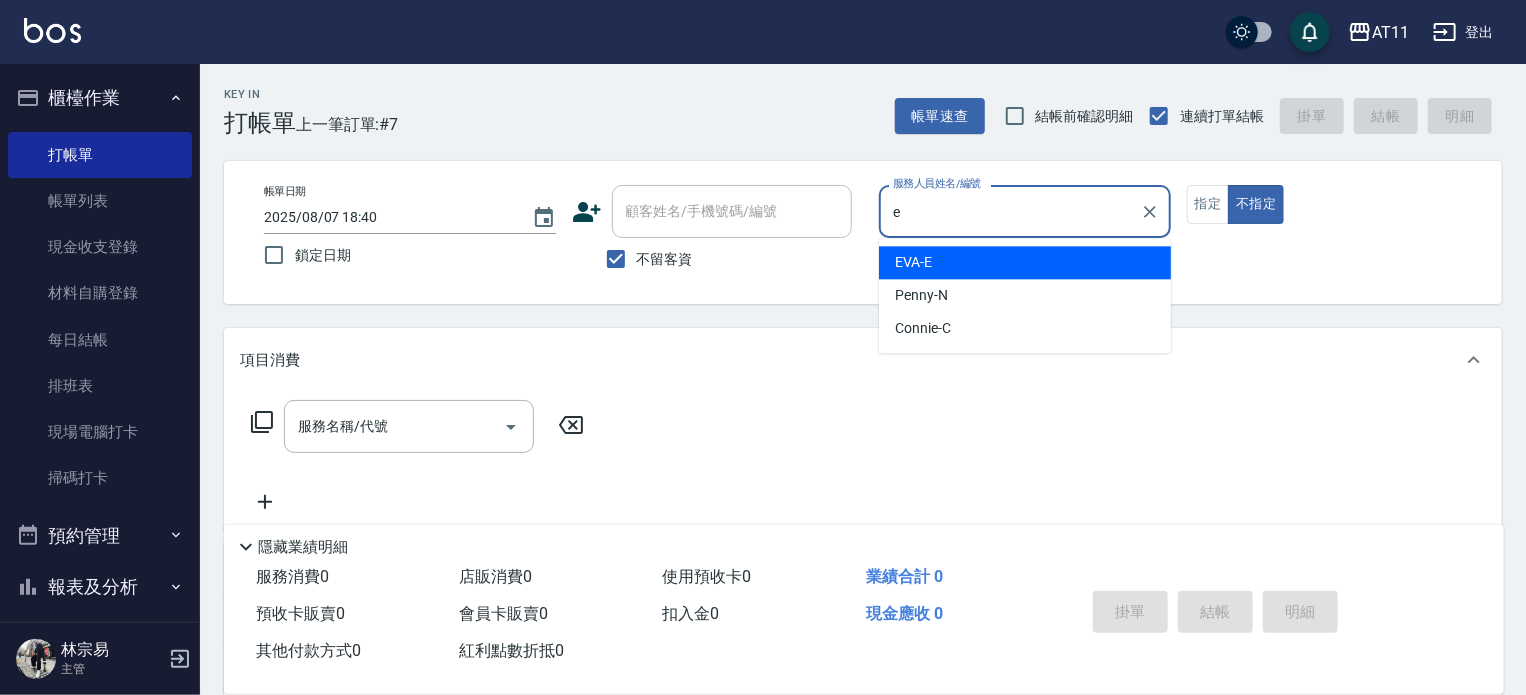 type on "EVA-E" 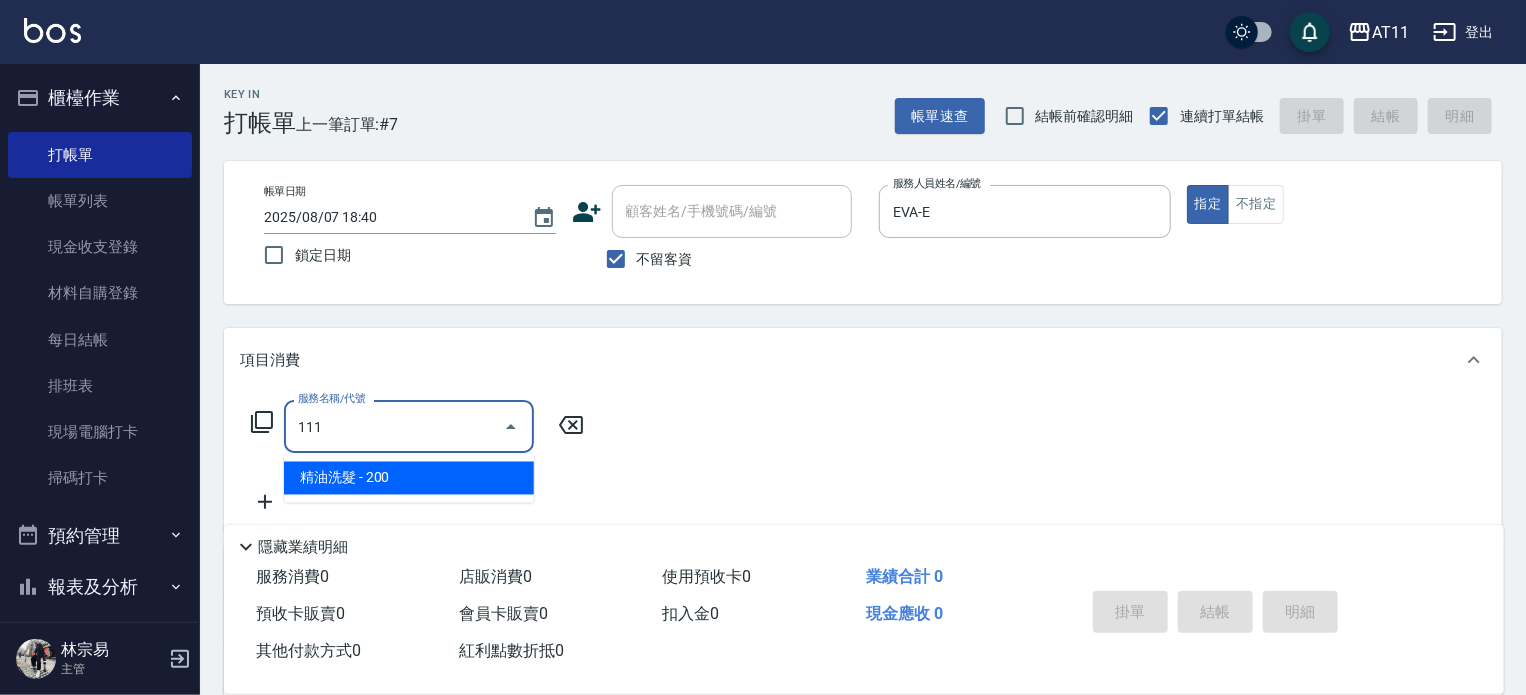 type on "精油洗髮(111)" 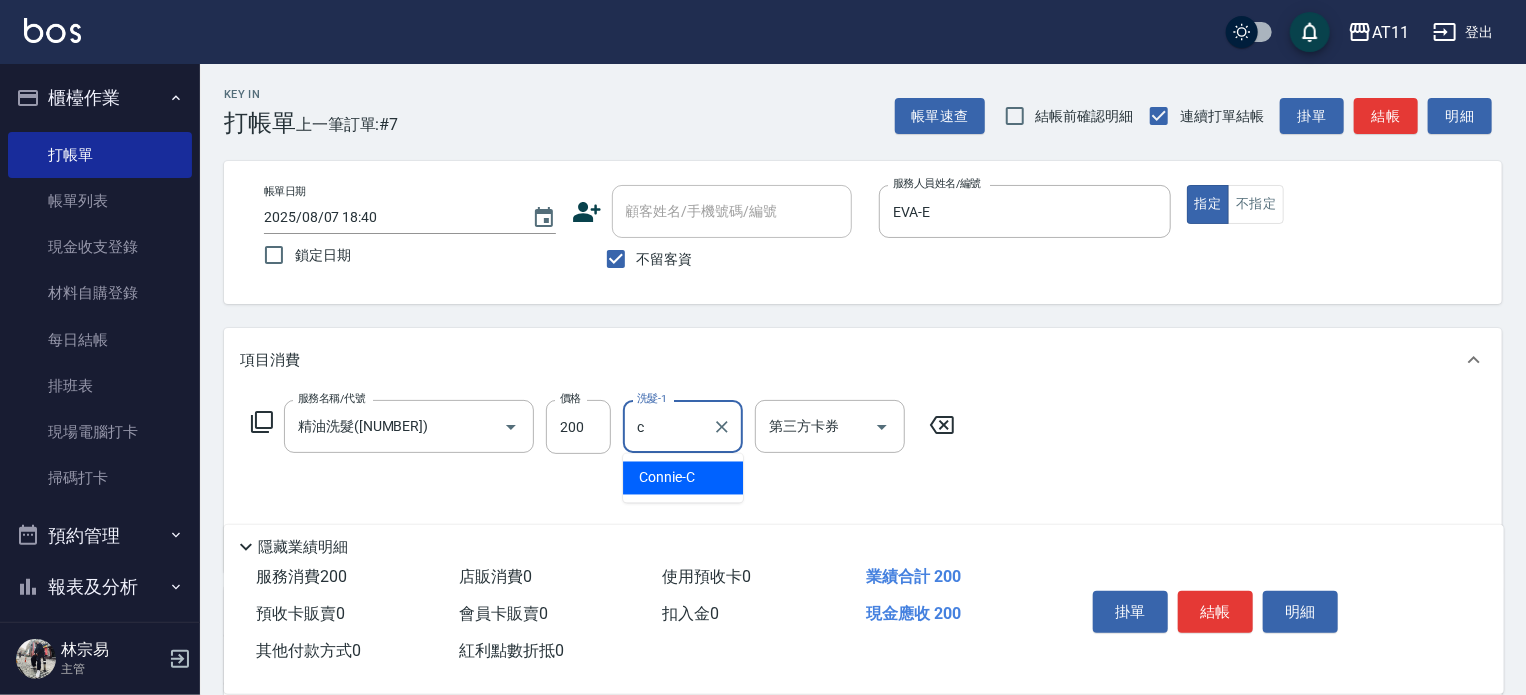 type on "Connie-C" 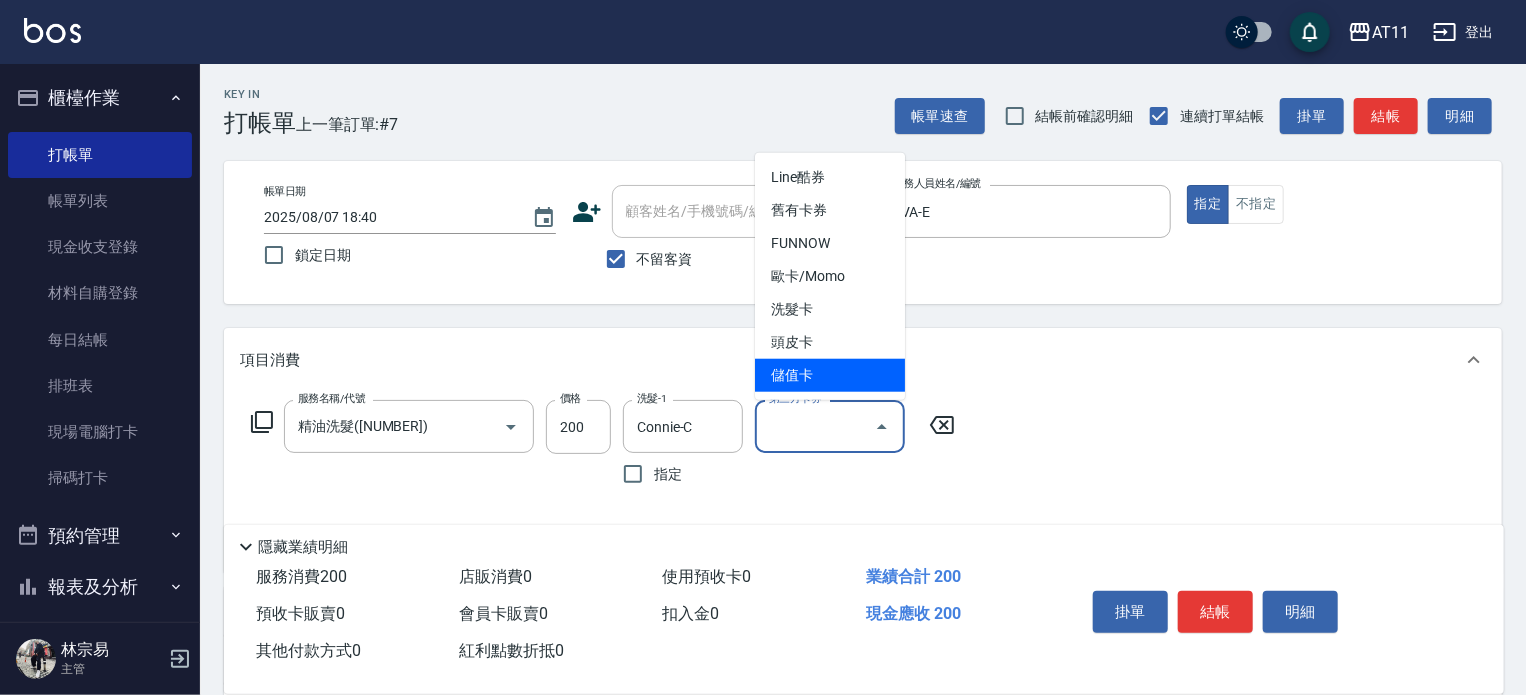 type on "儲值卡" 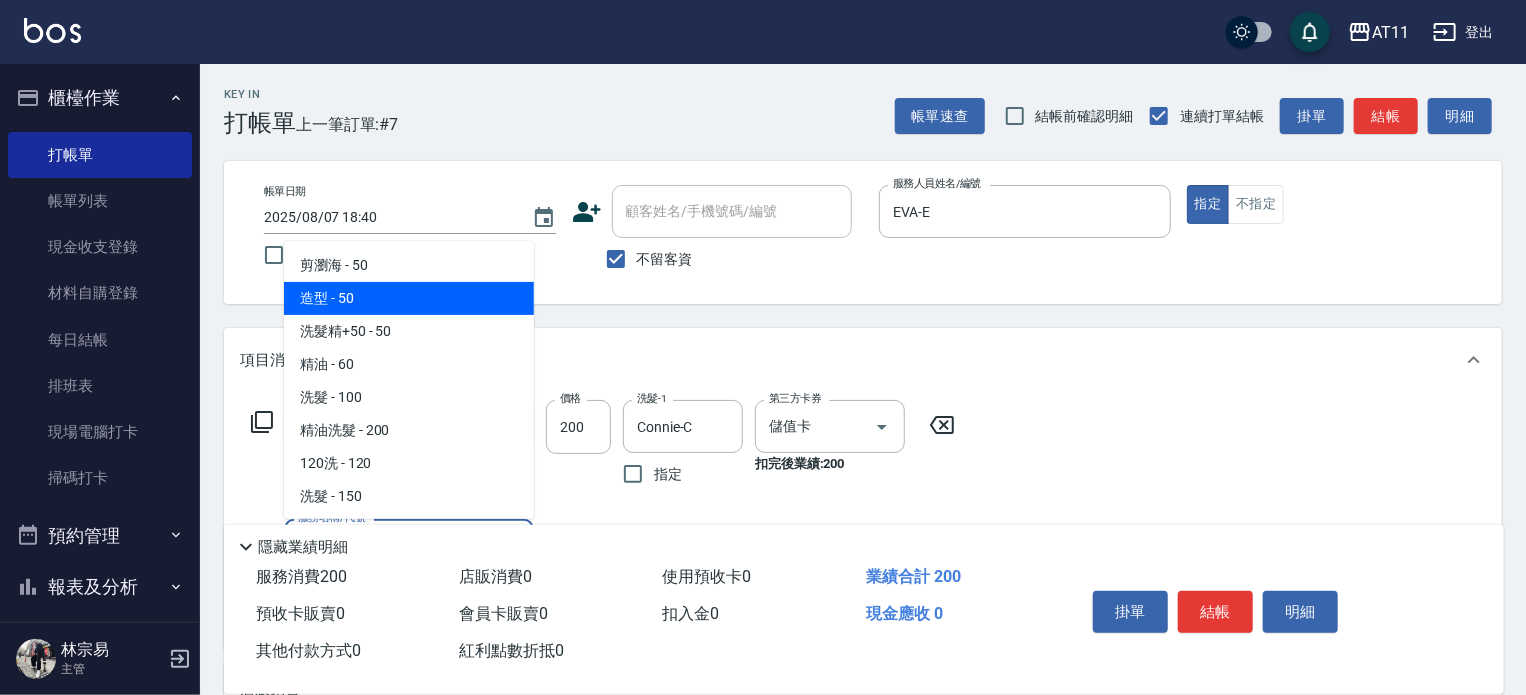 type on "造型(050)" 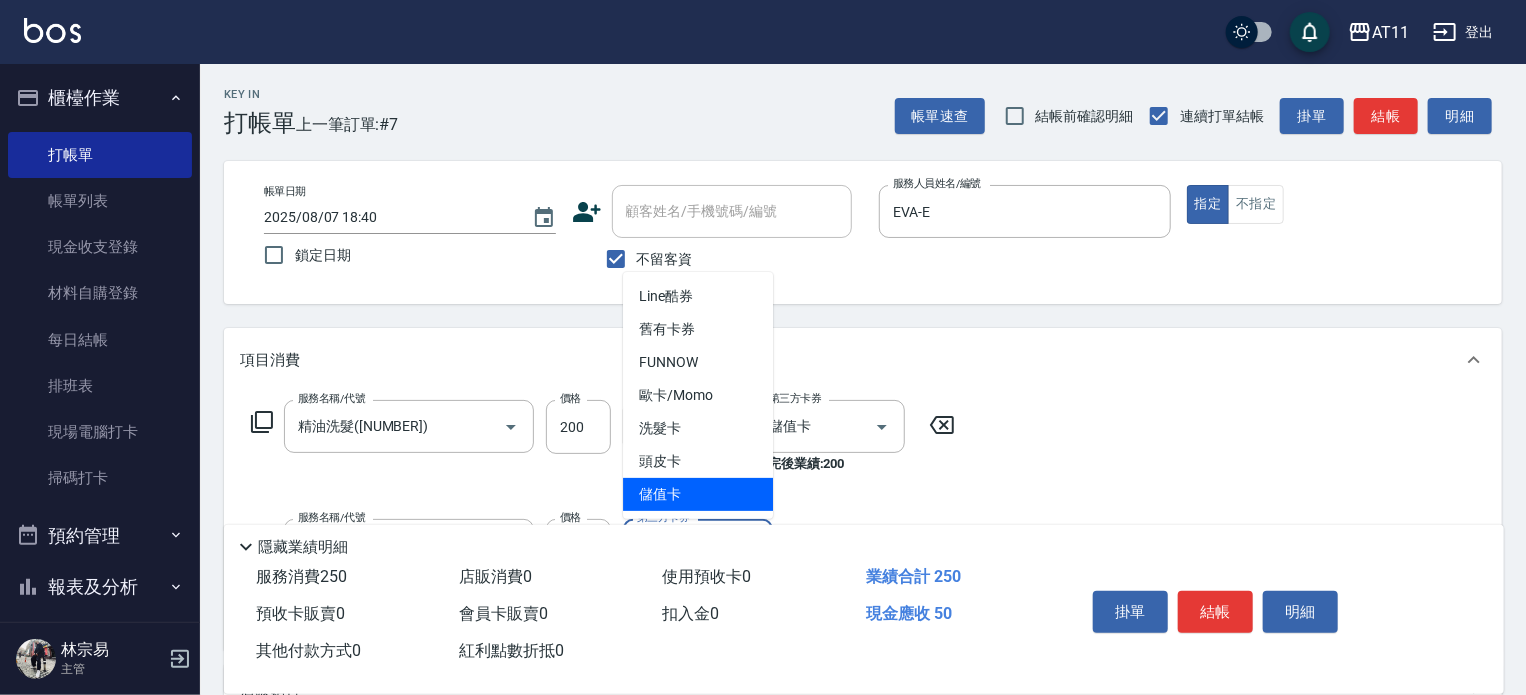 type on "儲值卡" 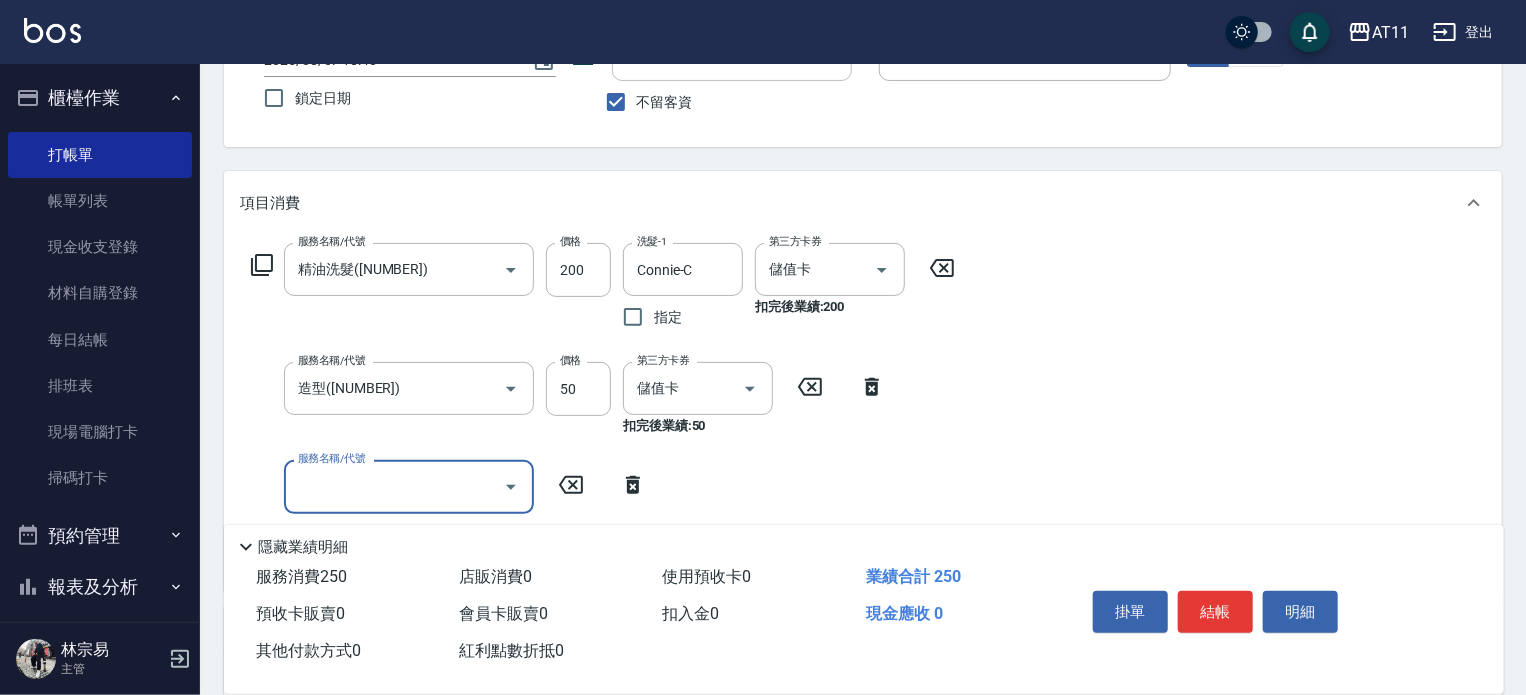 scroll, scrollTop: 0, scrollLeft: 0, axis: both 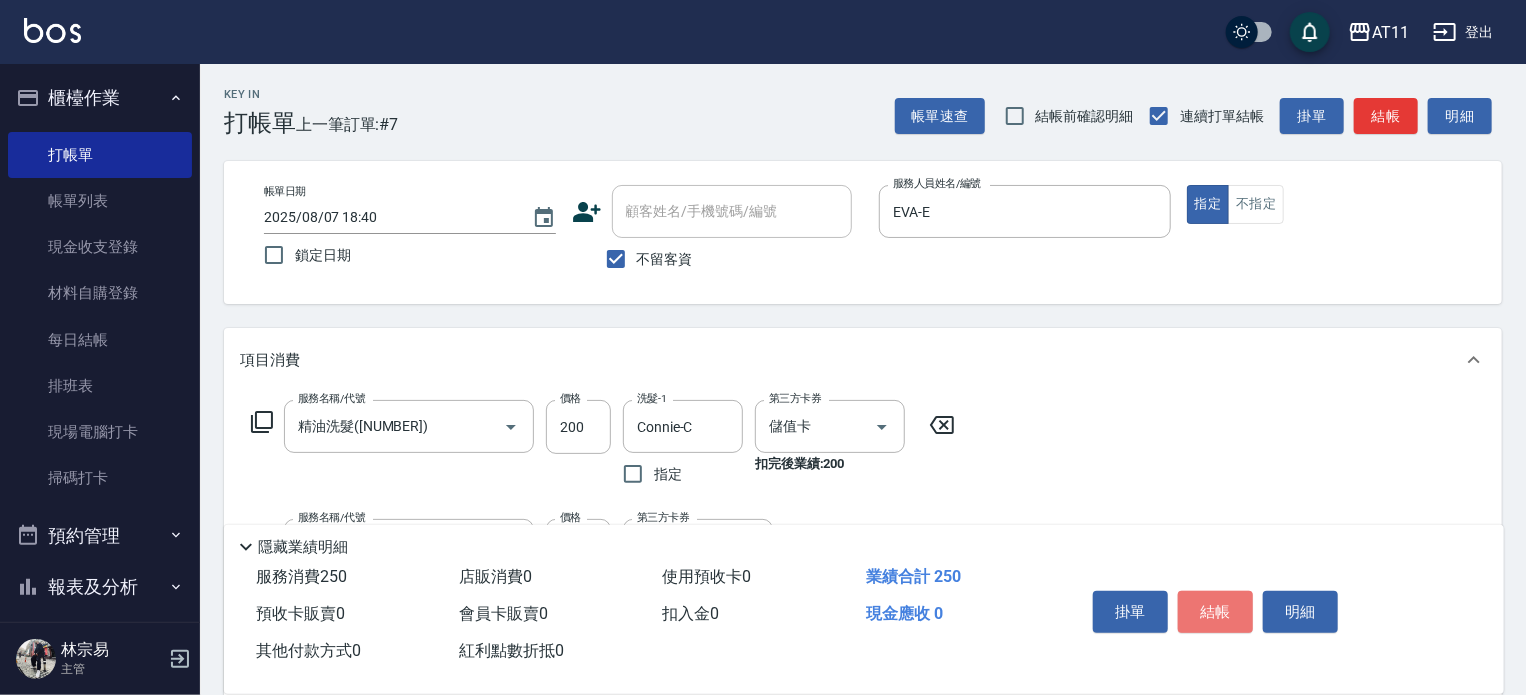 drag, startPoint x: 1209, startPoint y: 607, endPoint x: 1159, endPoint y: 585, distance: 54.626 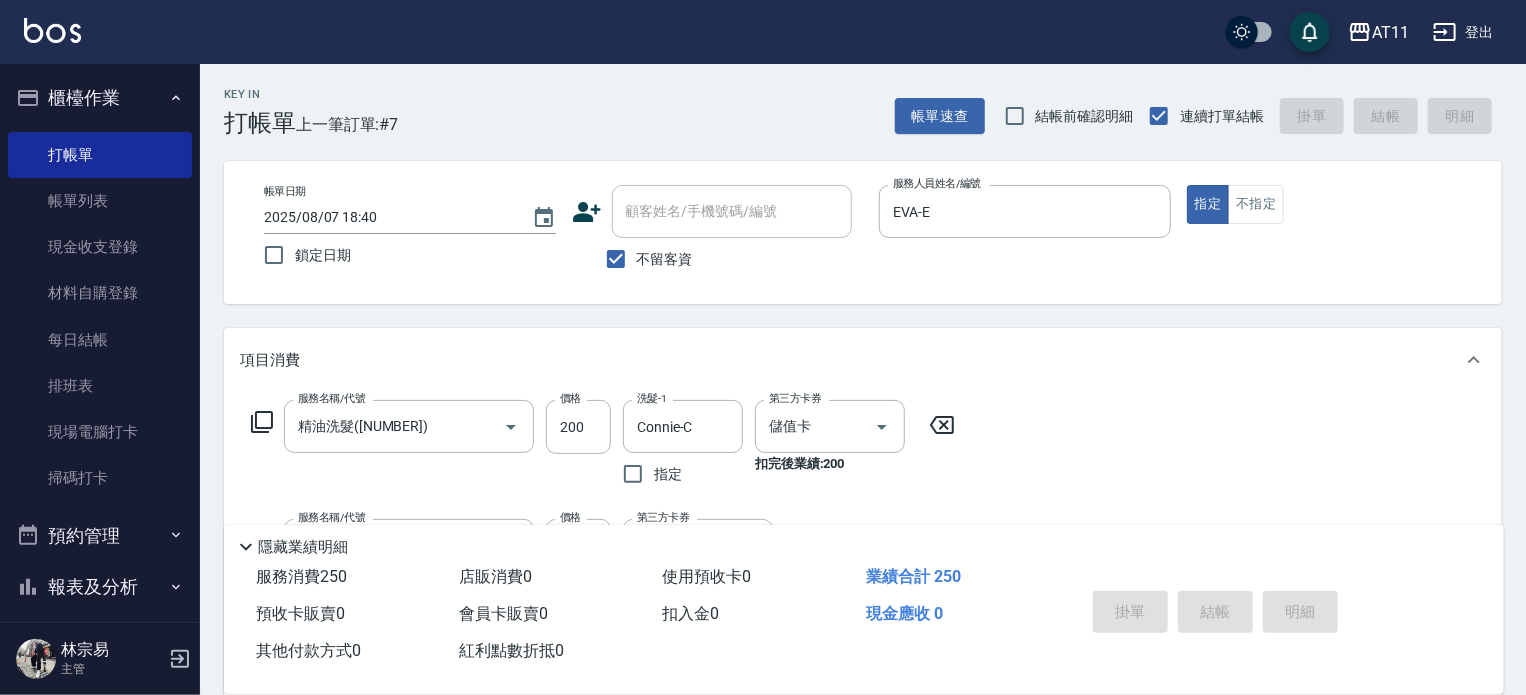 type 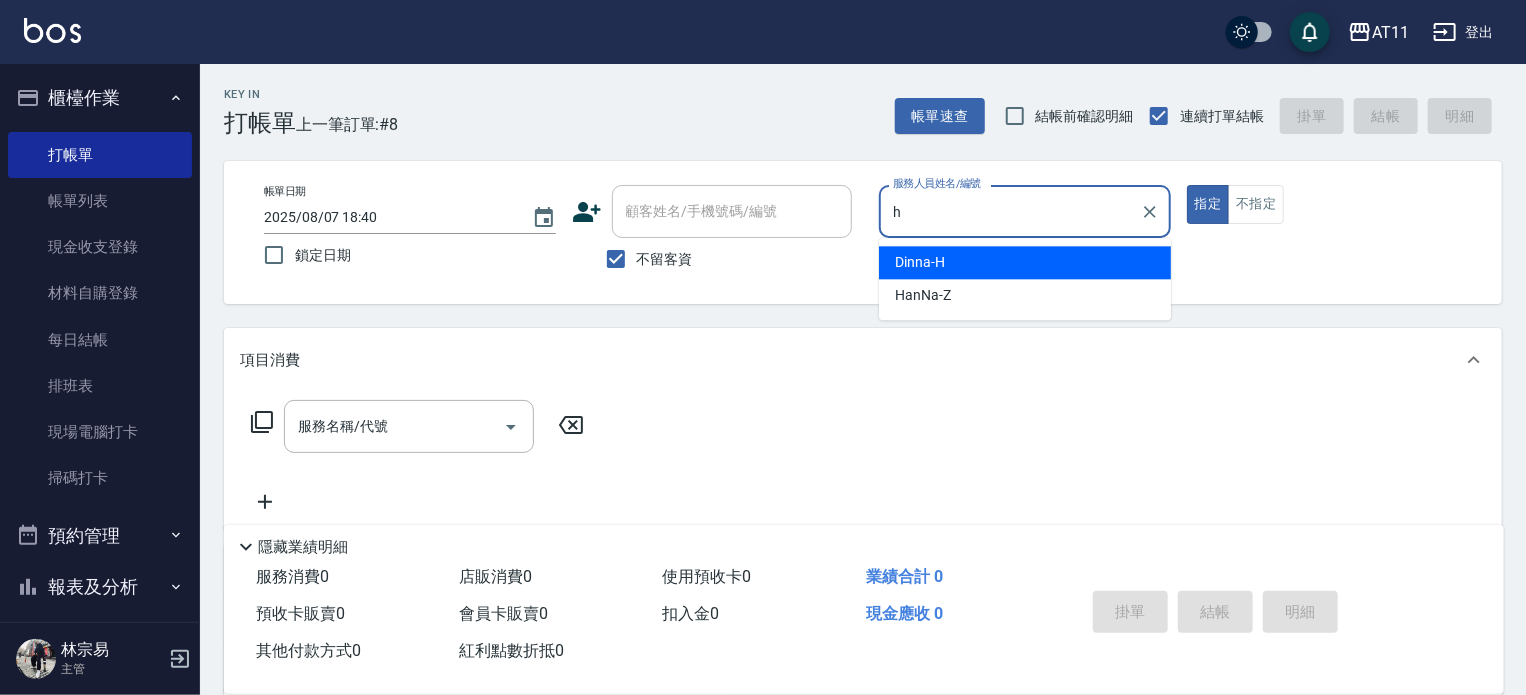type on "Dinna-H" 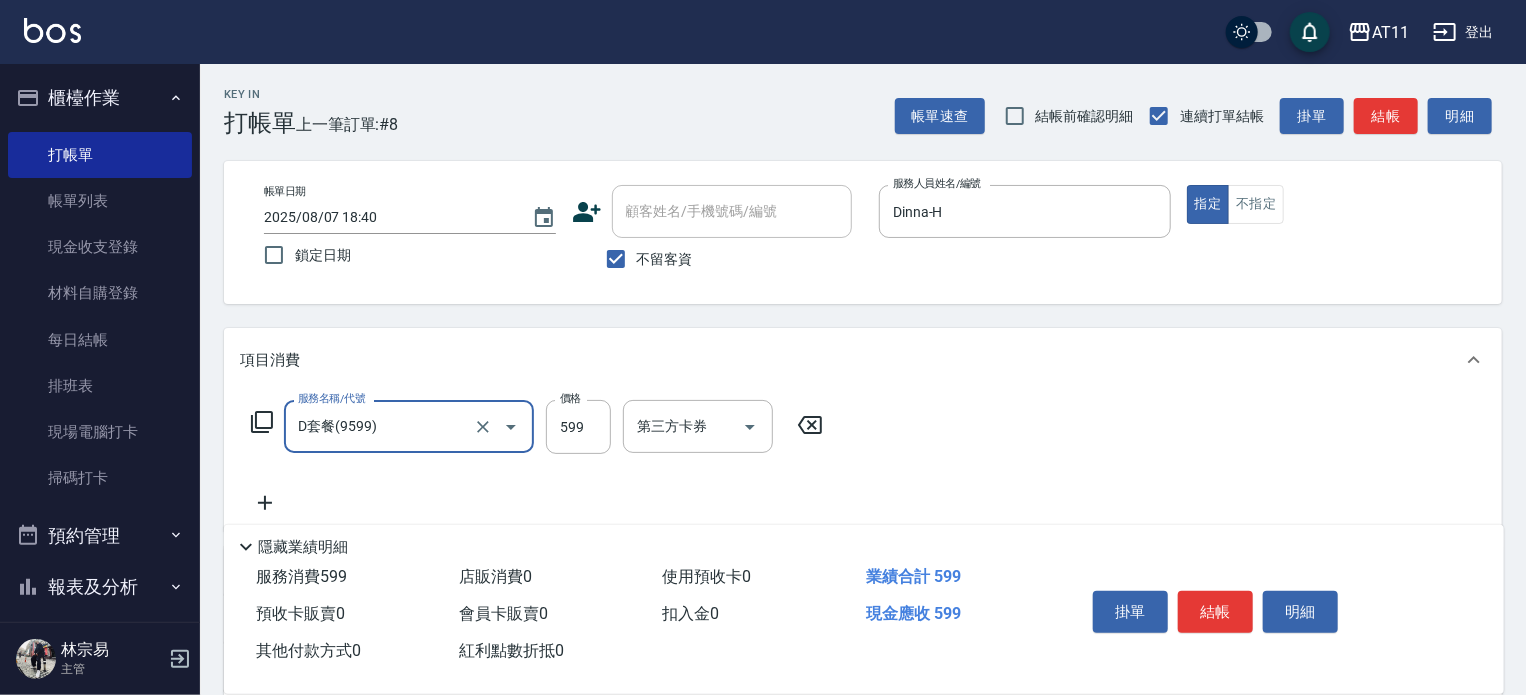 type on "D套餐(9599)" 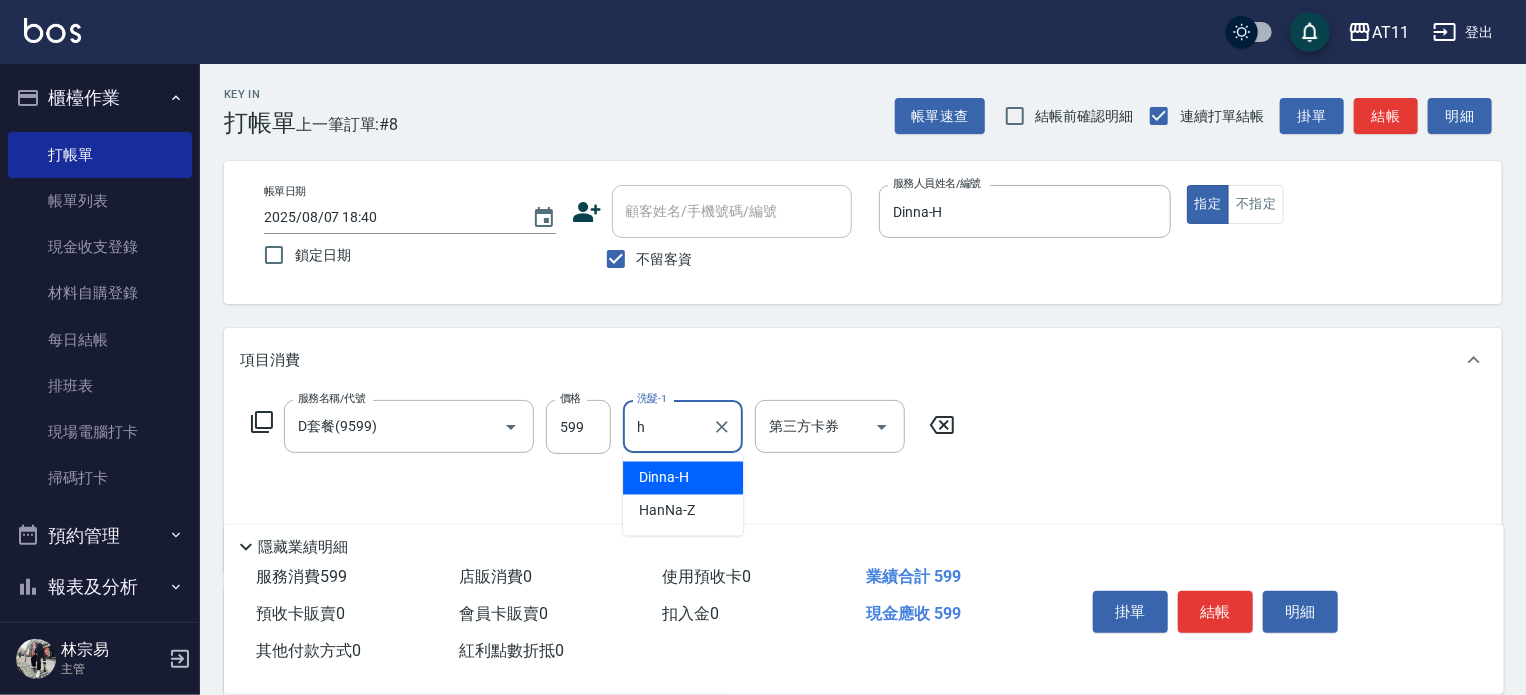 type on "Dinna-H" 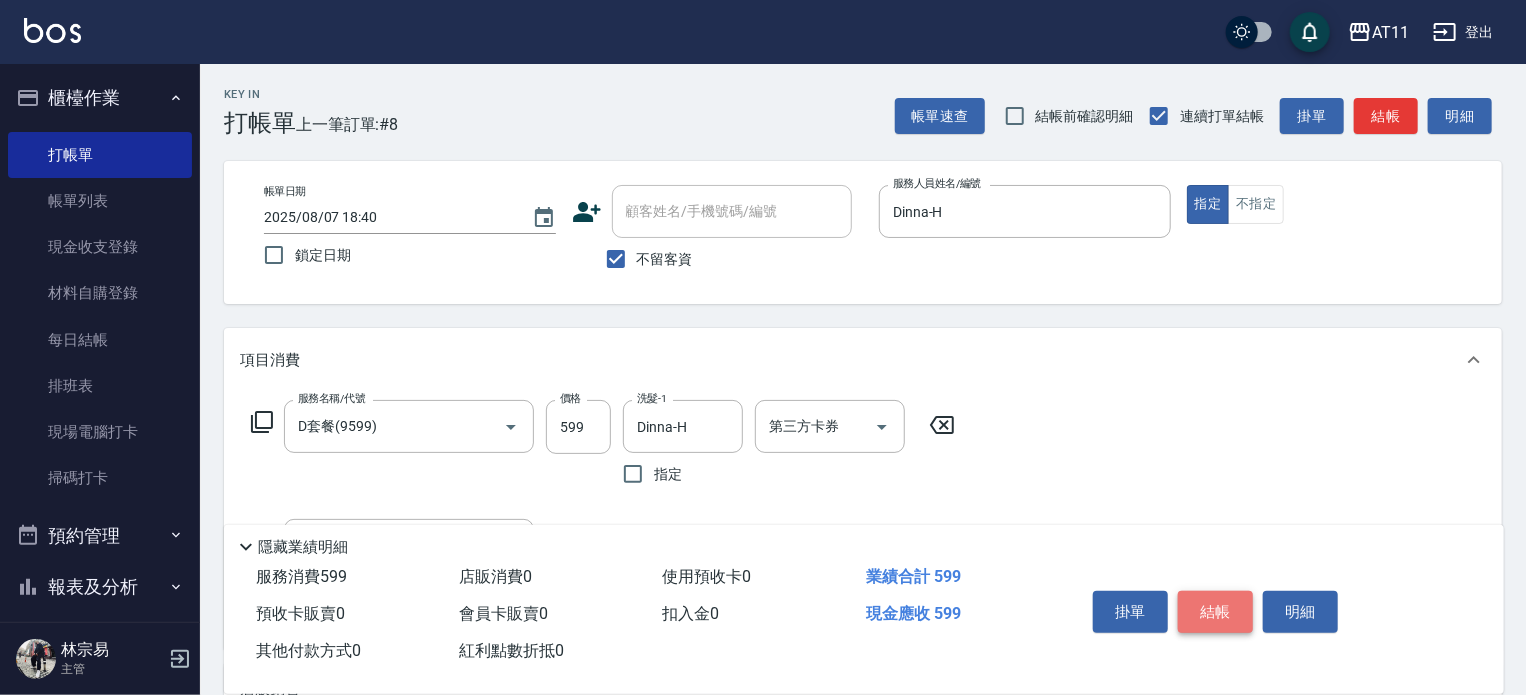 click on "結帳" at bounding box center [1215, 612] 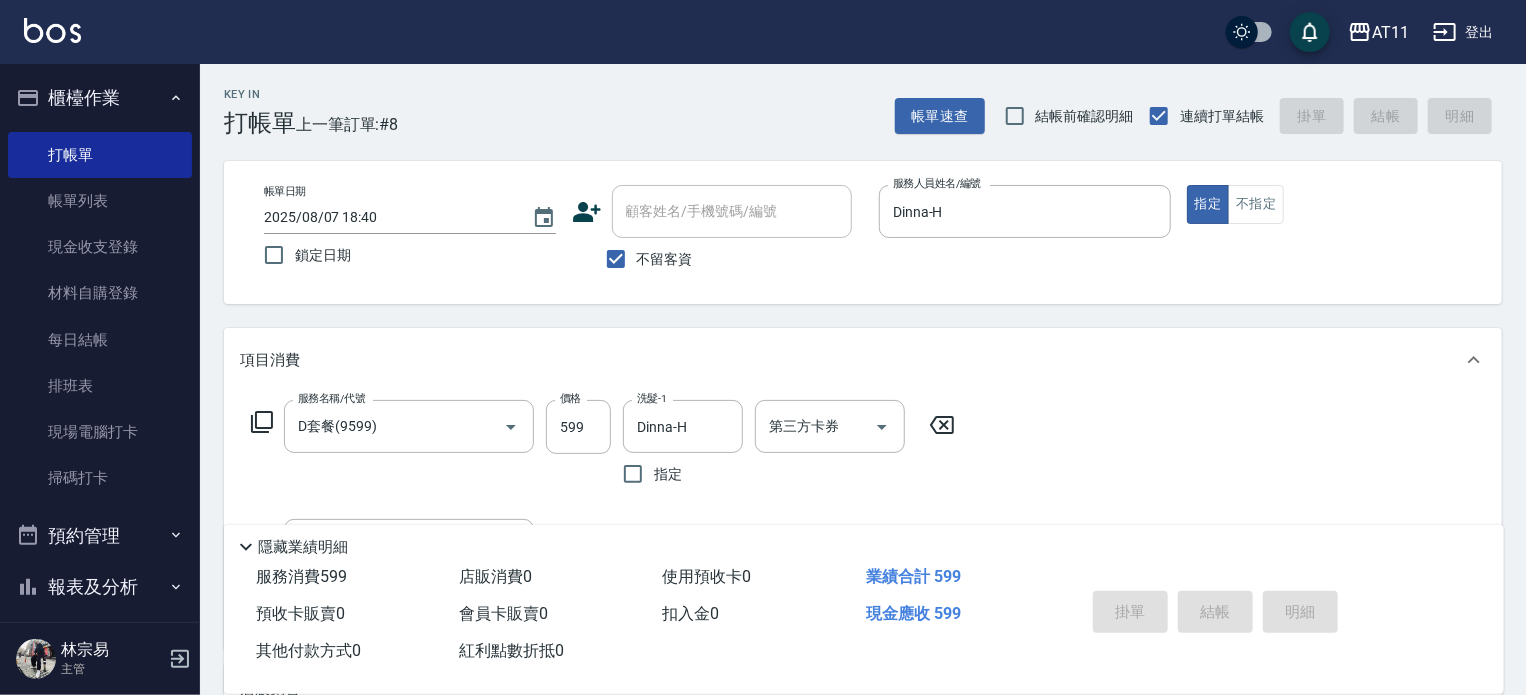 type 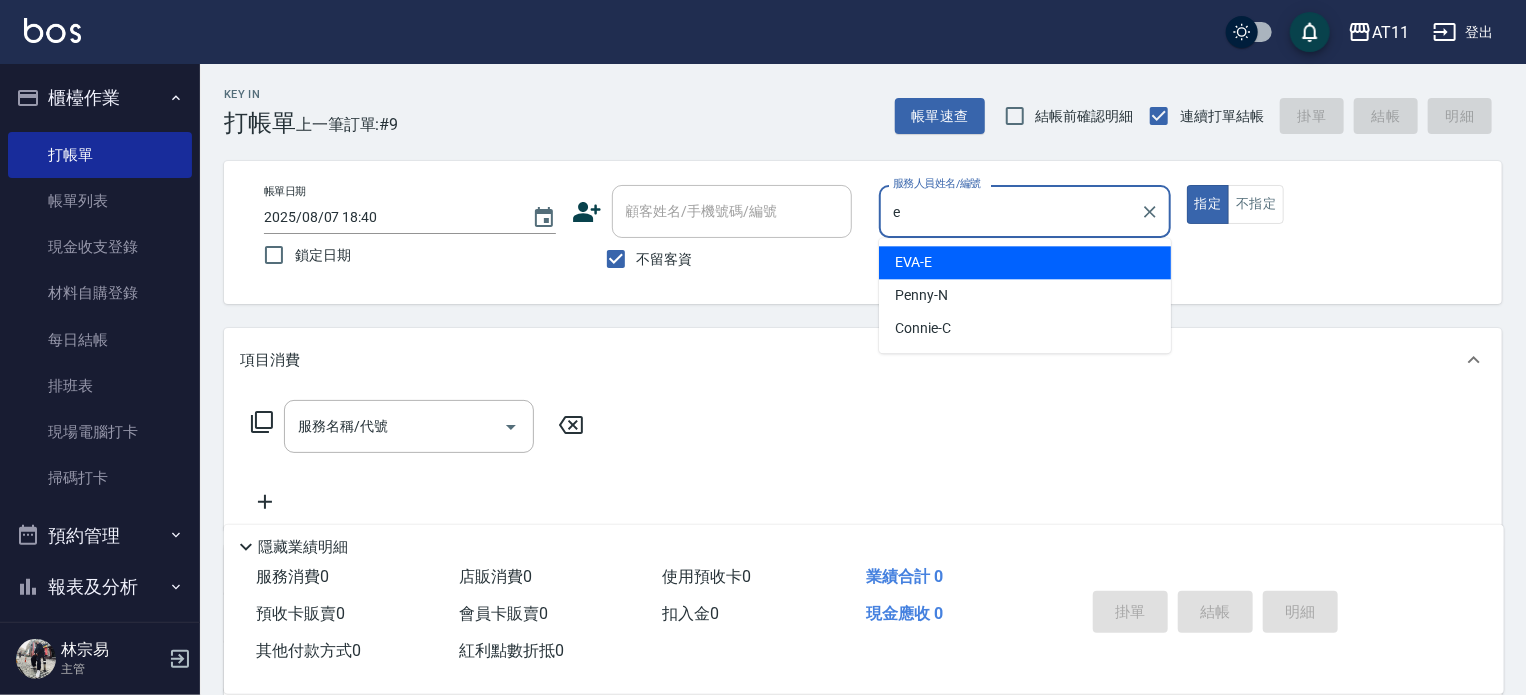 type on "EVA-E" 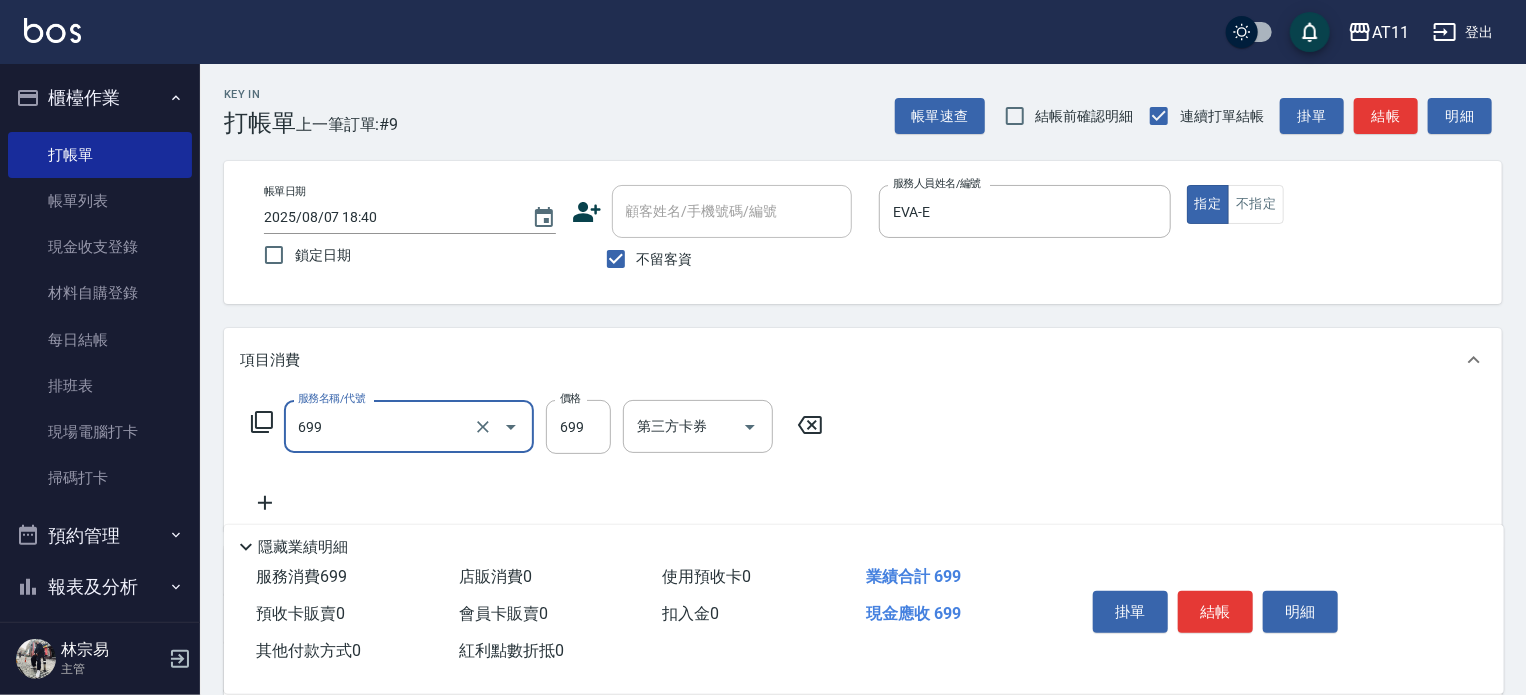 type on "SPA699(699)" 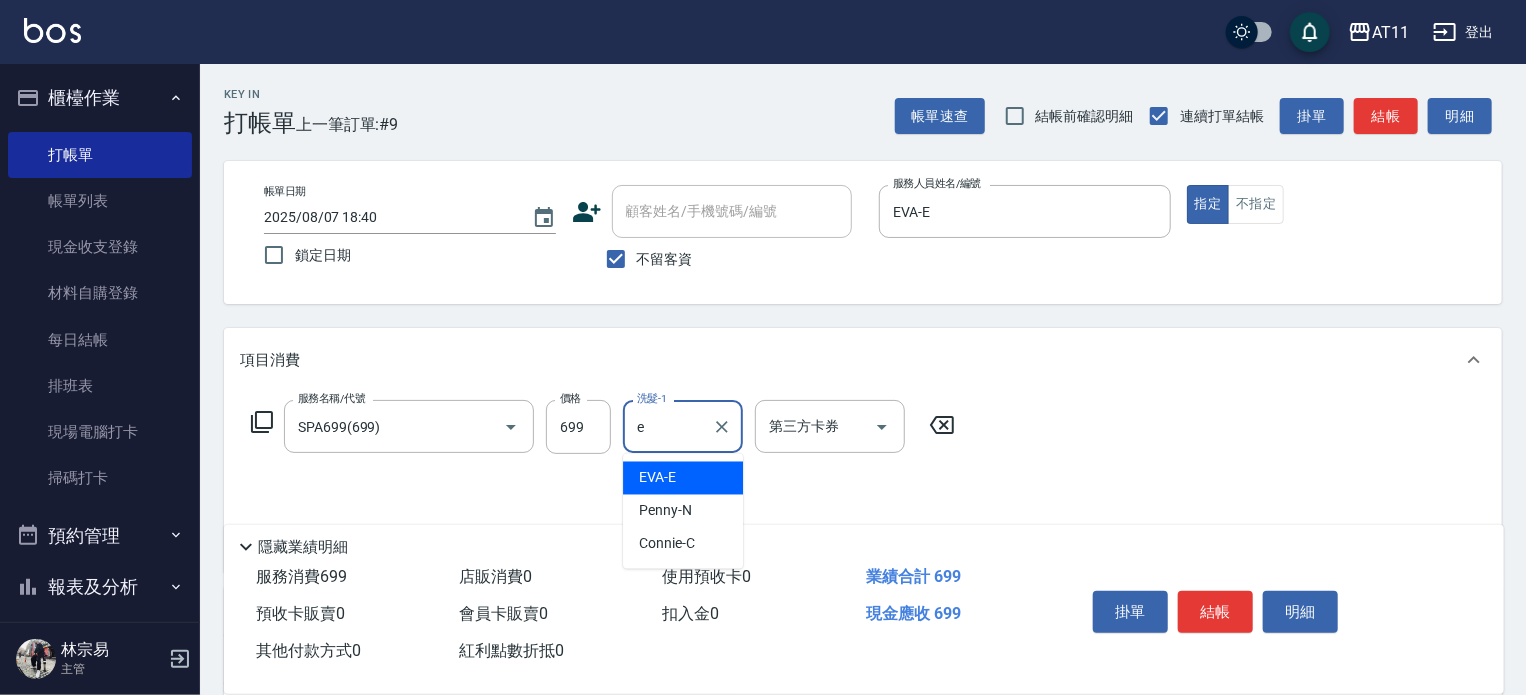 type on "EVA-E" 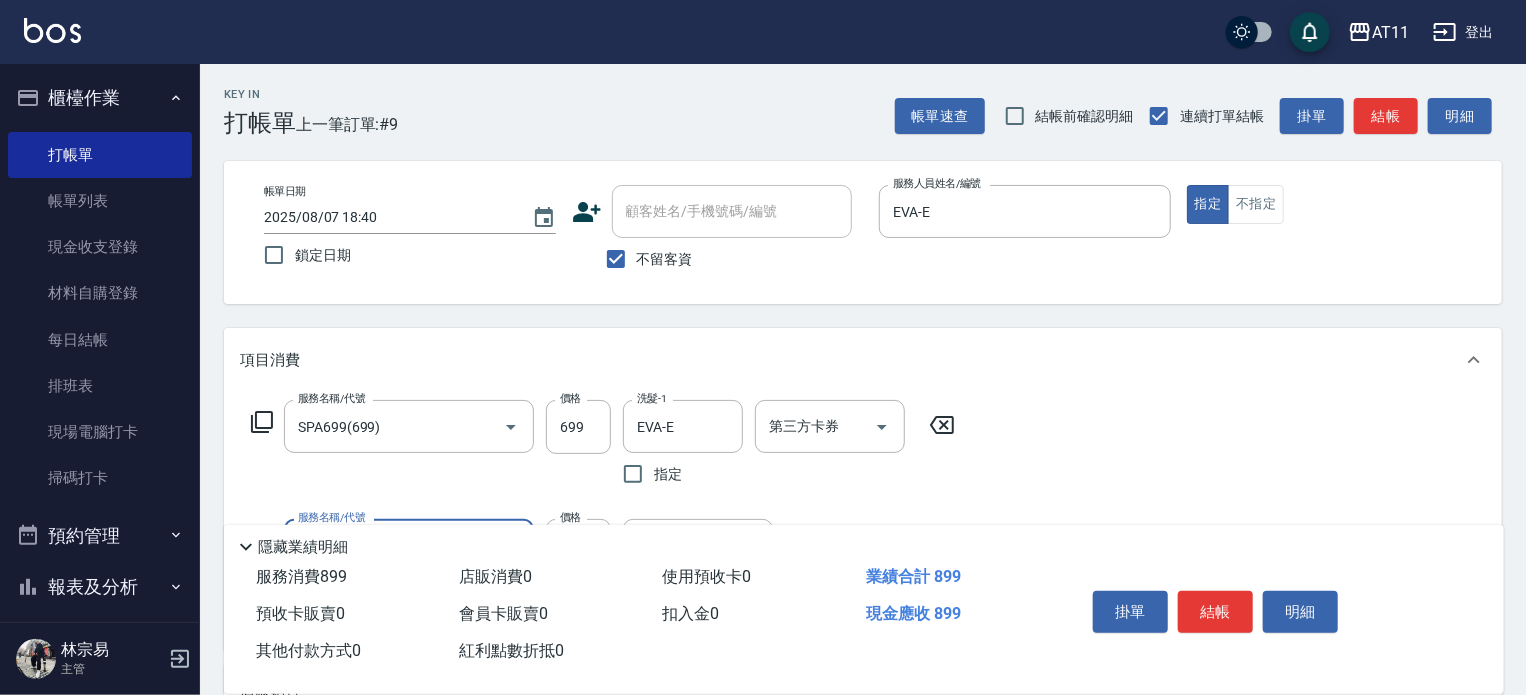 type on "剪髮(200)" 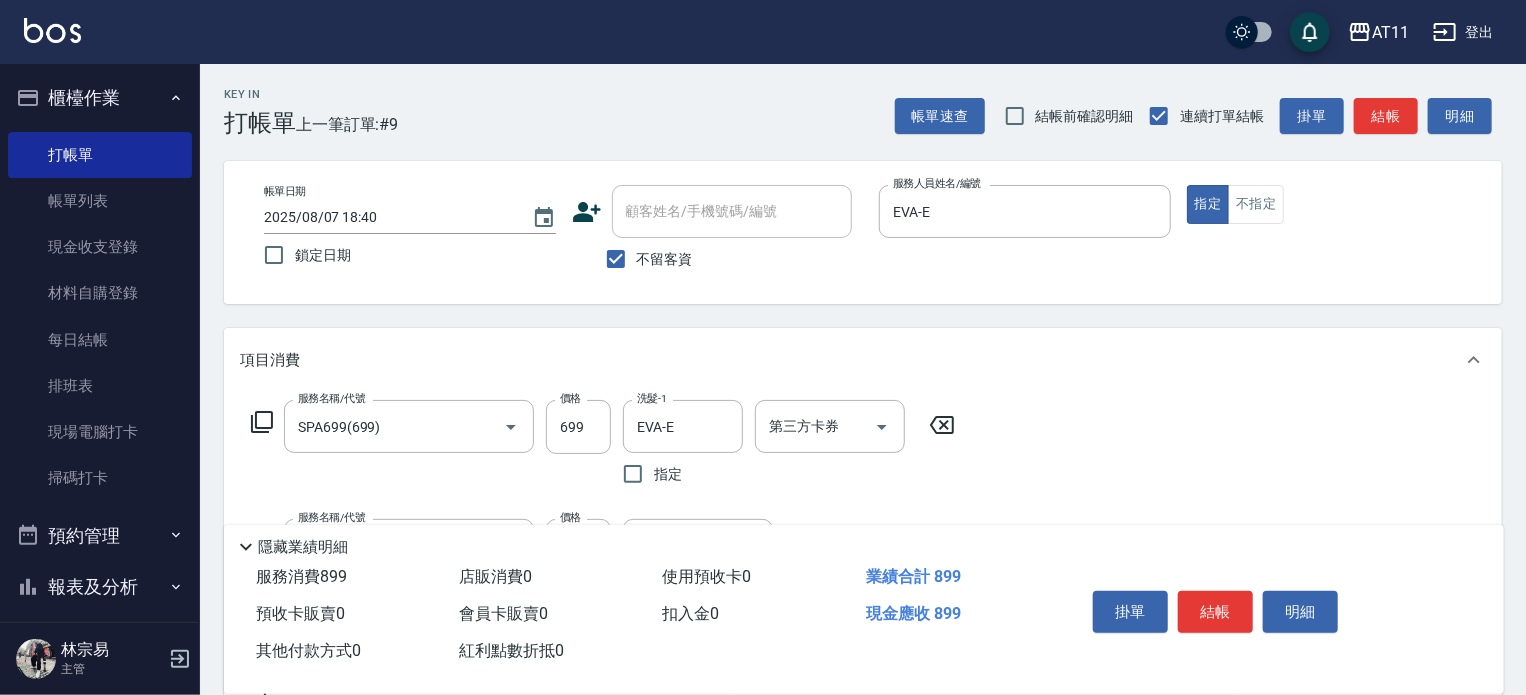 scroll, scrollTop: 430, scrollLeft: 0, axis: vertical 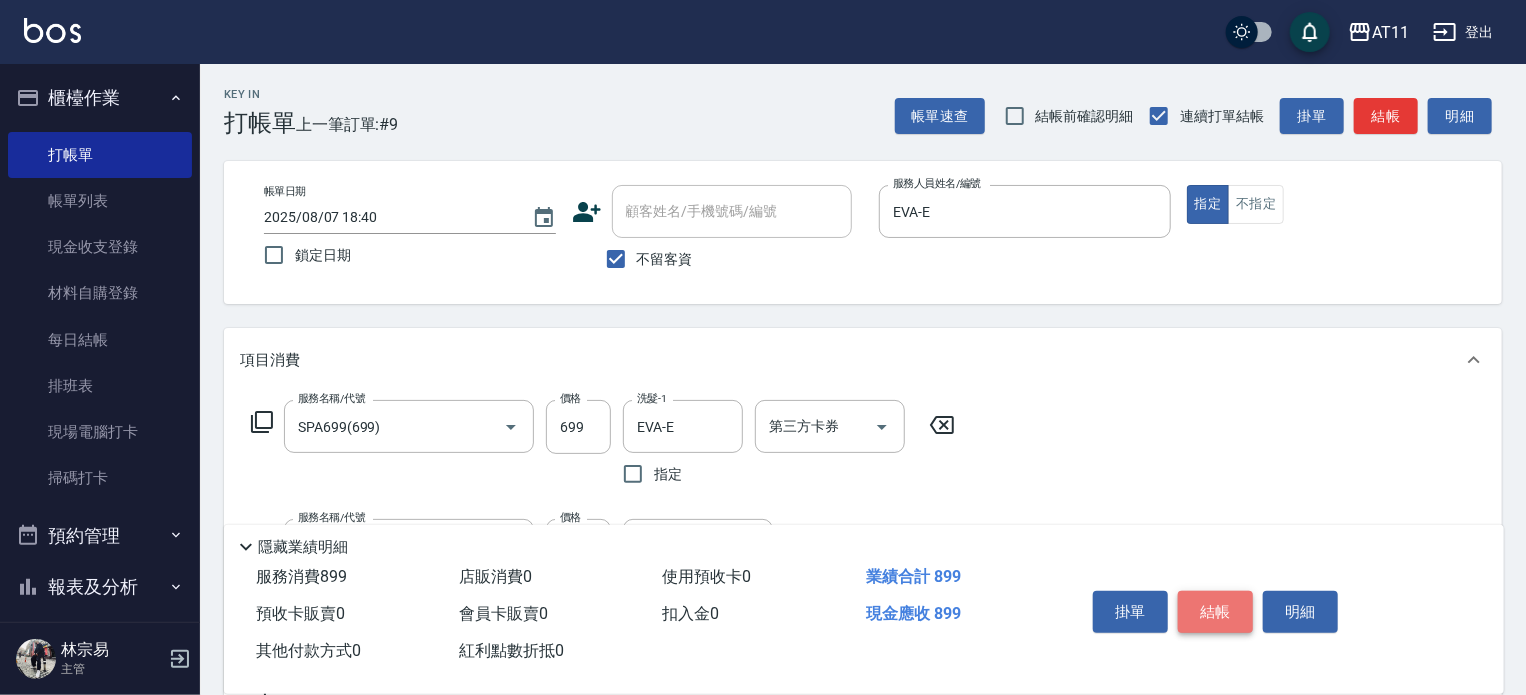 drag, startPoint x: 1204, startPoint y: 605, endPoint x: 1196, endPoint y: 597, distance: 11.313708 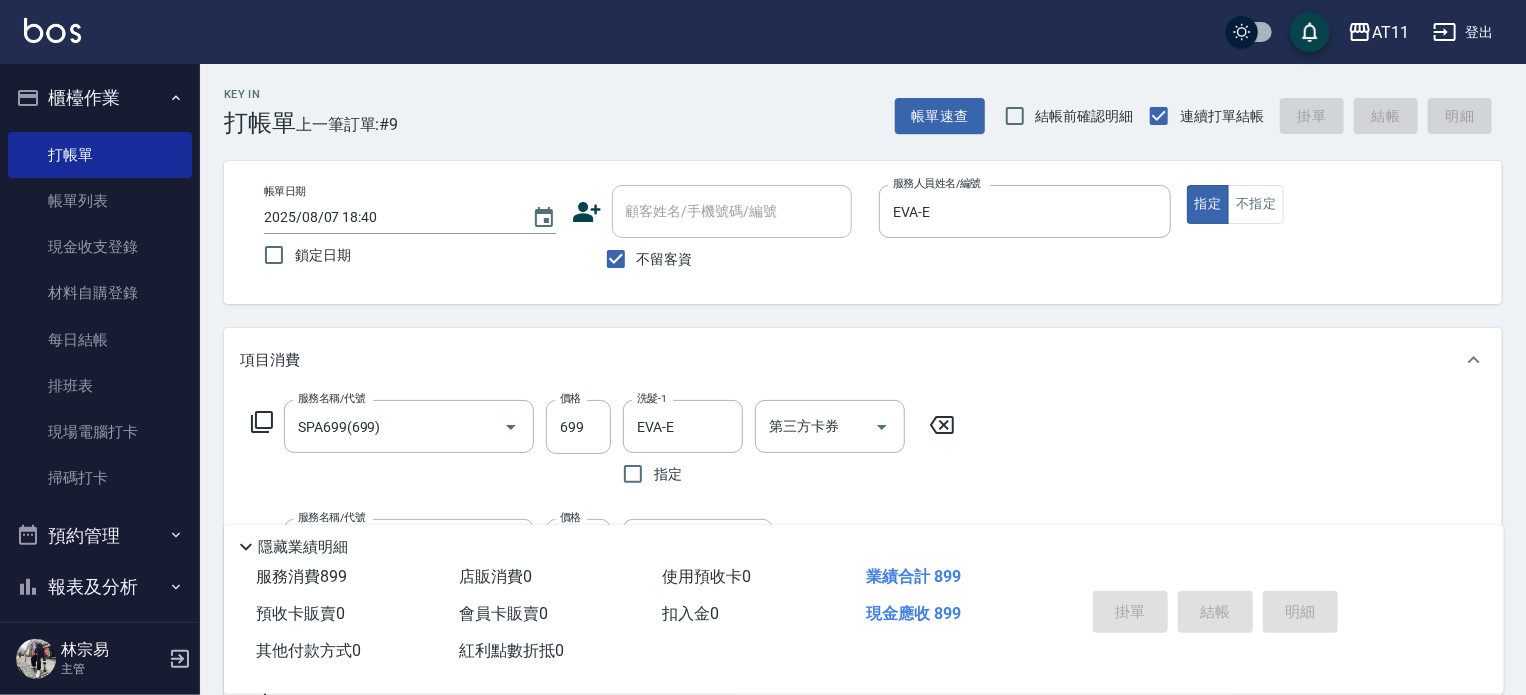 type 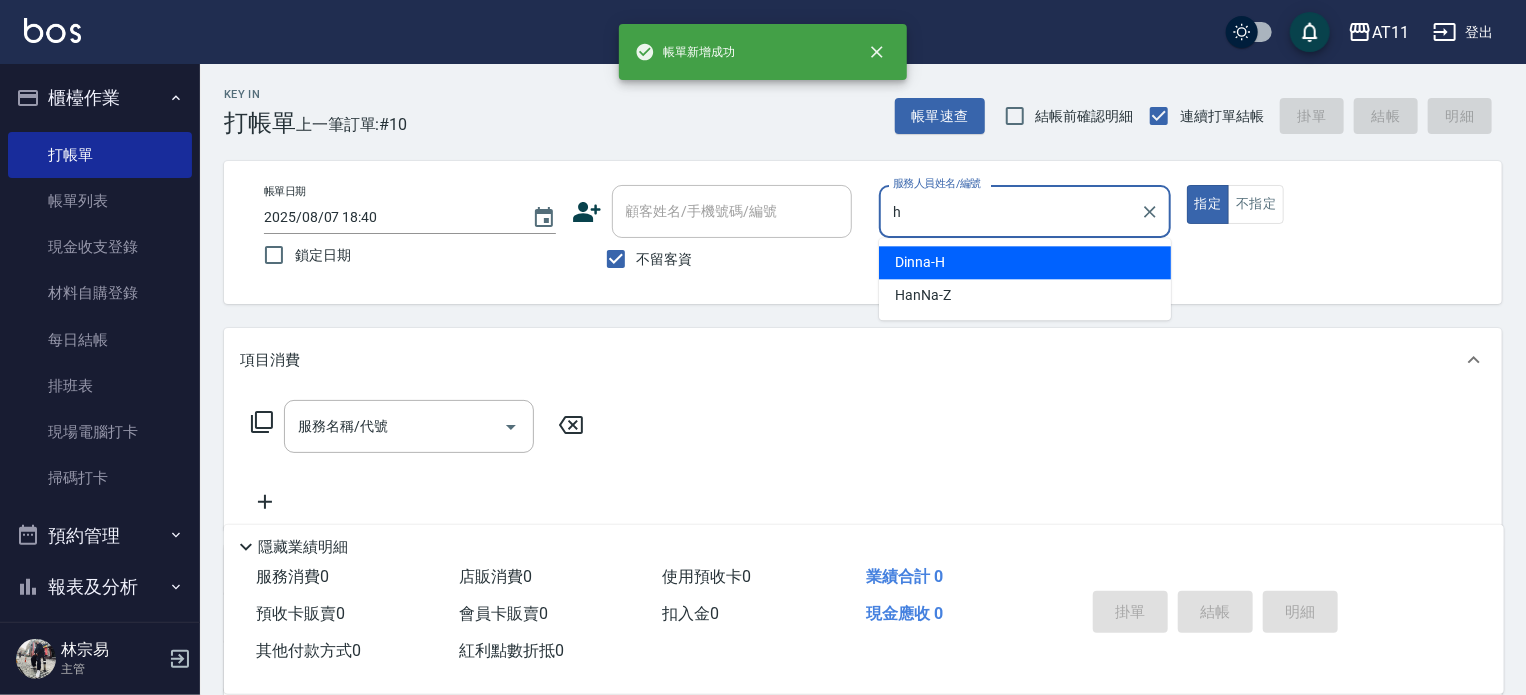 type on "Dinna-H" 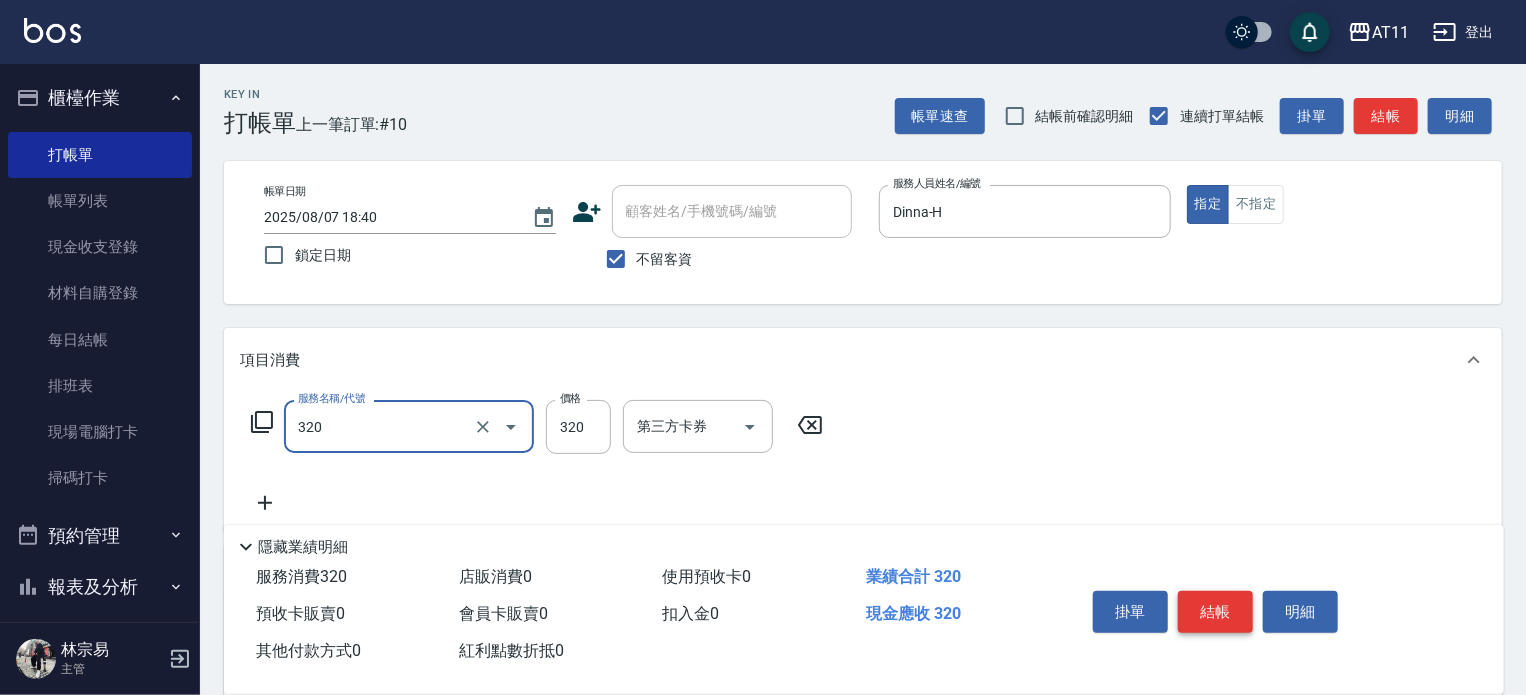 type on "洗剪(320)" 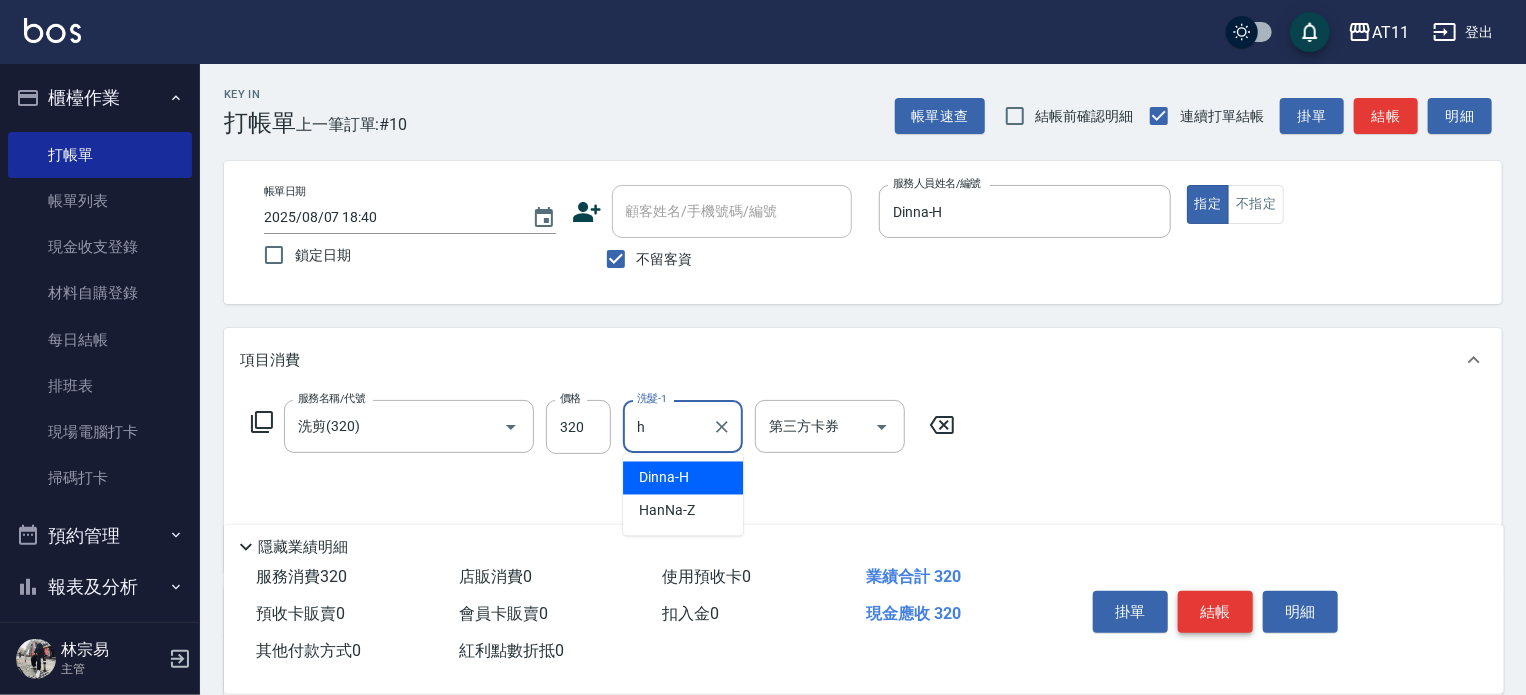 type on "Dinna-H" 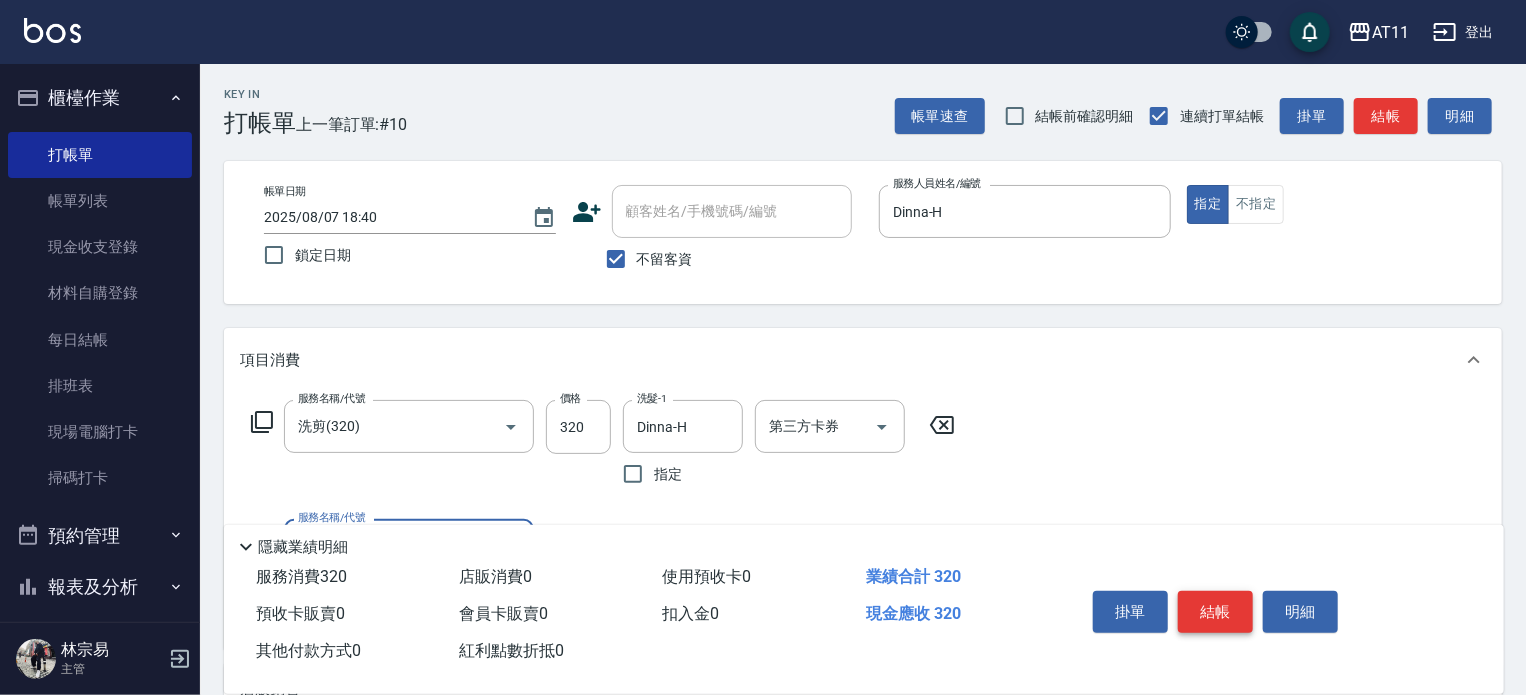 click on "結帳" at bounding box center [1215, 612] 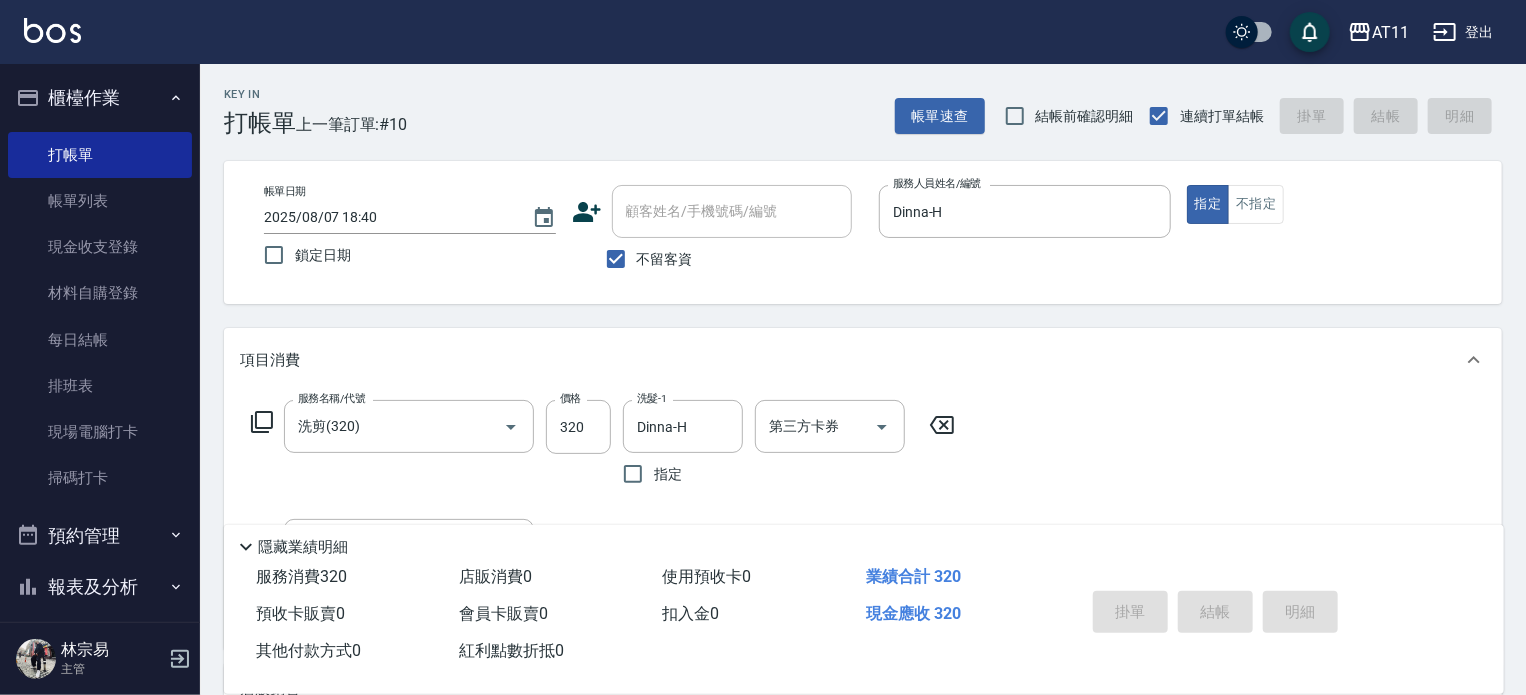 type on "2025/08/07 18:41" 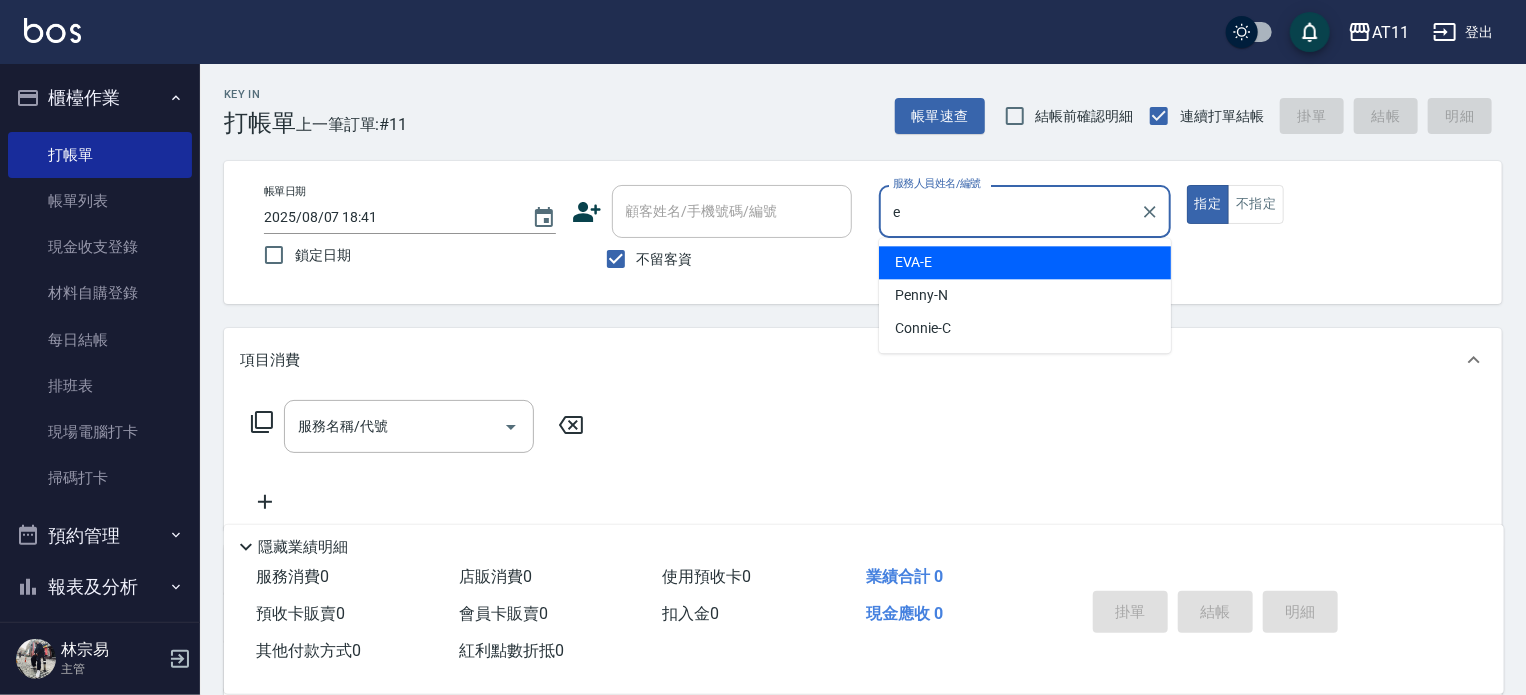 type on "EVA-E" 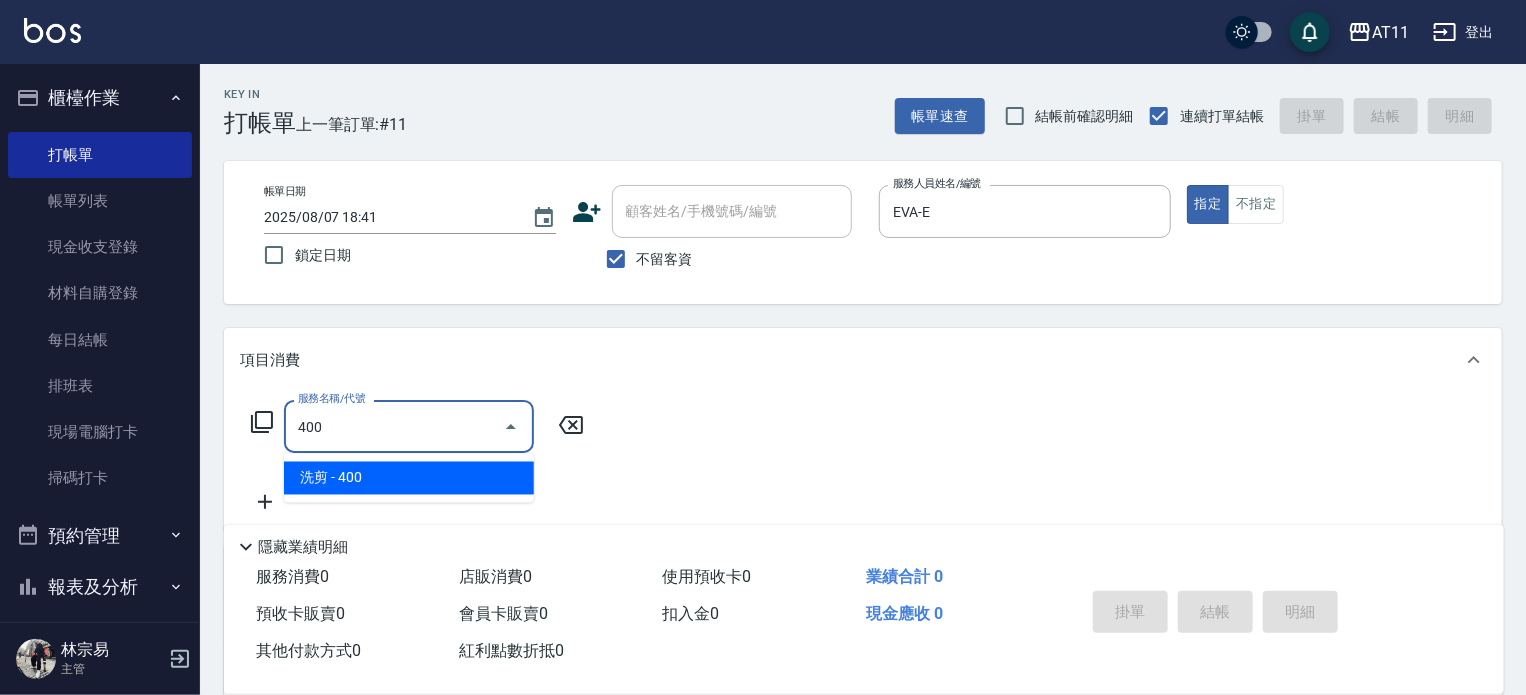type on "洗剪(400)" 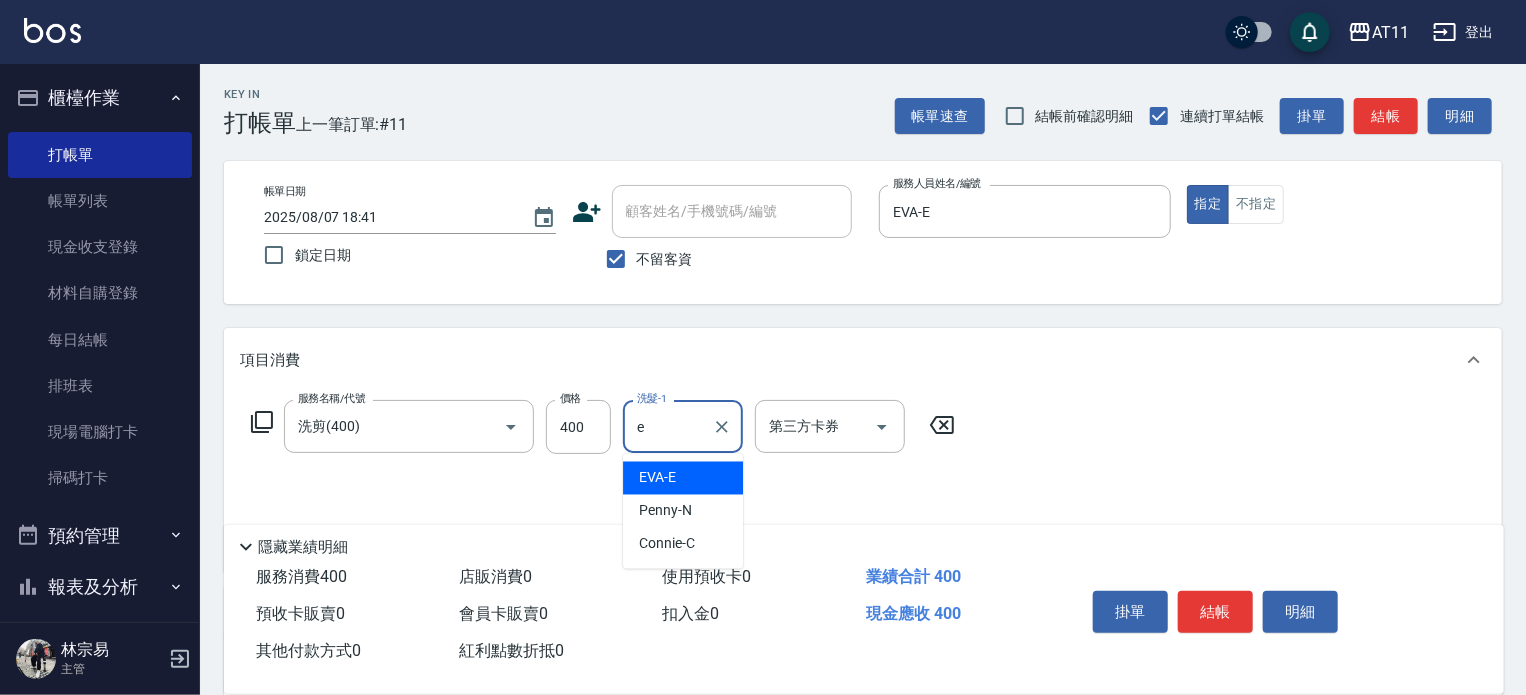 type on "EVA-E" 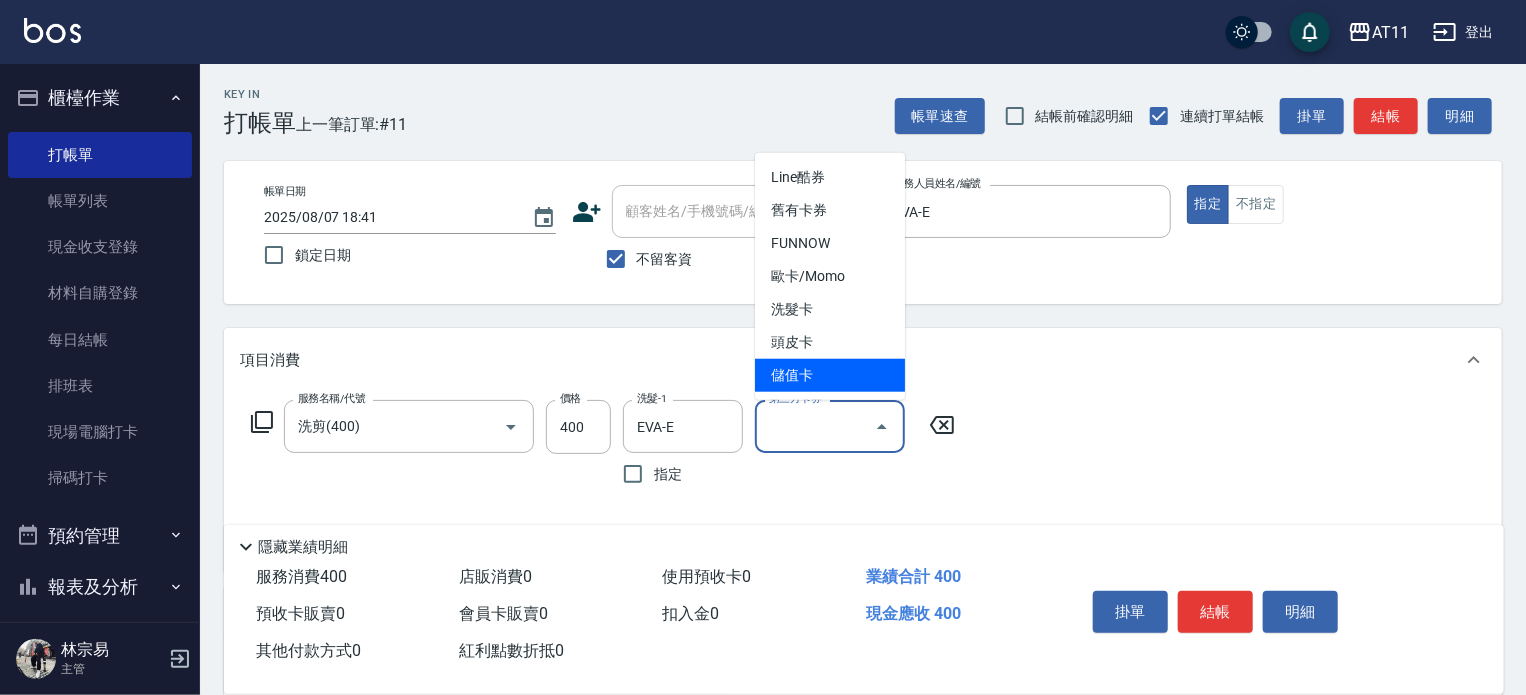 type on "儲值卡" 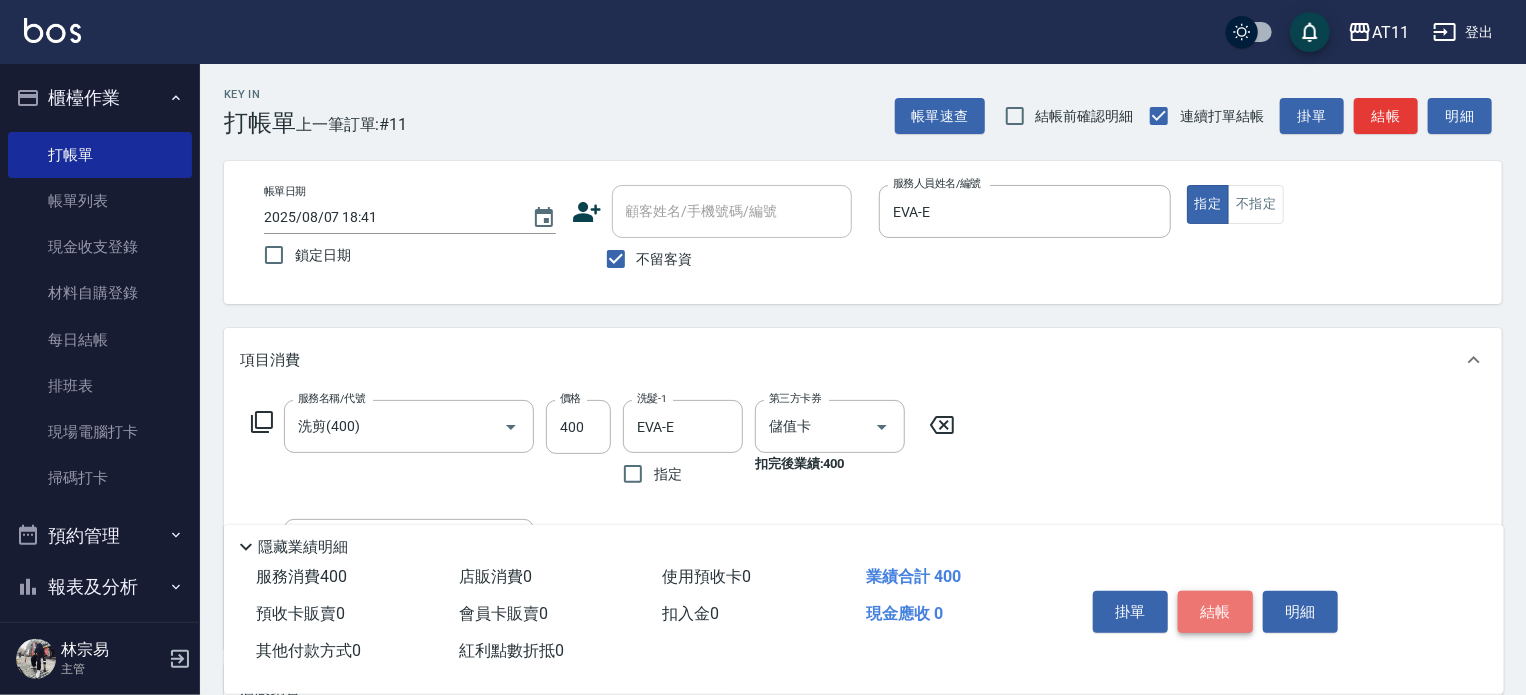 click on "結帳" at bounding box center (1215, 612) 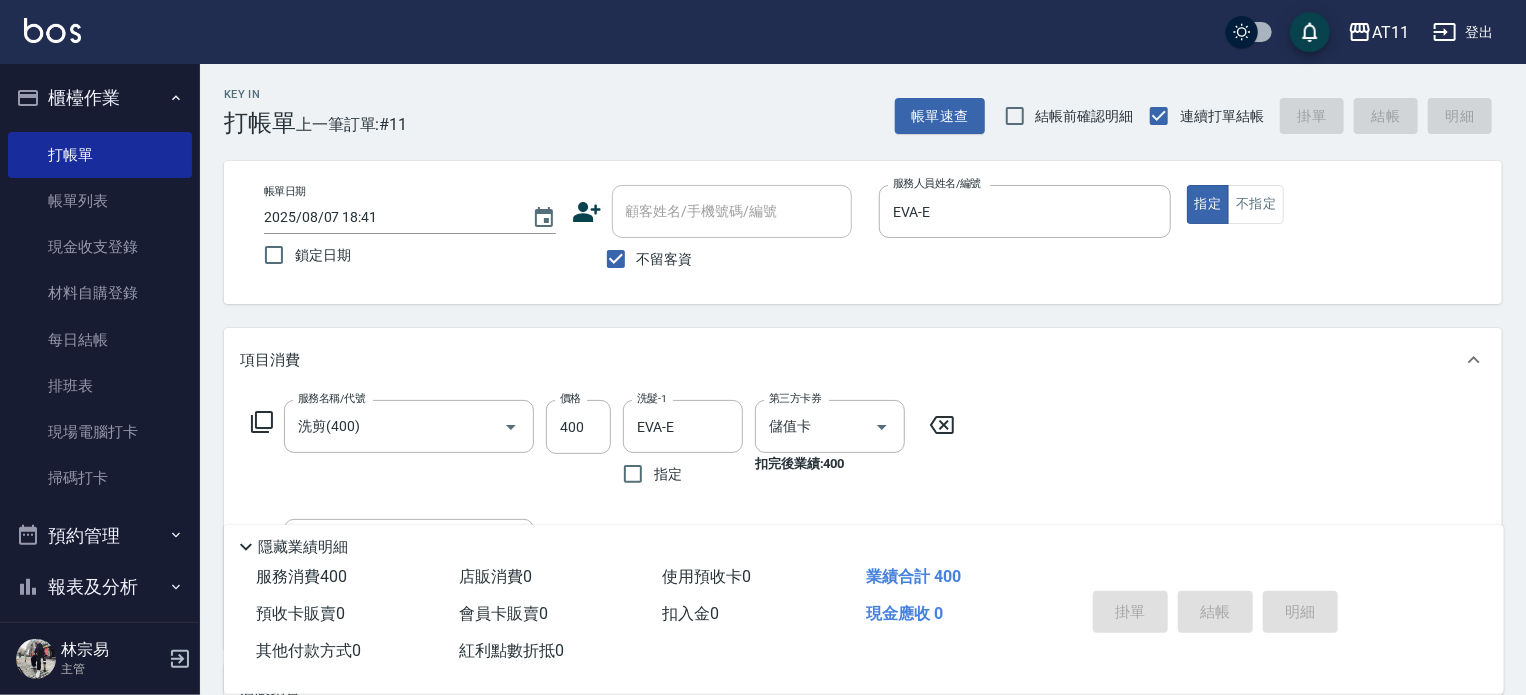 type 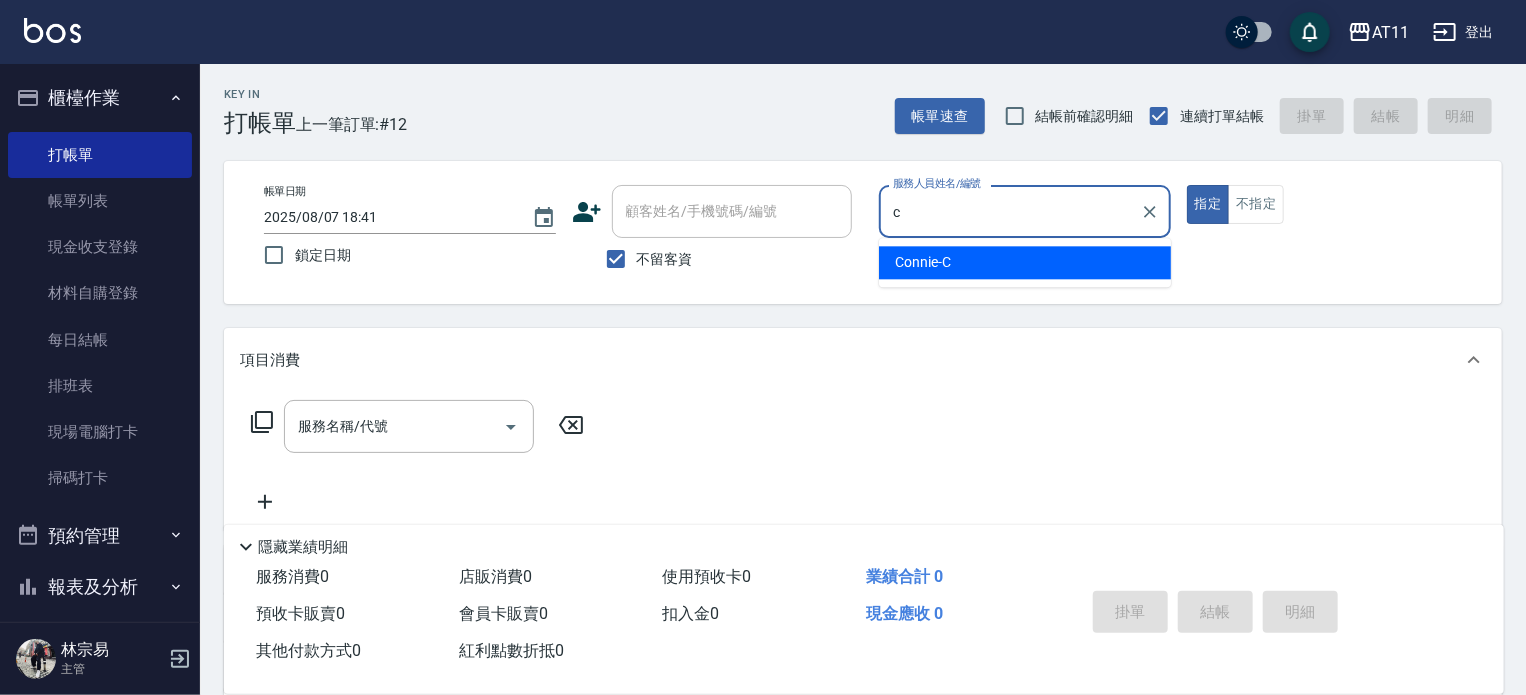 type on "Connie-C" 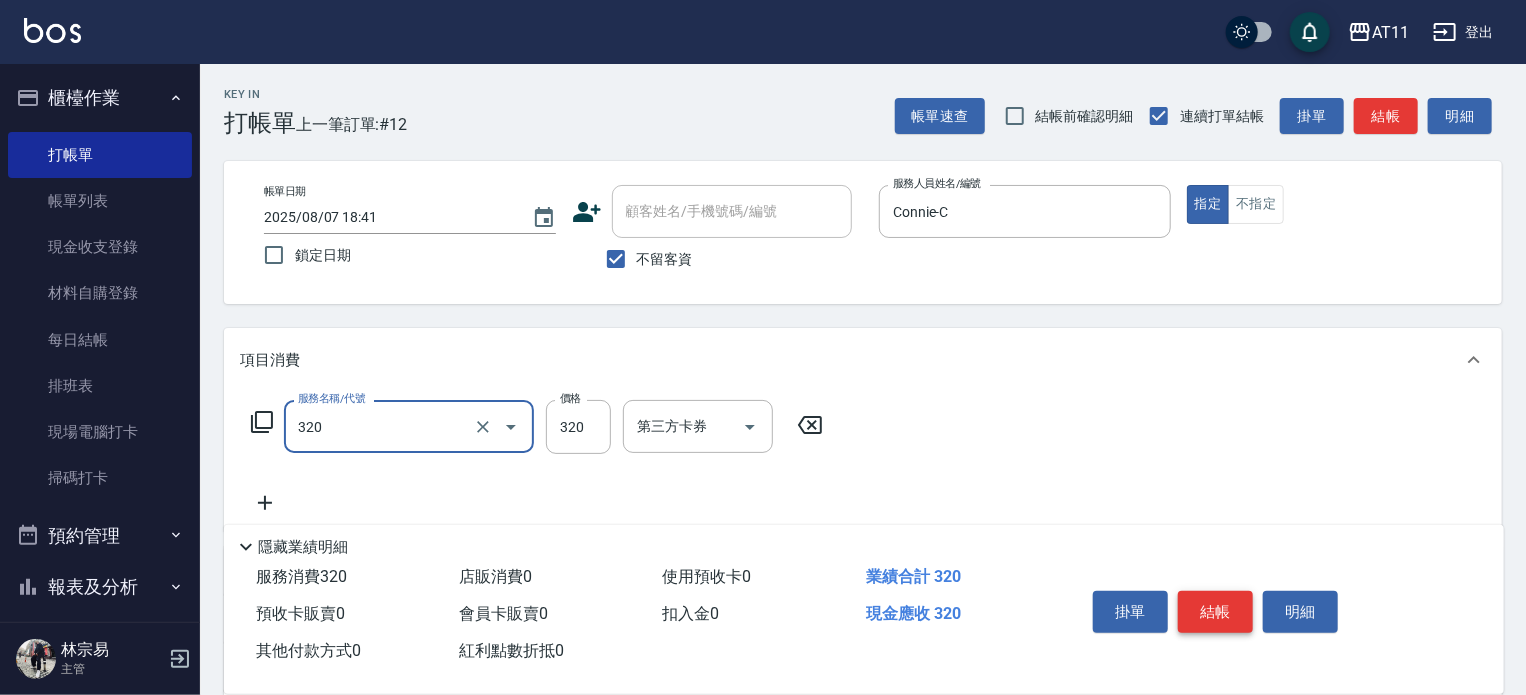 type on "洗剪(320)" 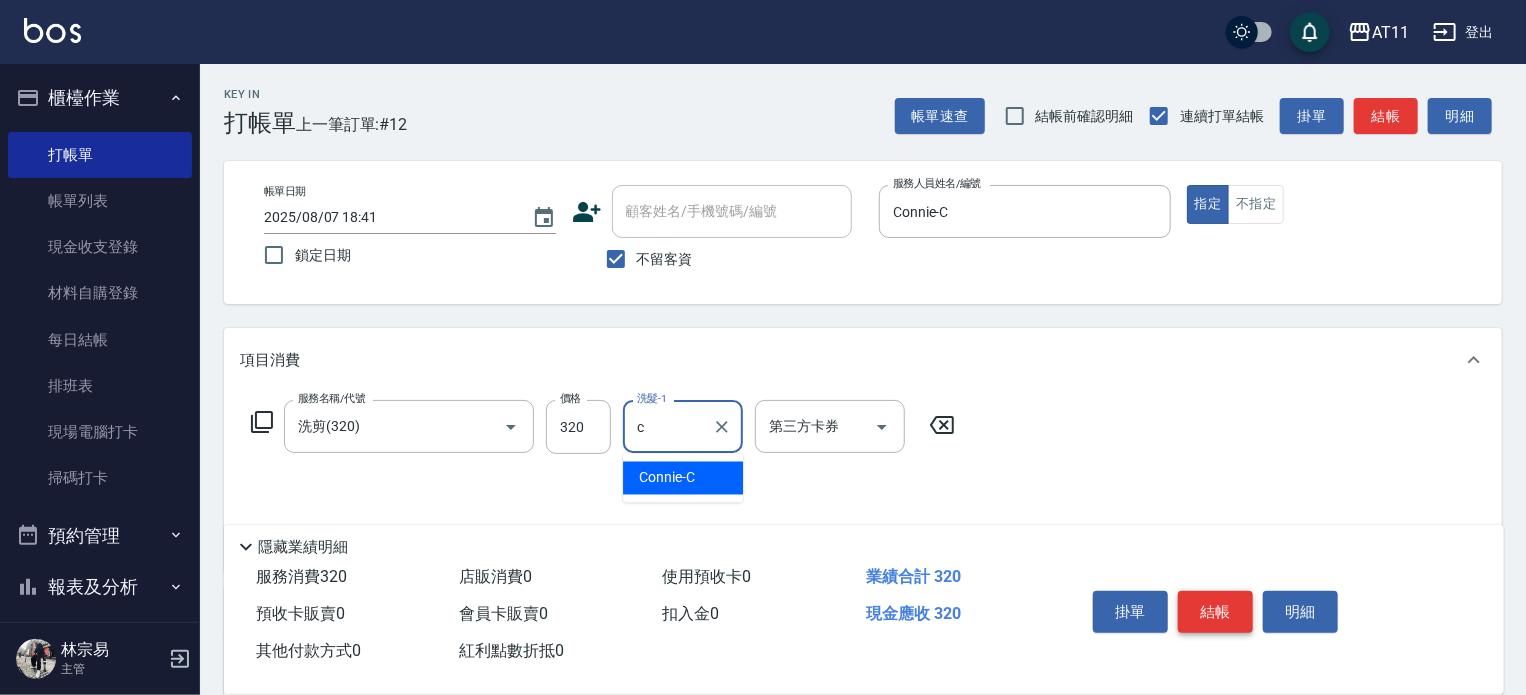 type on "Connie-C" 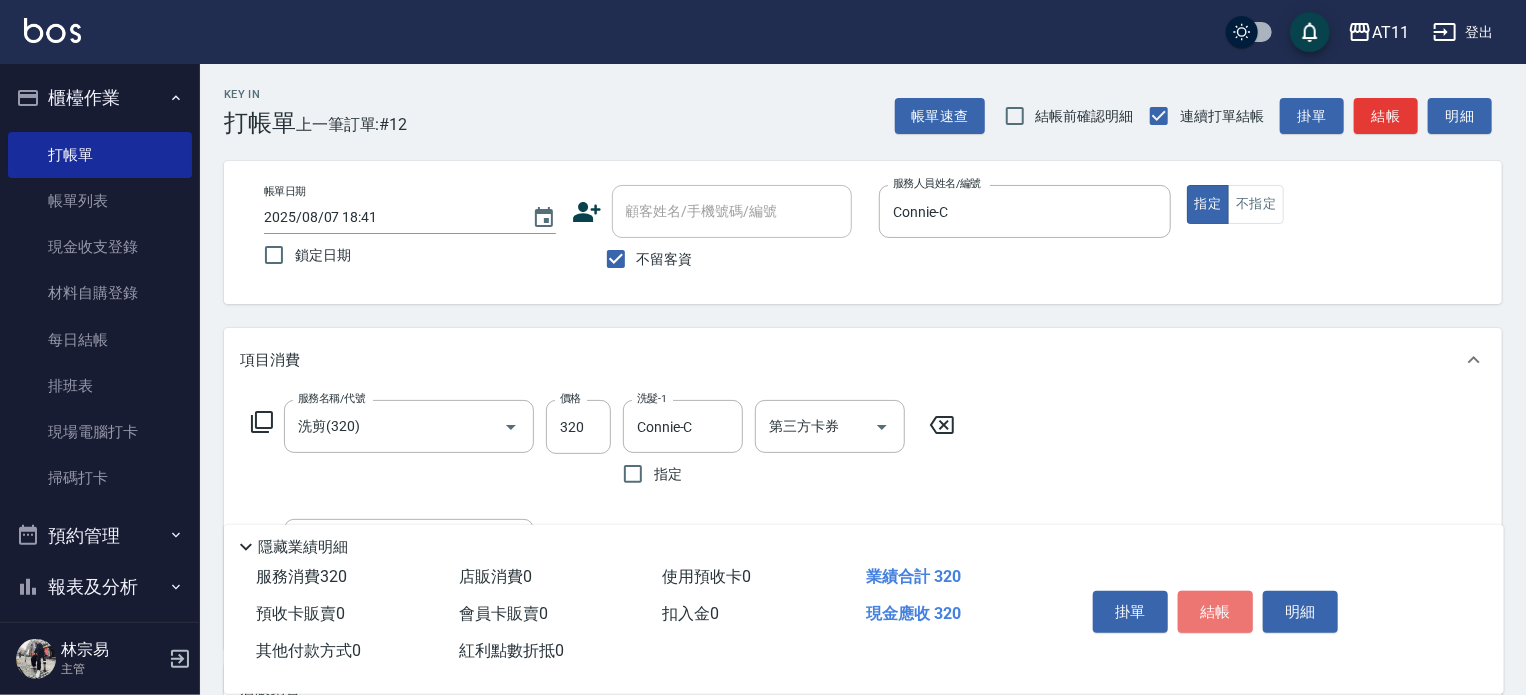 click on "結帳" at bounding box center (1215, 612) 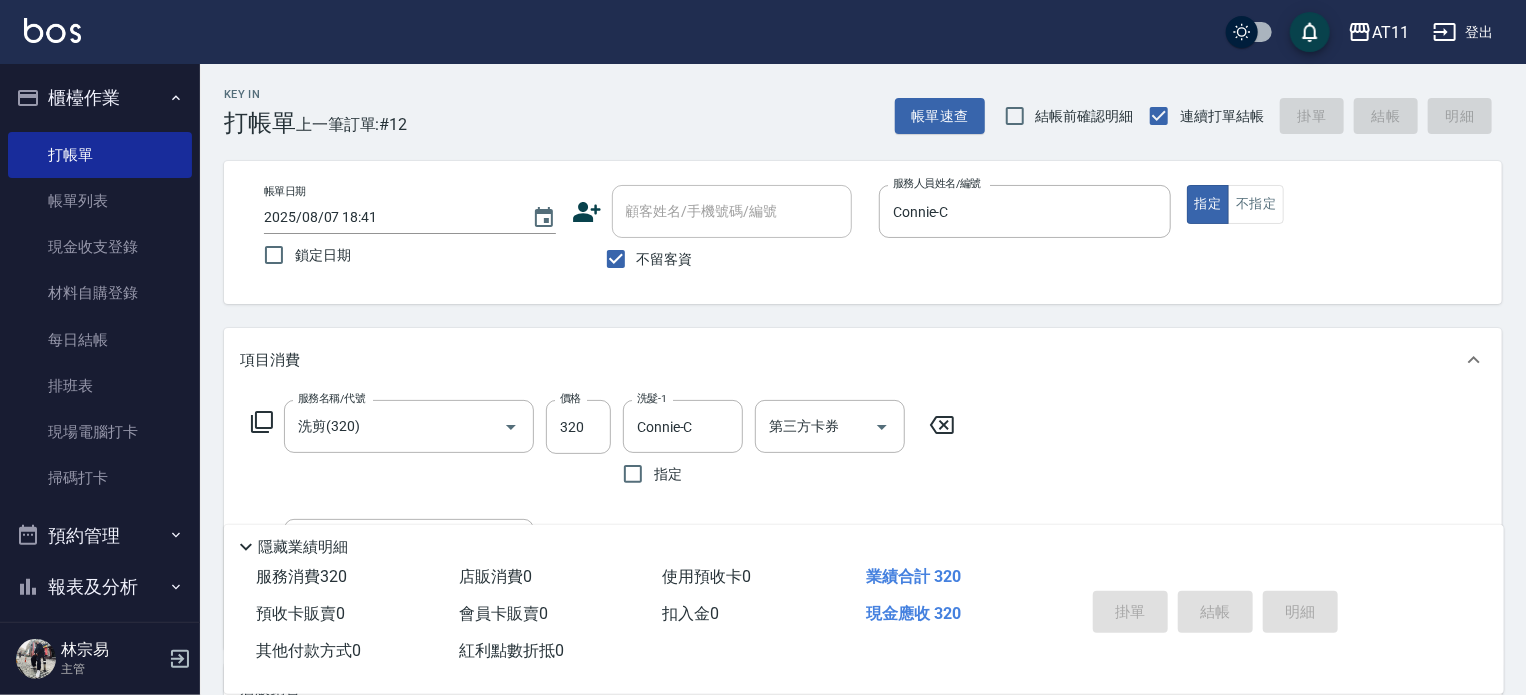 type 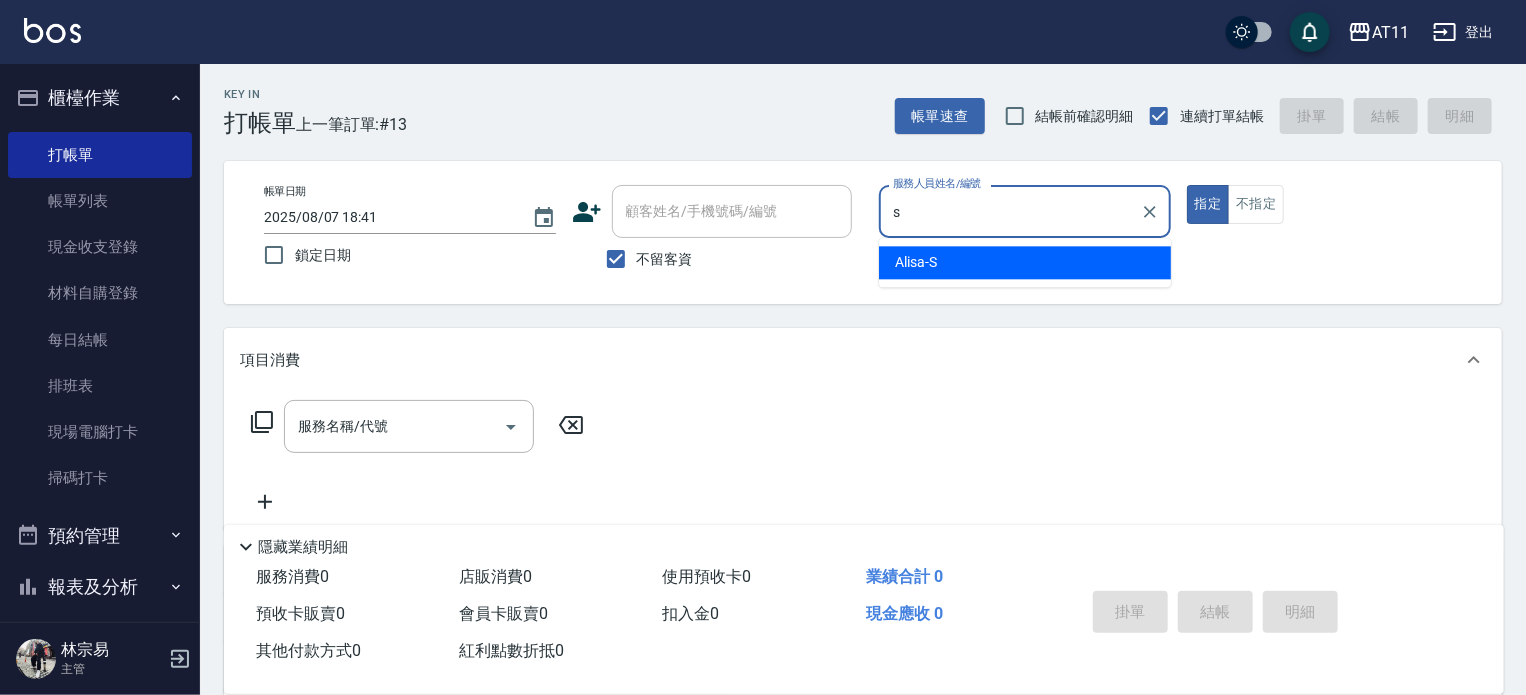 type on "Alisa-S" 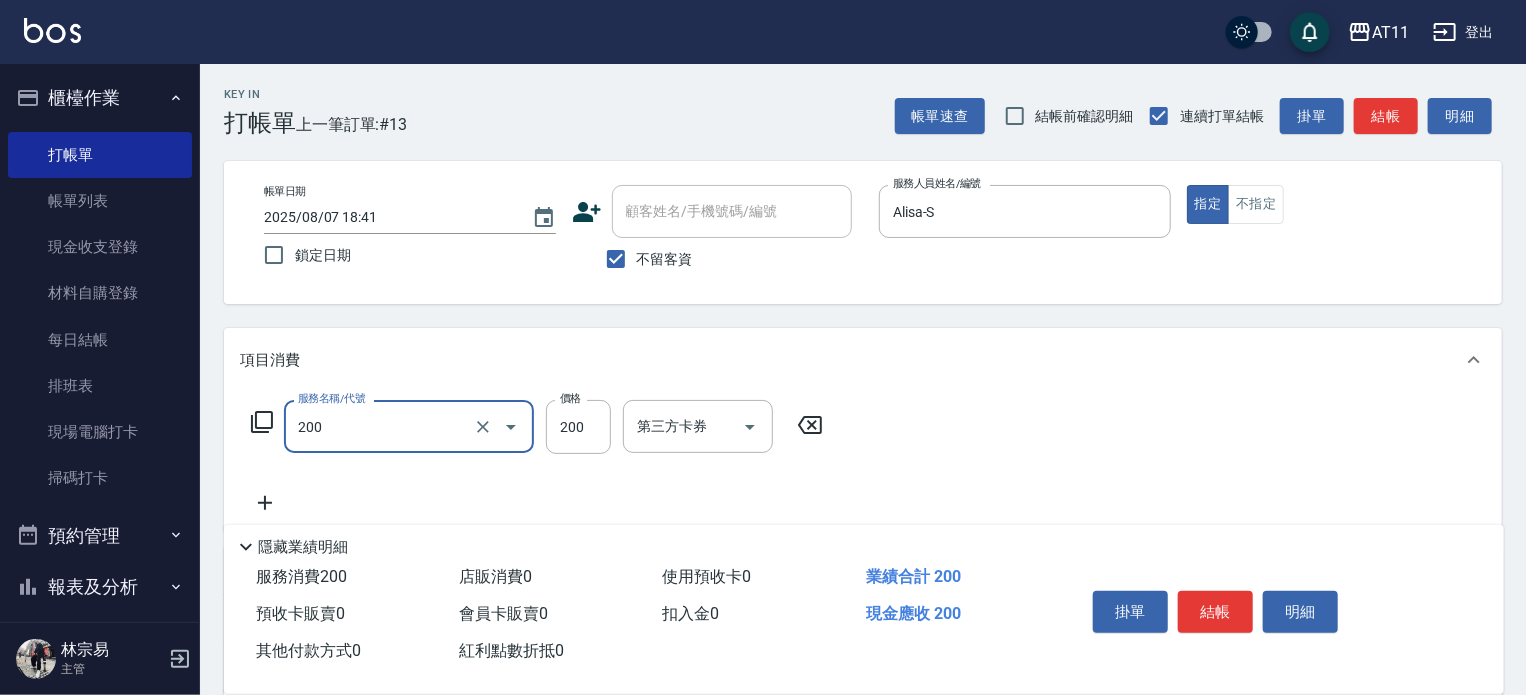 type on "剪髮(200)" 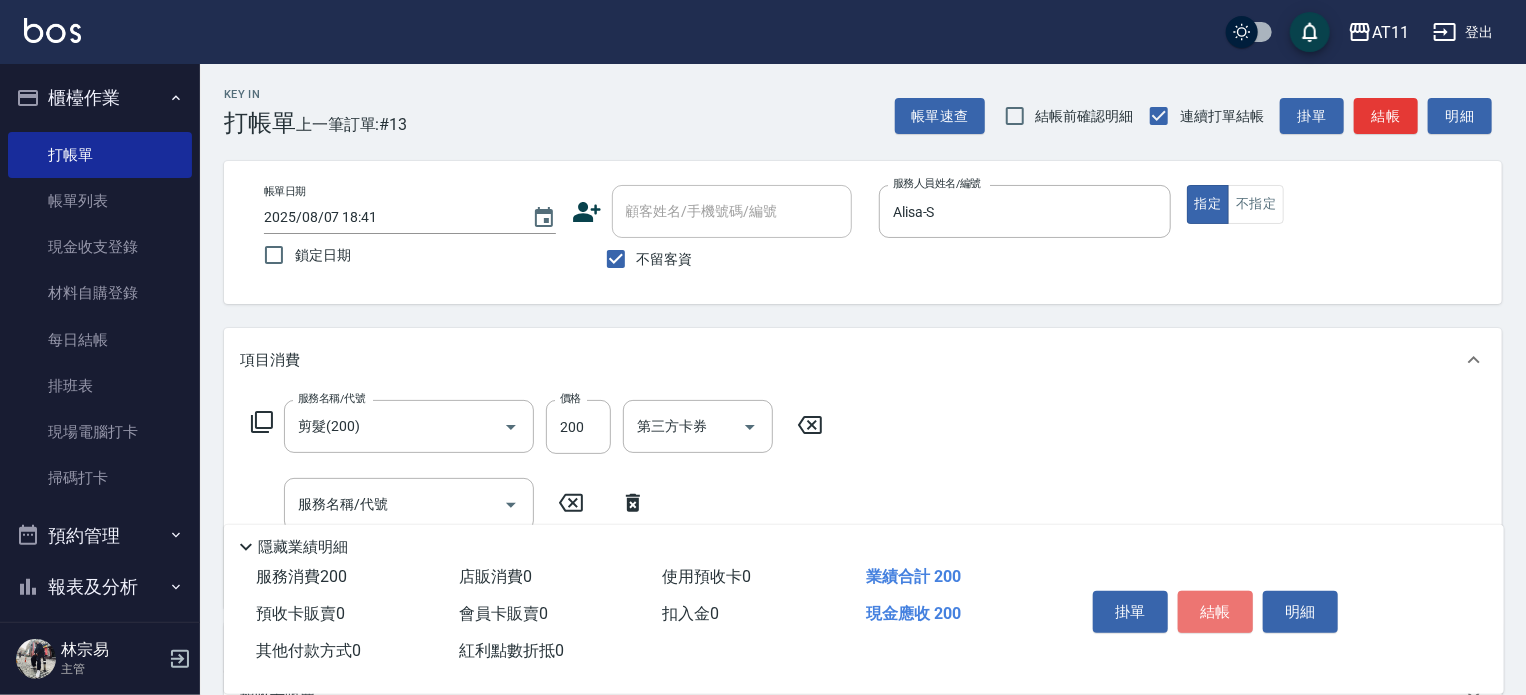click on "結帳" at bounding box center (1215, 612) 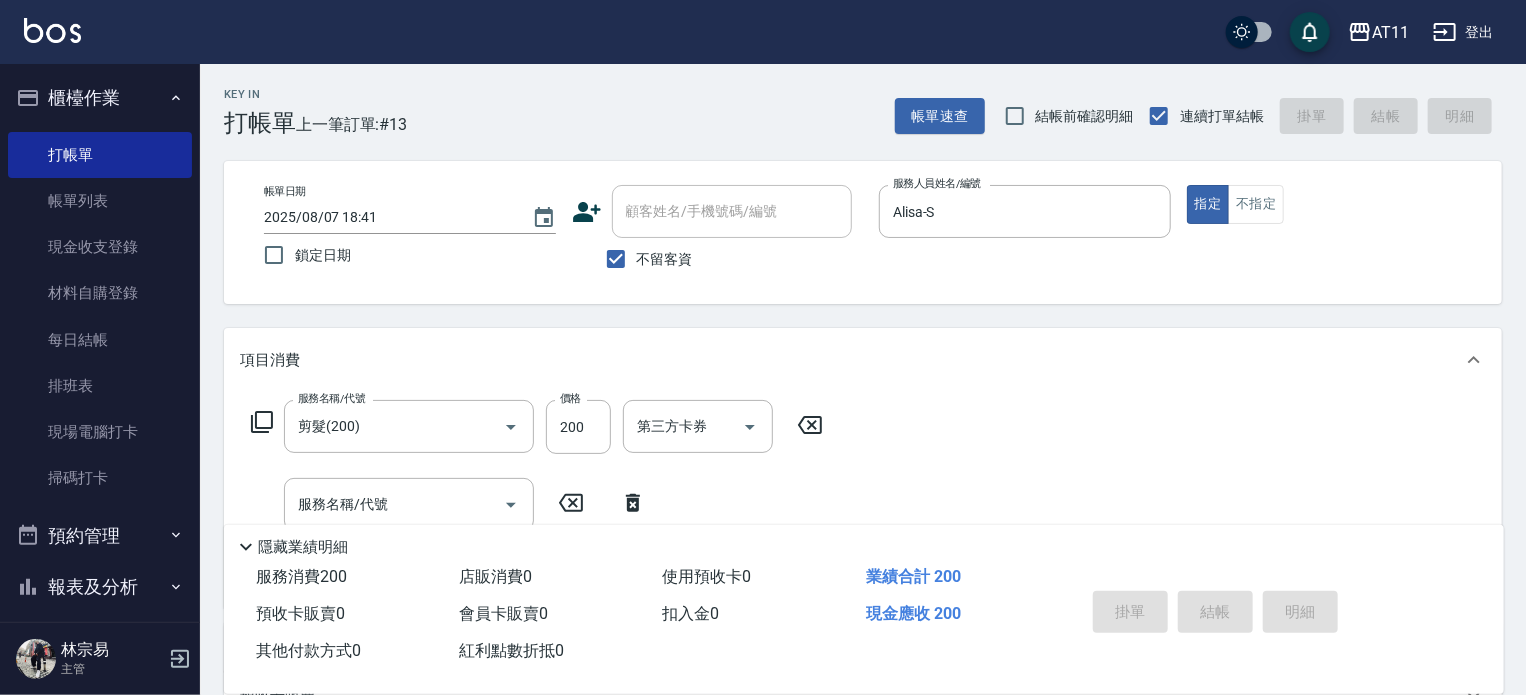 type 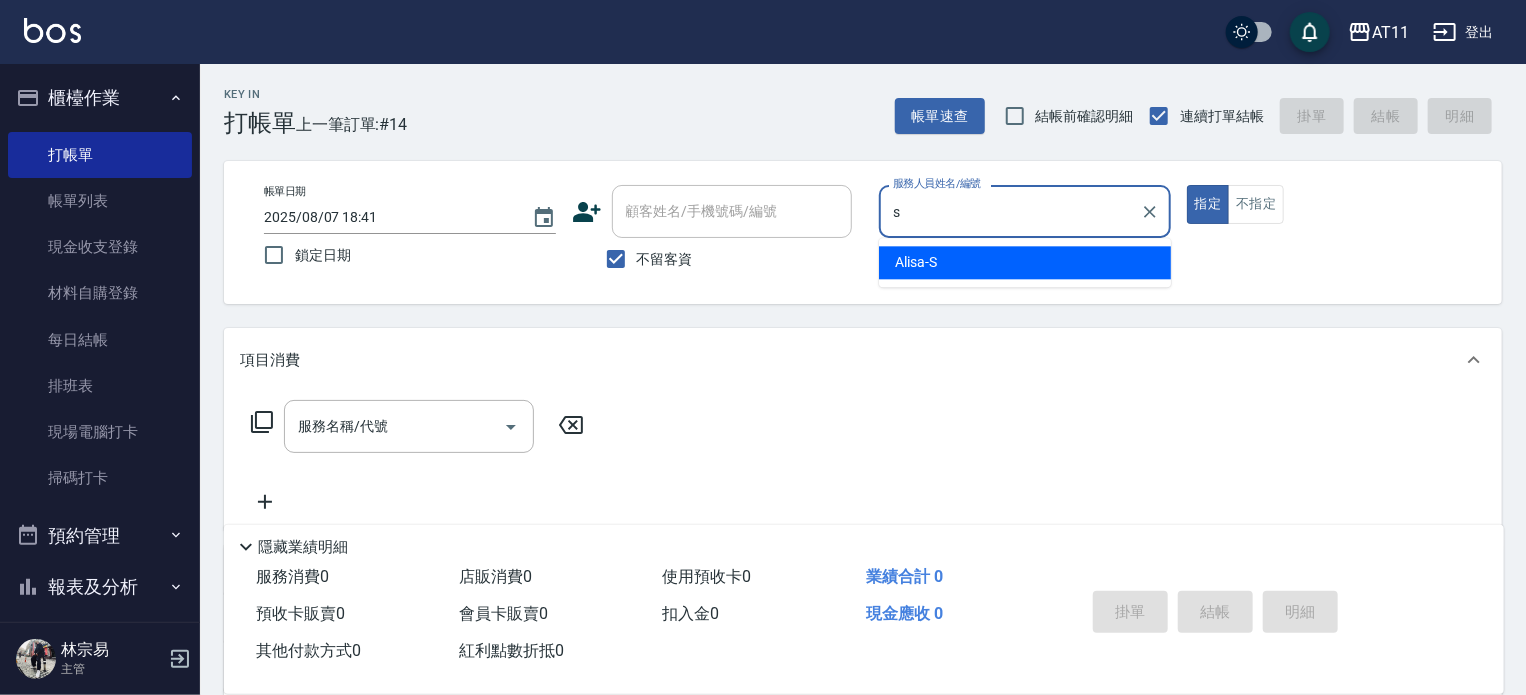 type on "Alisa-S" 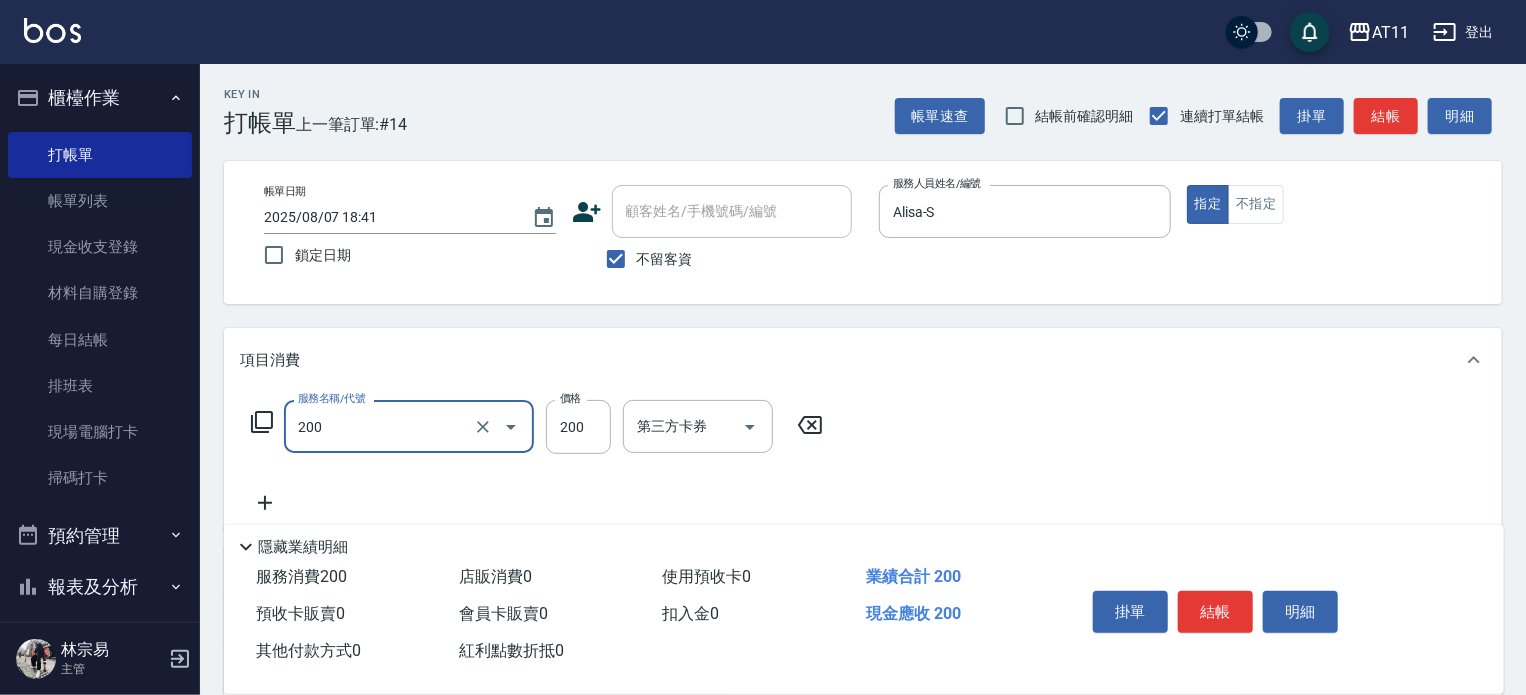 type on "剪髮(200)" 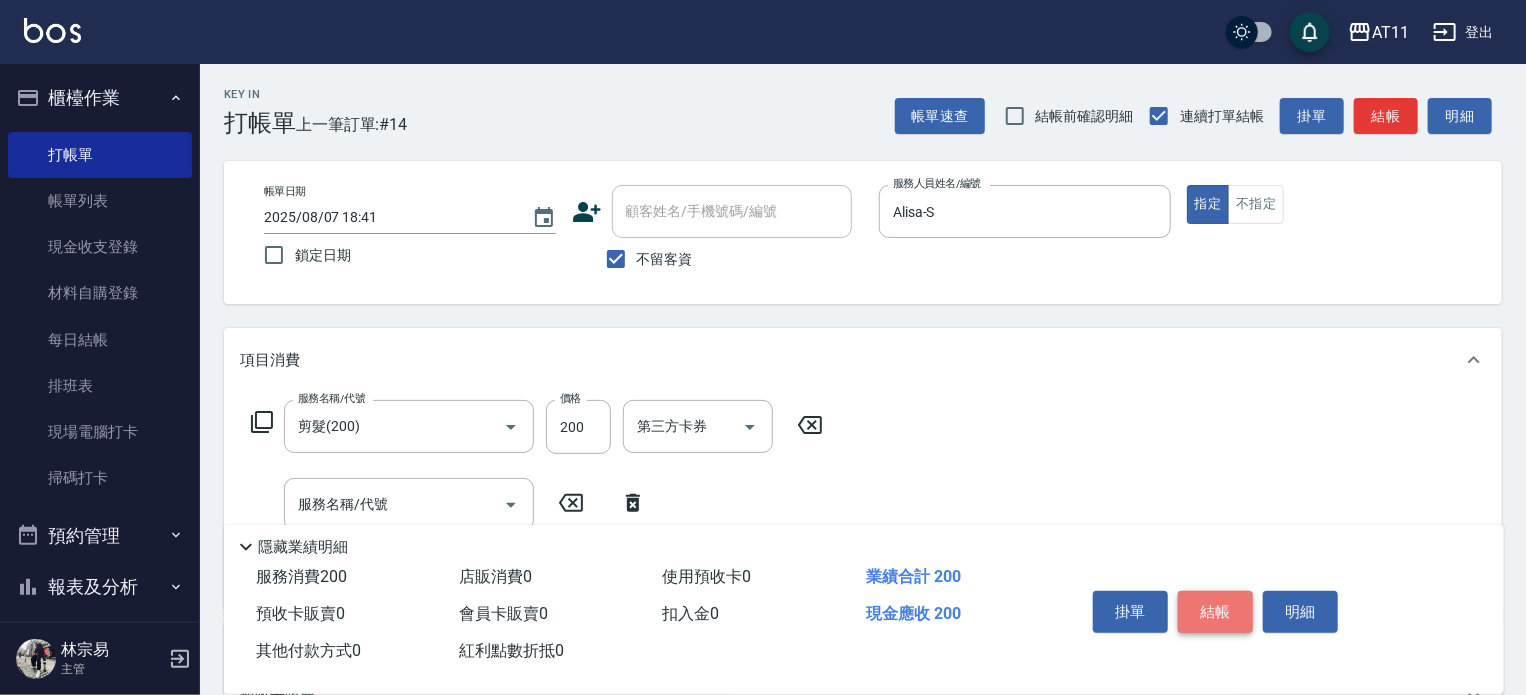 click on "結帳" at bounding box center (1215, 612) 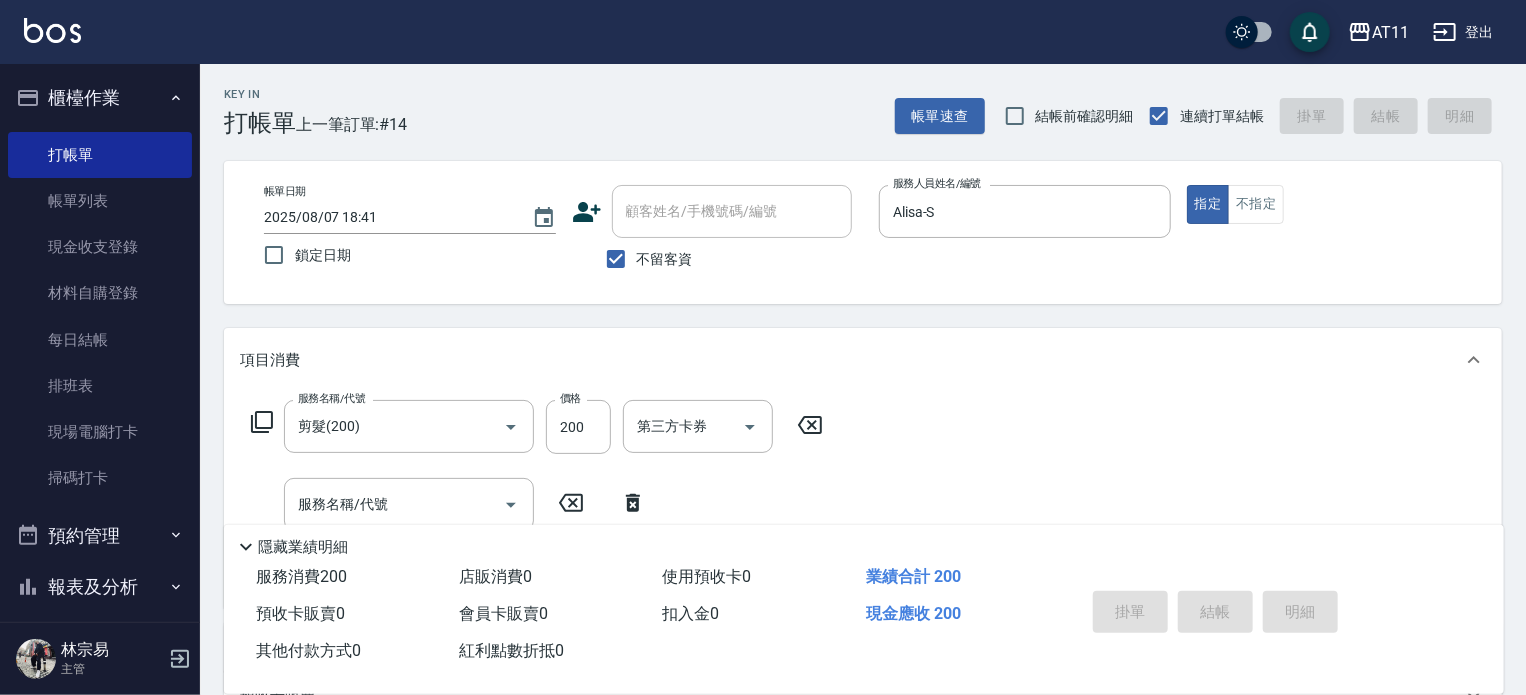type 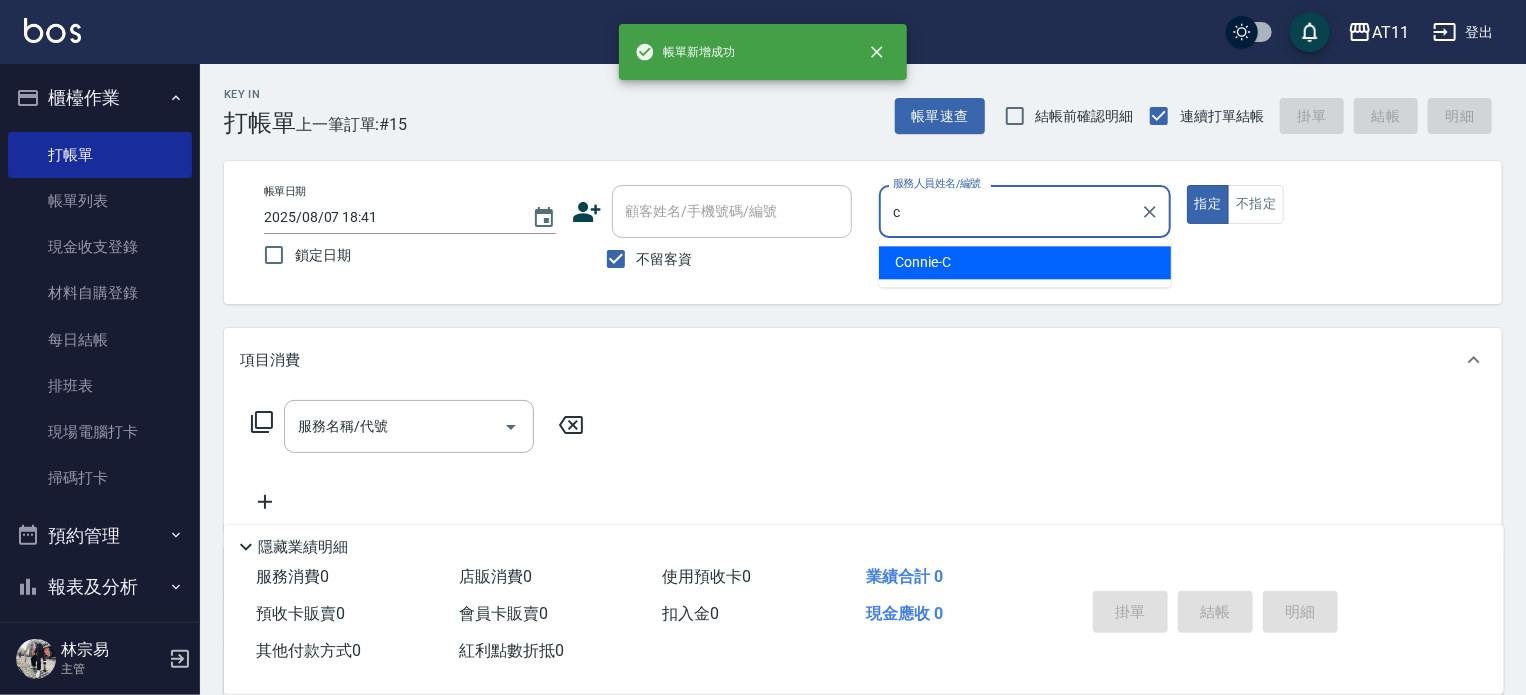 type on "Connie-C" 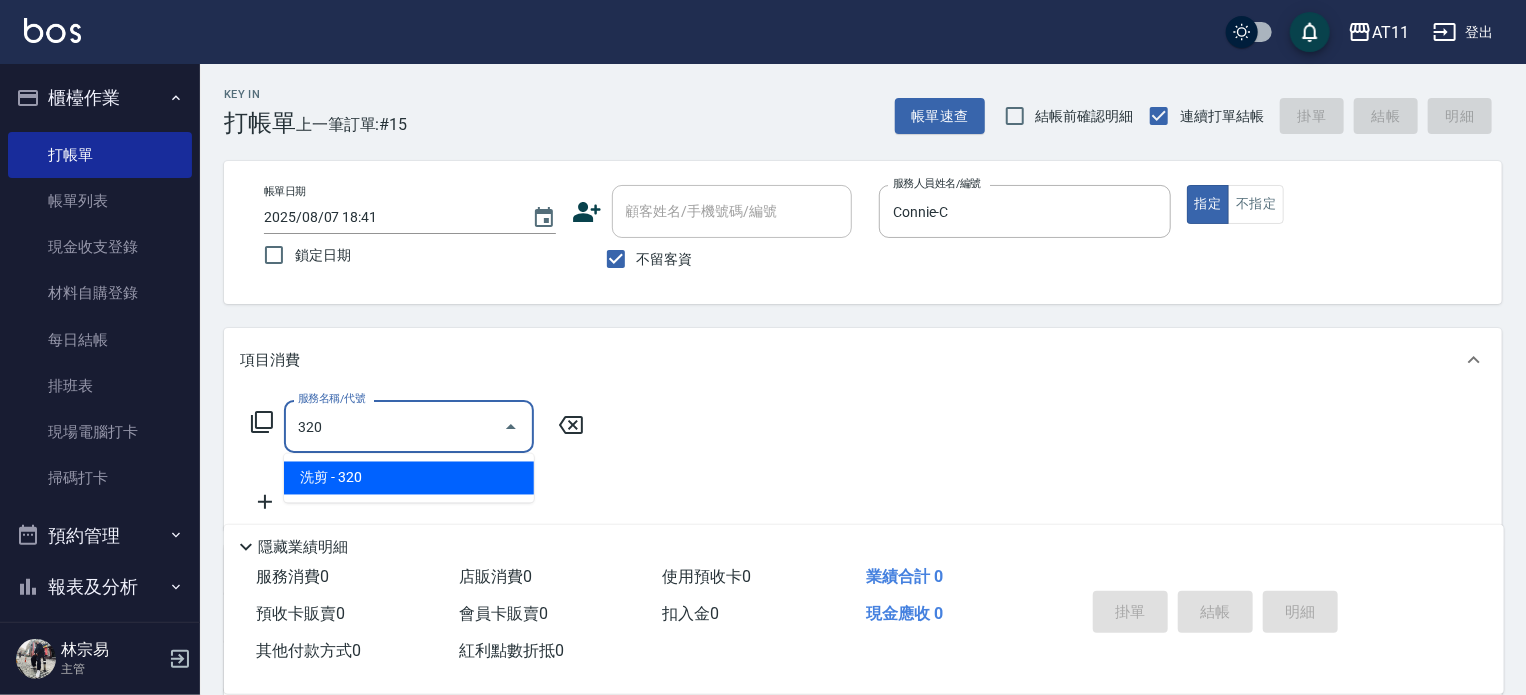type on "洗剪(320)" 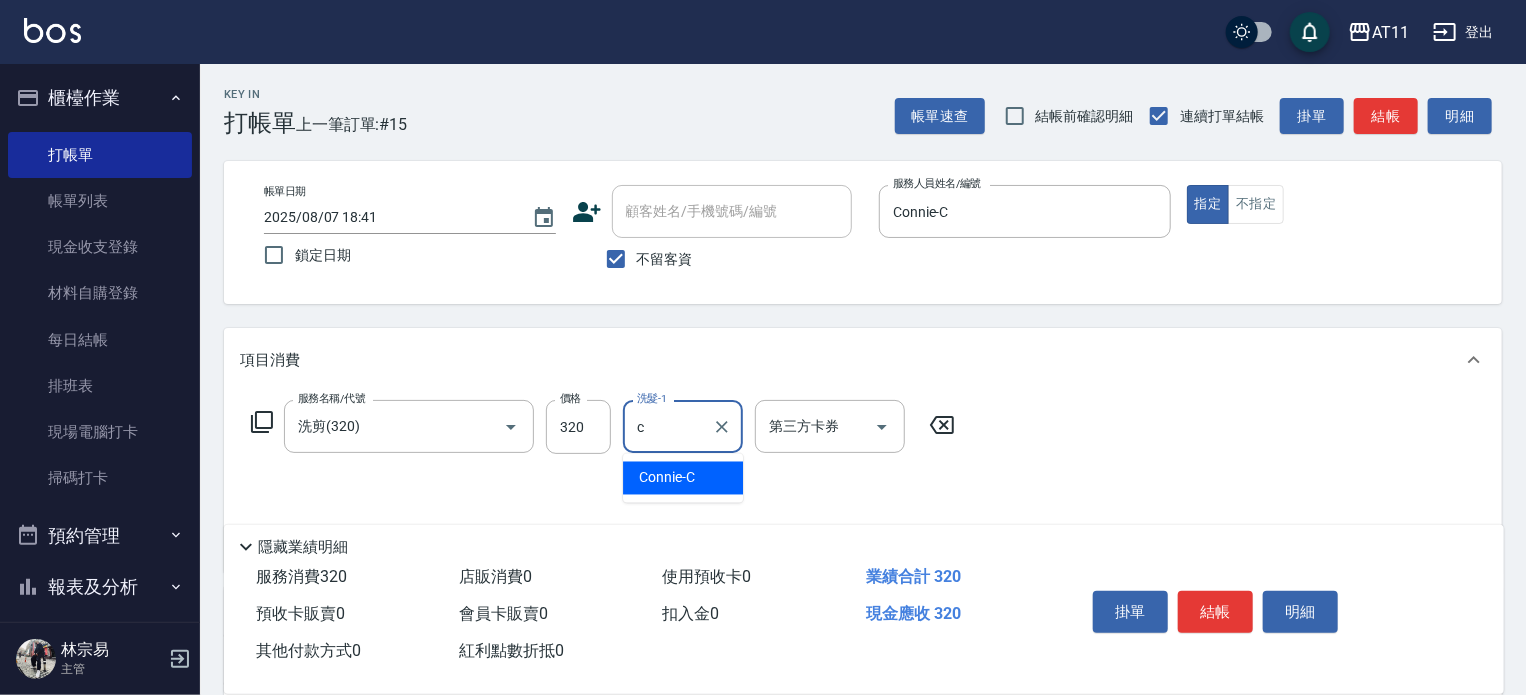 type on "Connie-C" 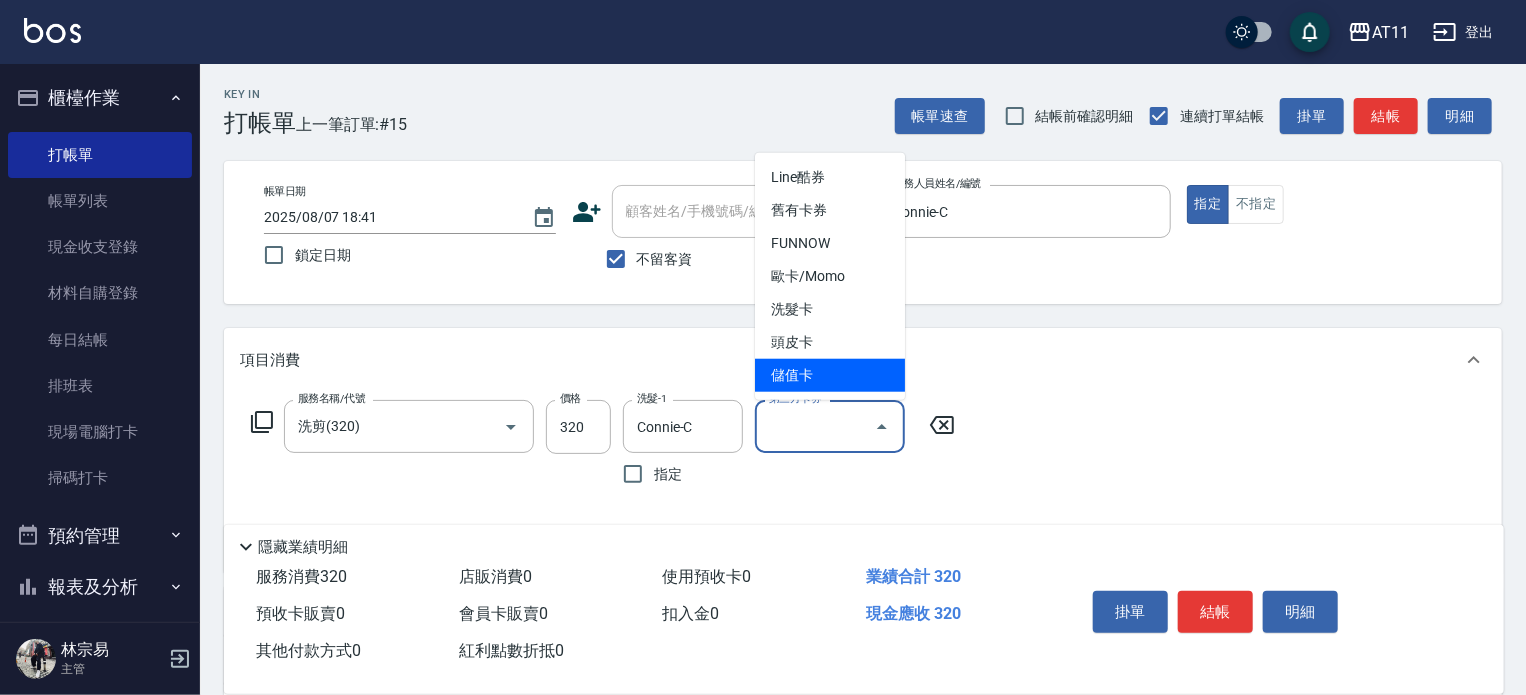 type on "儲值卡" 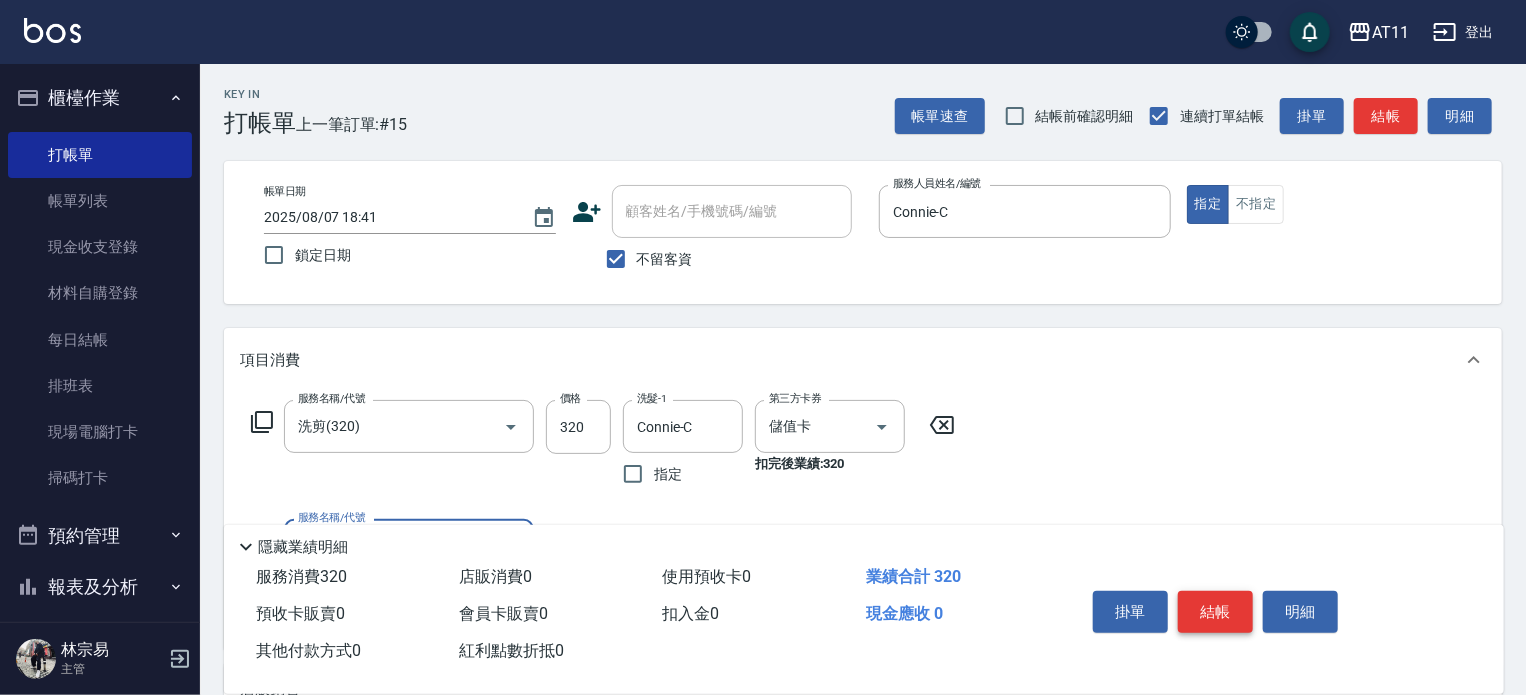 click on "結帳" at bounding box center (1215, 612) 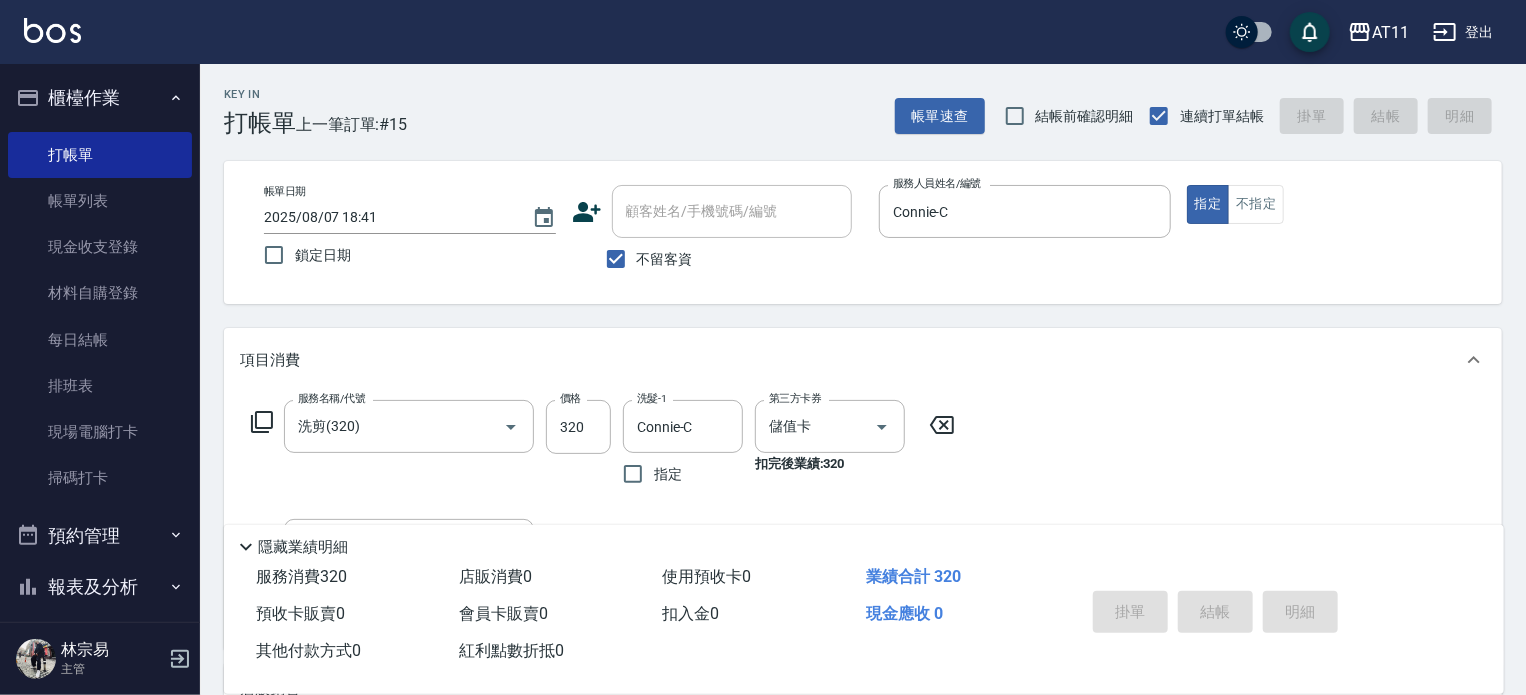 type on "2025/08/07 18:42" 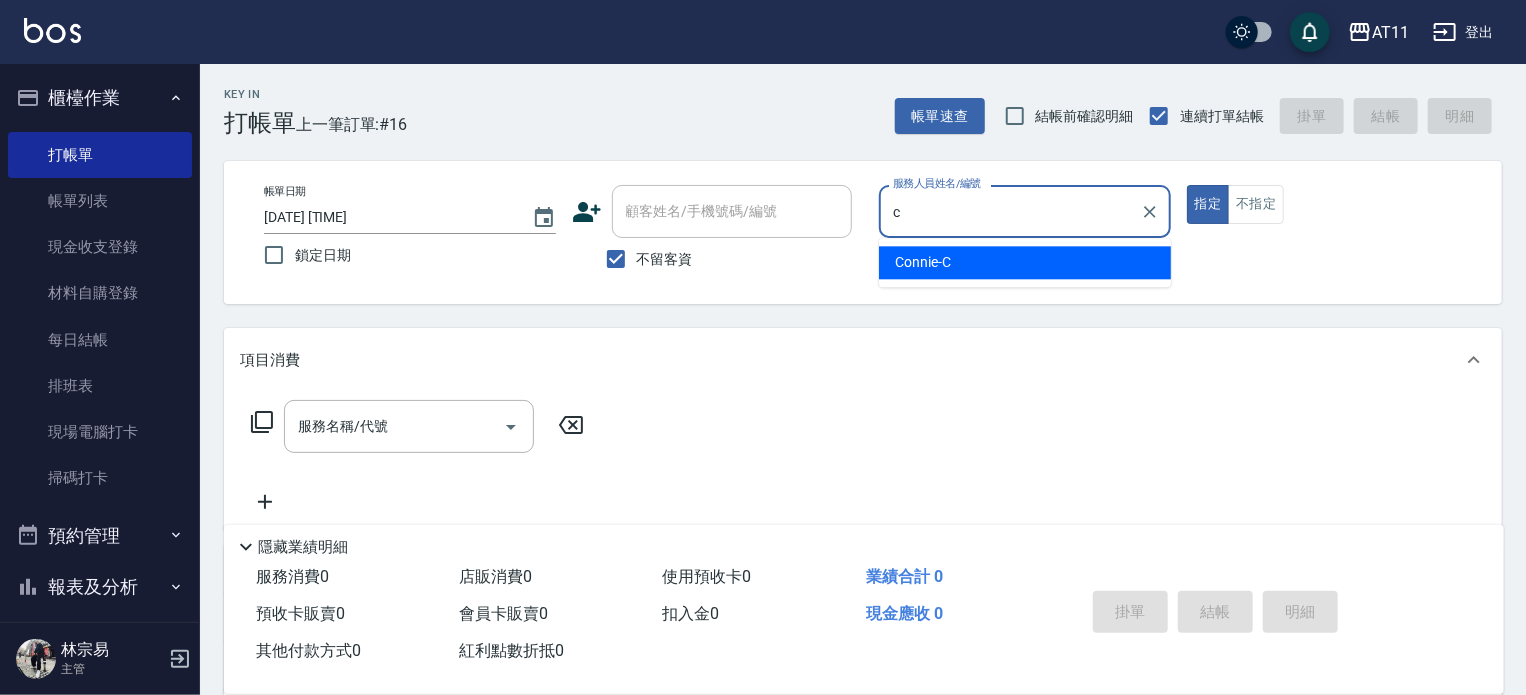 type on "Connie-C" 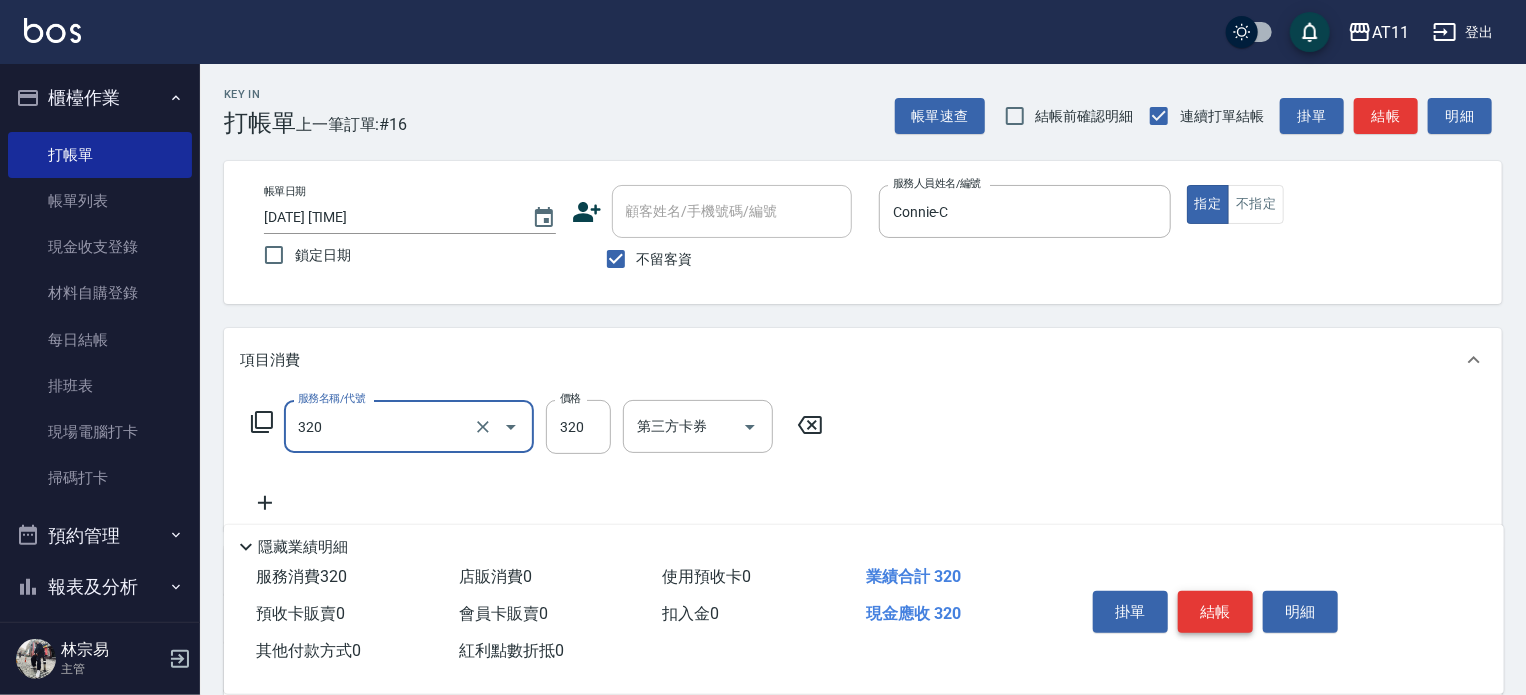 type on "洗剪(320)" 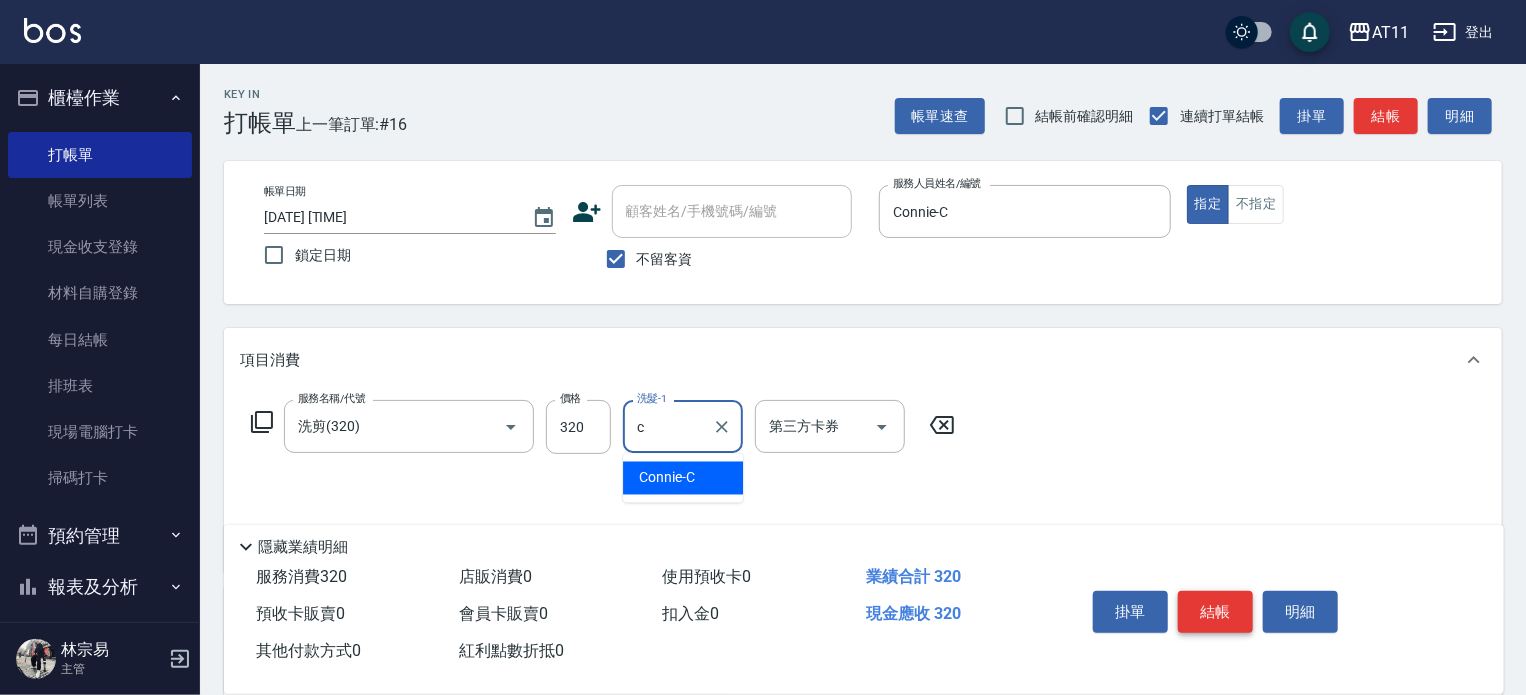 type on "Connie-C" 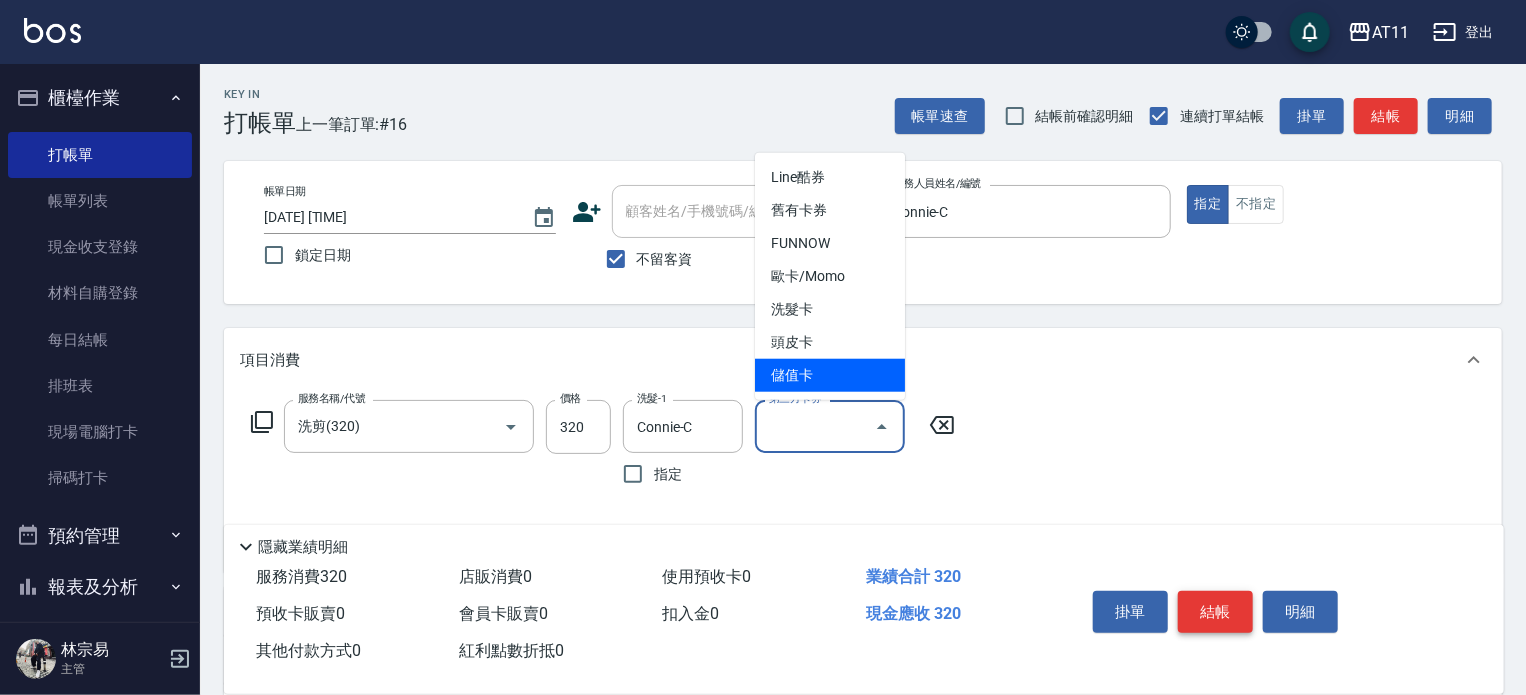 type on "儲值卡" 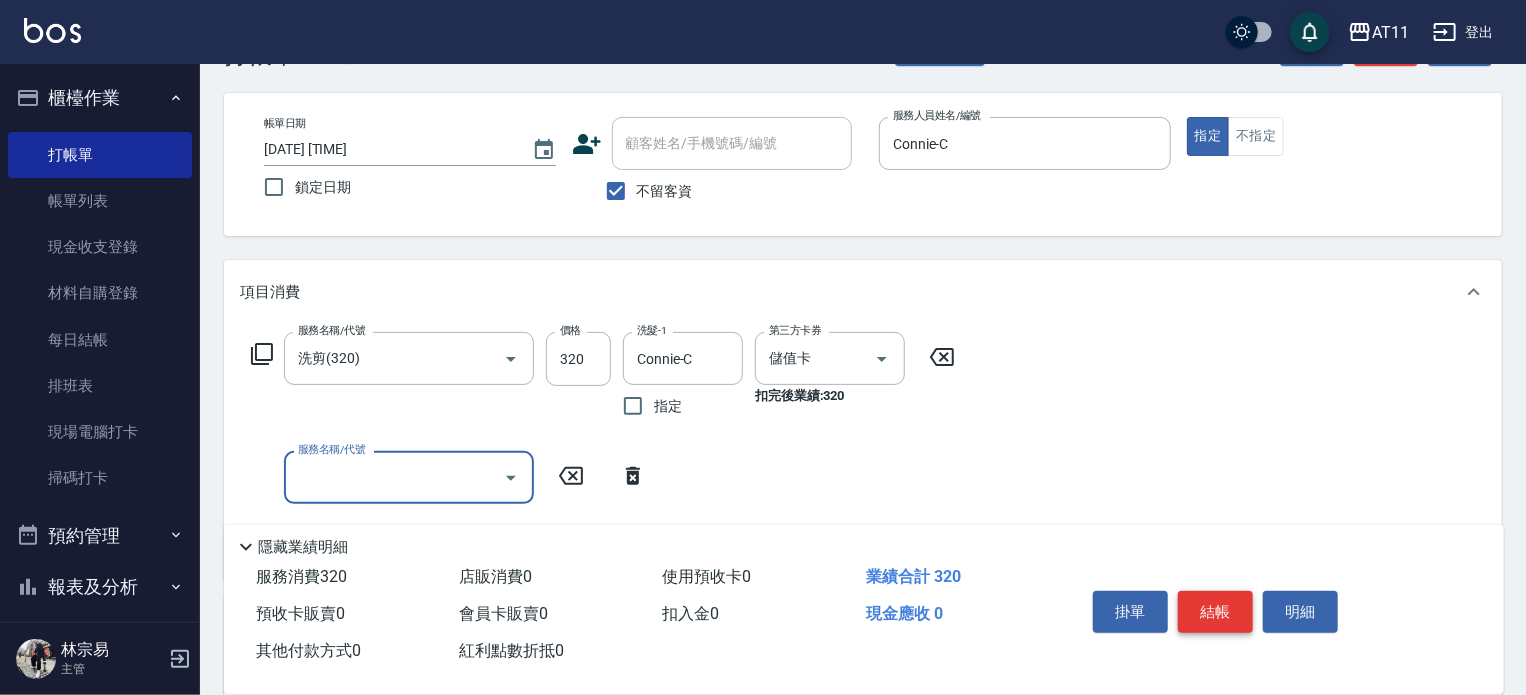 scroll, scrollTop: 100, scrollLeft: 0, axis: vertical 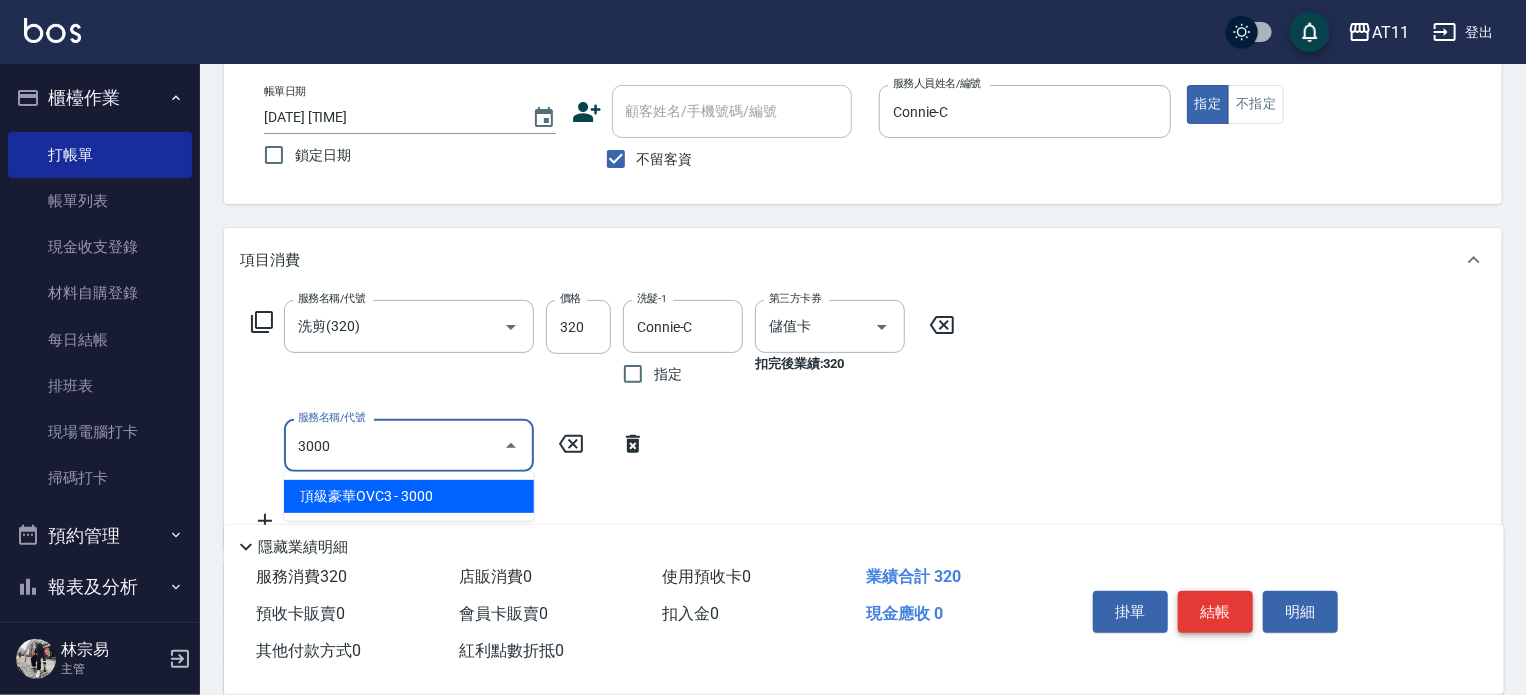 type on "頂級豪華OVC3(3000)" 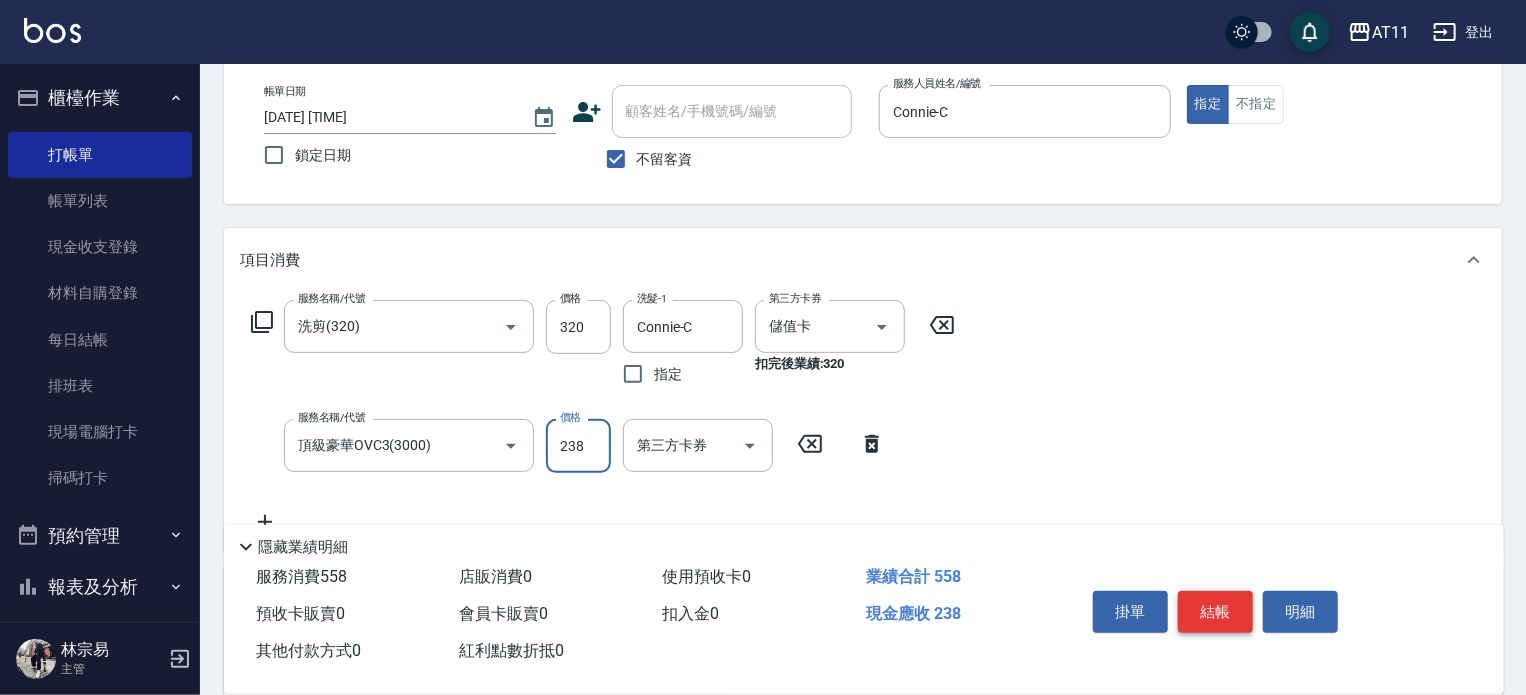 type on "238" 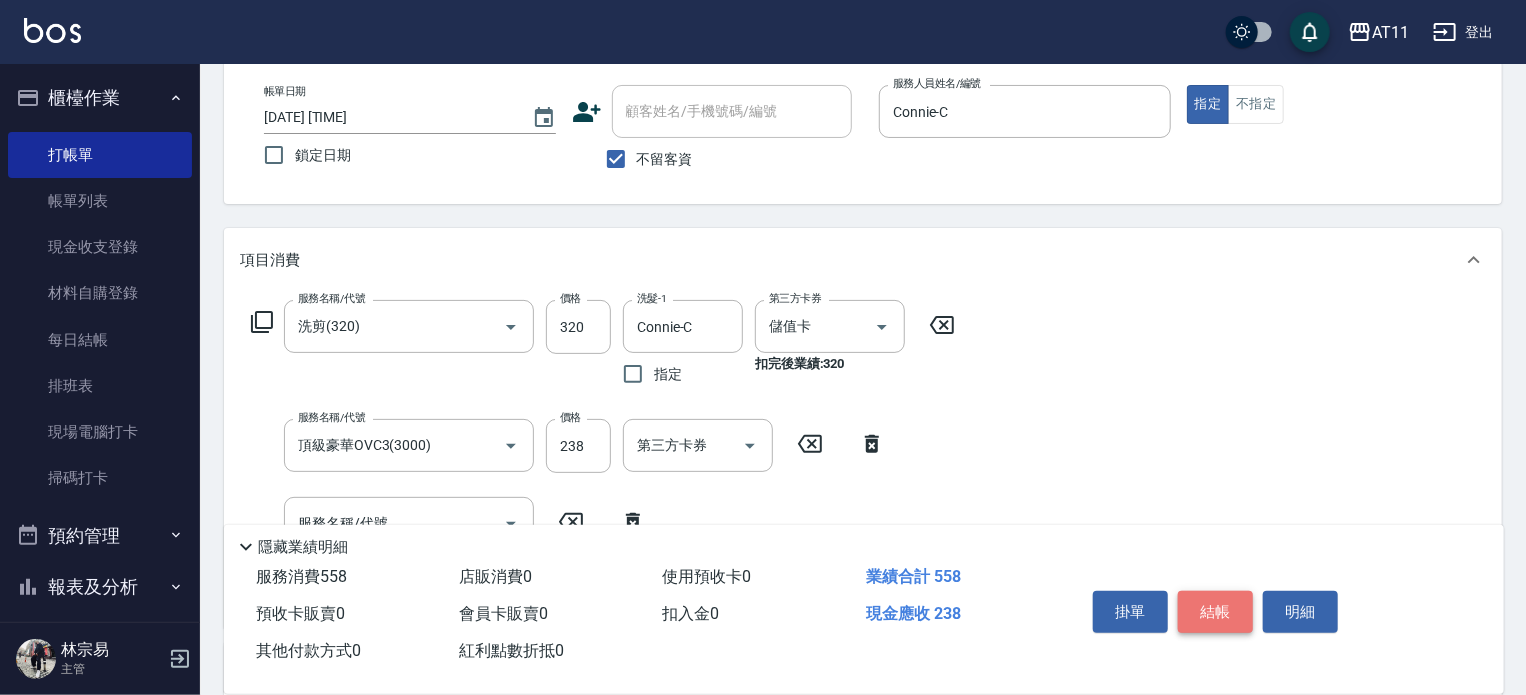 click on "結帳" at bounding box center (1215, 612) 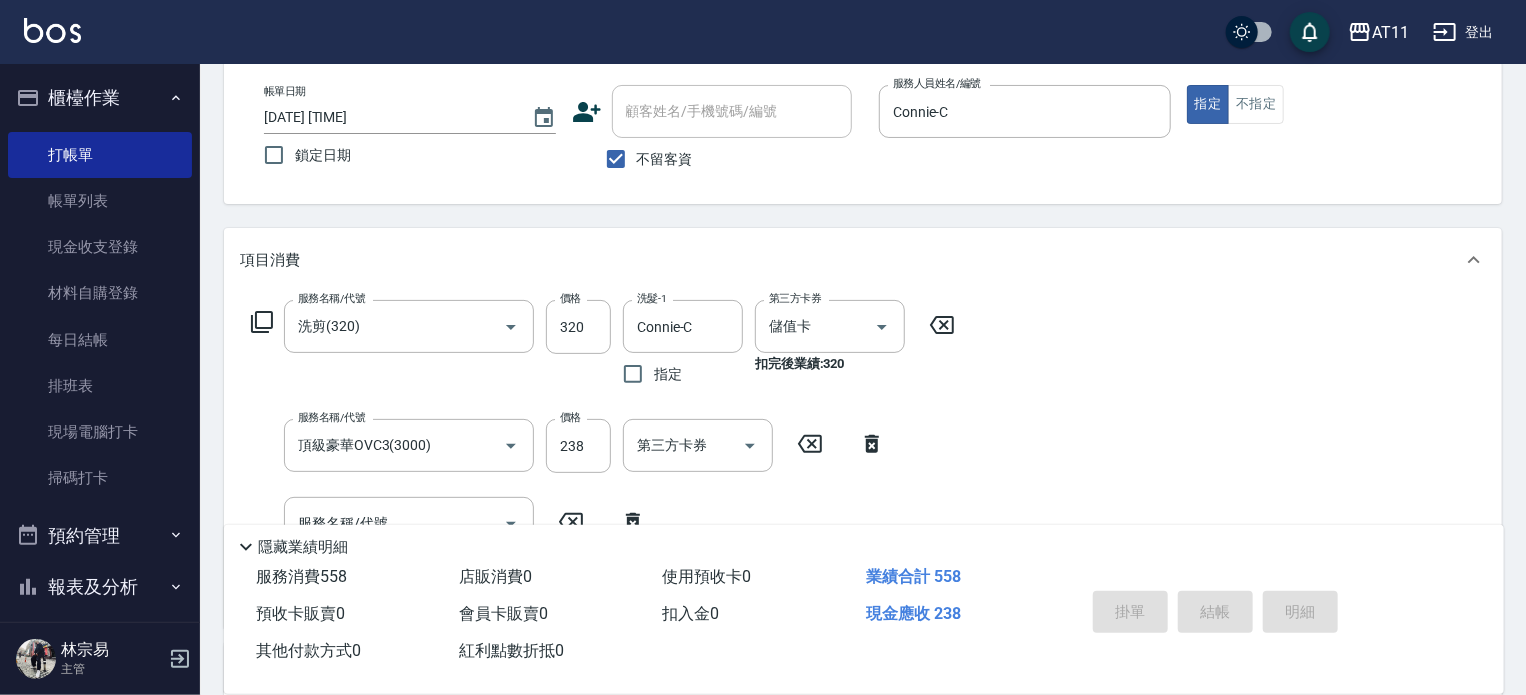 type 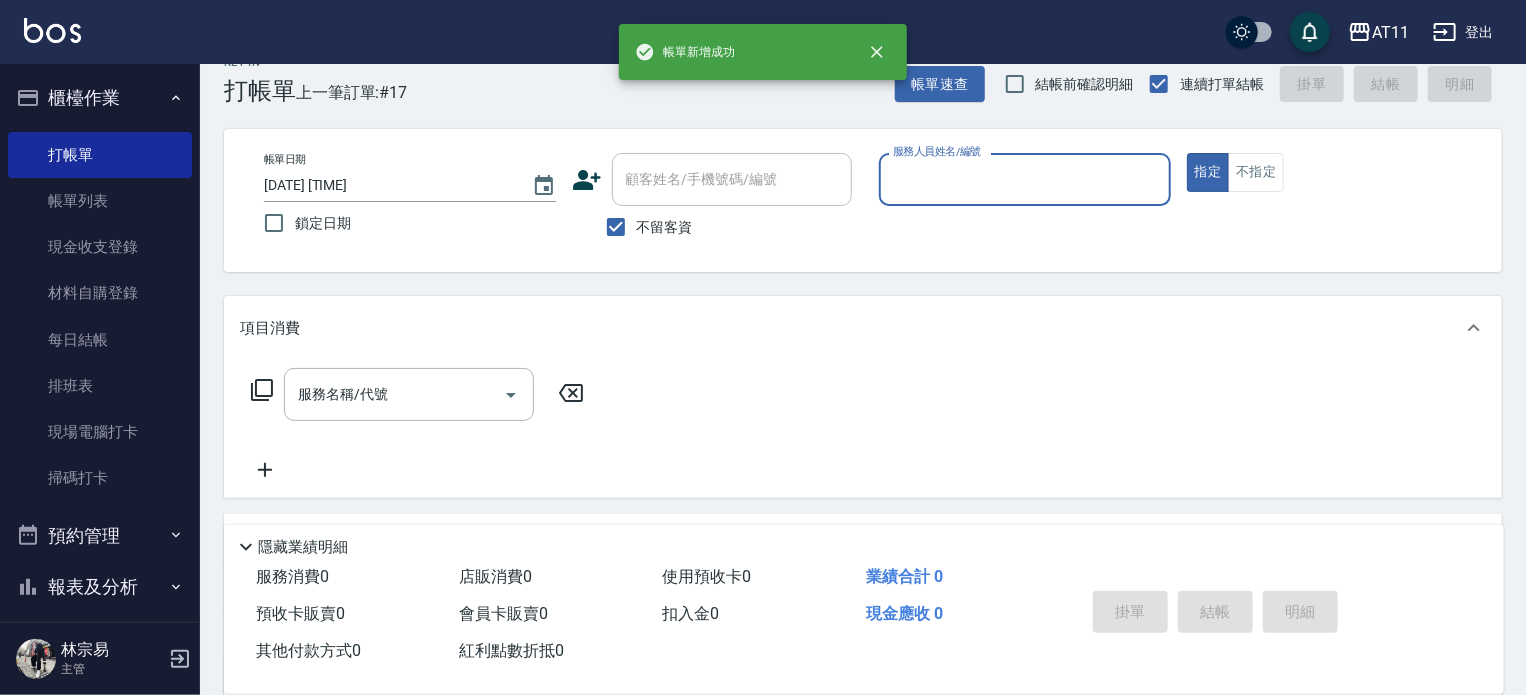 scroll, scrollTop: 0, scrollLeft: 0, axis: both 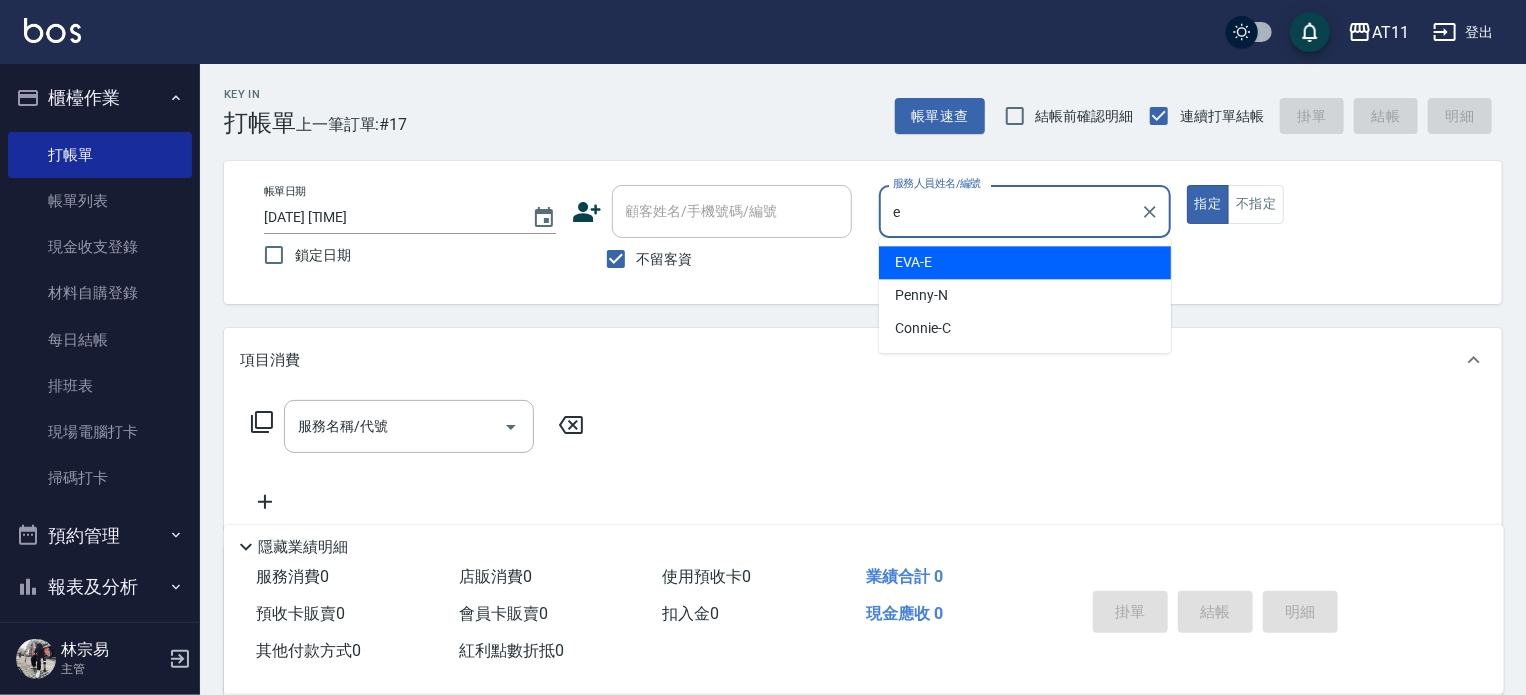 type on "EVA-E" 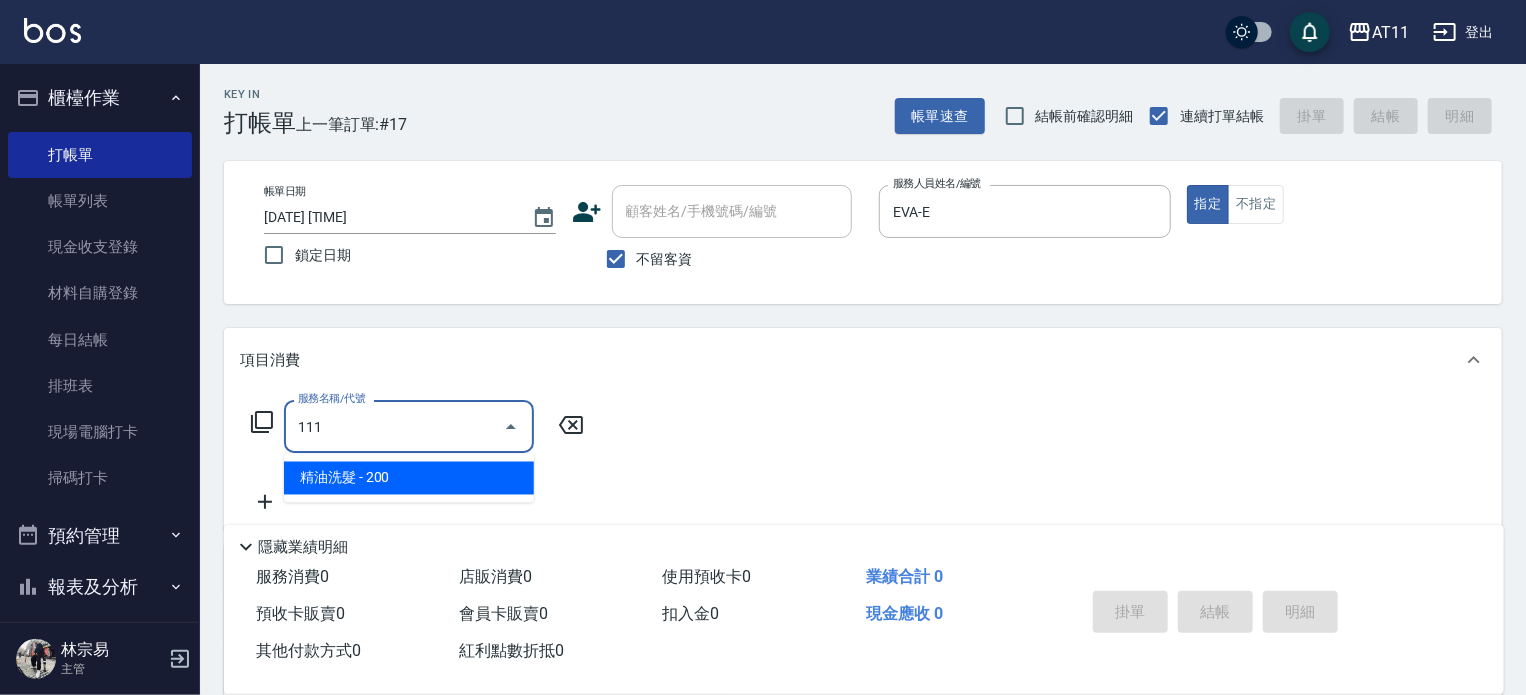 type on "精油洗髮(111)" 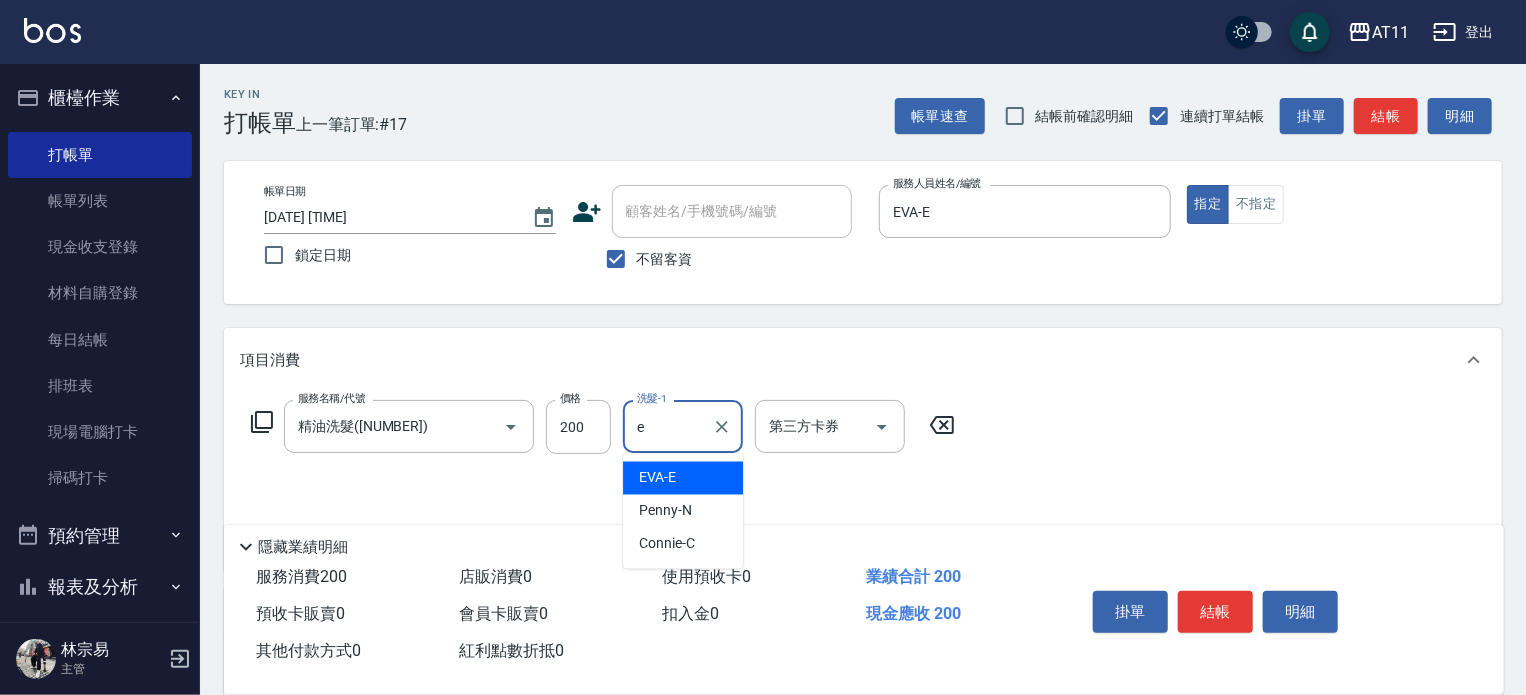 type on "EVA-E" 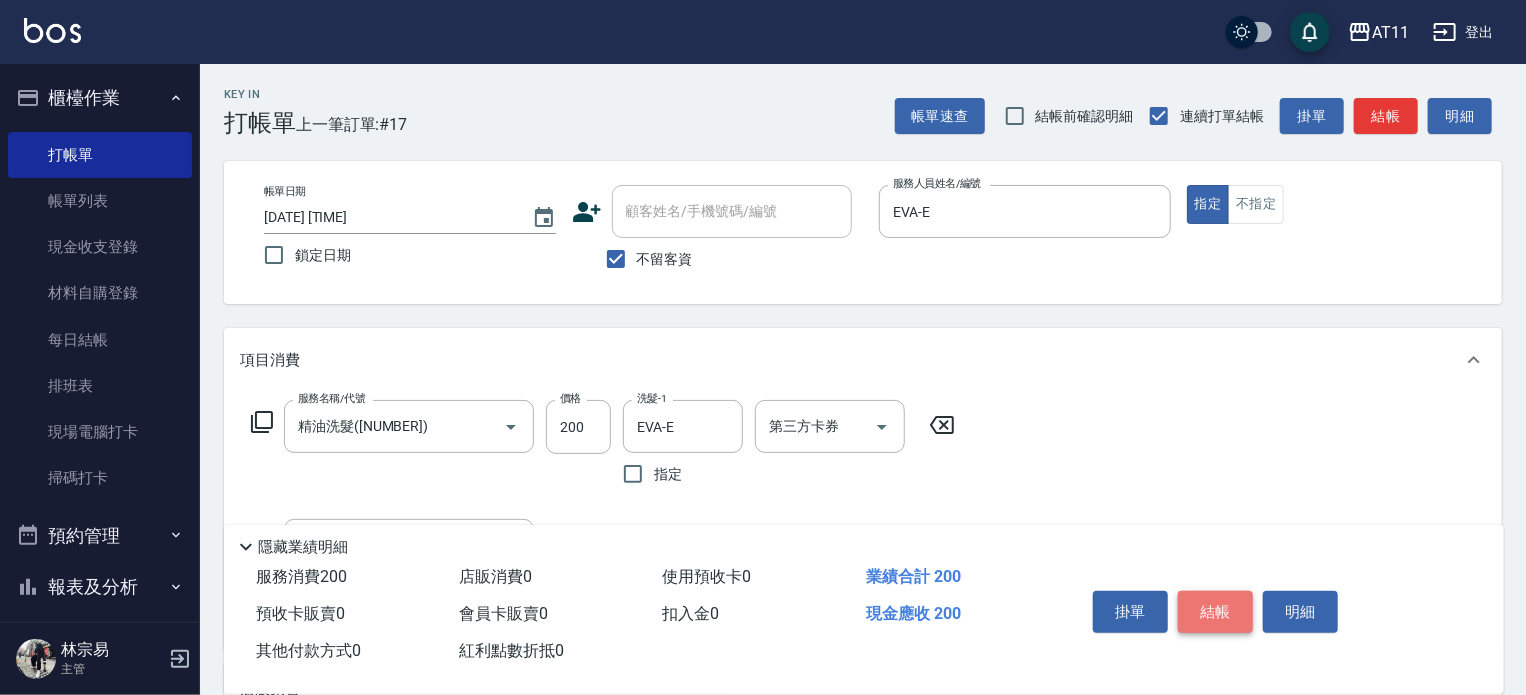 click on "結帳" at bounding box center (1215, 612) 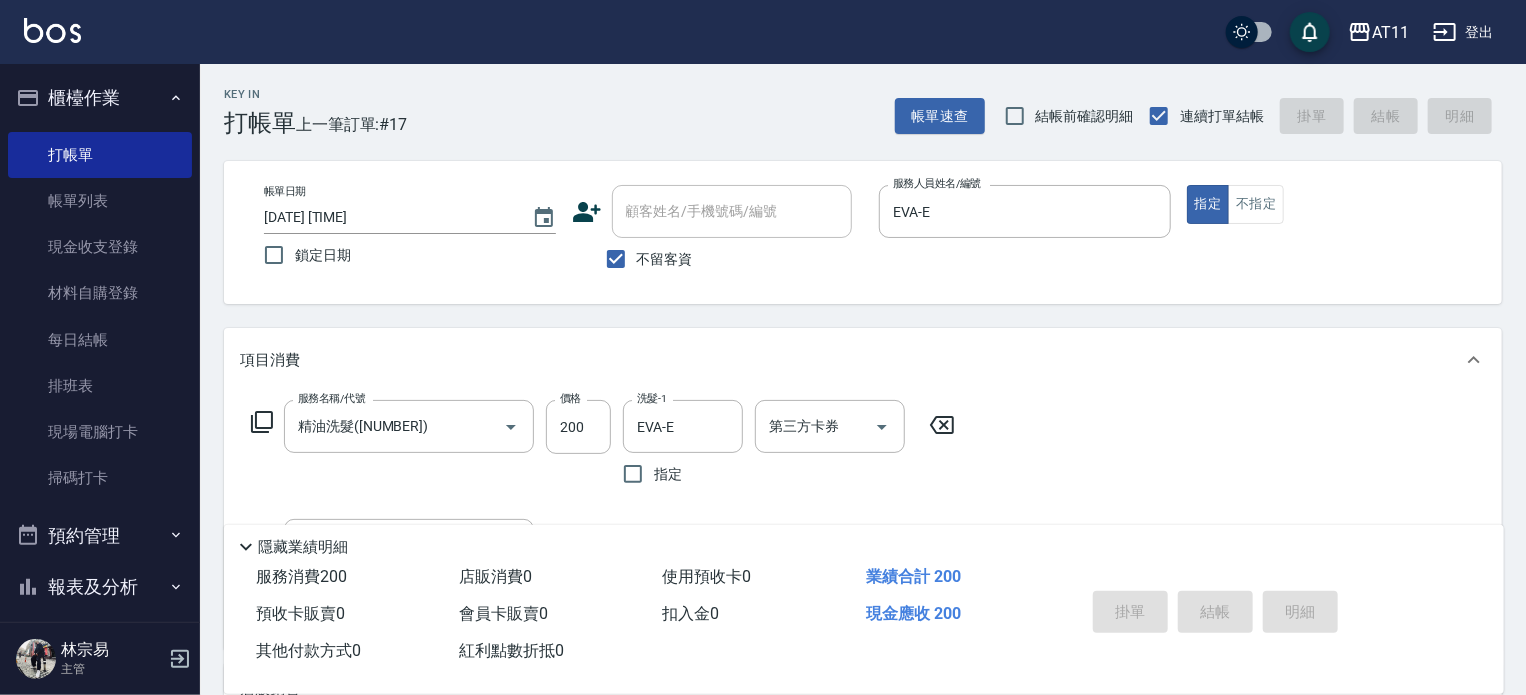 type on "2025/08/07 18:43" 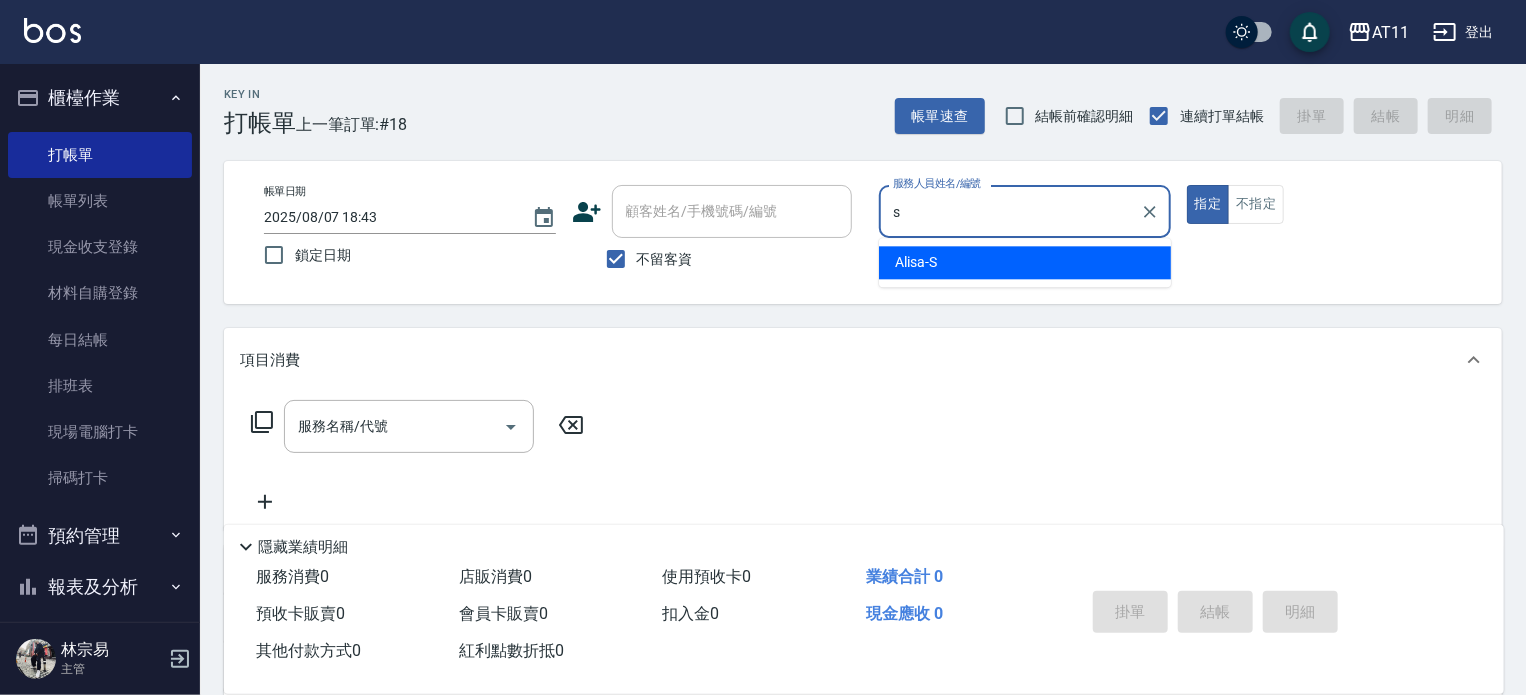 type on "Alisa-S" 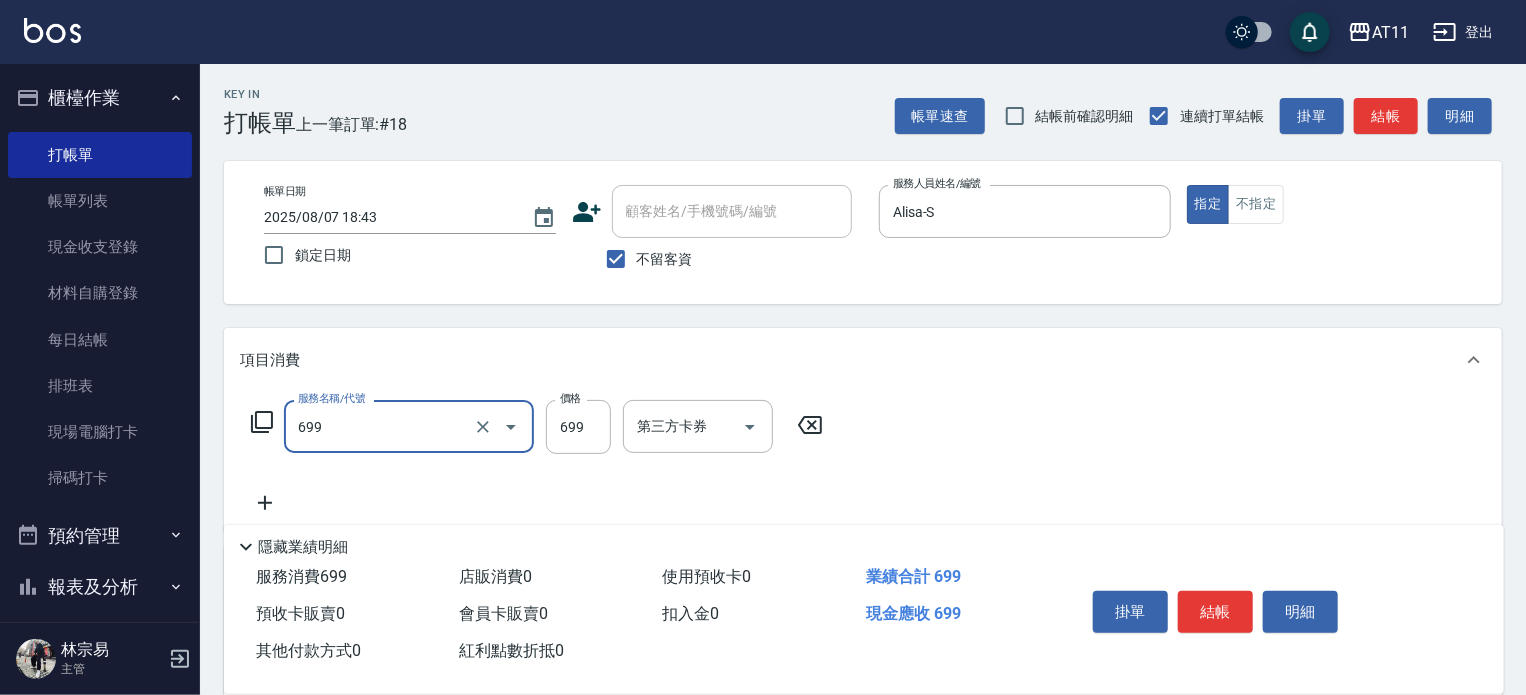 type on "SPA699(699)" 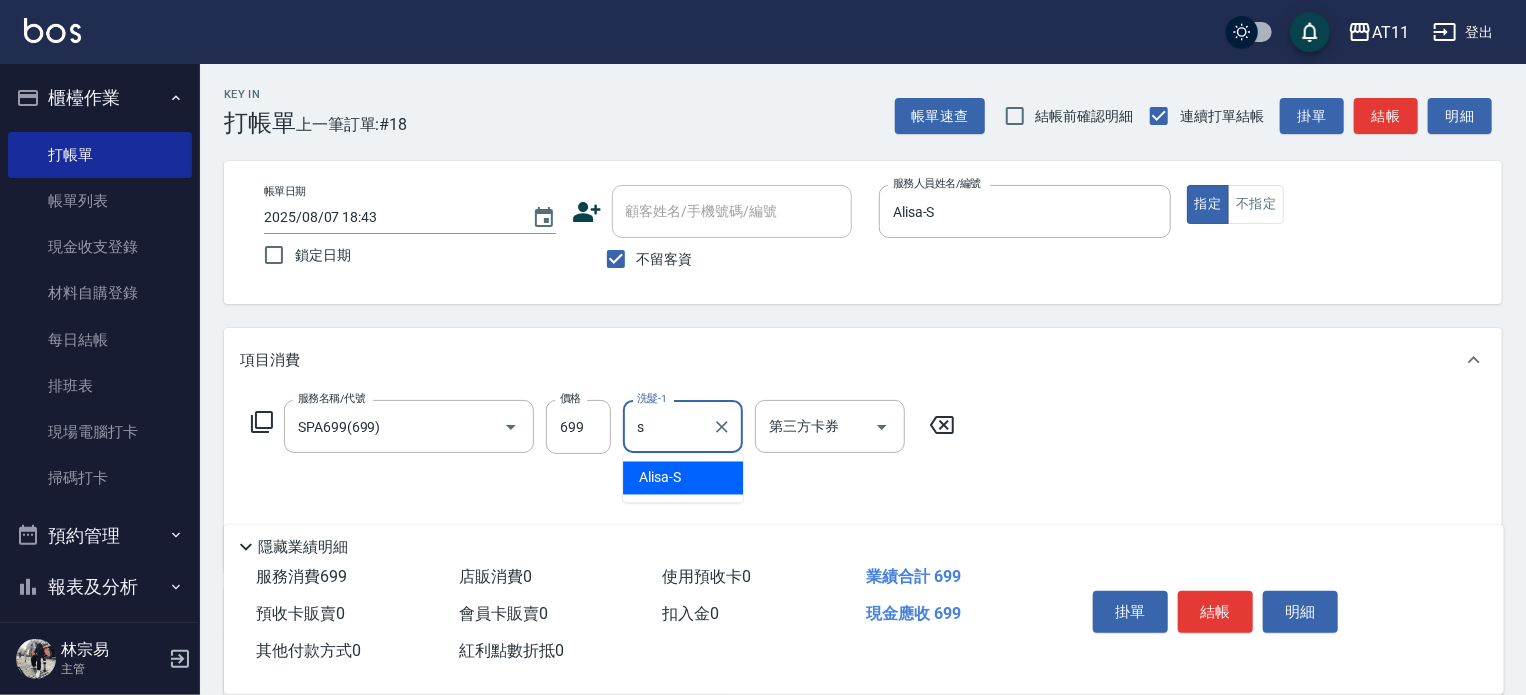 type on "Alisa-S" 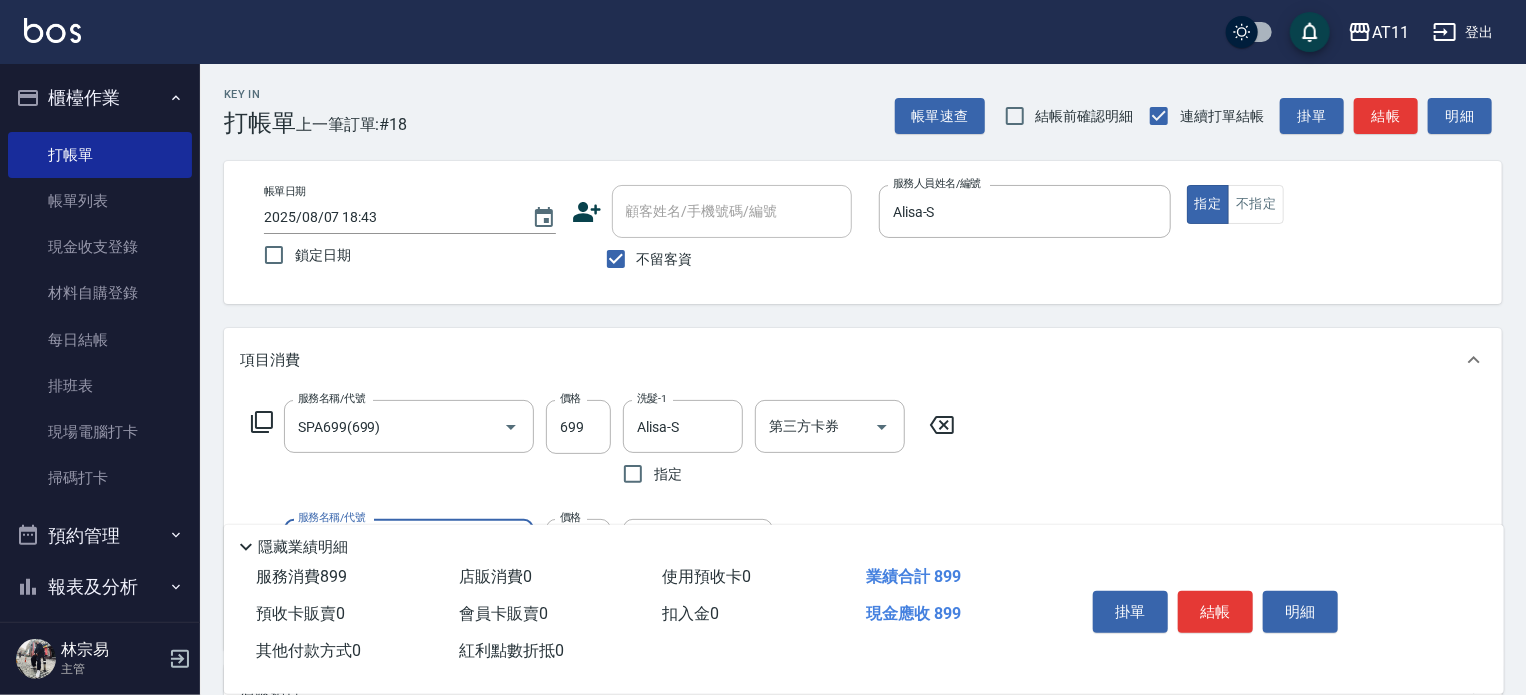 type on "剪髮(200)" 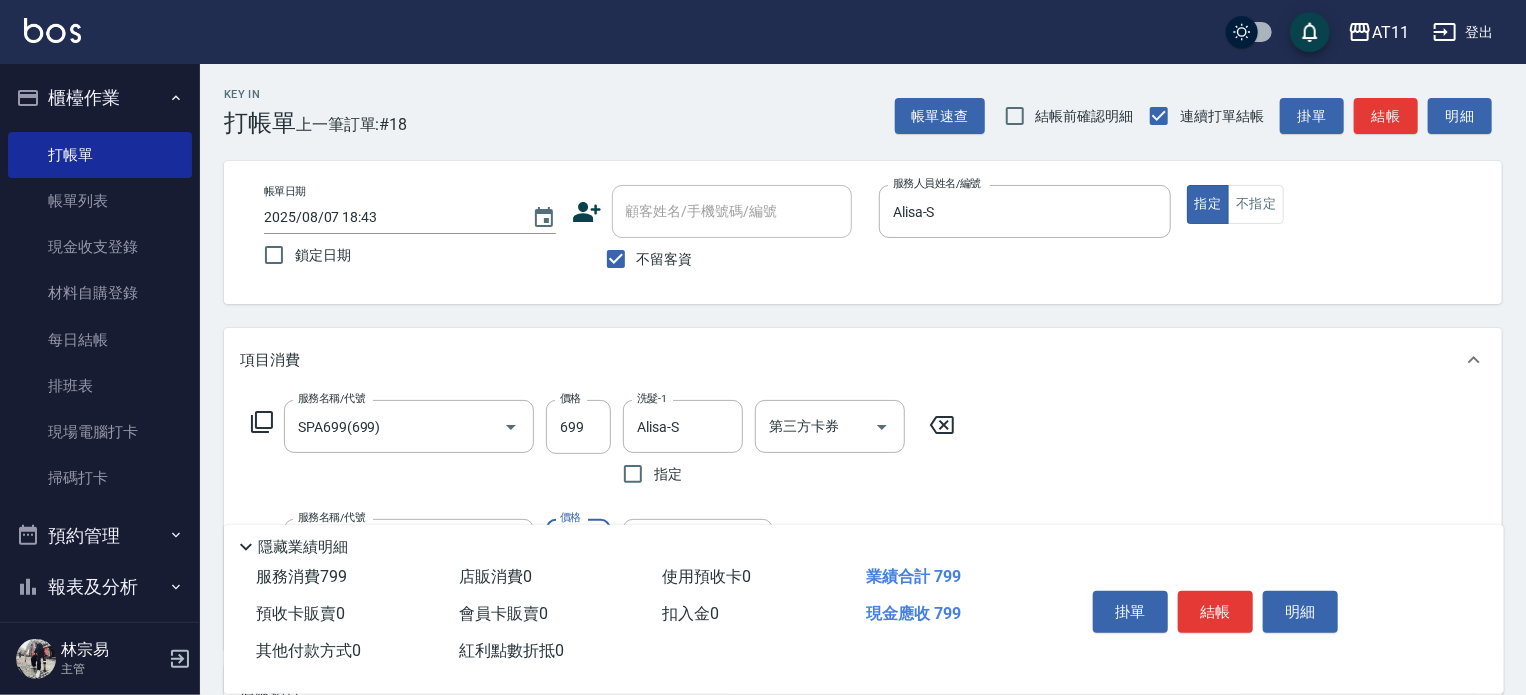 type on "100" 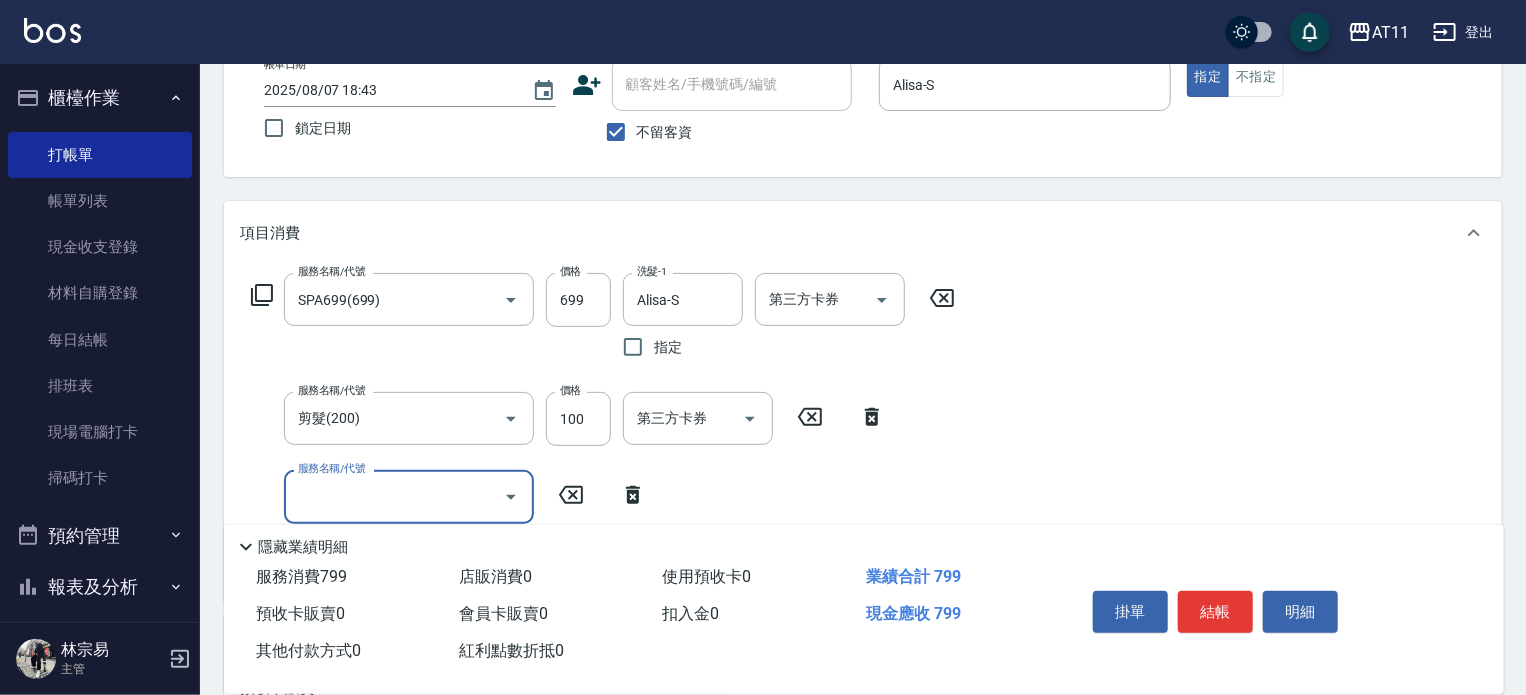 scroll, scrollTop: 0, scrollLeft: 0, axis: both 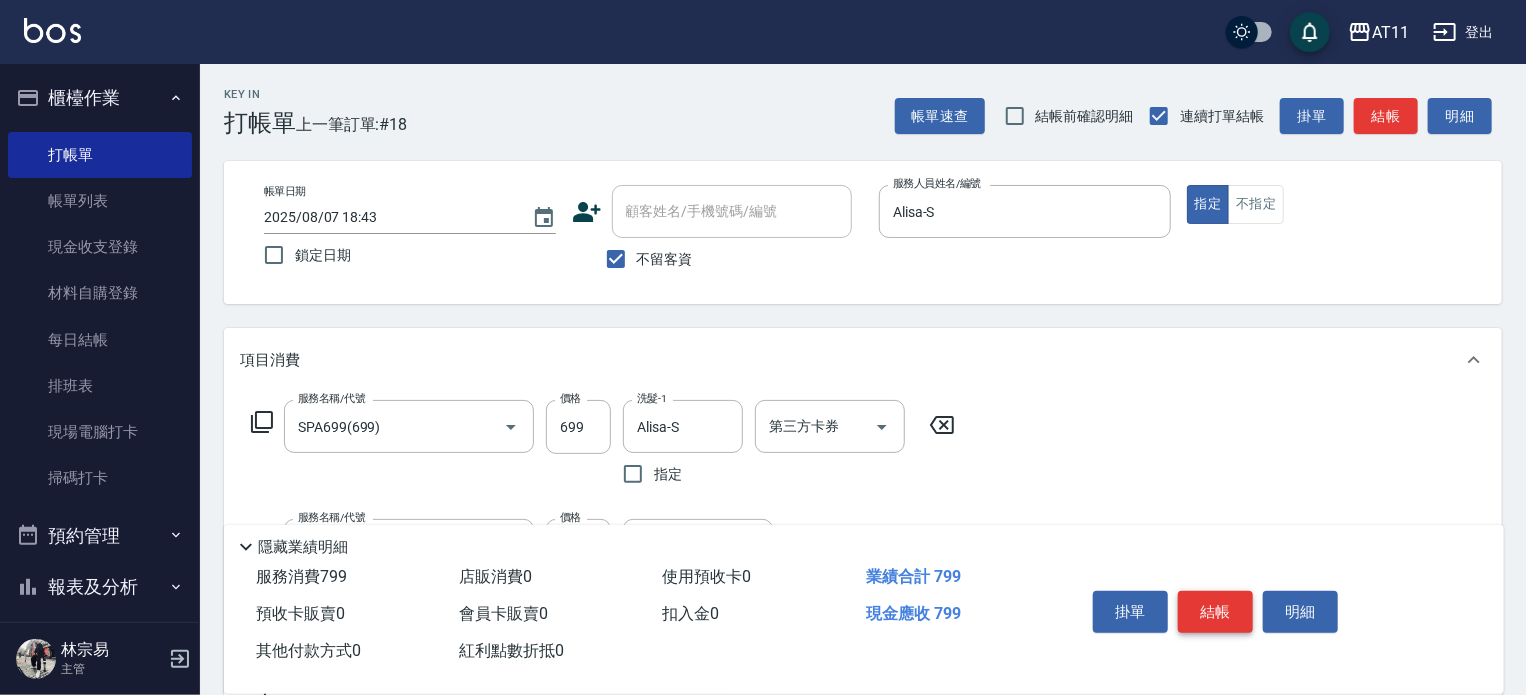 click on "結帳" at bounding box center (1215, 612) 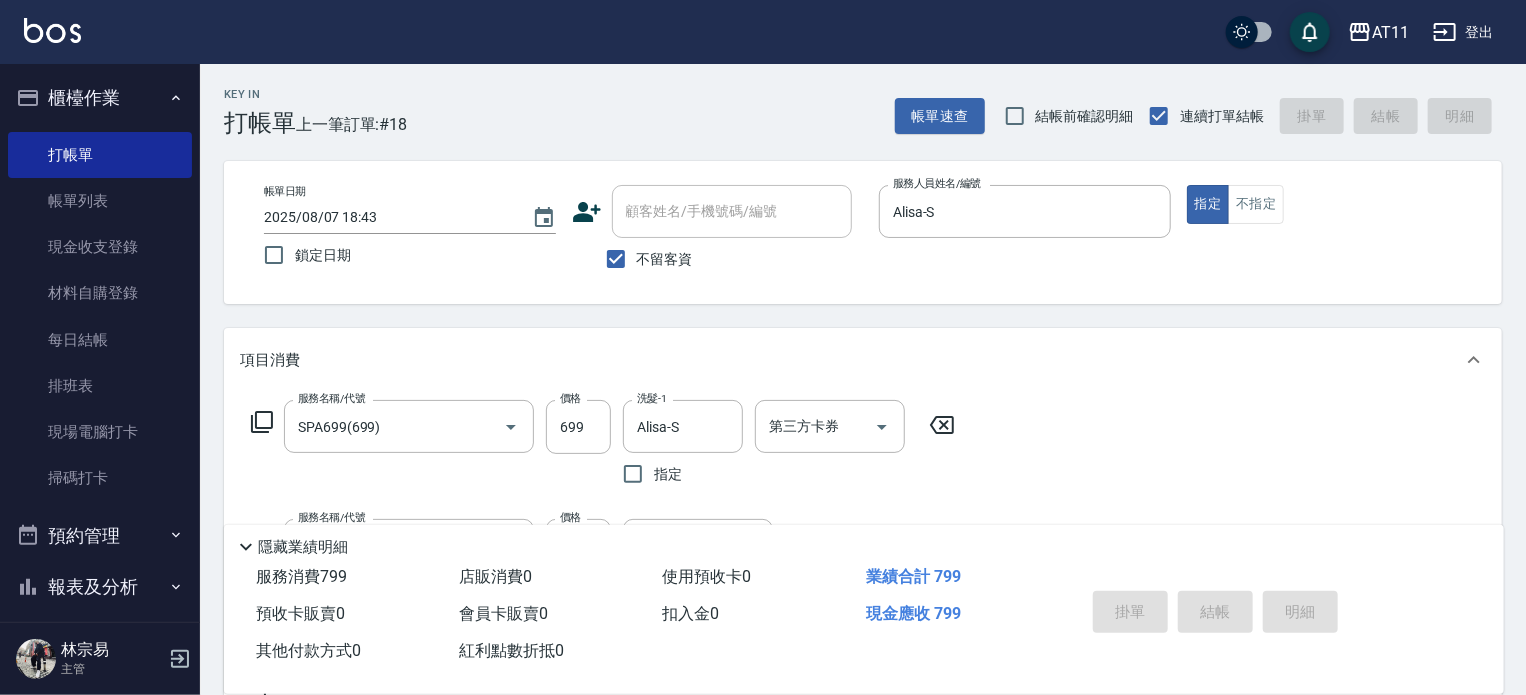 type 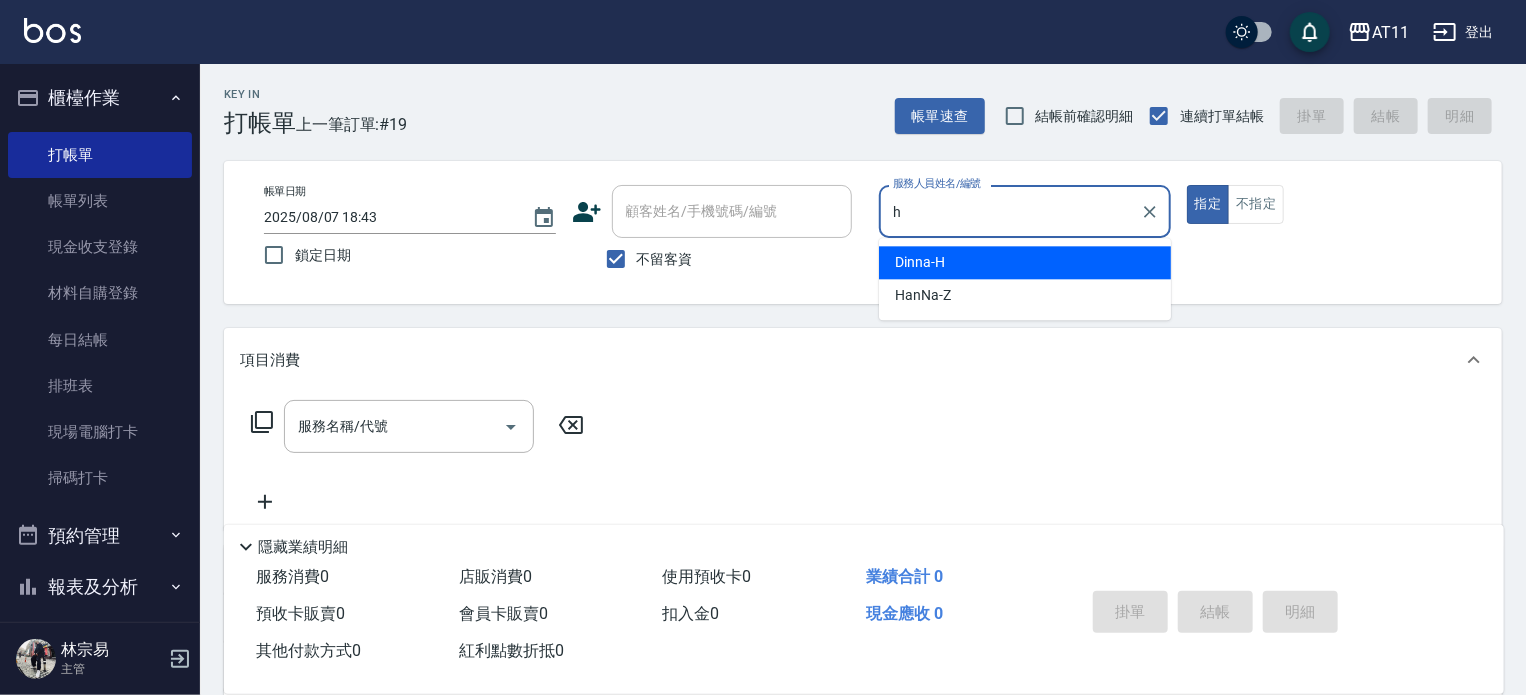 type on "Dinna-H" 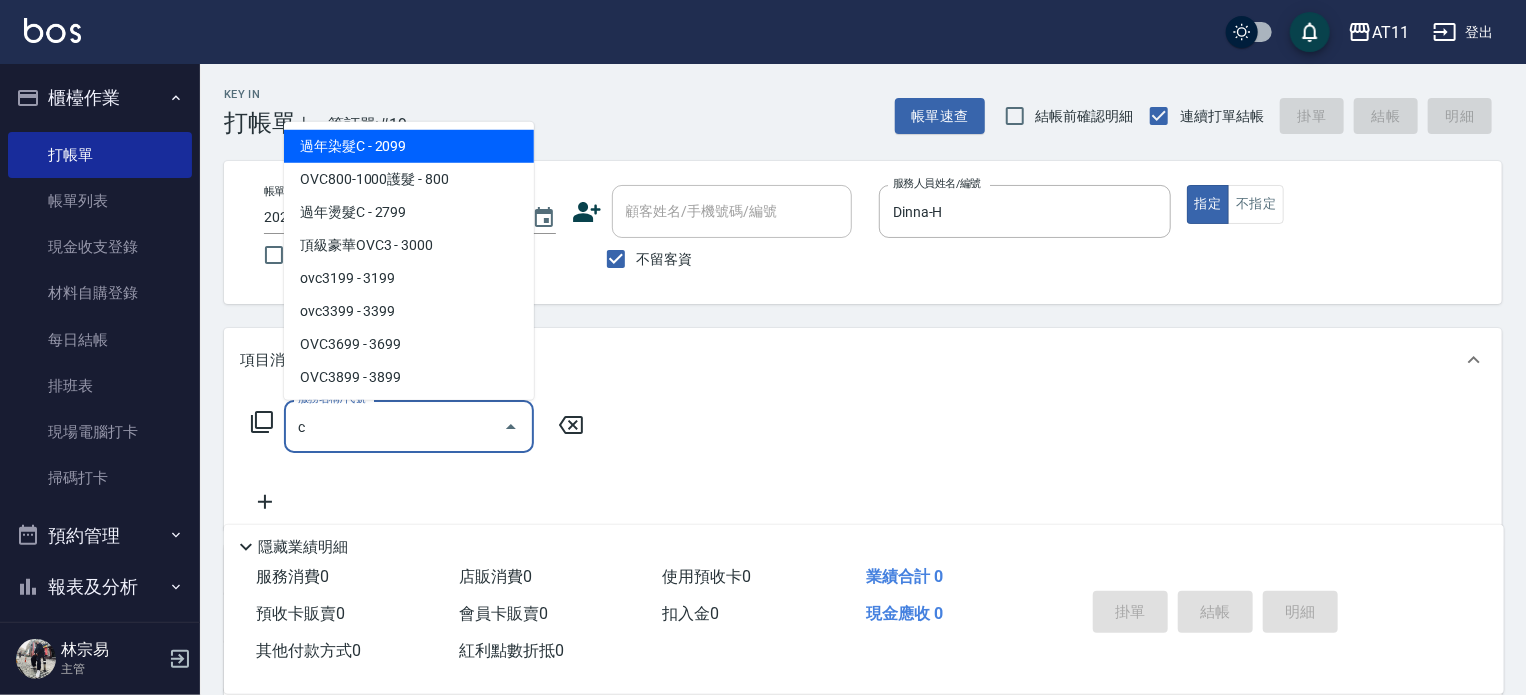 scroll, scrollTop: 92, scrollLeft: 0, axis: vertical 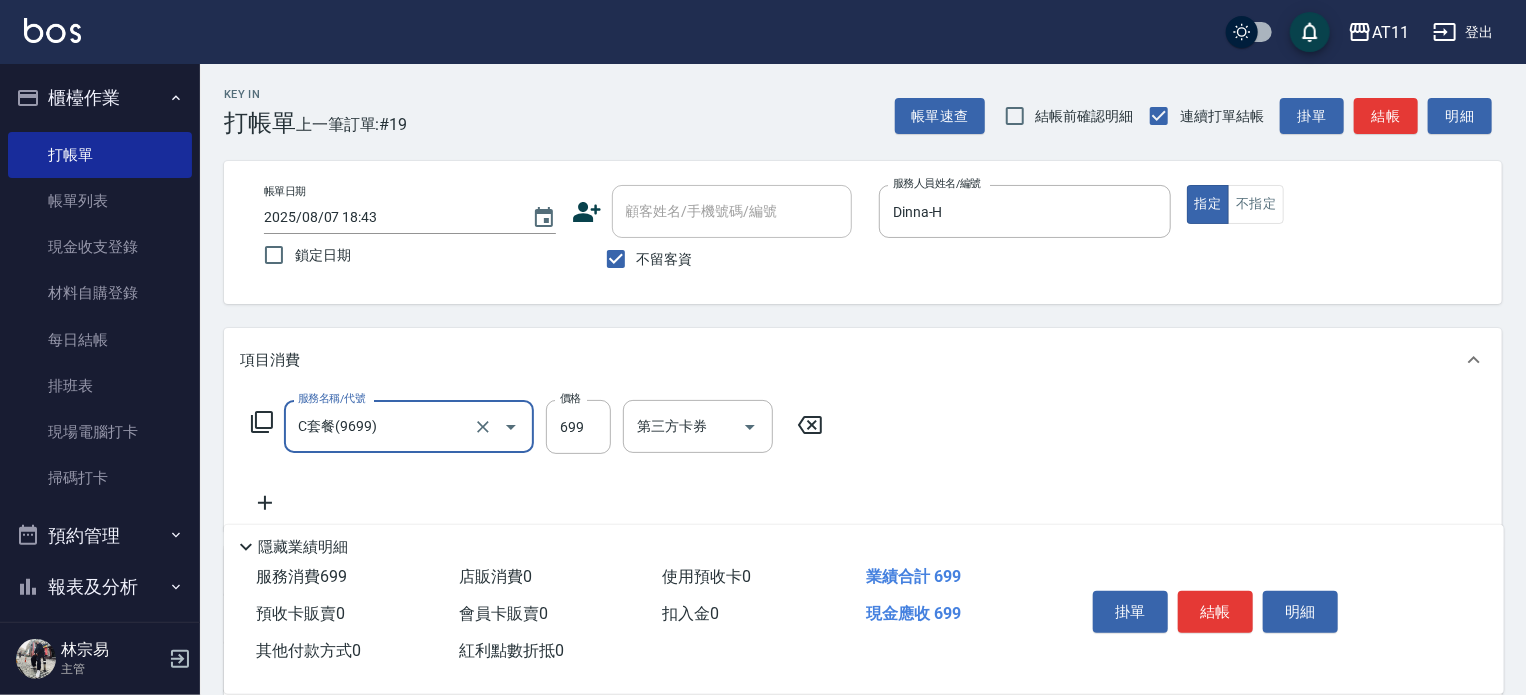 type on "C套餐(9699)" 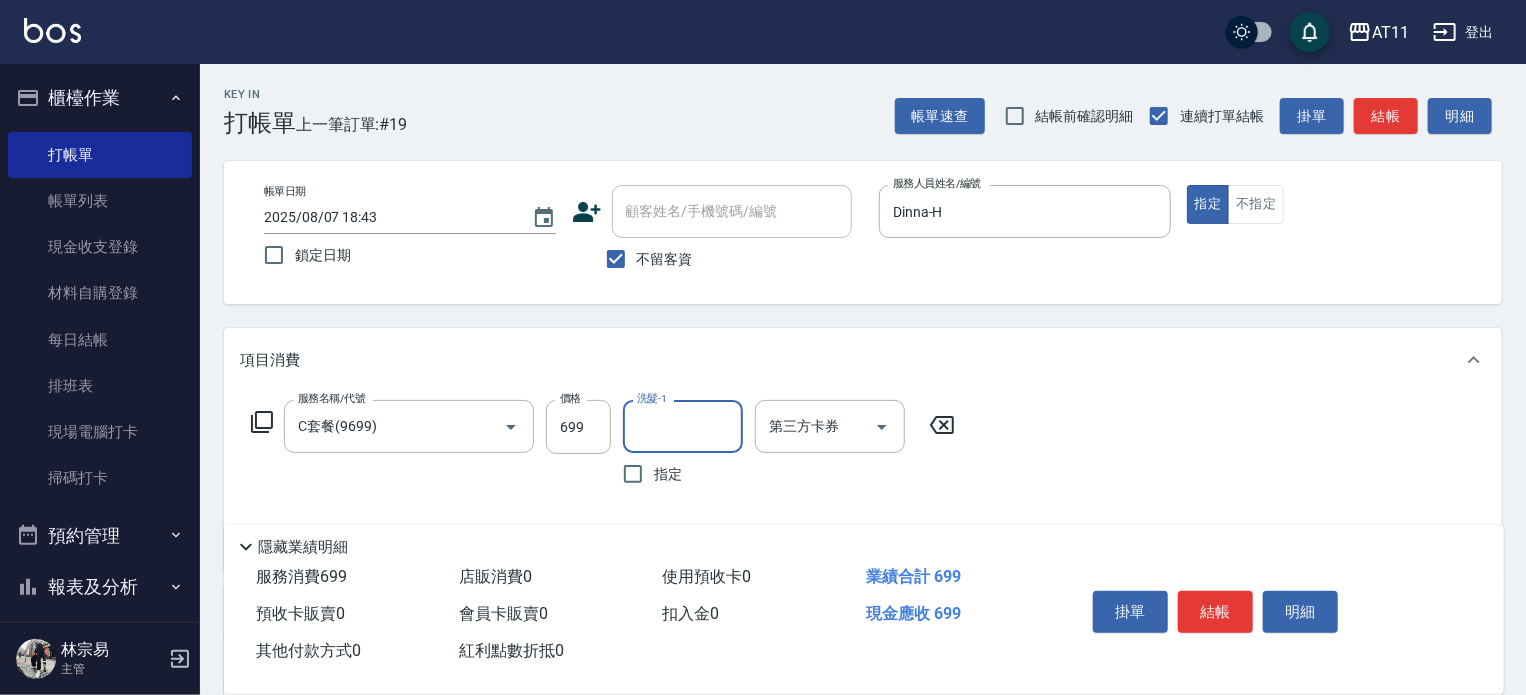 type on "h" 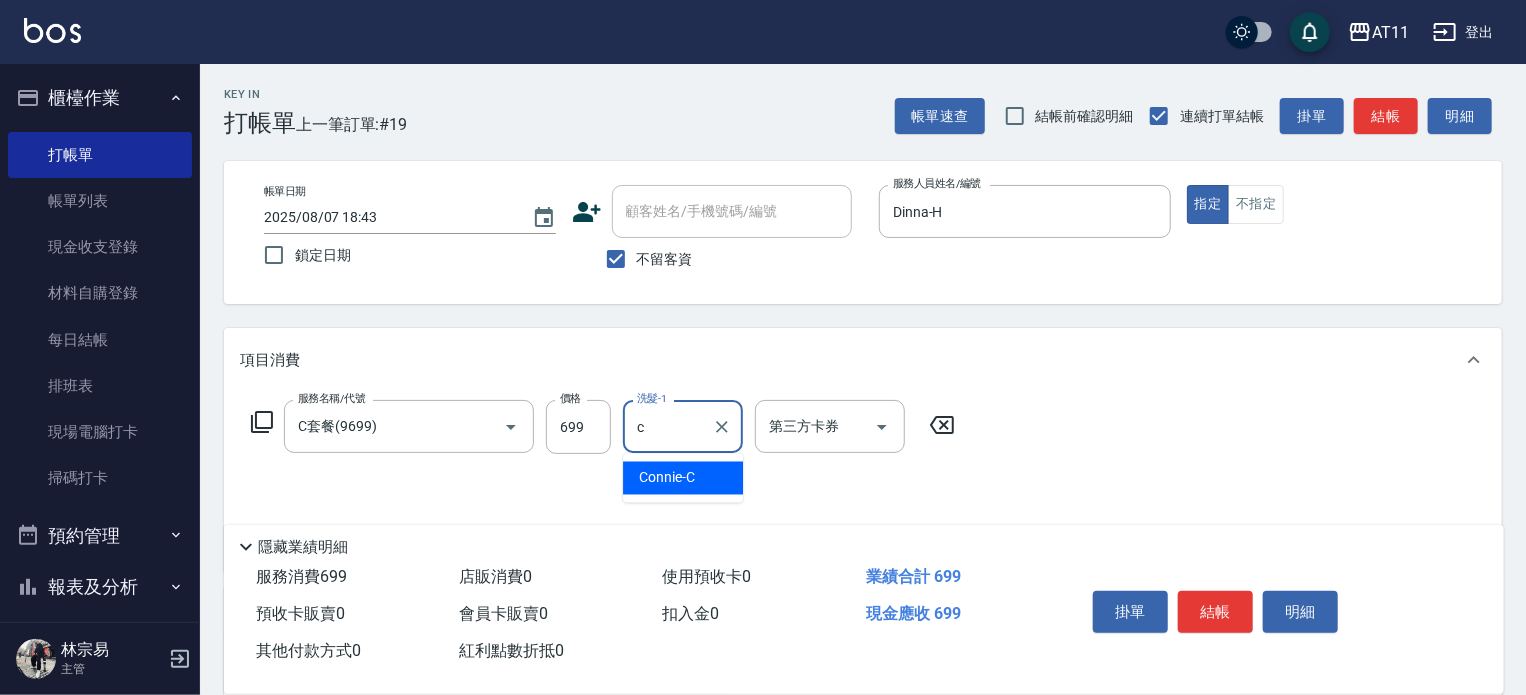 type on "Connie-C" 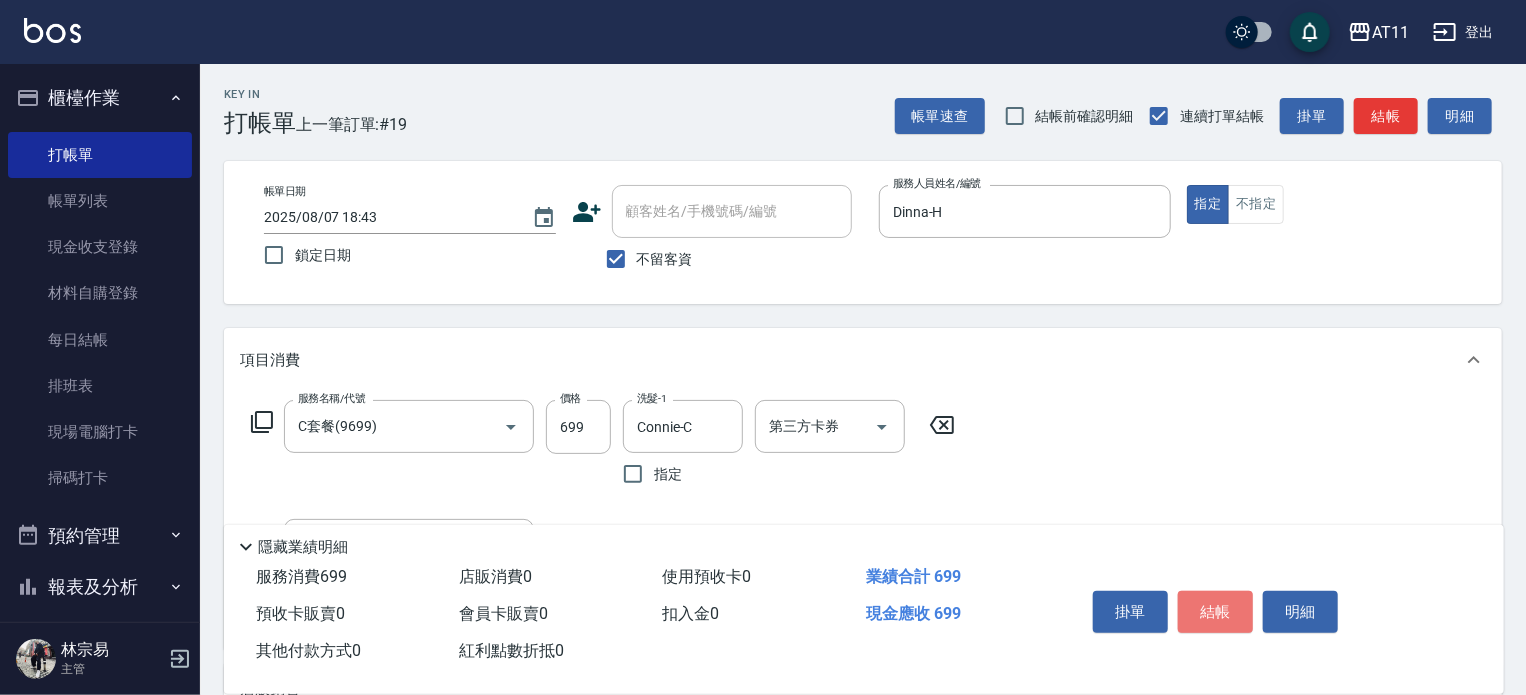 drag, startPoint x: 1227, startPoint y: 599, endPoint x: 1209, endPoint y: 565, distance: 38.470768 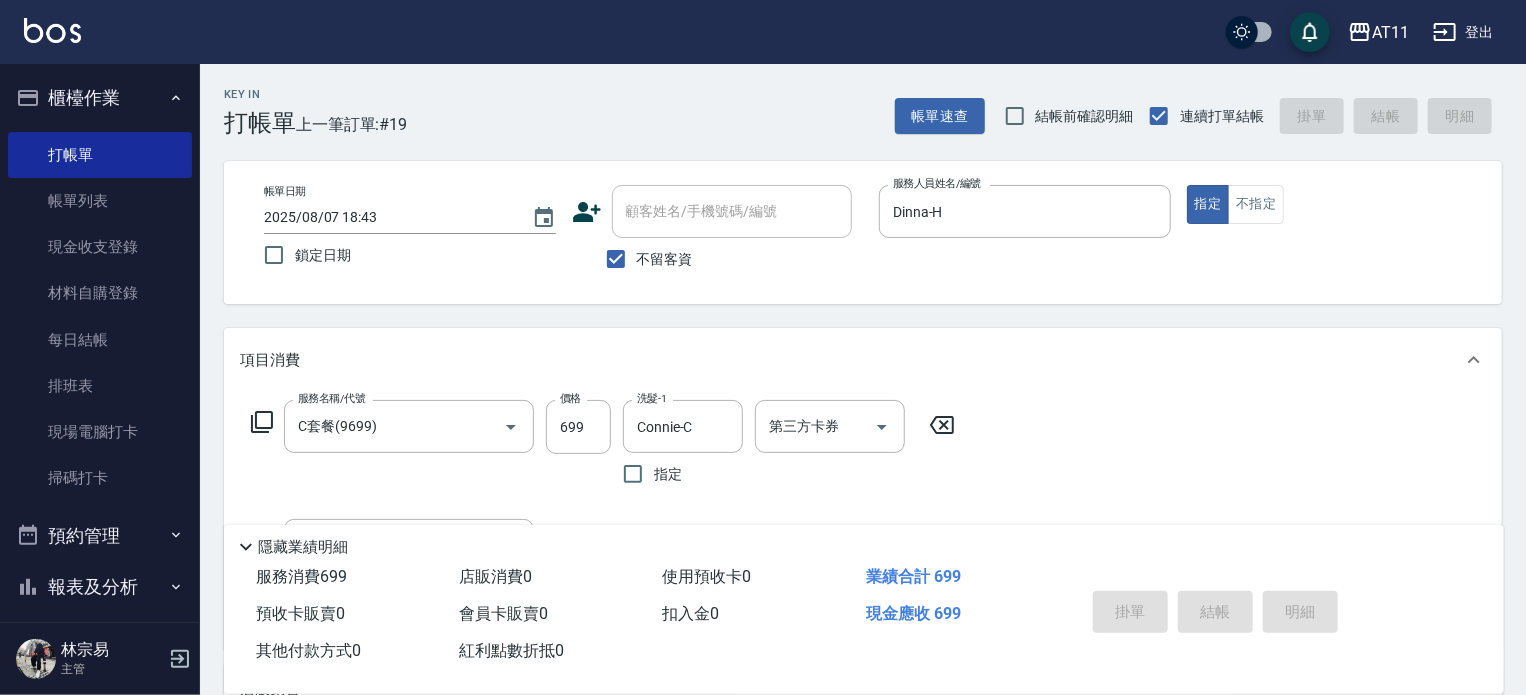 type 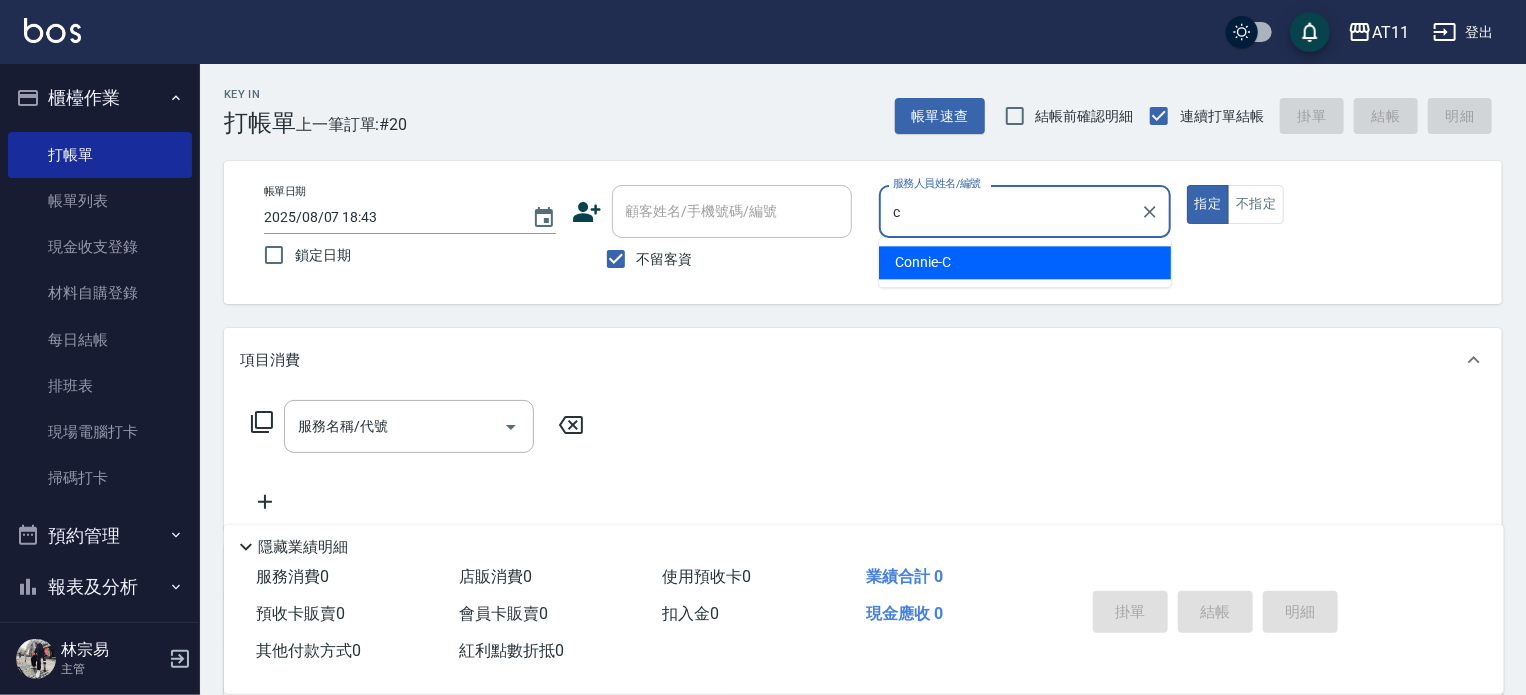 type on "Connie-C" 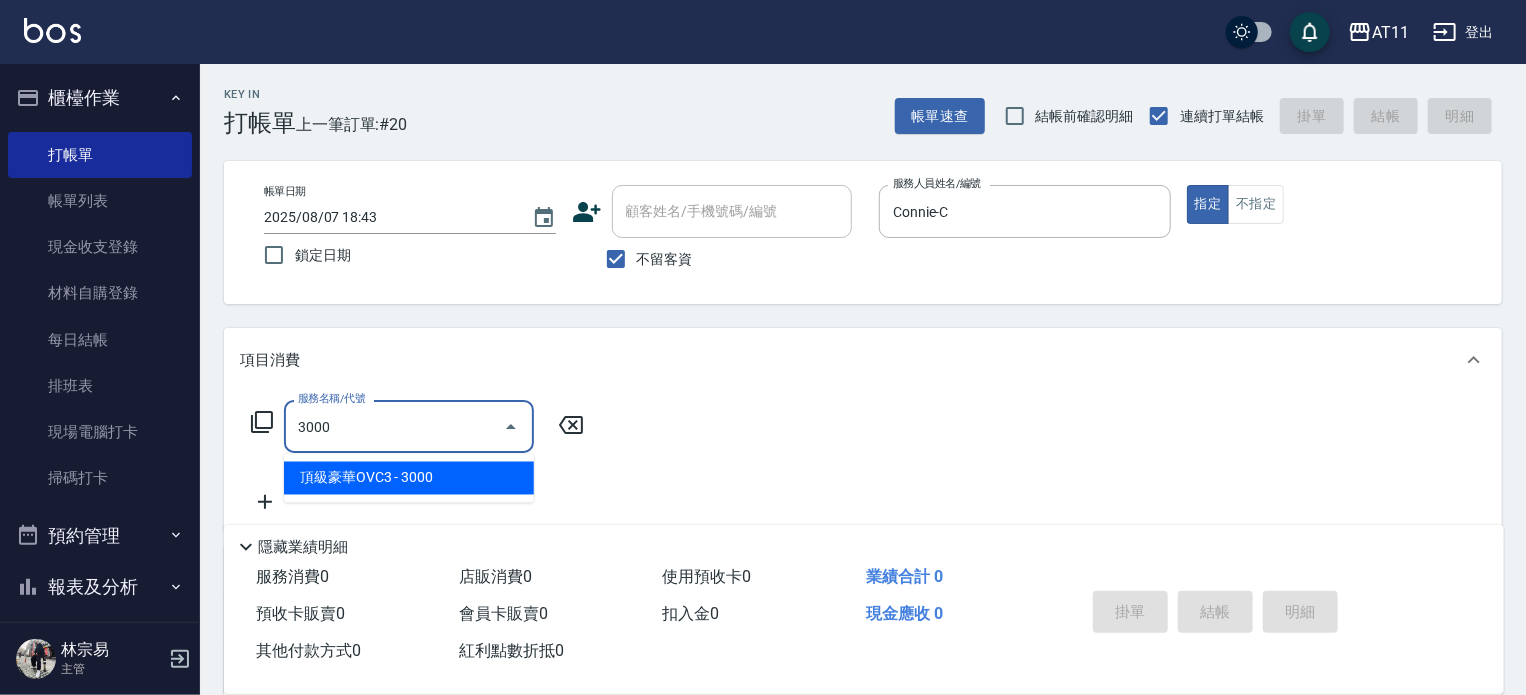 type on "頂級豪華OVC3(3000)" 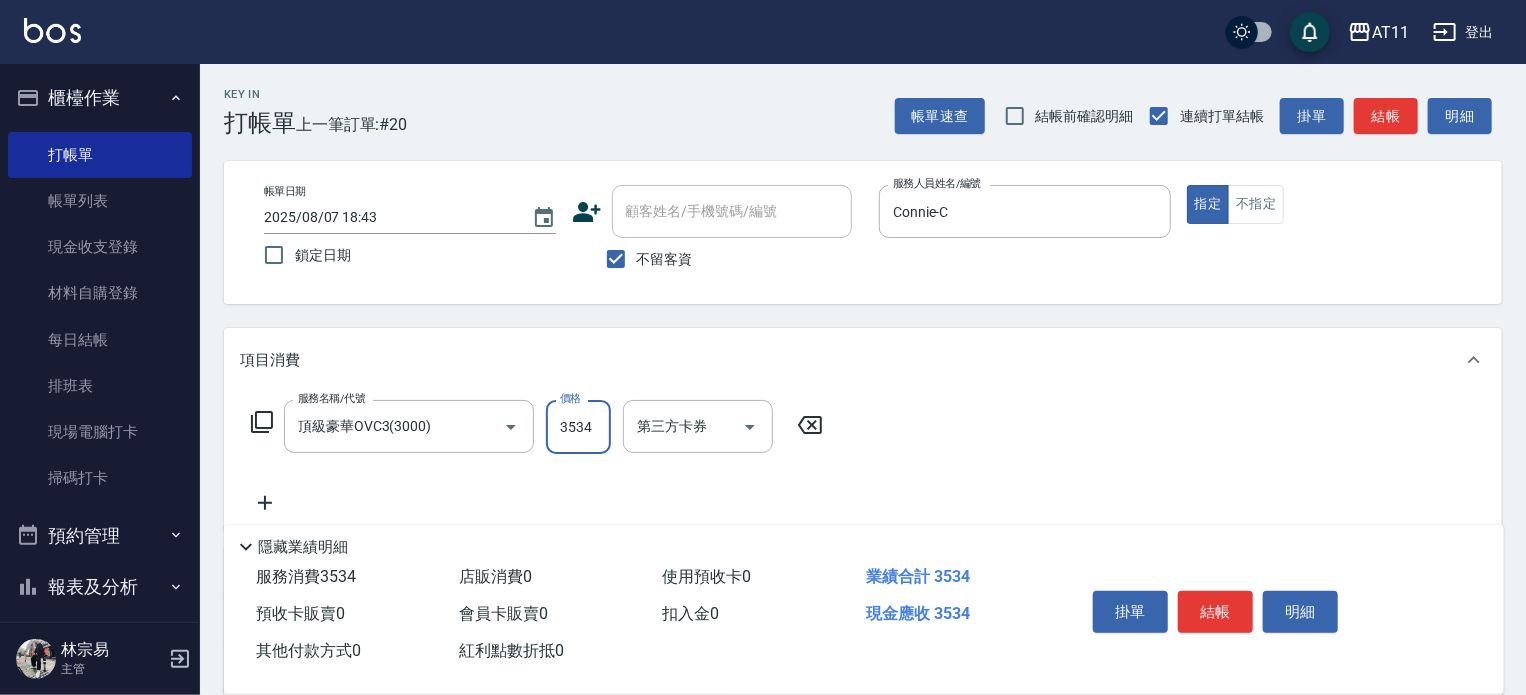 type on "3534" 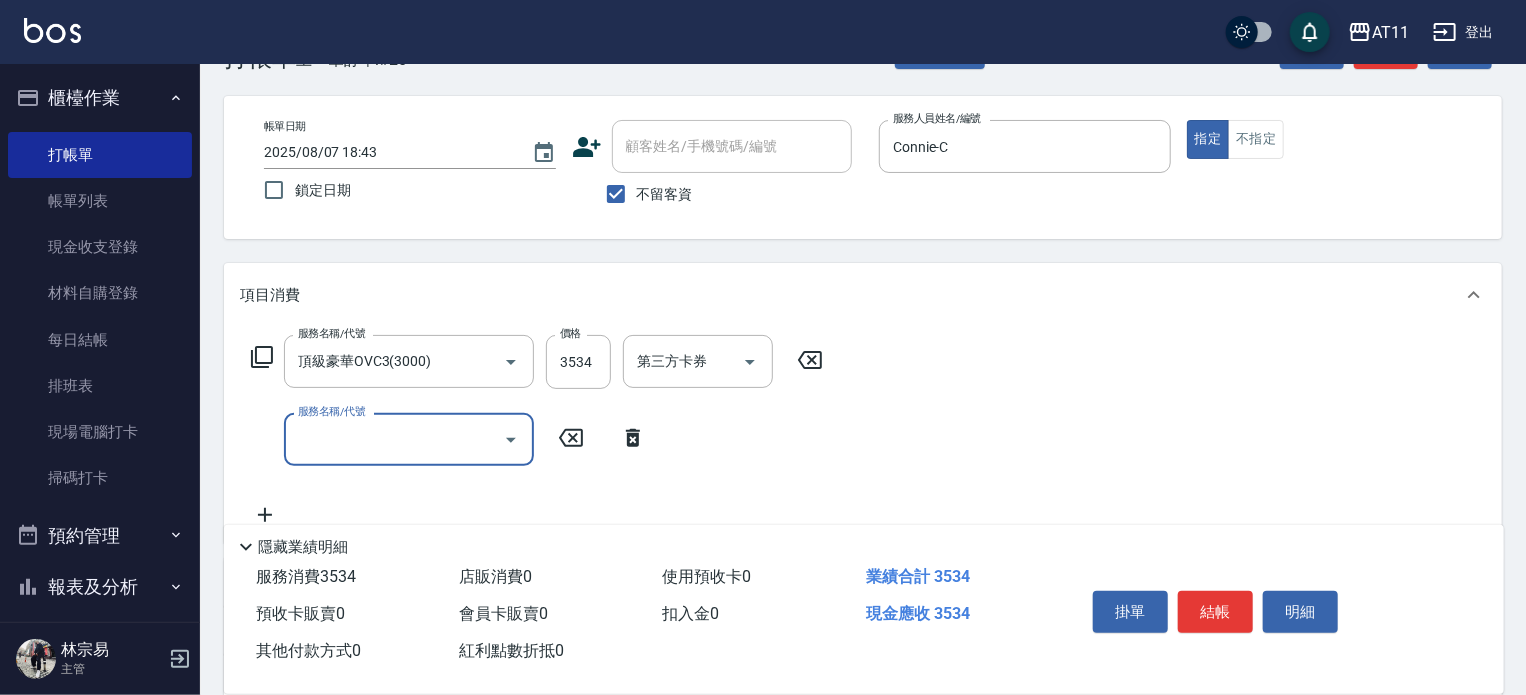 scroll, scrollTop: 100, scrollLeft: 0, axis: vertical 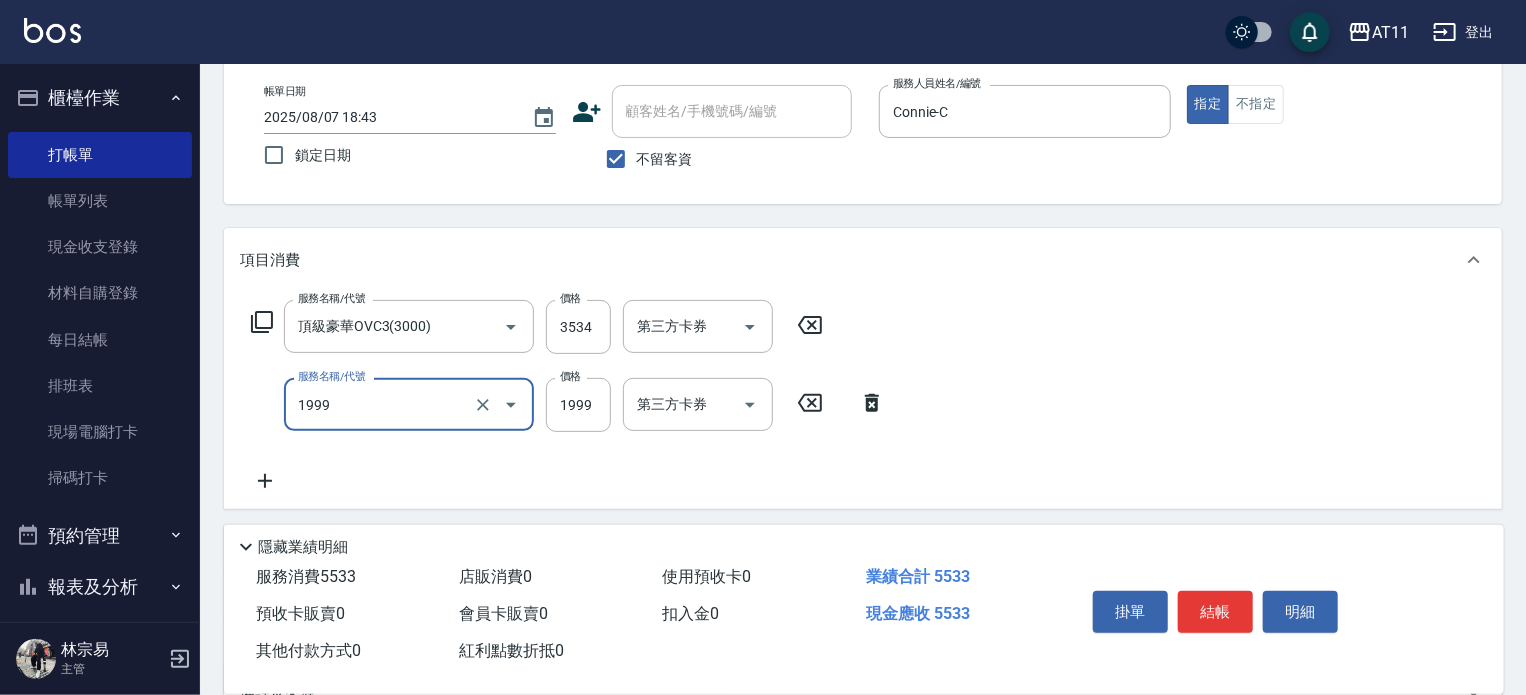 type on "染髮套餐(1999)" 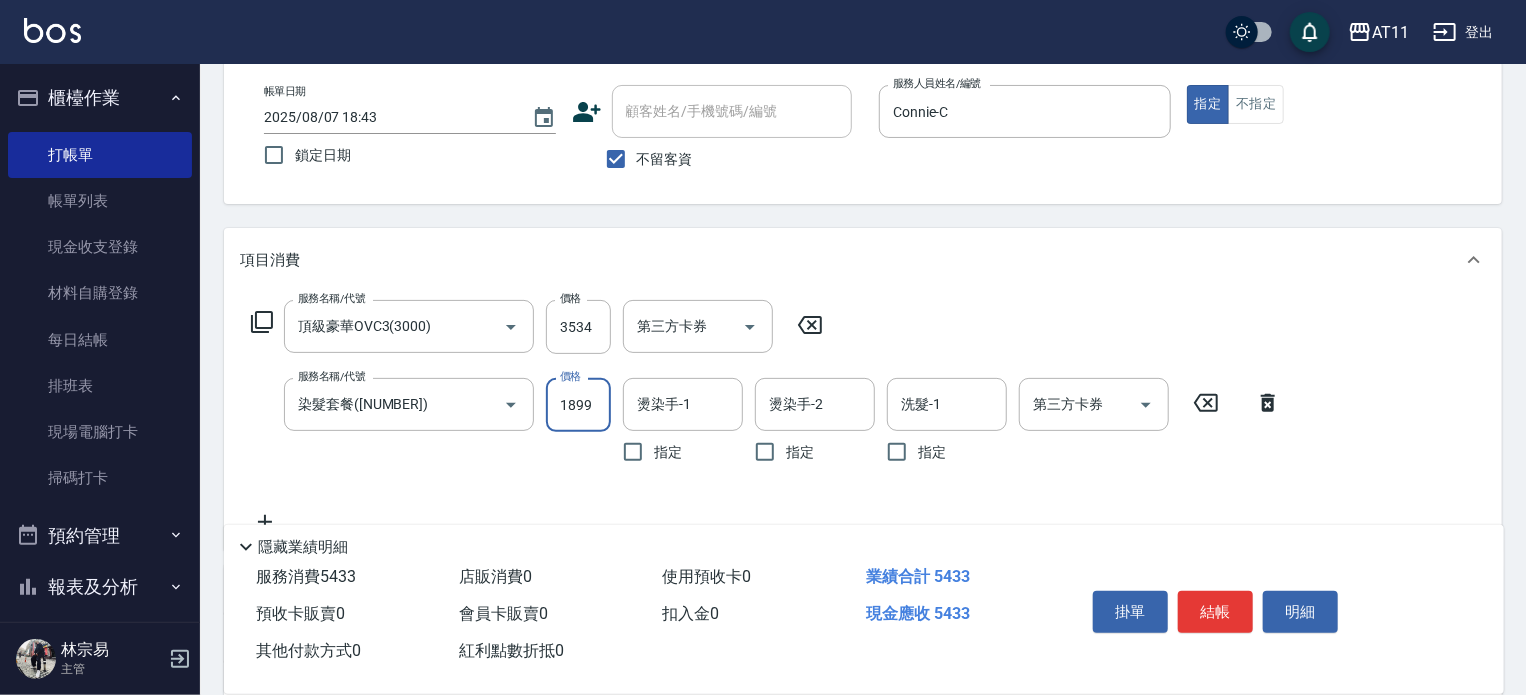 type on "1899" 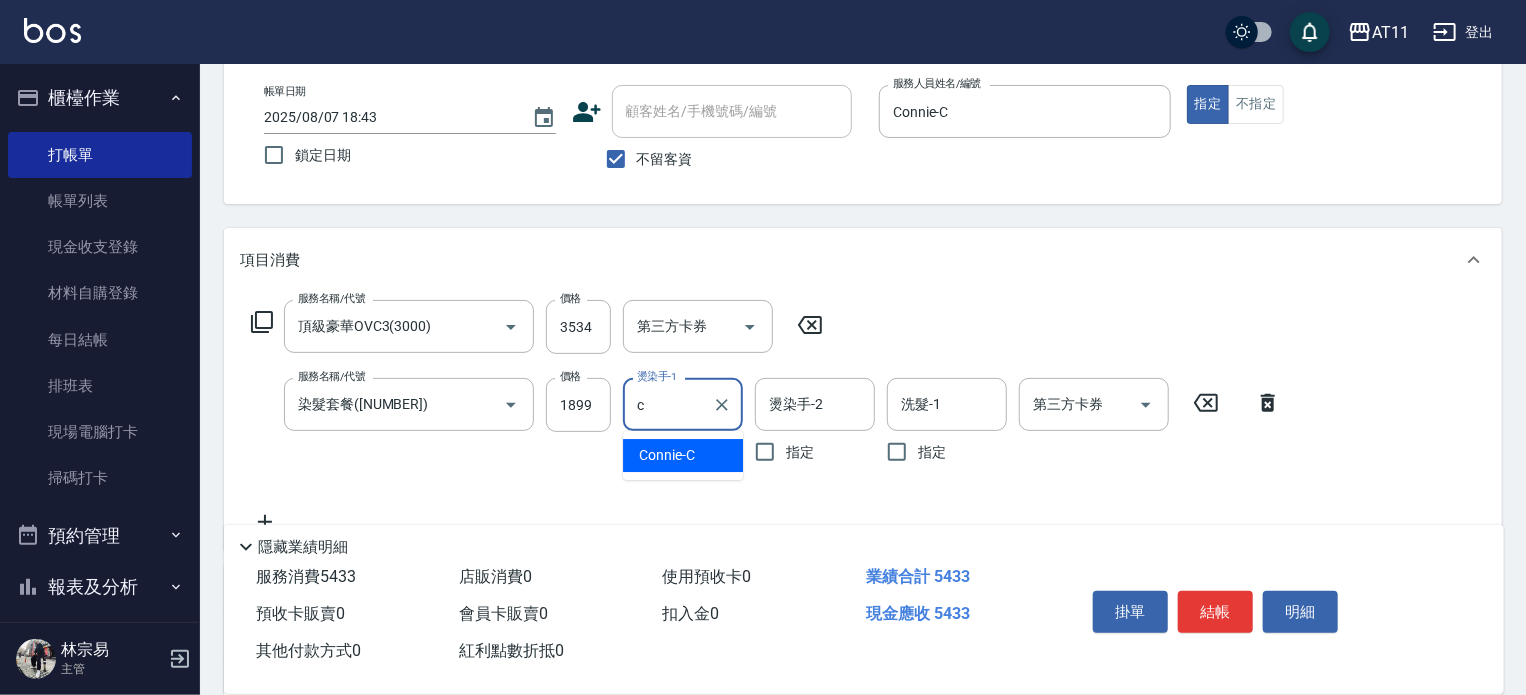 type on "Connie-C" 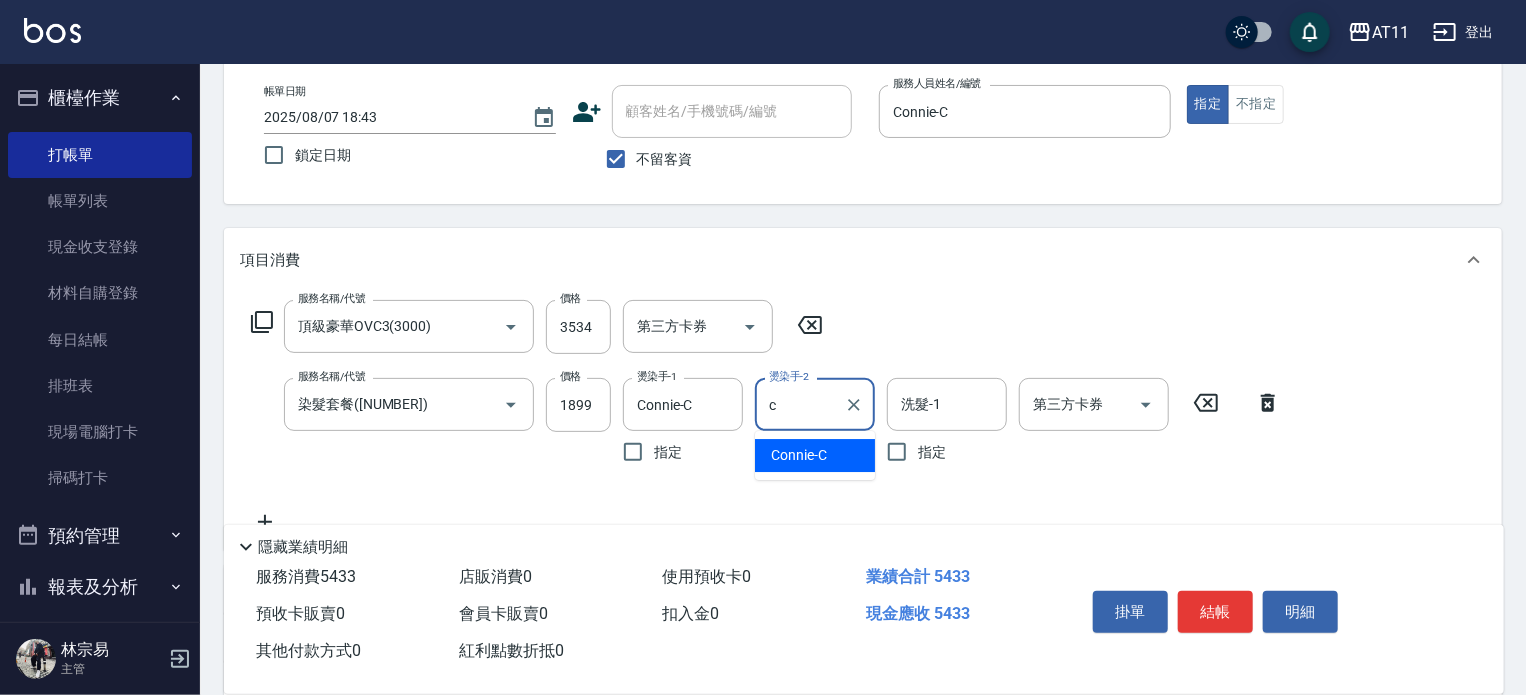 type on "Connie-C" 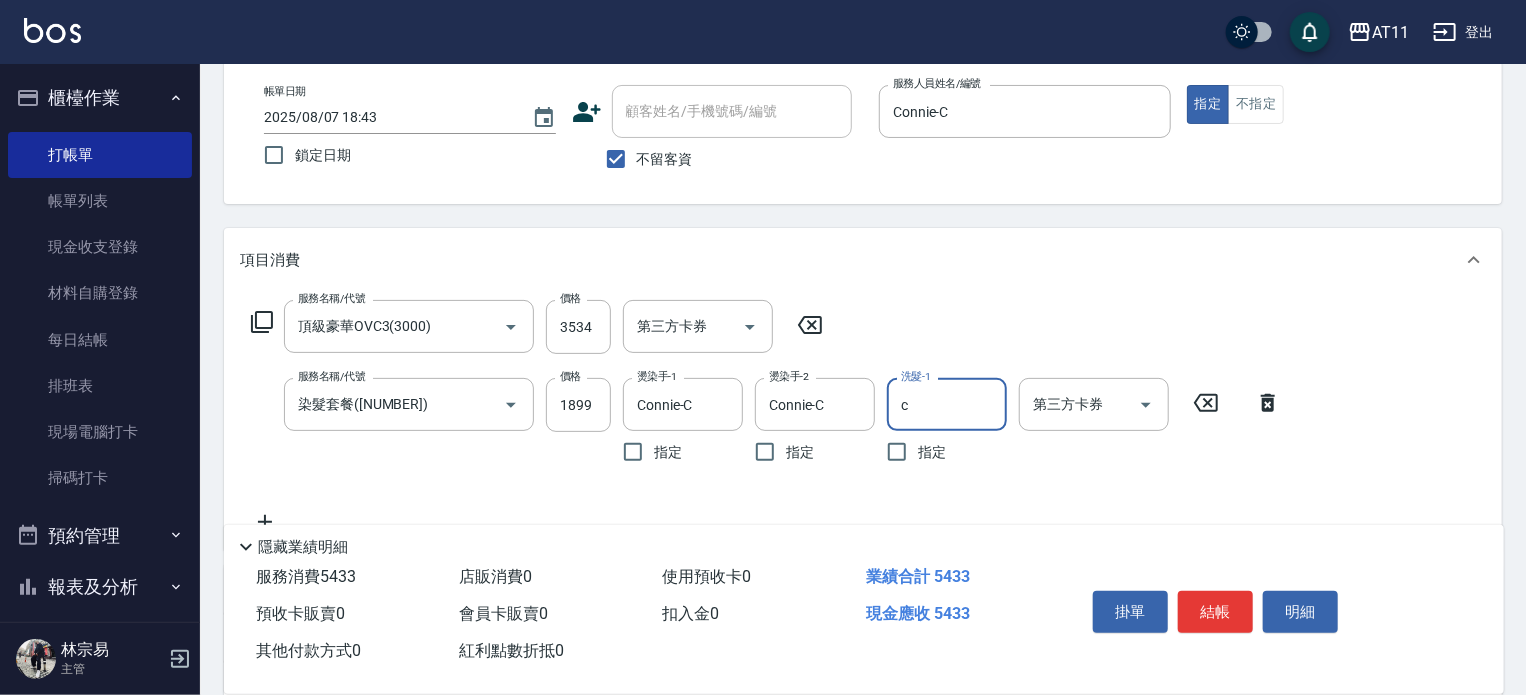 type on "Connie-C" 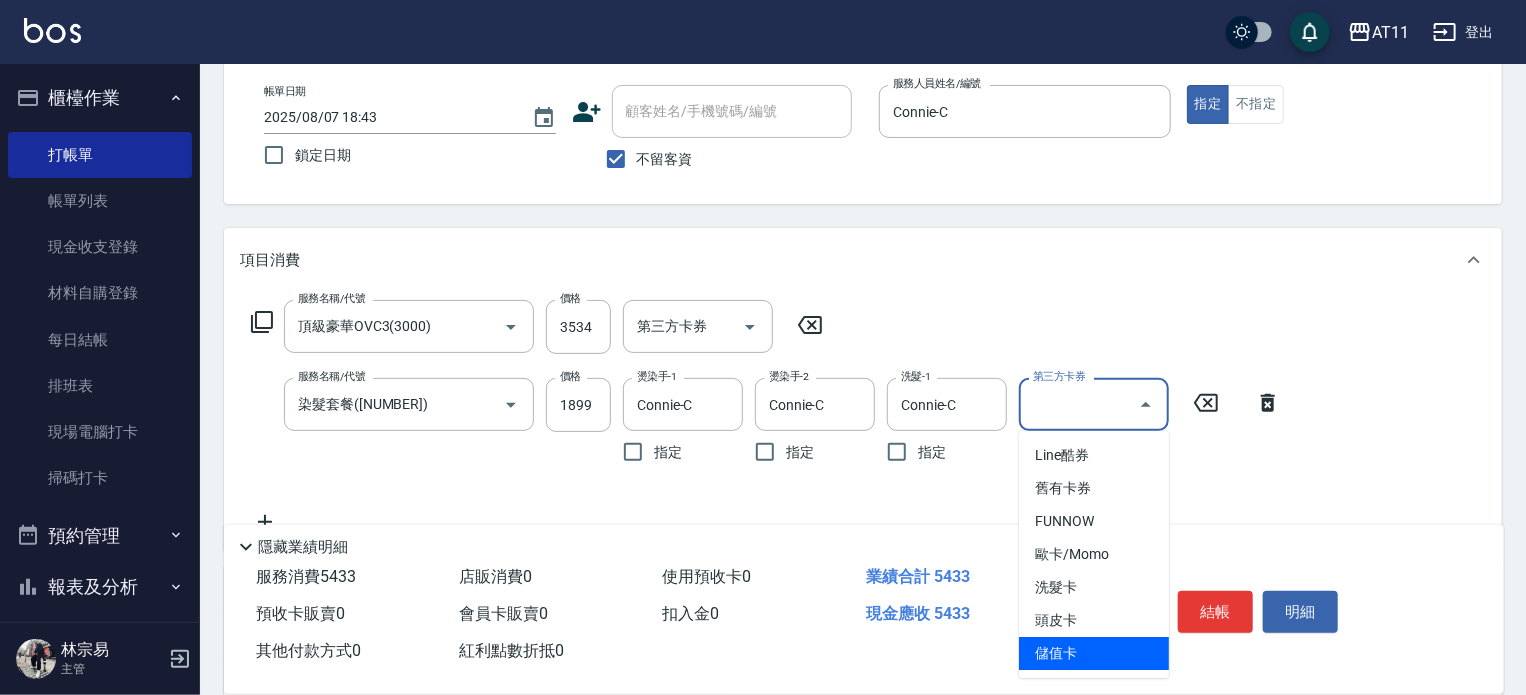 type on "儲值卡" 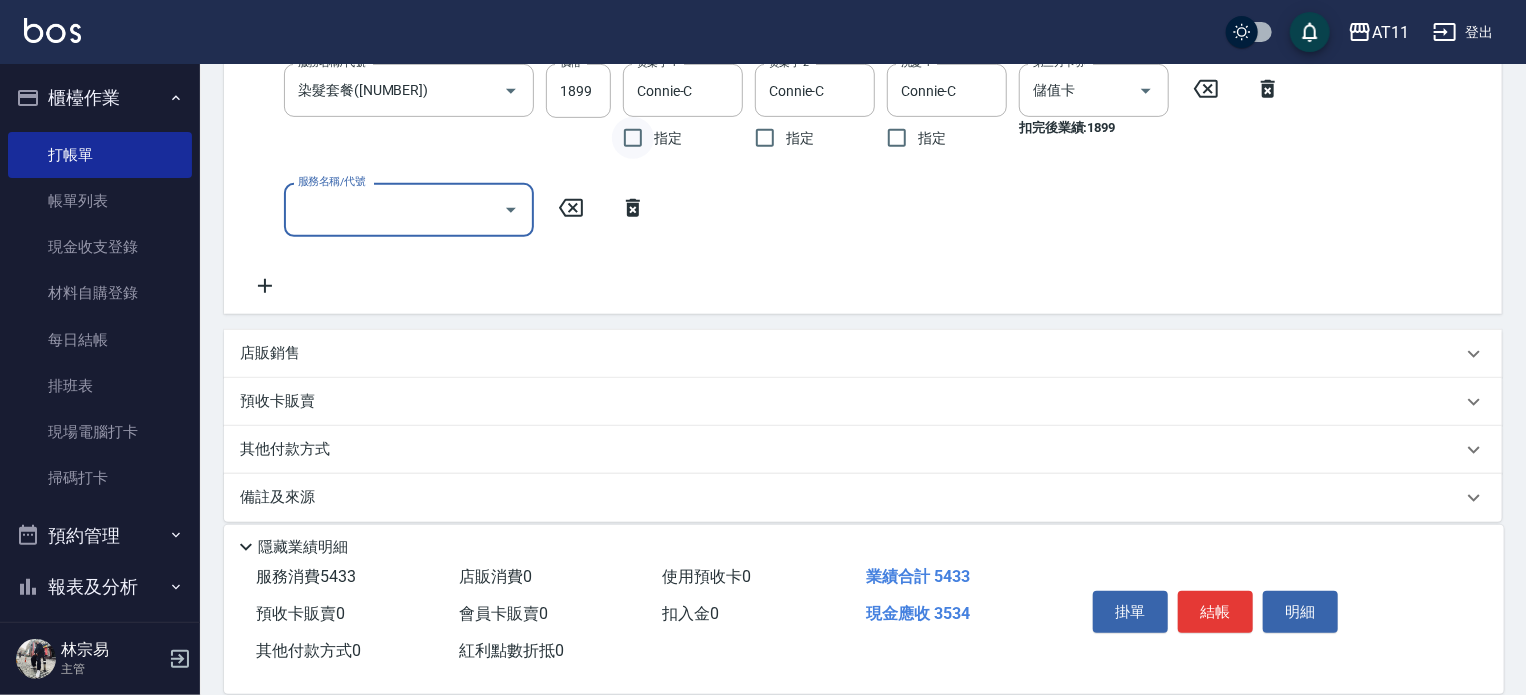 scroll, scrollTop: 430, scrollLeft: 0, axis: vertical 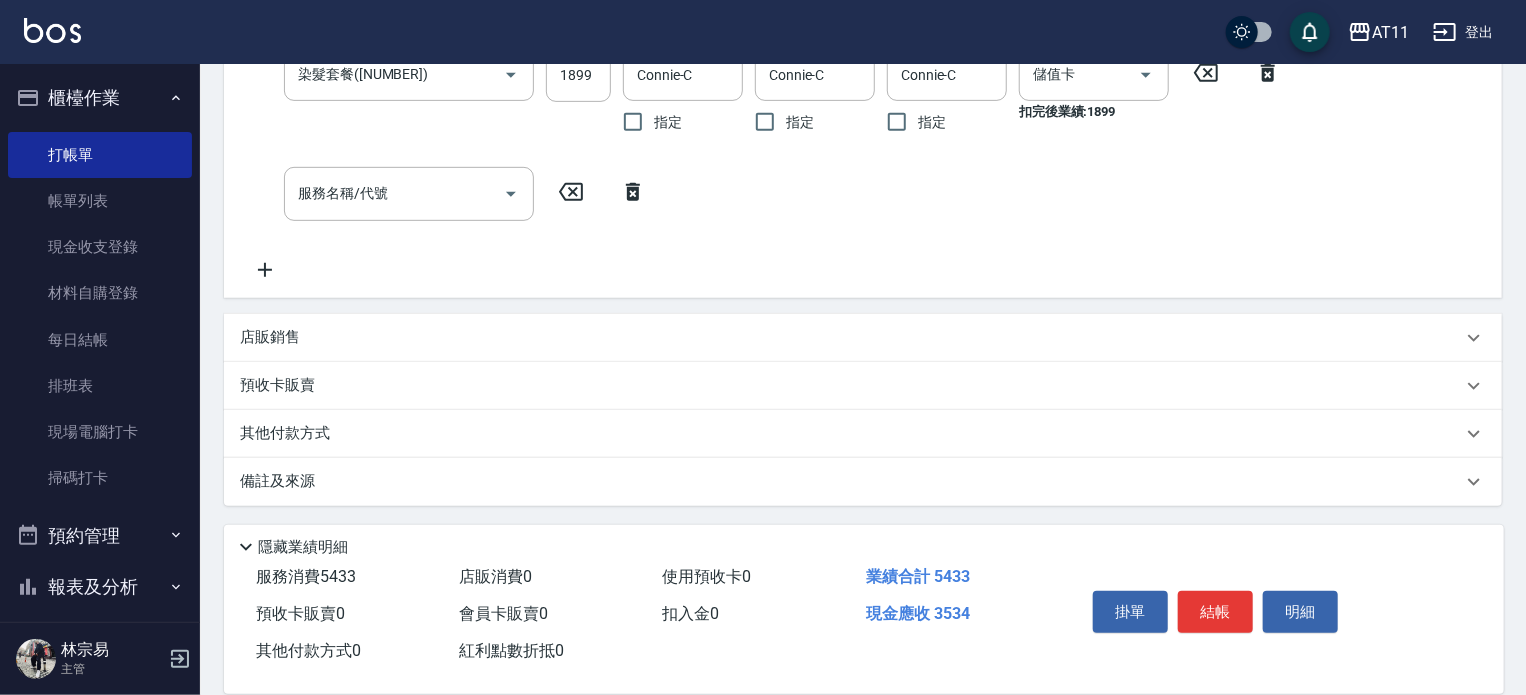 click on "店販銷售" at bounding box center [270, 337] 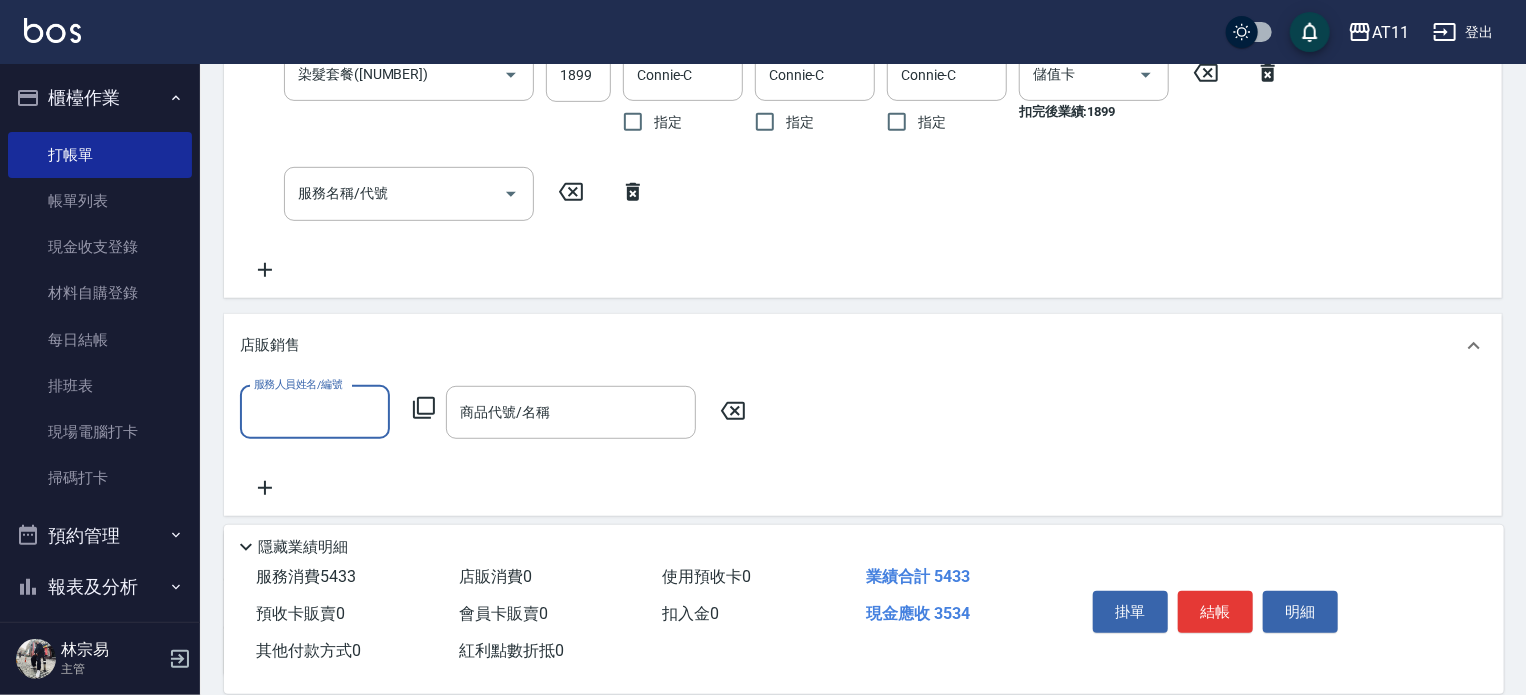 scroll, scrollTop: 0, scrollLeft: 0, axis: both 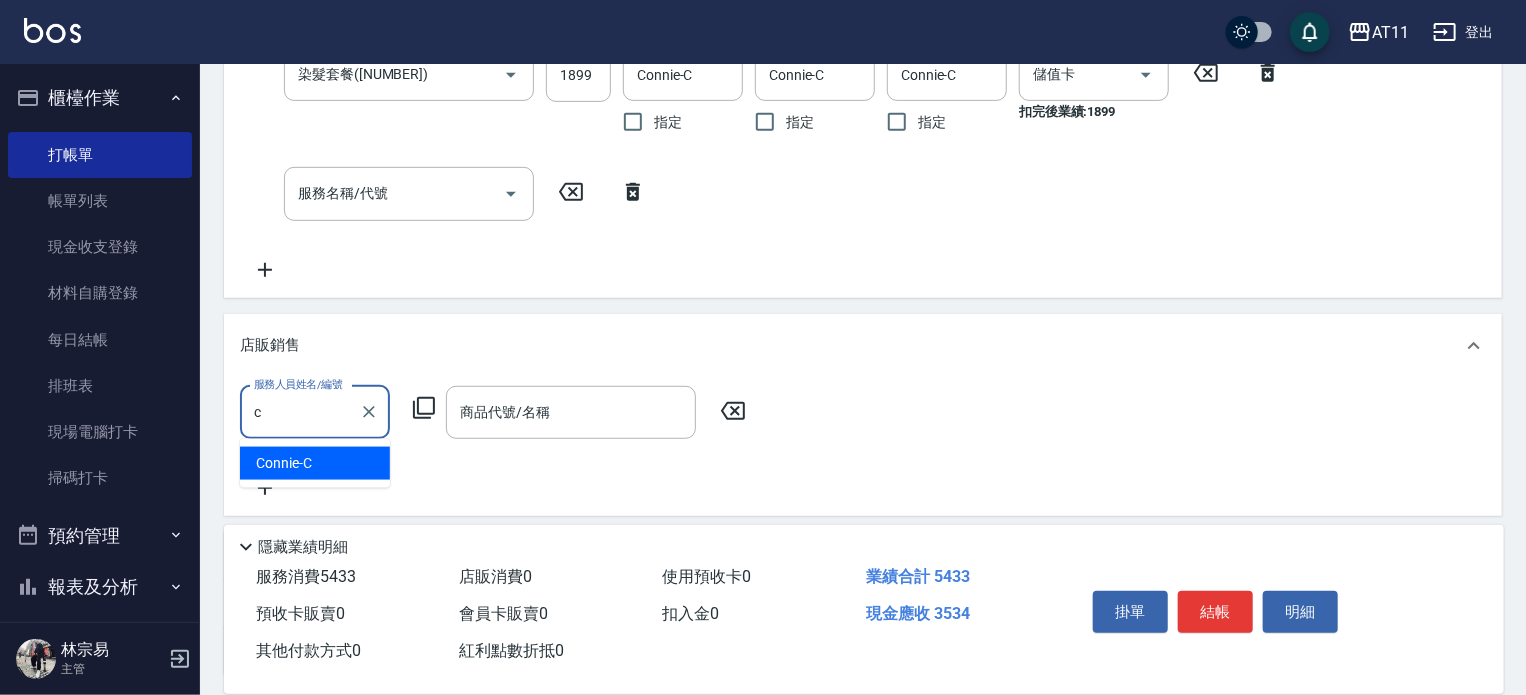type on "Connie-C" 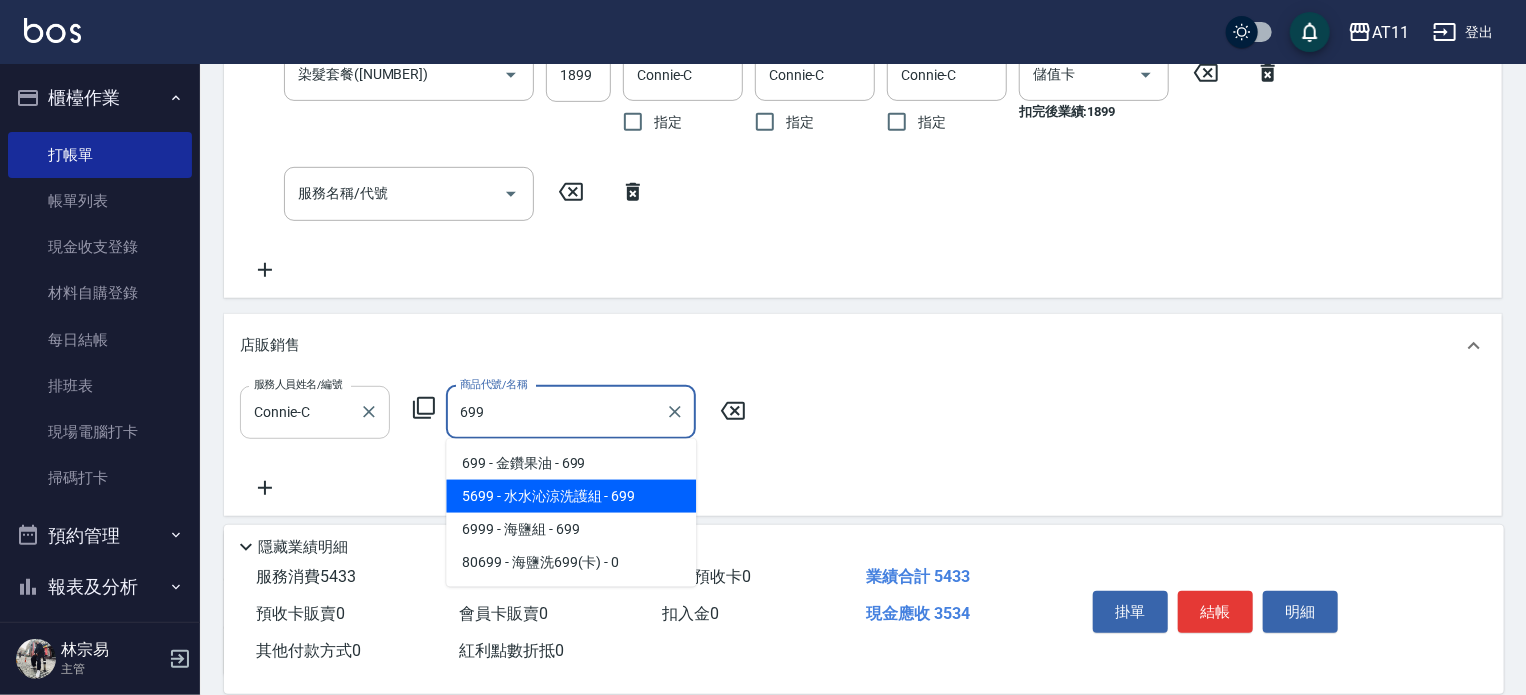 type on "水水沁涼洗護組" 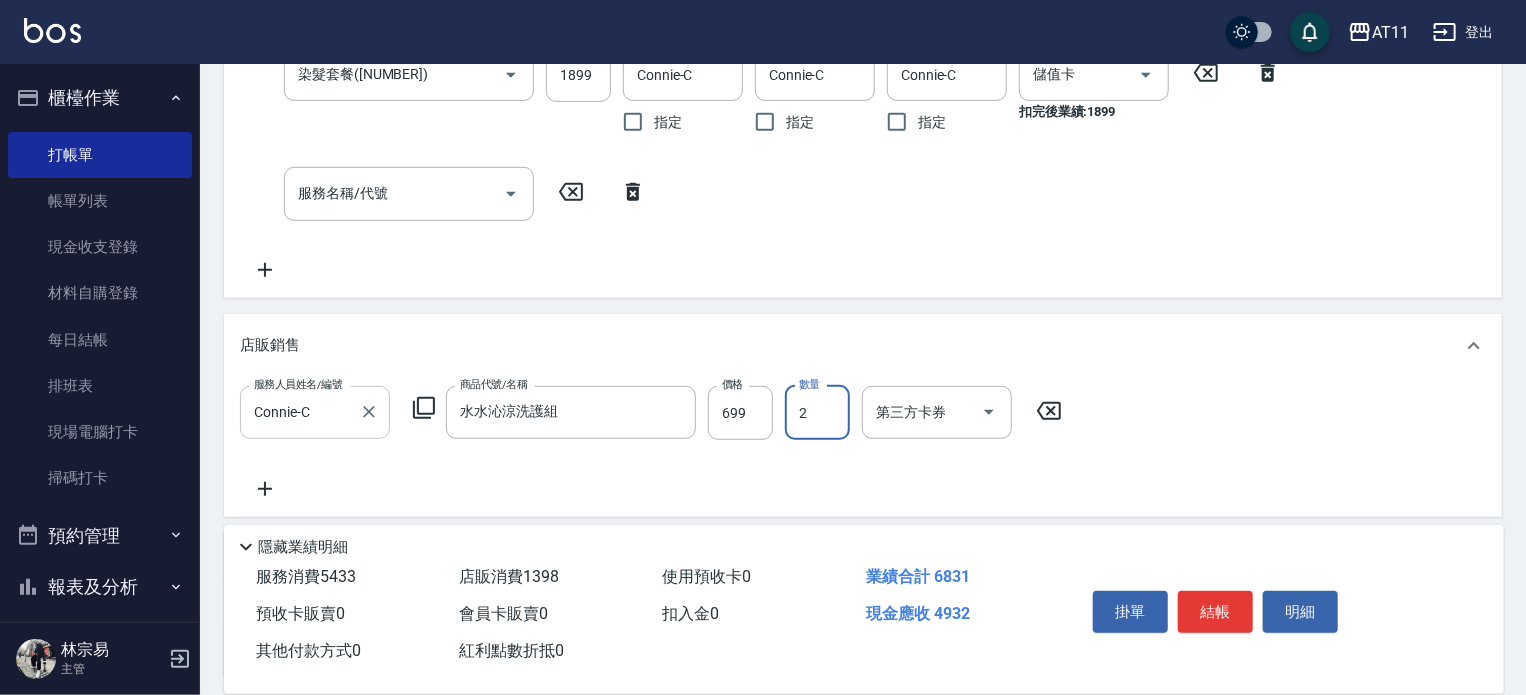 type on "2" 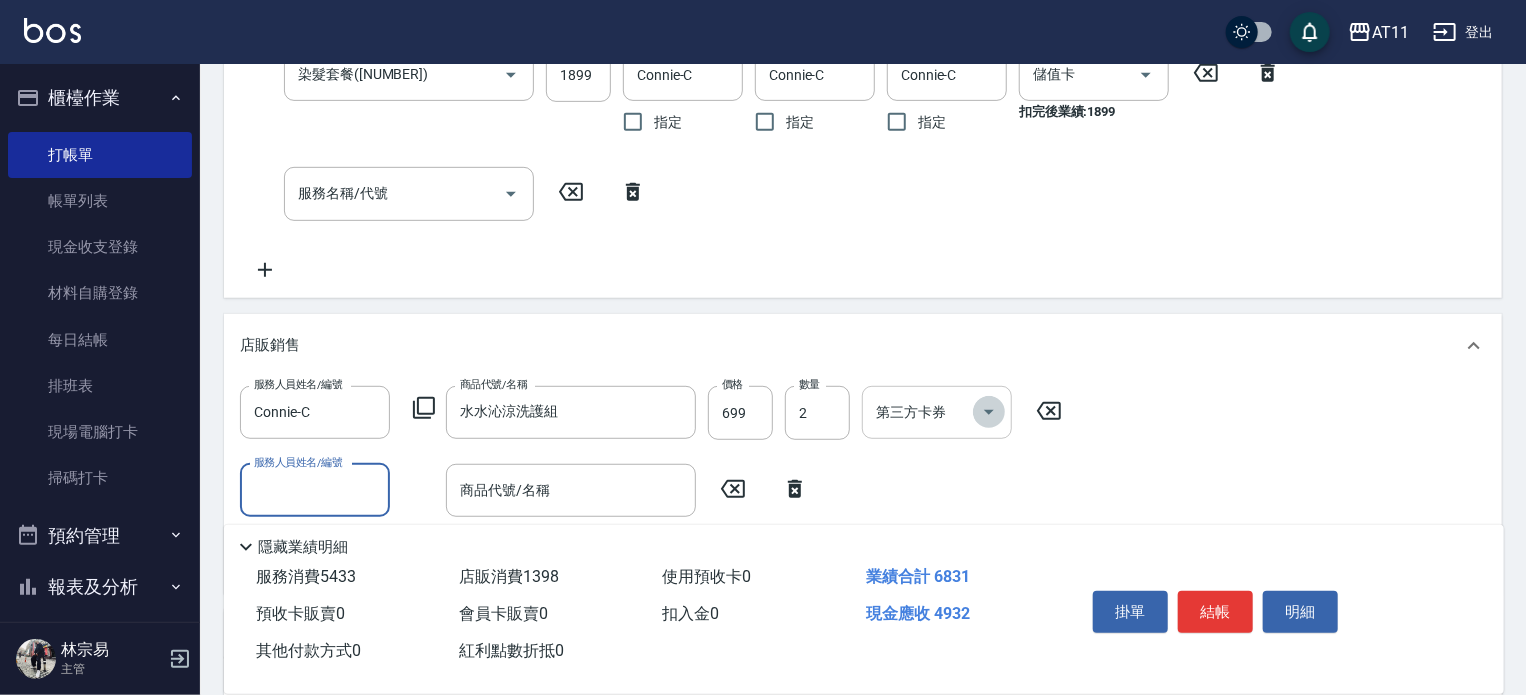 click 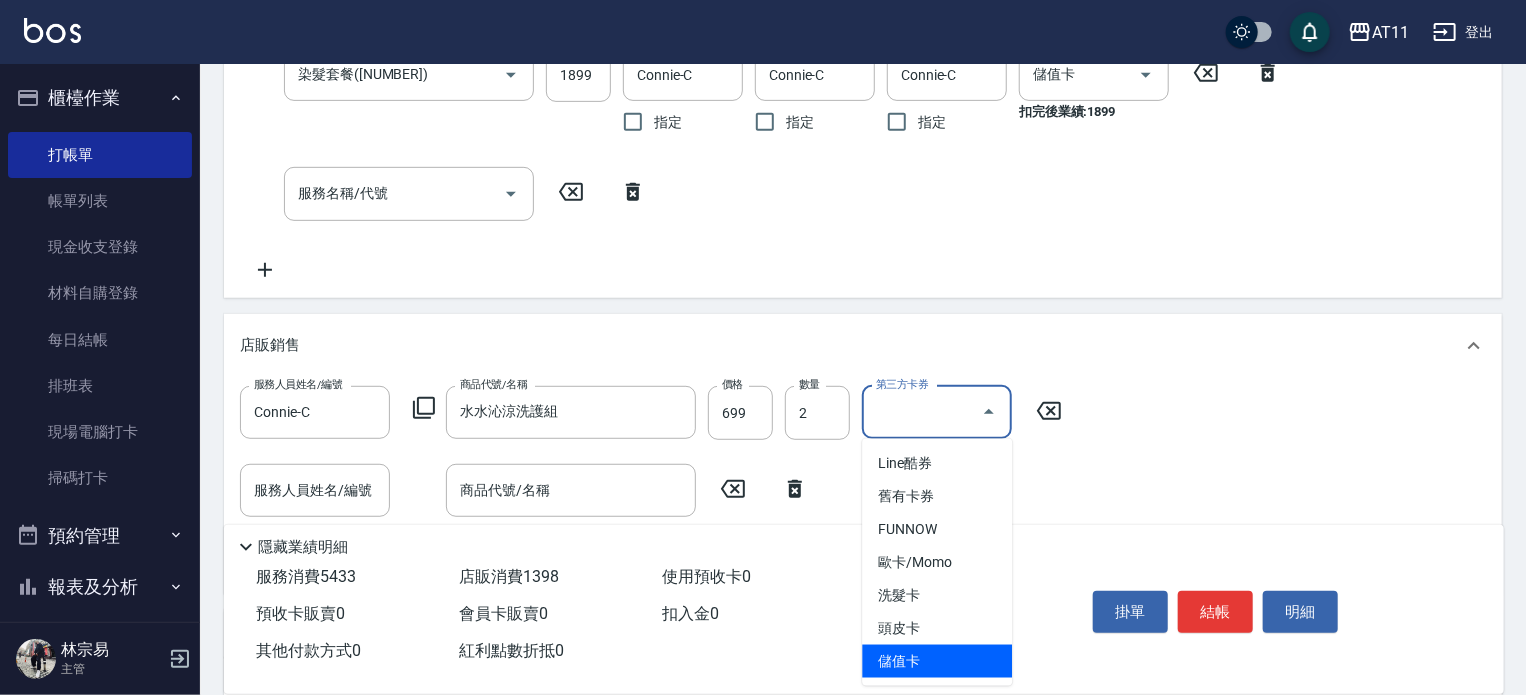click on "儲值卡" at bounding box center (937, 661) 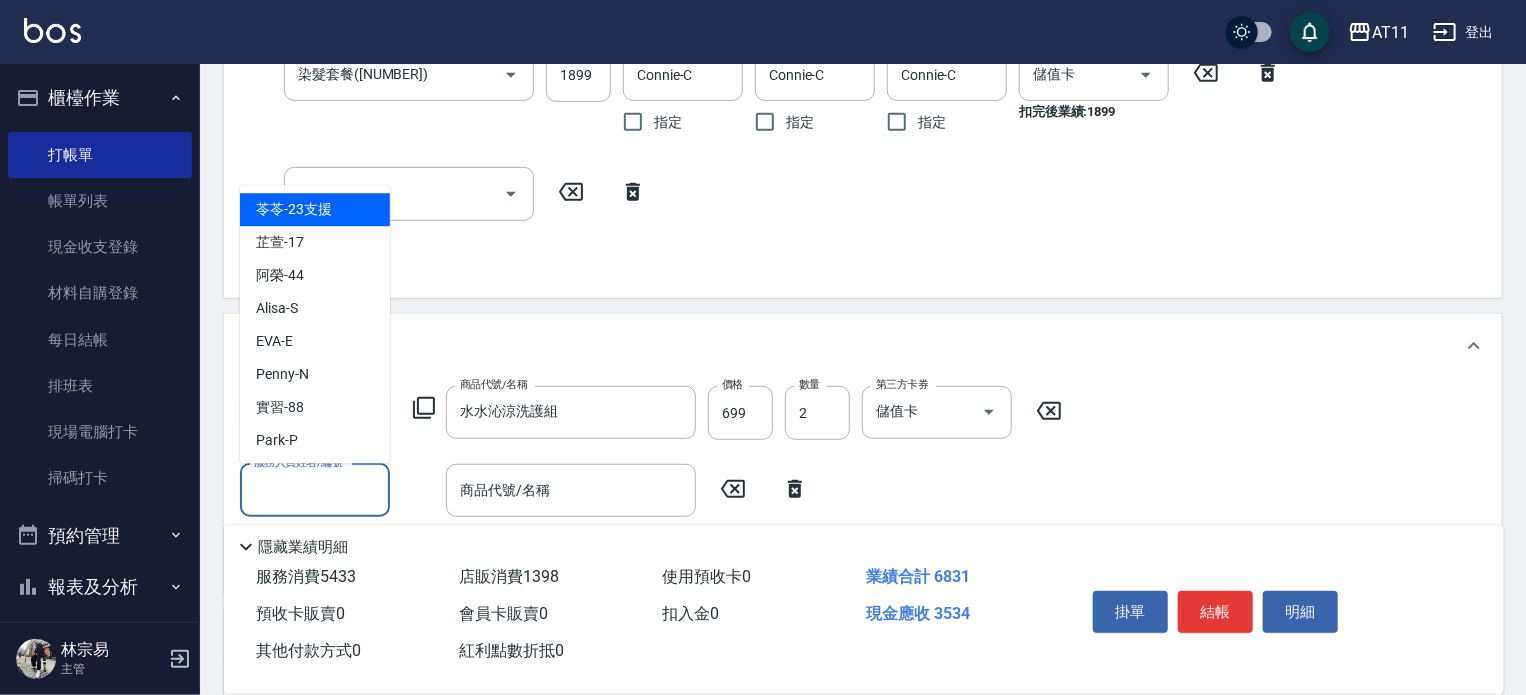 click on "服務人員姓名/編號" at bounding box center [315, 490] 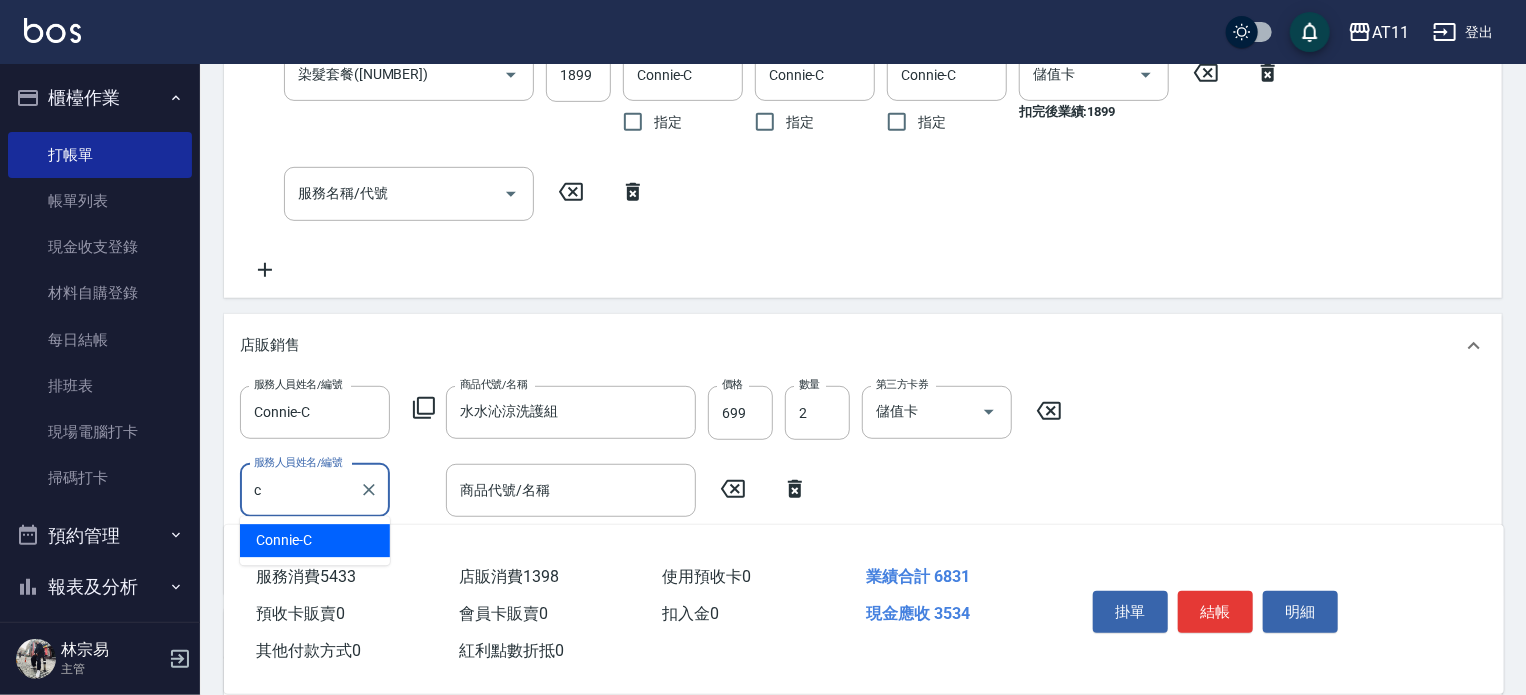 type on "Connie-C" 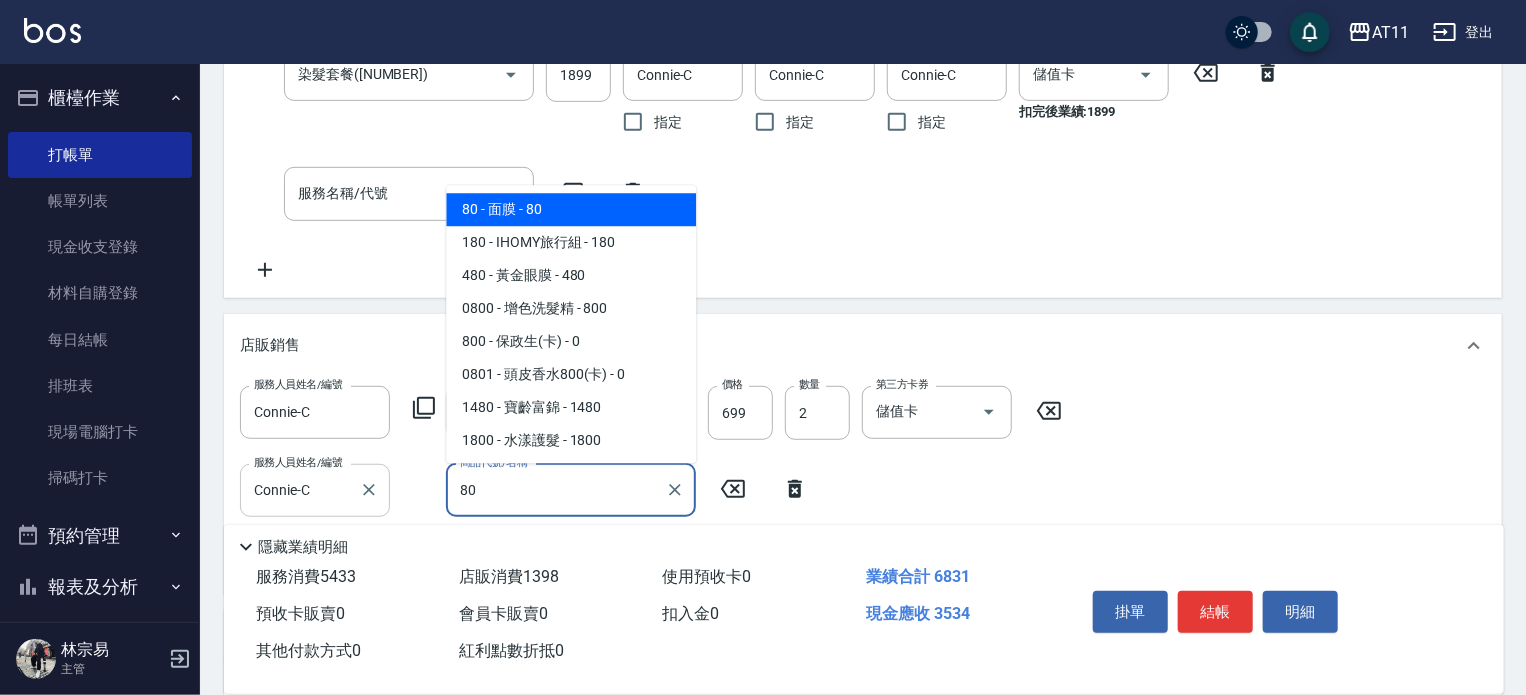 type on "8" 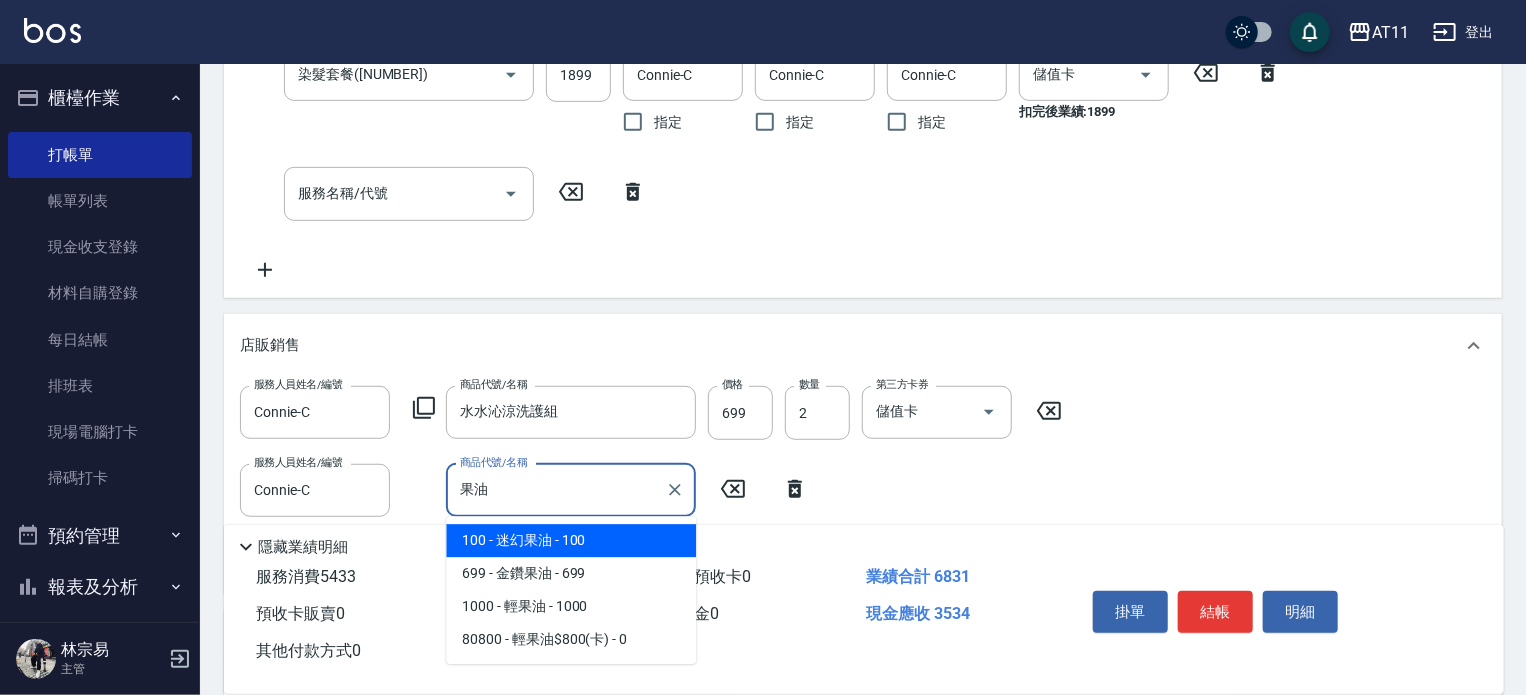 type on "迷幻果油" 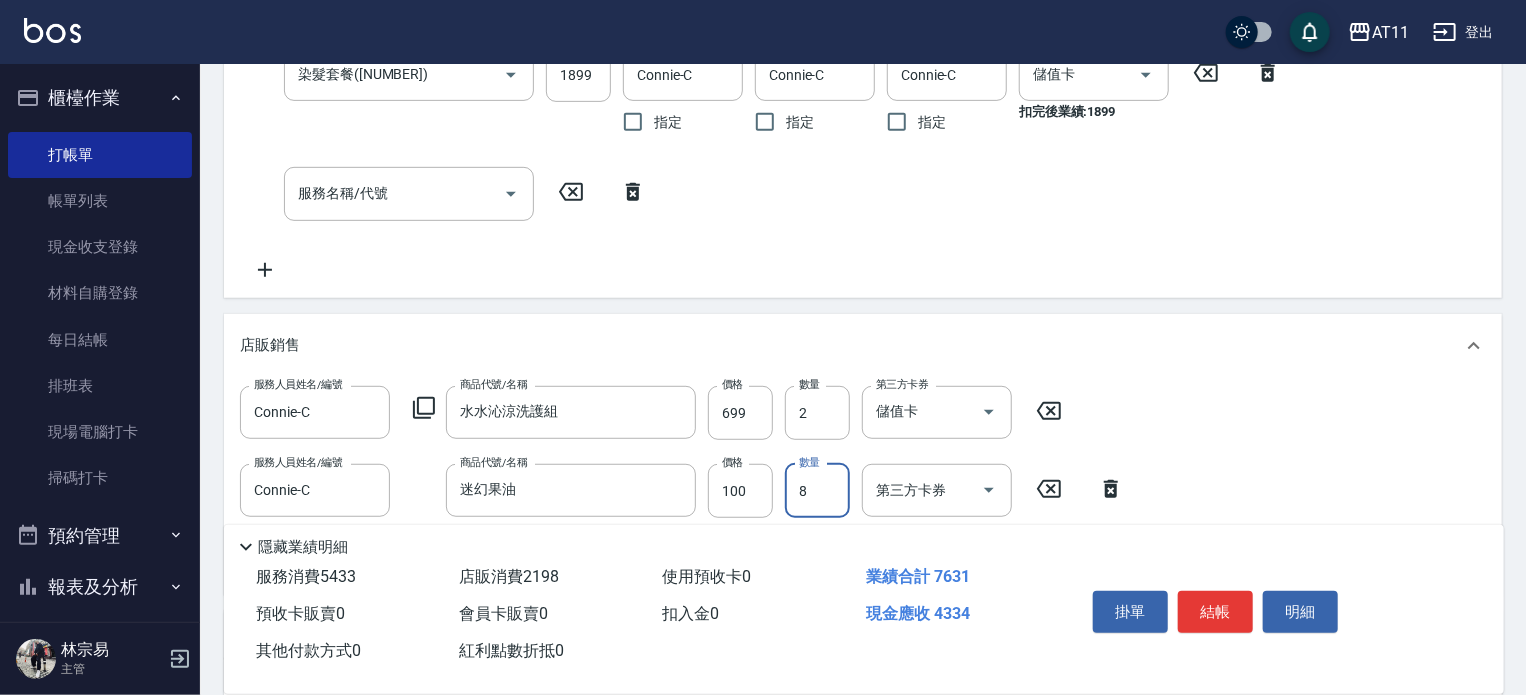 type on "8" 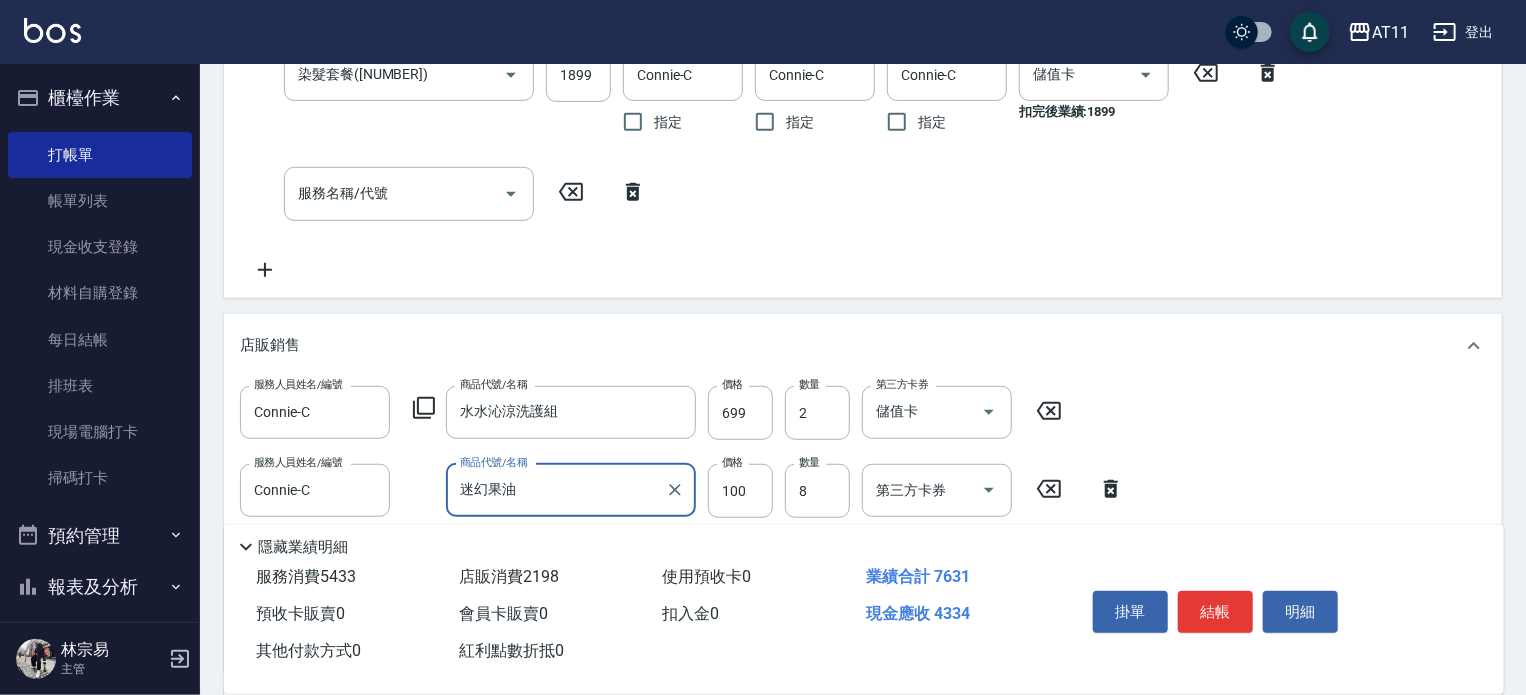 drag, startPoint x: 493, startPoint y: 495, endPoint x: 438, endPoint y: 487, distance: 55.578773 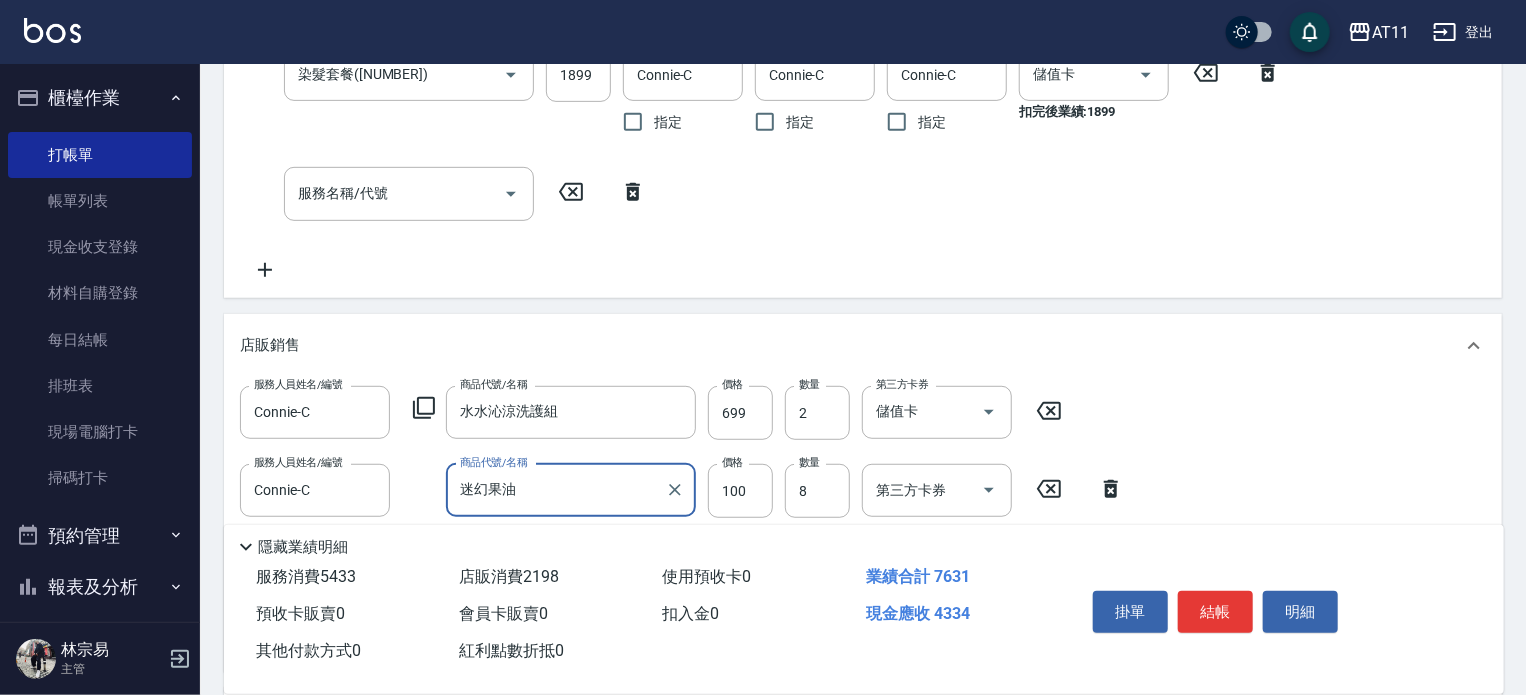 click on "服務人員姓名/編號 Connie-C 服務人員姓名/編號 商品代號/名稱 迷幻果油 商品代號/名稱 價格 100 價格 數量 8 數量 第三方卡券 第三方卡券" at bounding box center (688, 491) 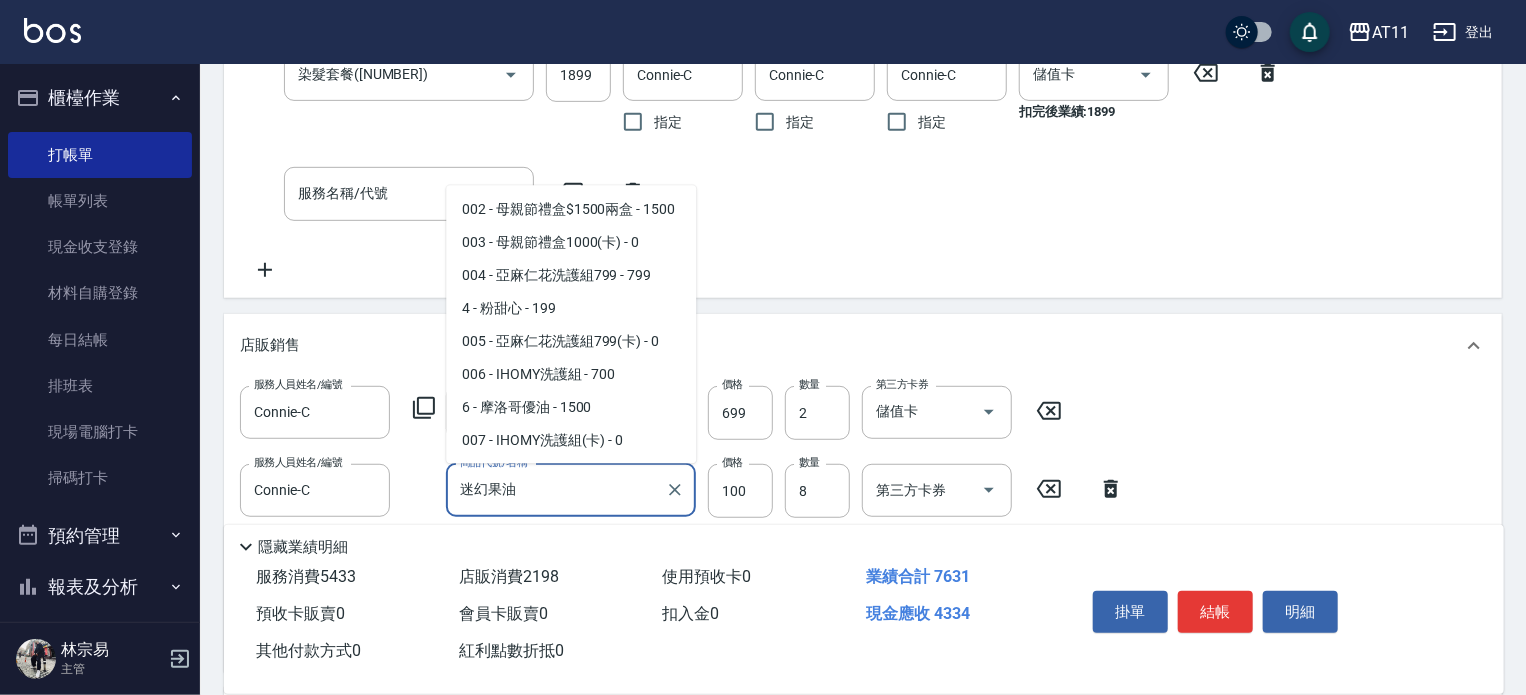 scroll, scrollTop: 543, scrollLeft: 0, axis: vertical 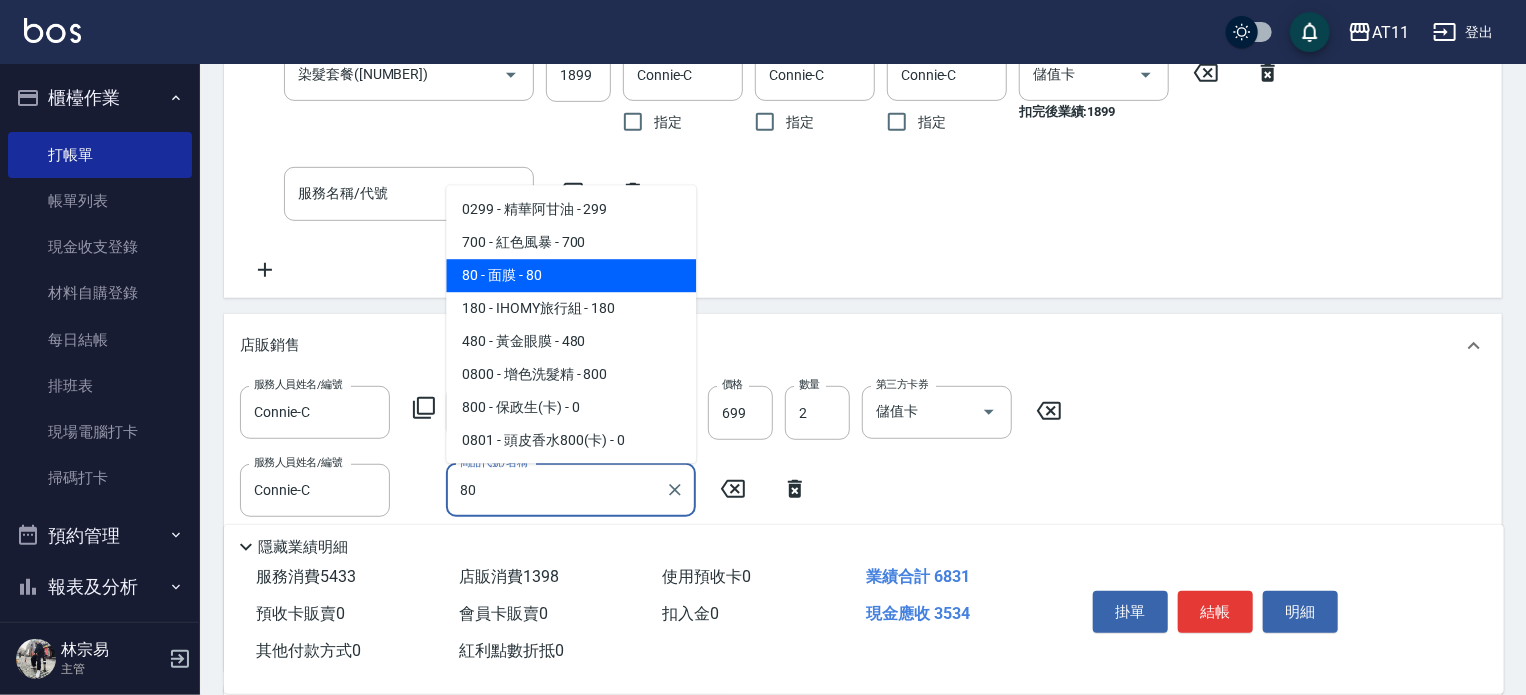 type on "8" 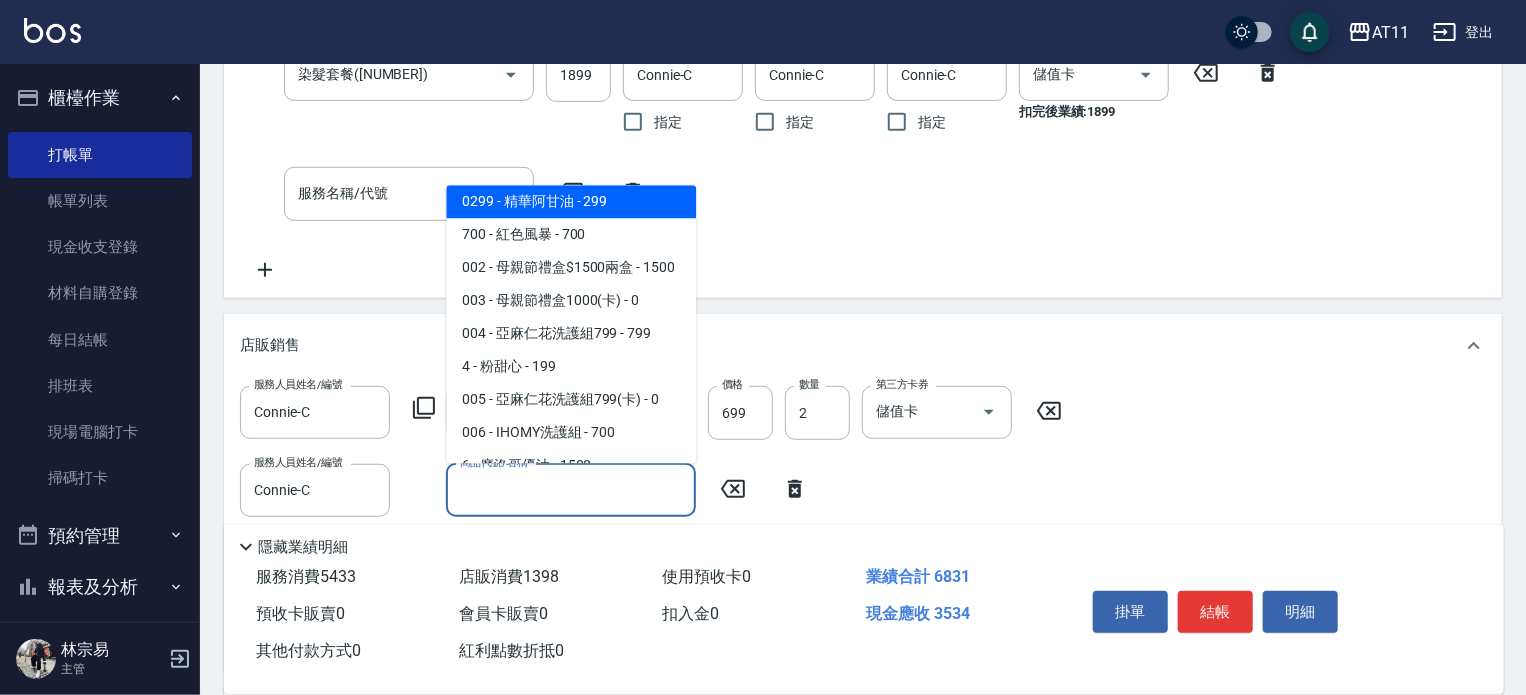 scroll, scrollTop: 840, scrollLeft: 0, axis: vertical 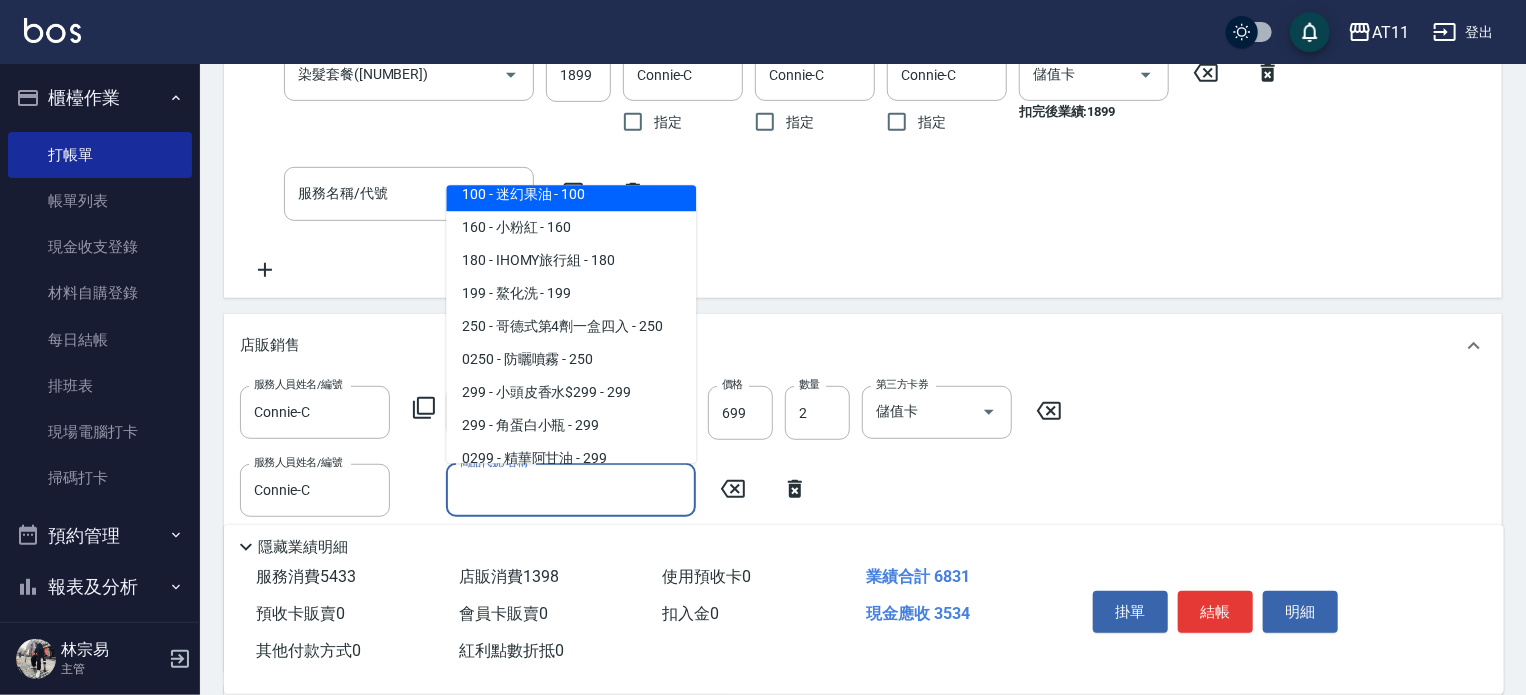 type on "迷幻果油" 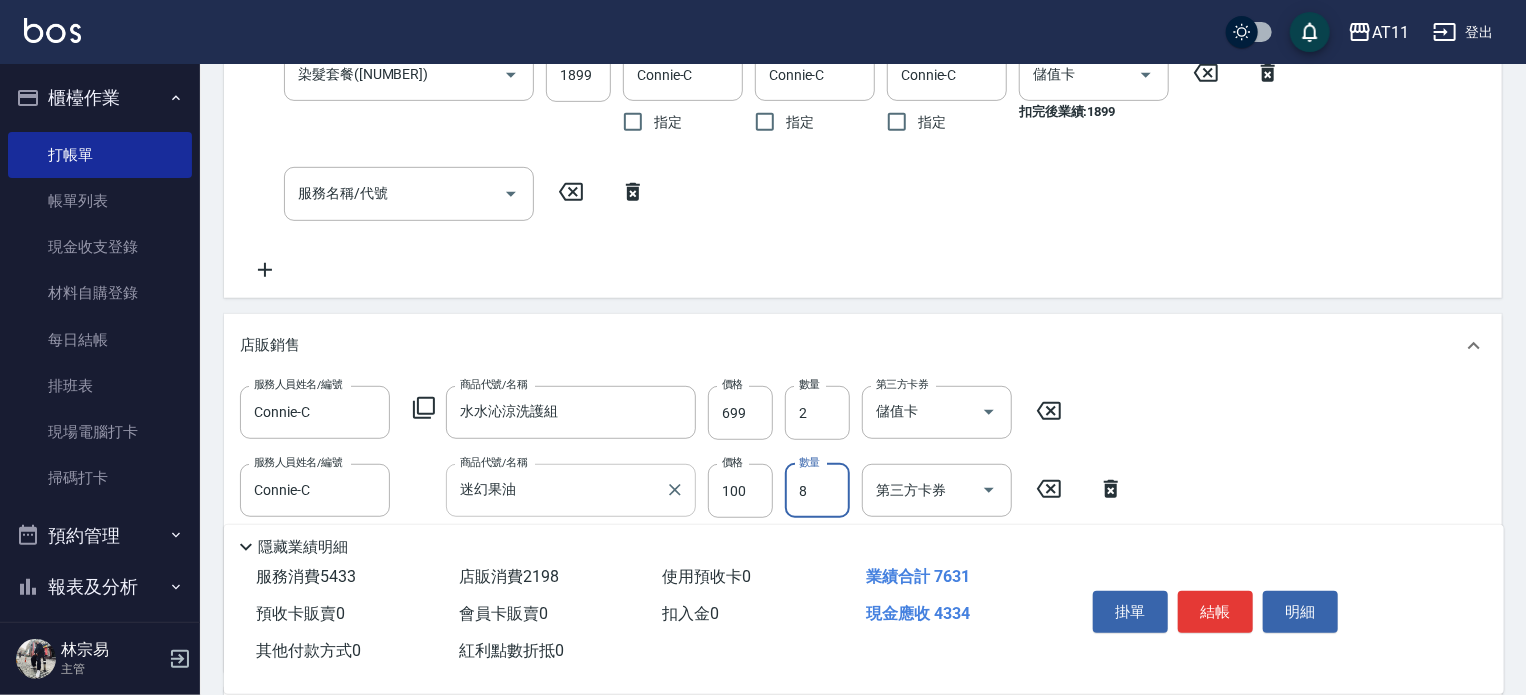 type on "8" 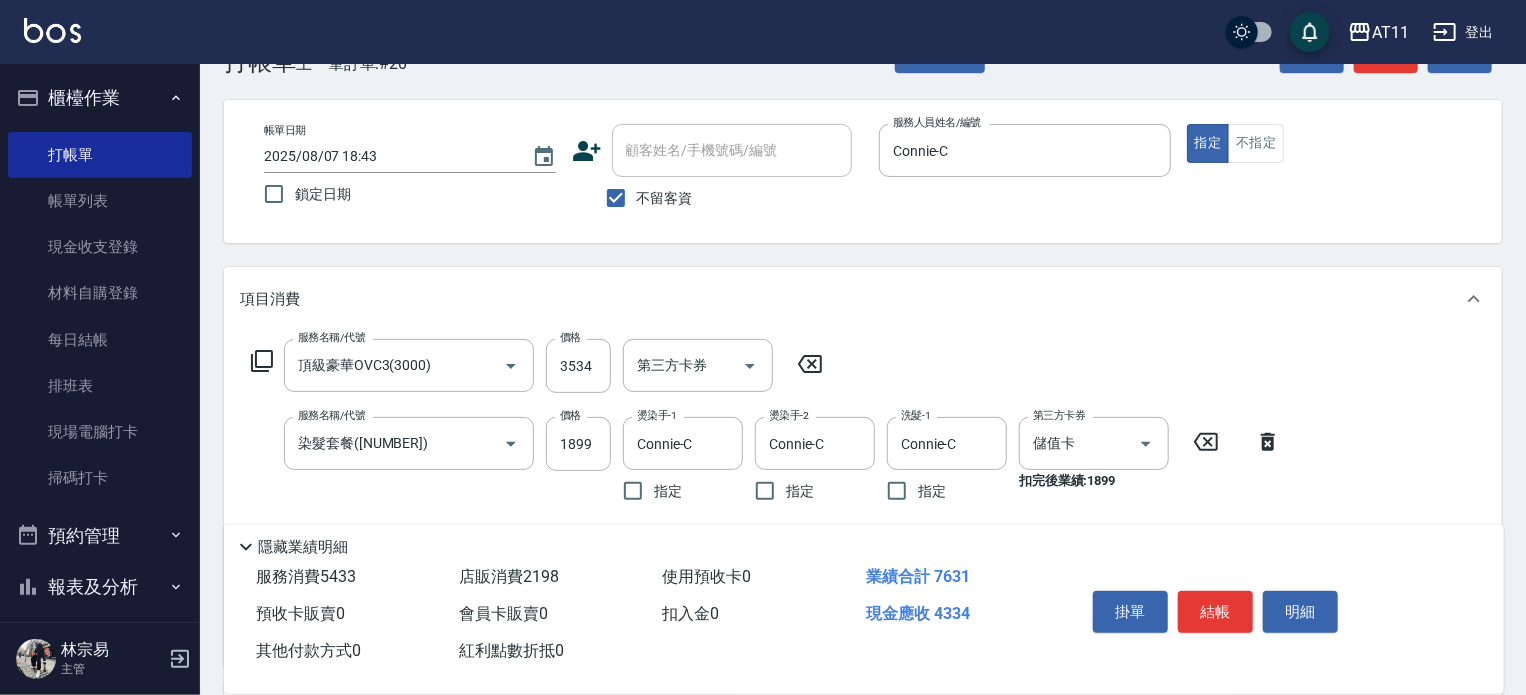 scroll, scrollTop: 0, scrollLeft: 0, axis: both 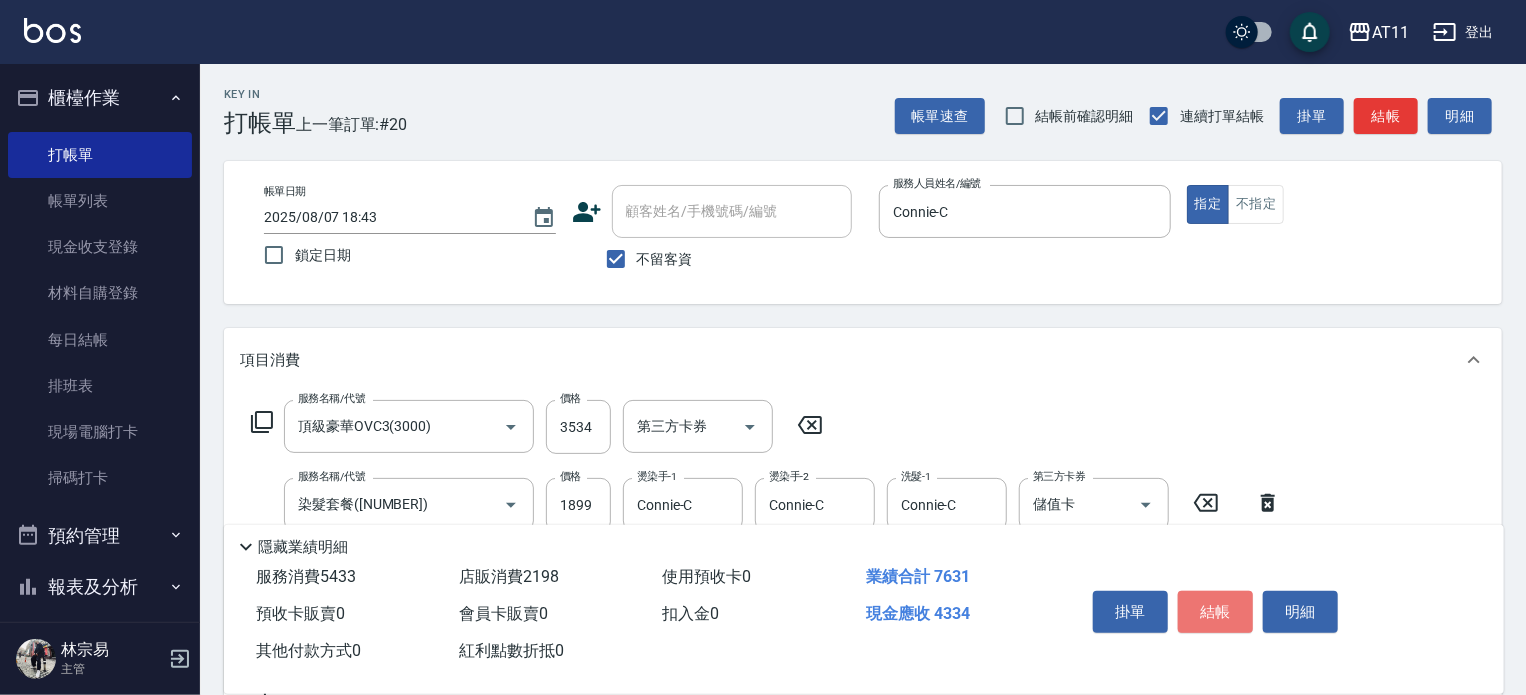 click on "結帳" at bounding box center (1215, 612) 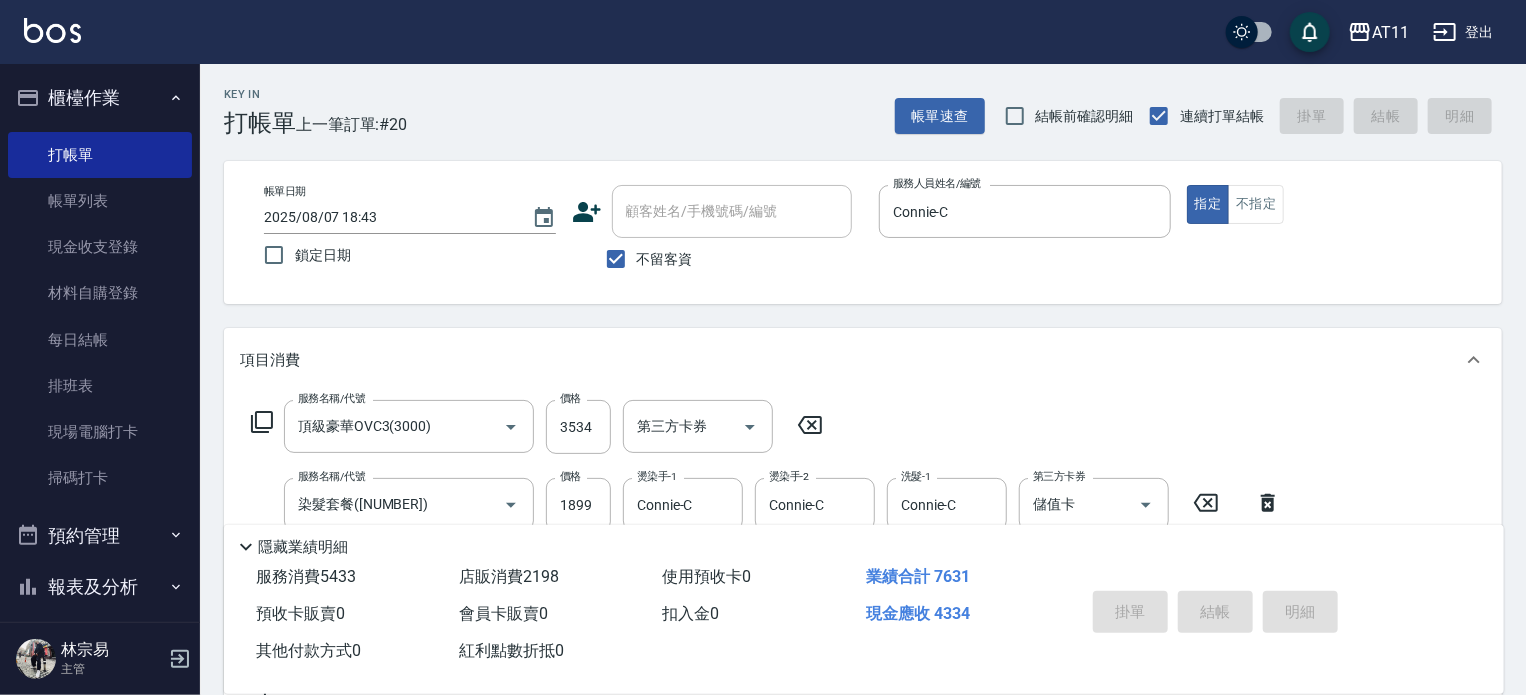 type on "2025/08/07 18:47" 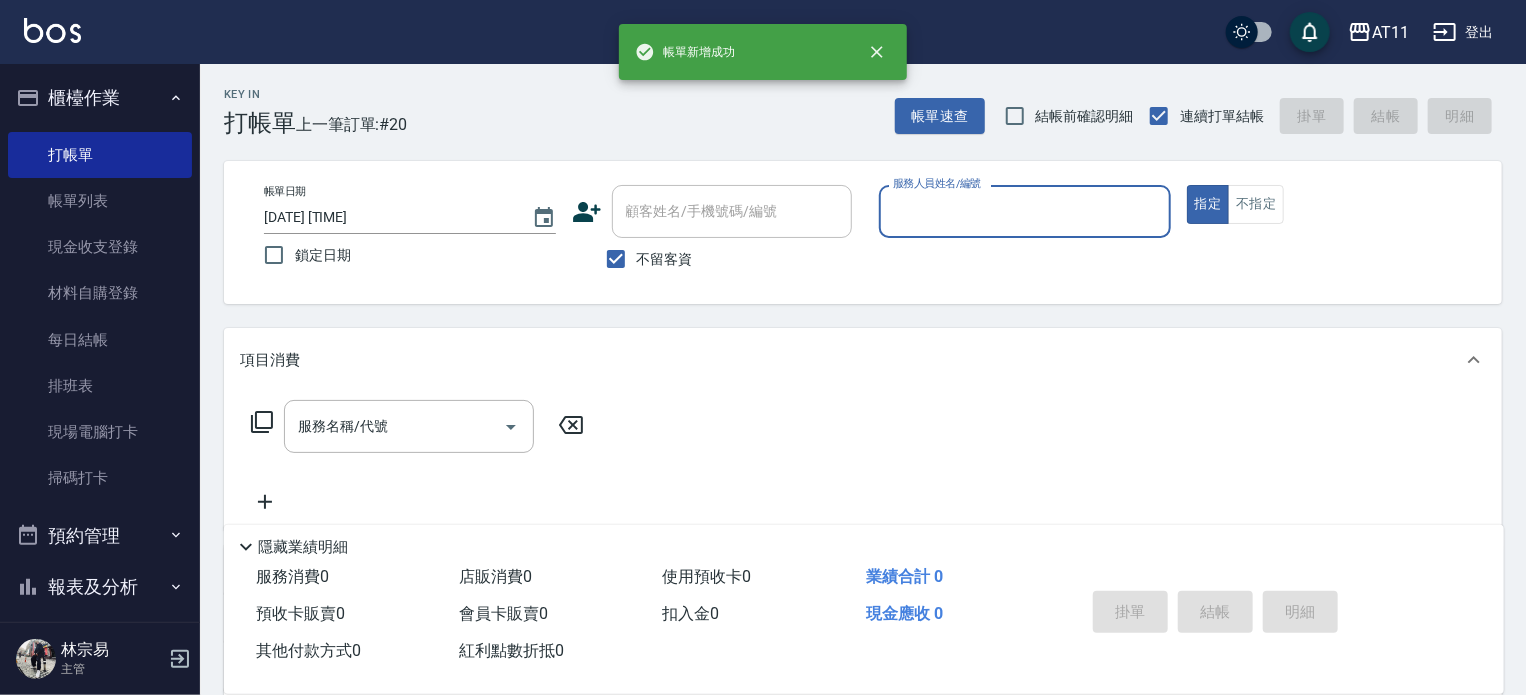 scroll, scrollTop: 0, scrollLeft: 0, axis: both 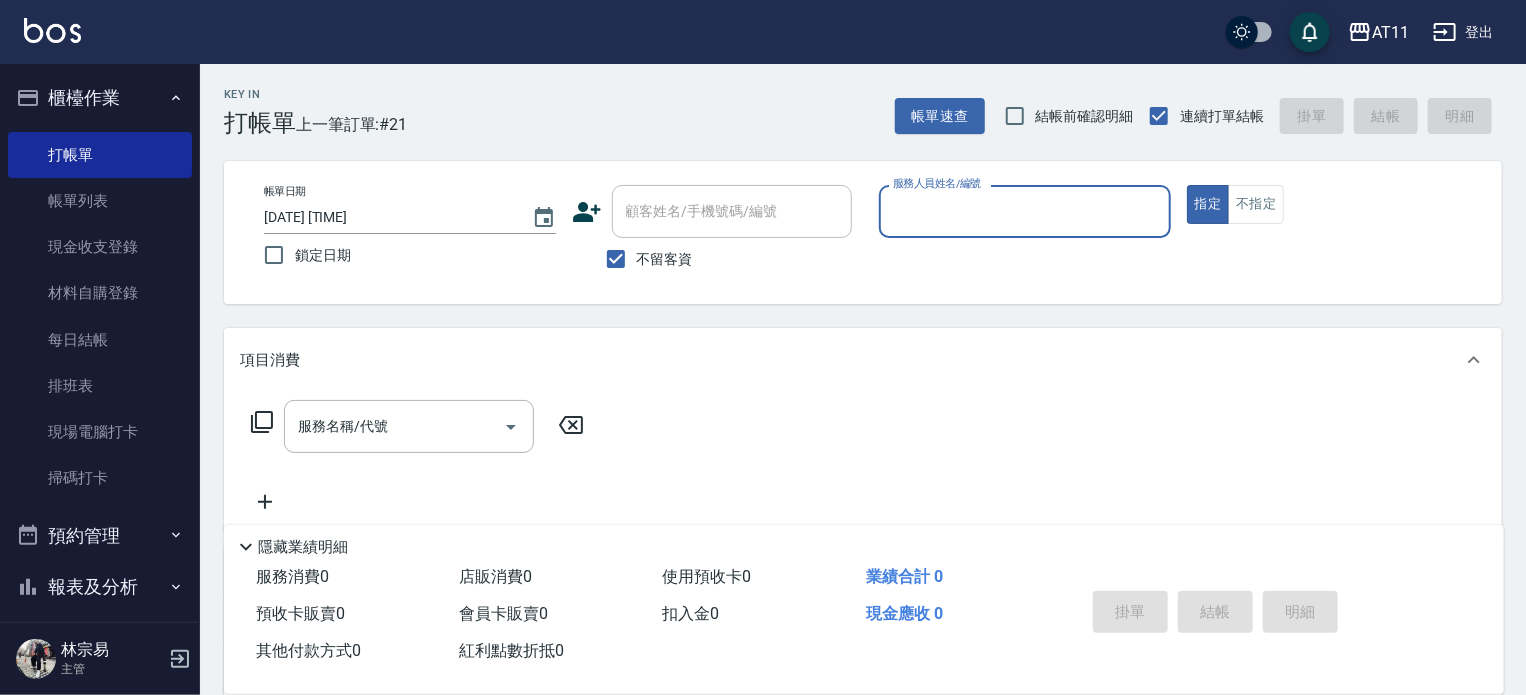 type on "ㄋ" 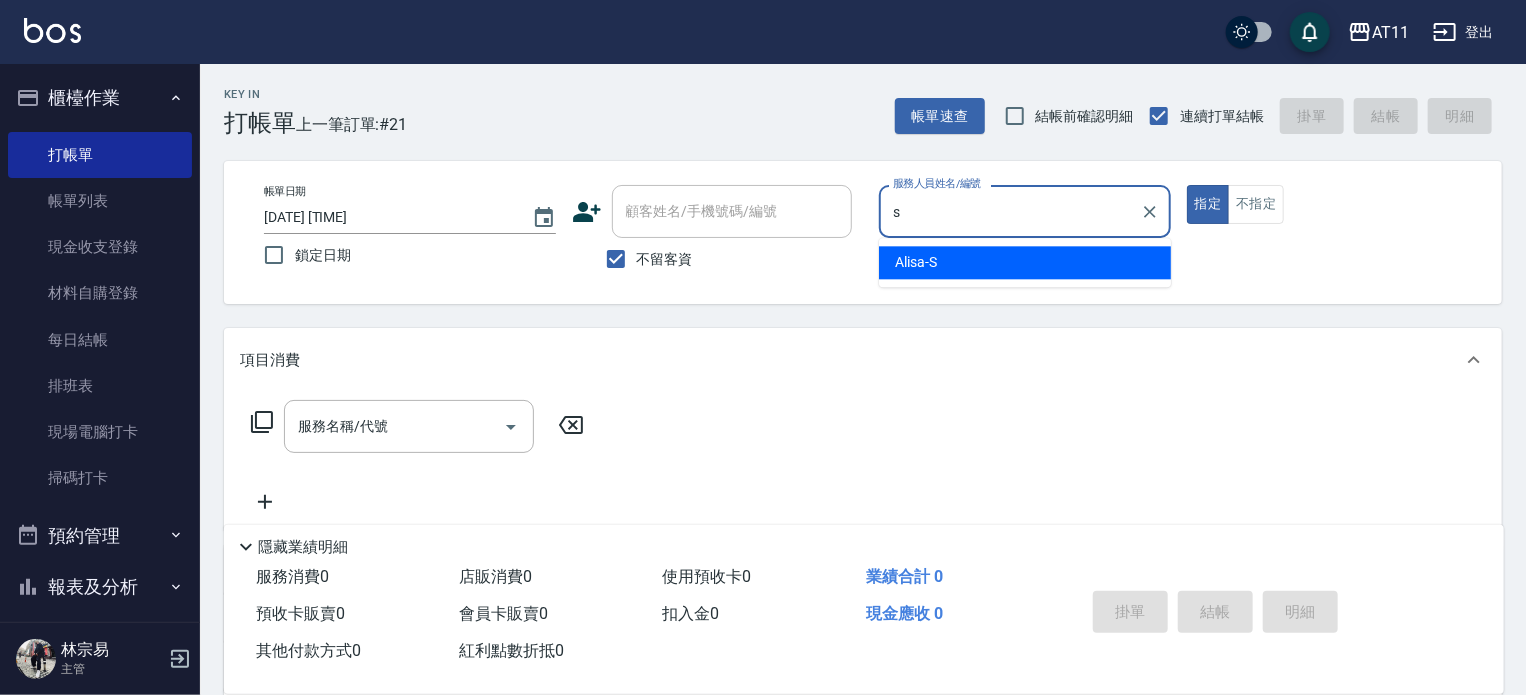 type on "Alisa-S" 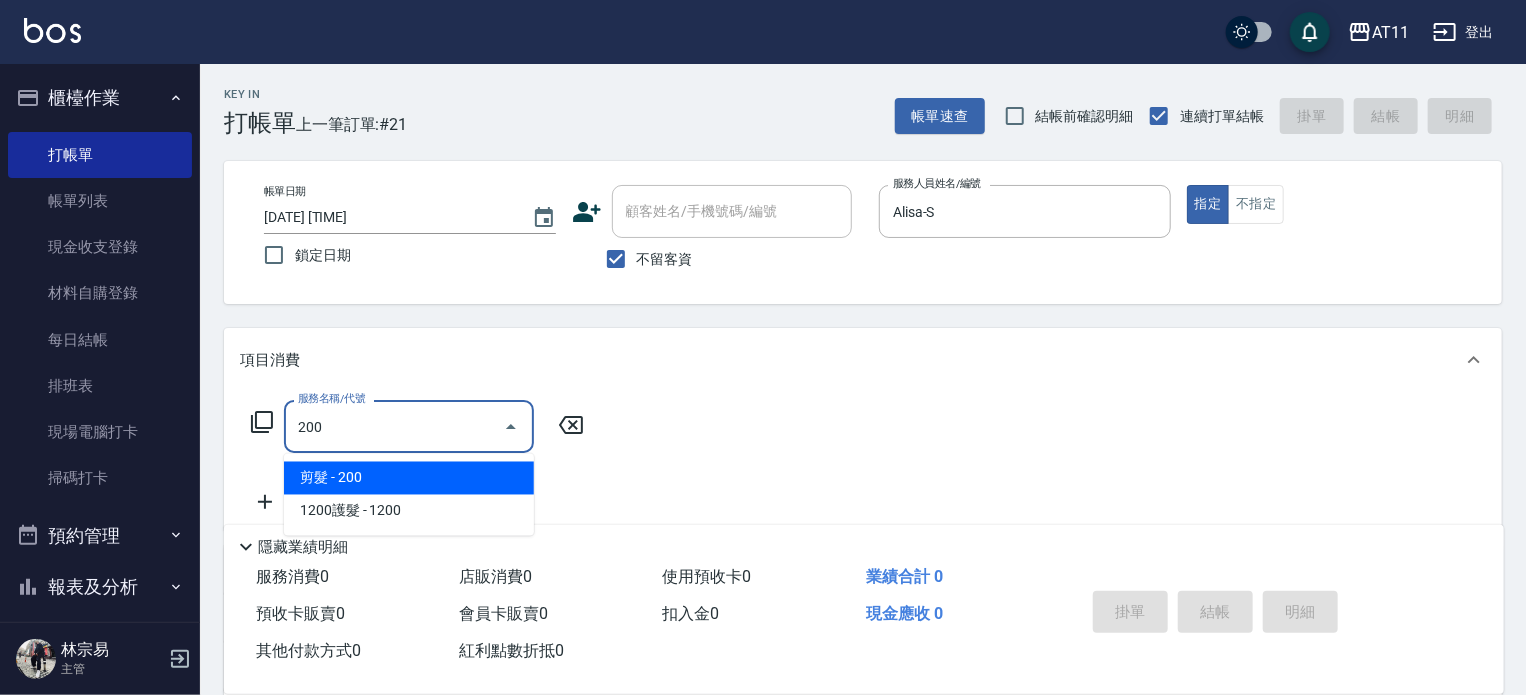type on "剪髮(200)" 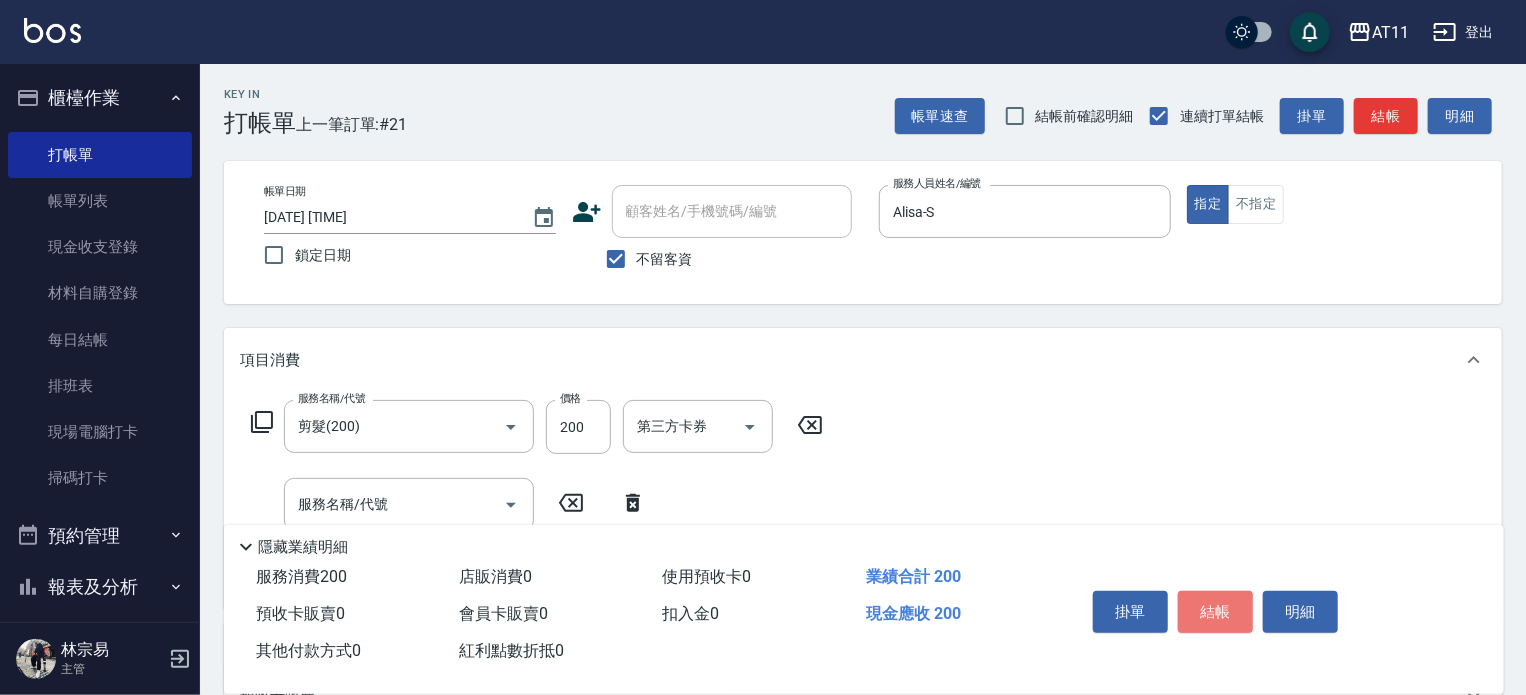 click on "結帳" at bounding box center (1215, 612) 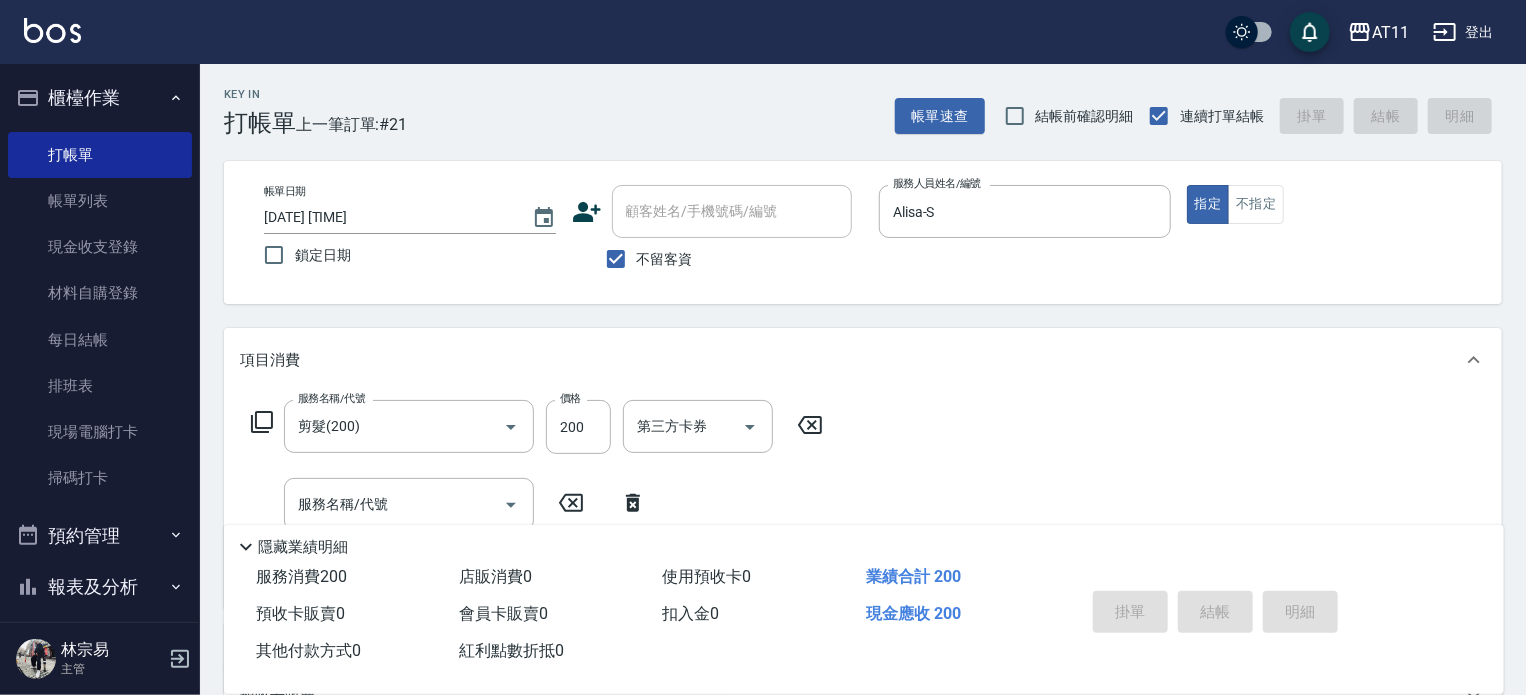 type on "2025/08/07 18:48" 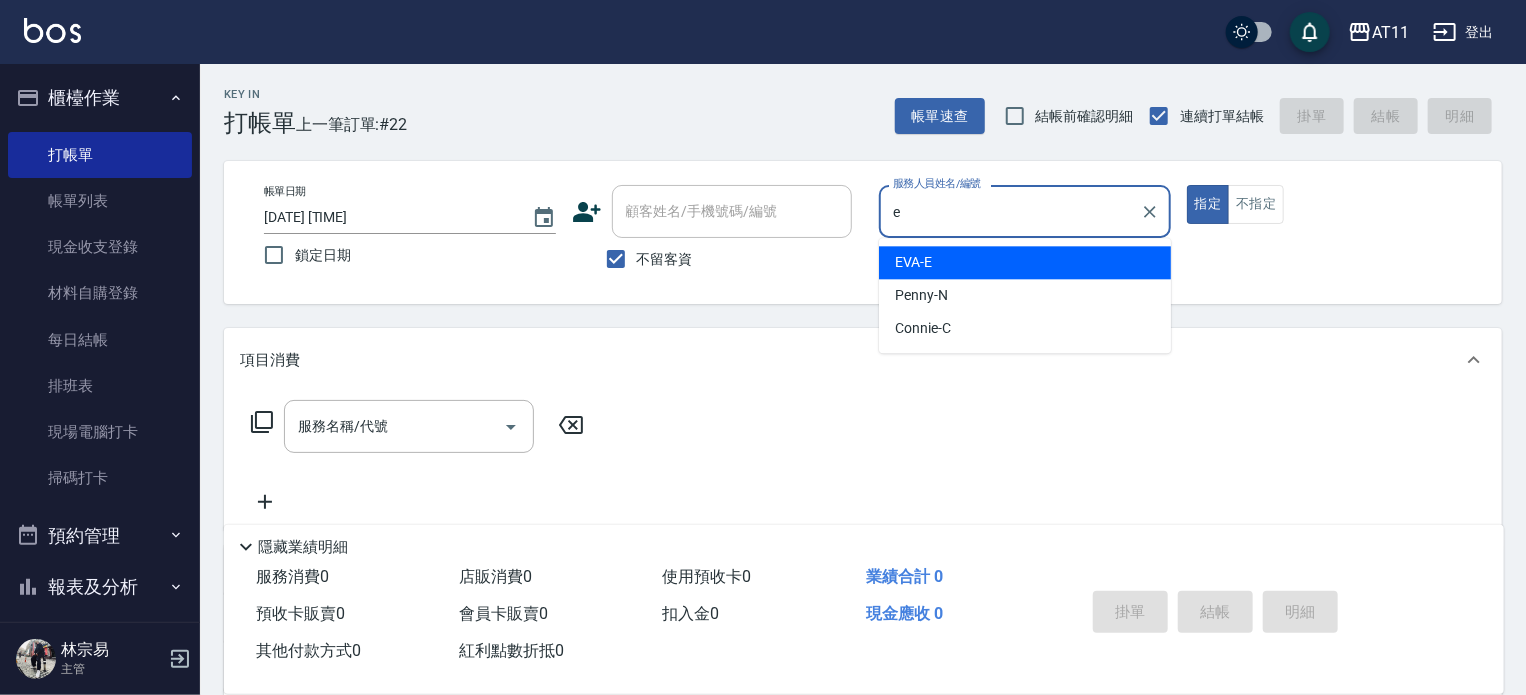 type on "EVA-E" 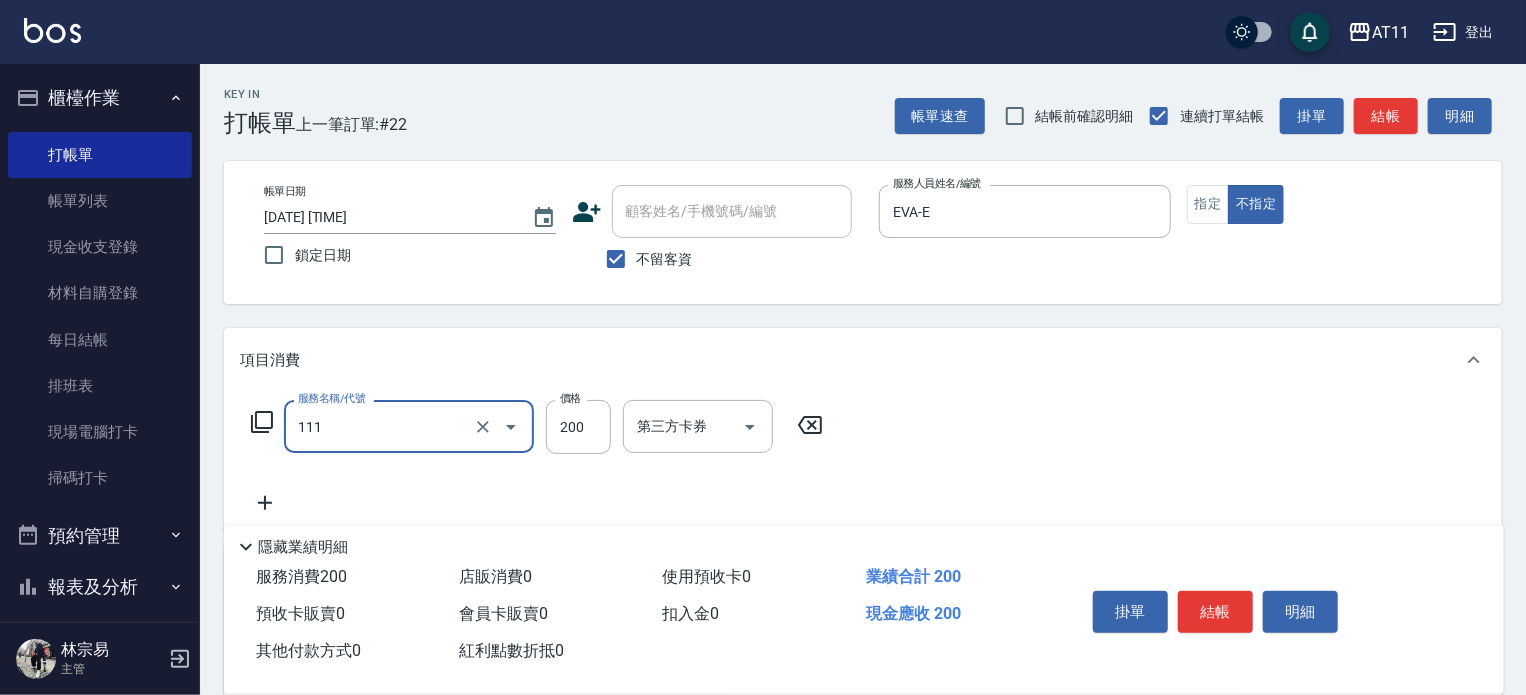 type on "精油洗髮(111)" 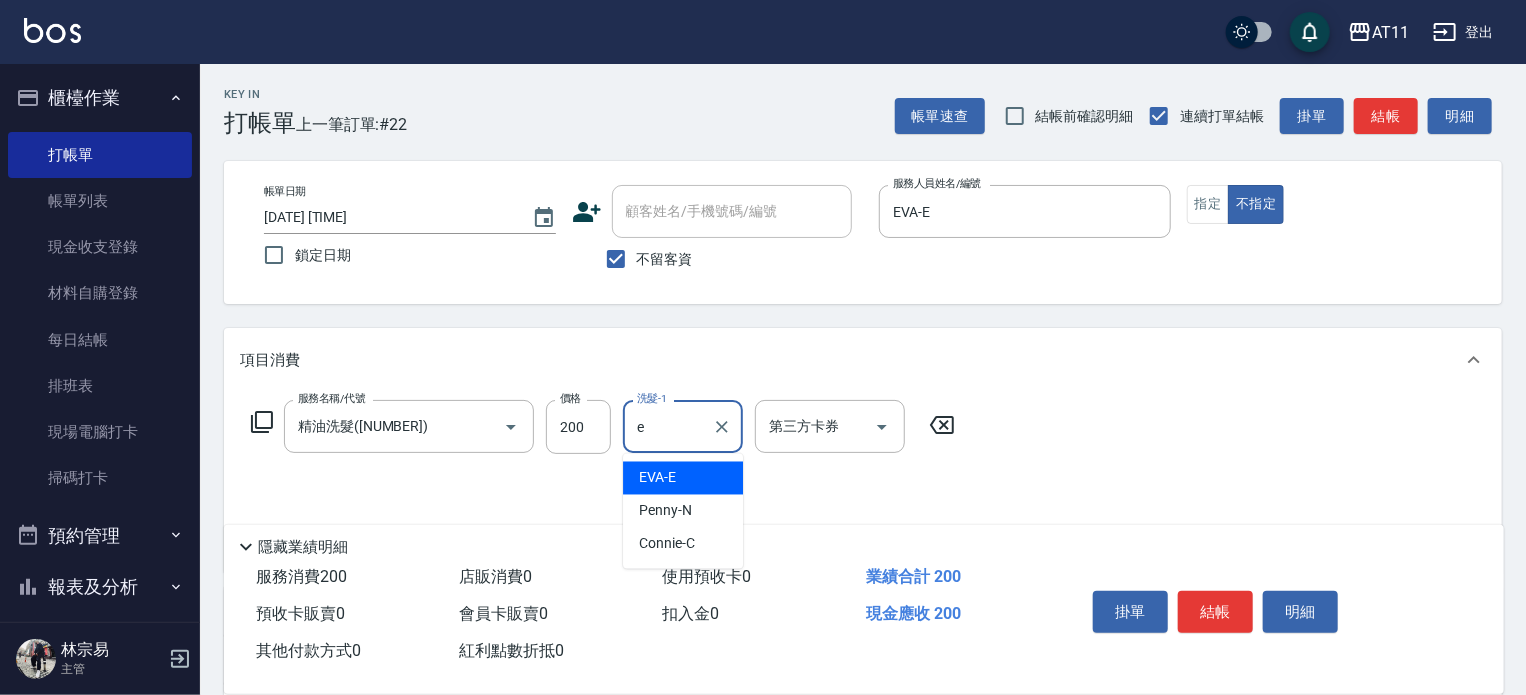 type on "EVA-E" 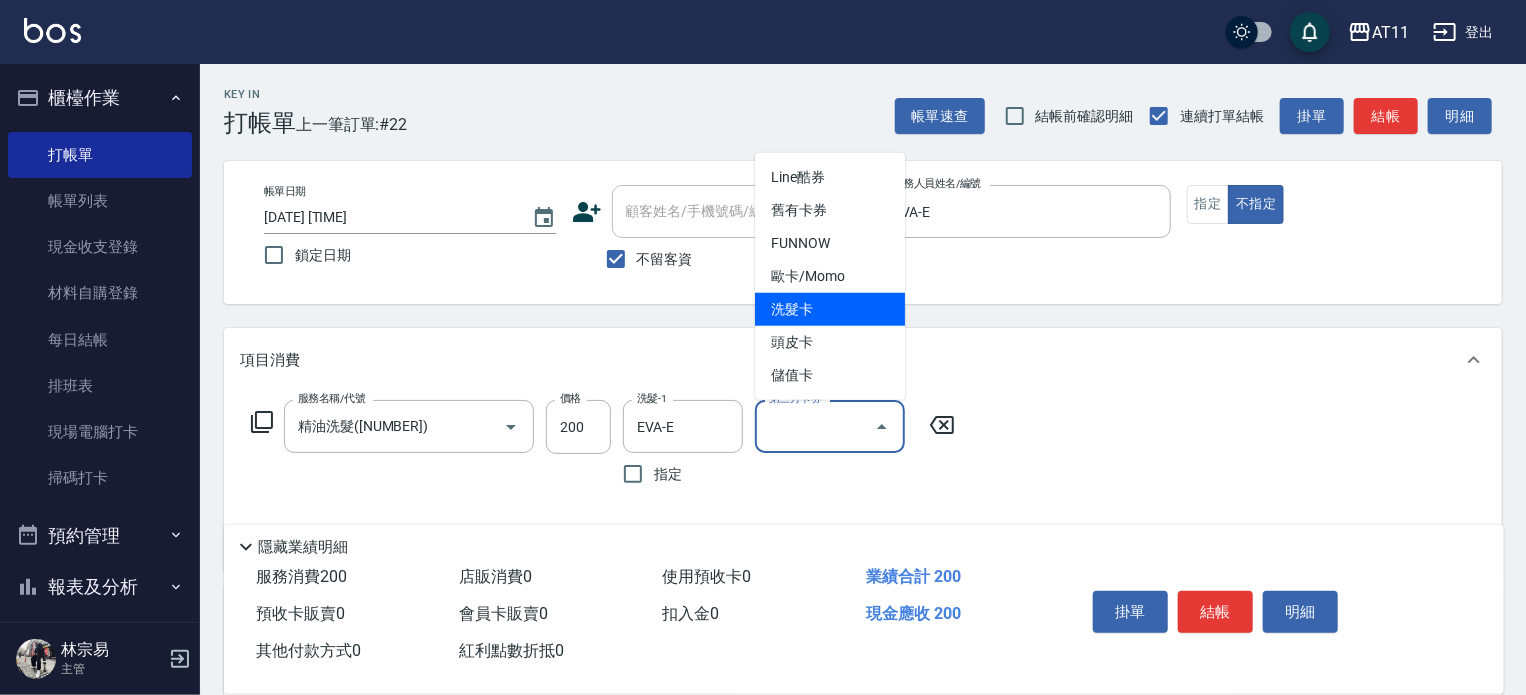 type on "洗髮卡" 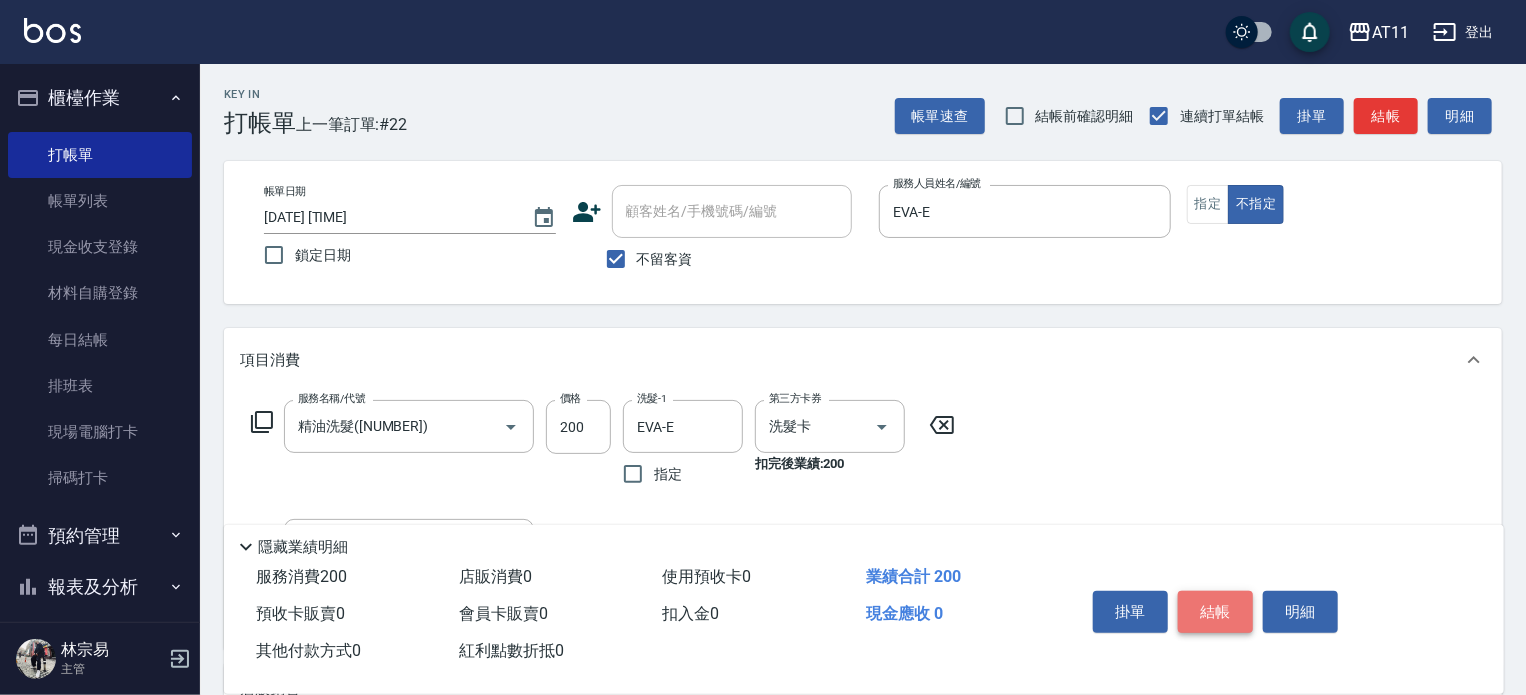 drag, startPoint x: 1222, startPoint y: 617, endPoint x: 1212, endPoint y: 610, distance: 12.206555 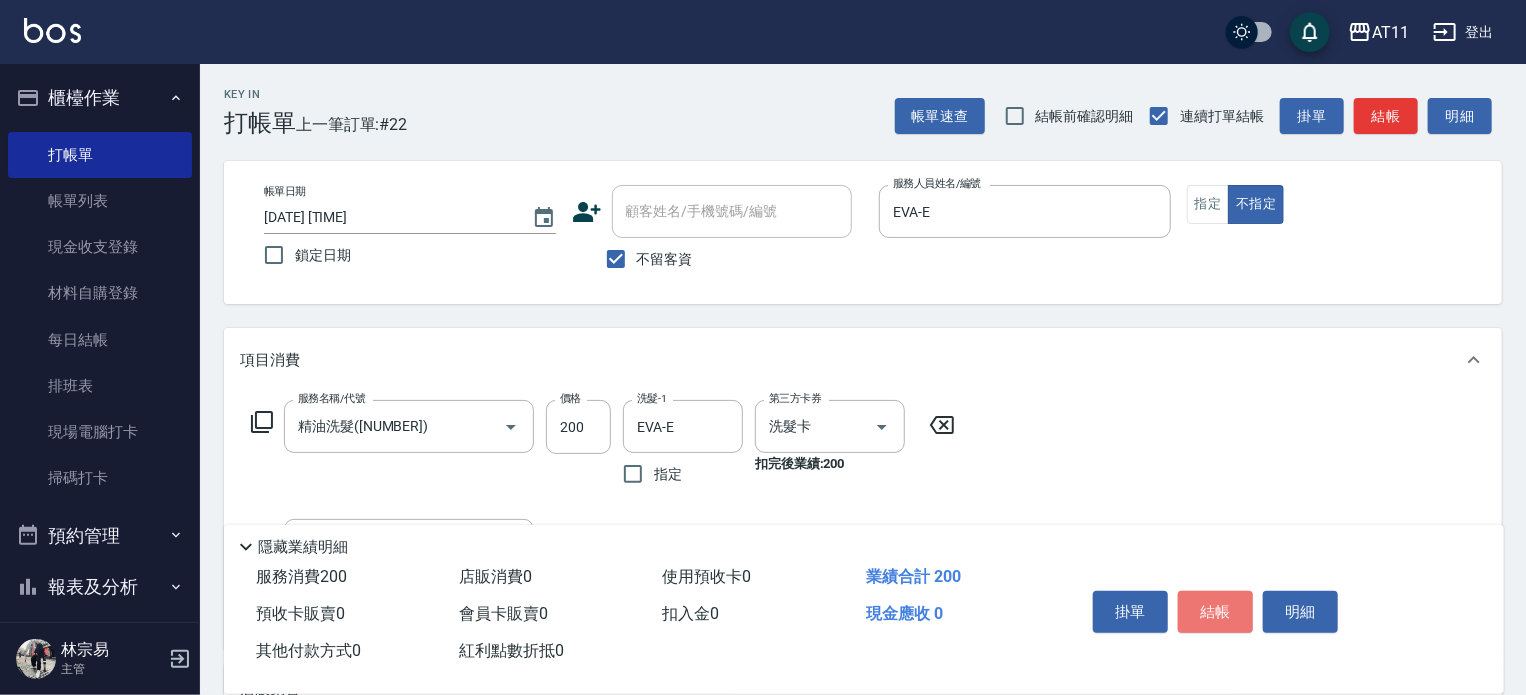 click on "結帳" at bounding box center [1215, 612] 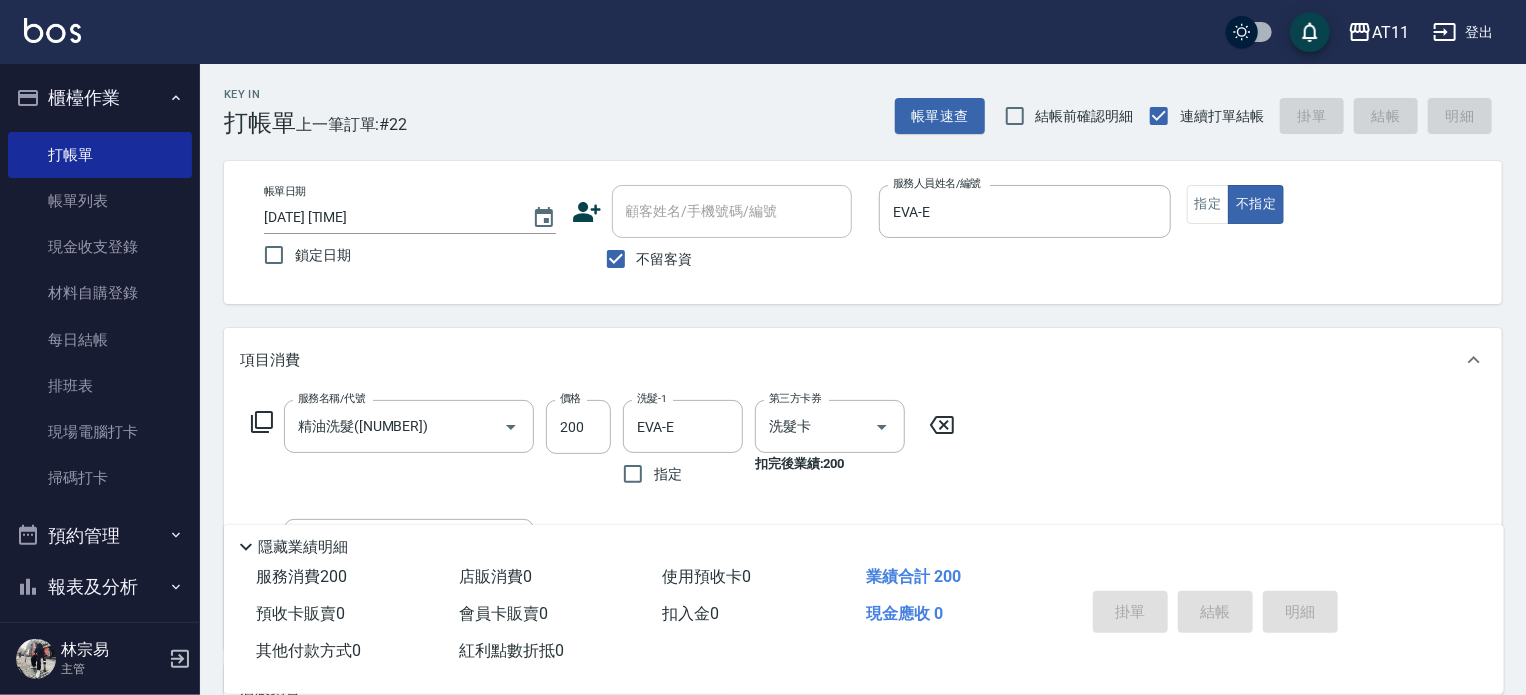 type 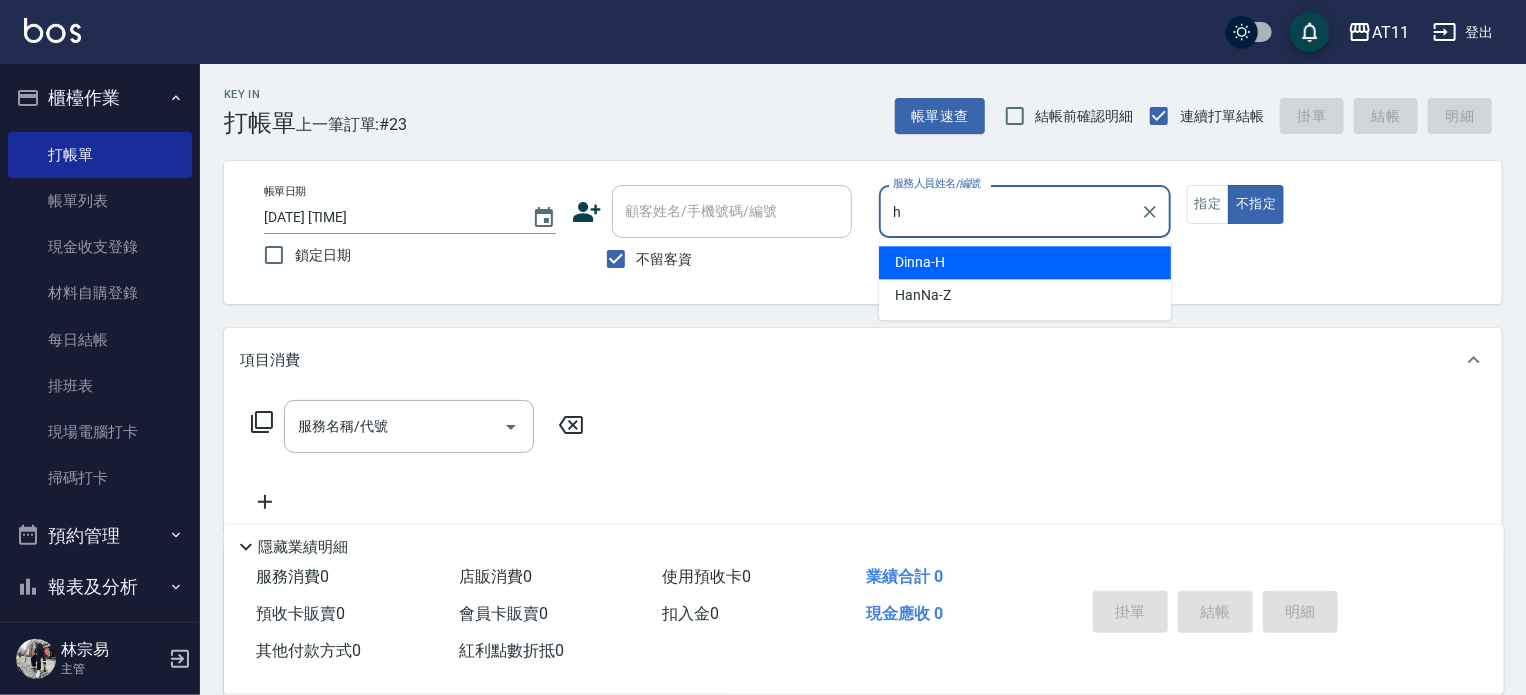type on "Dinna-H" 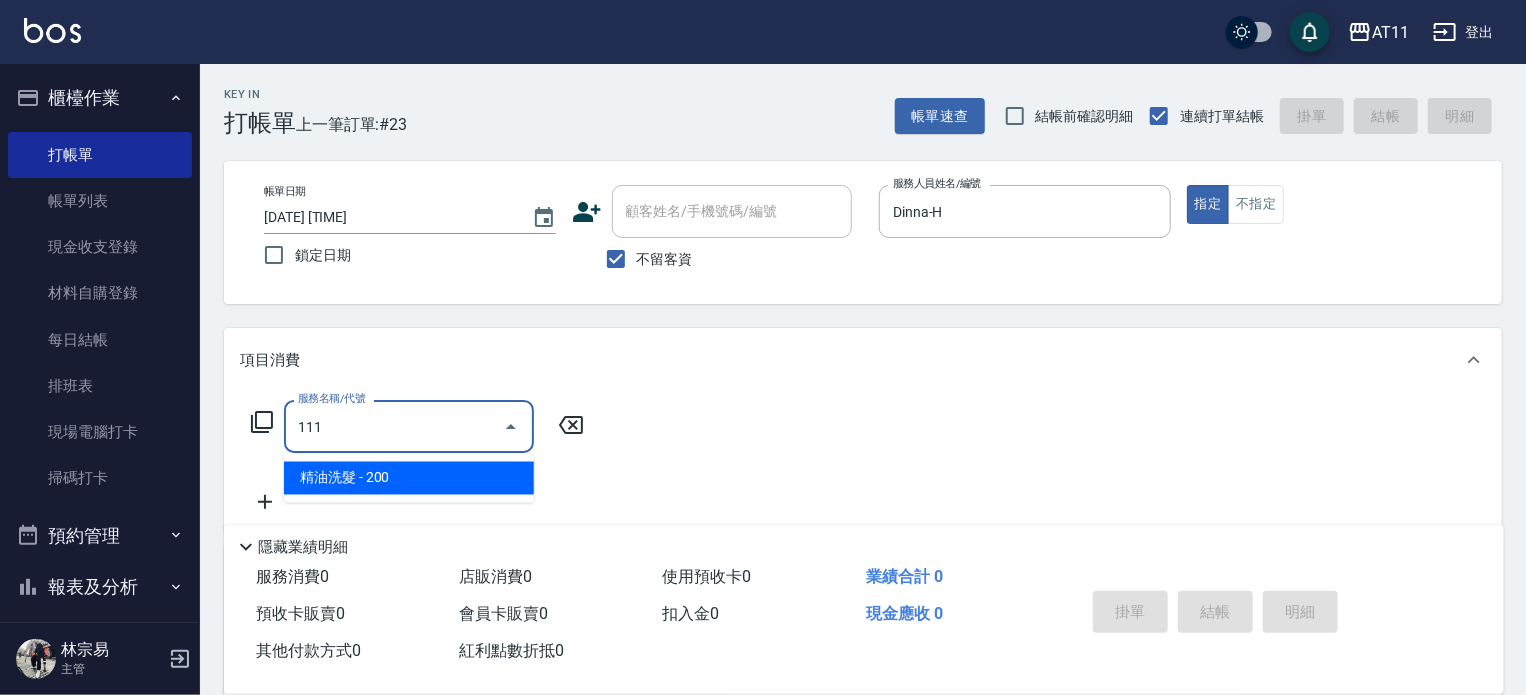 type on "精油洗髮(111)" 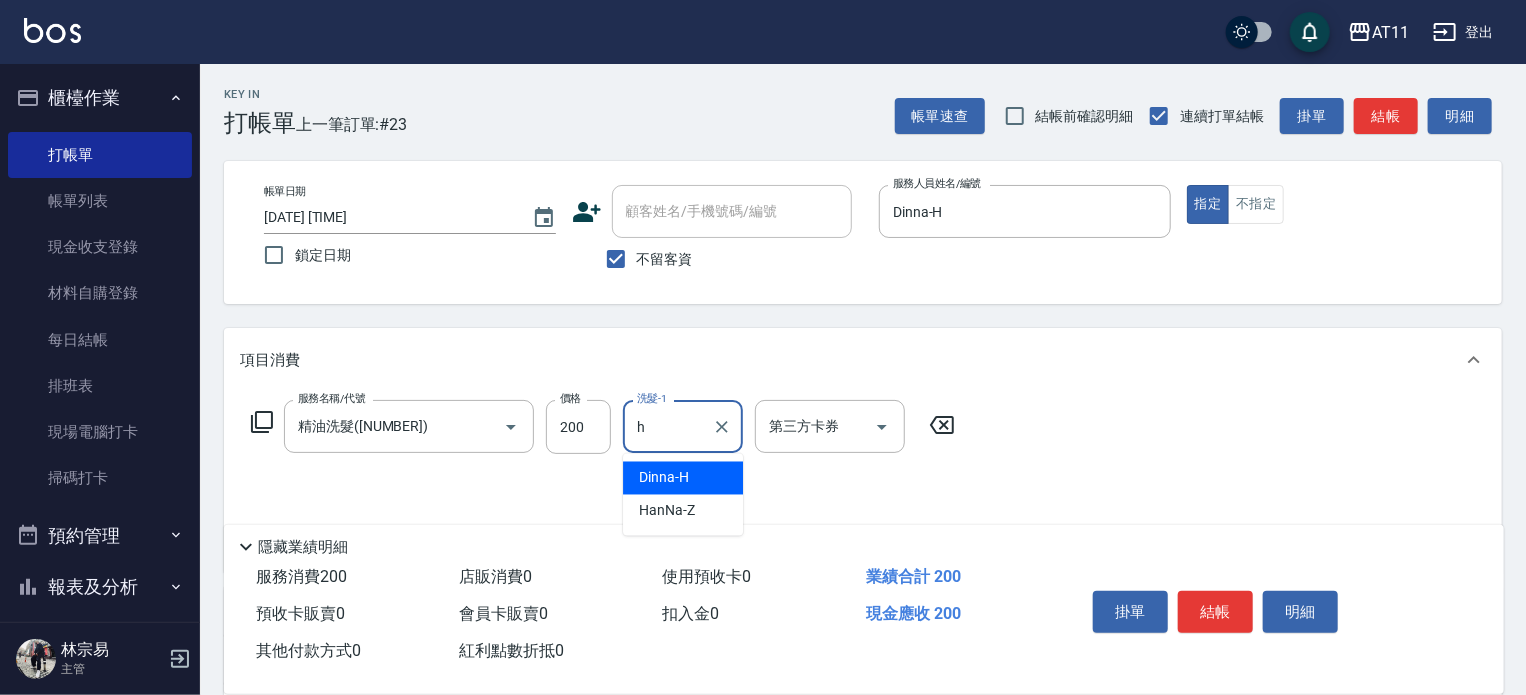 type on "Dinna-H" 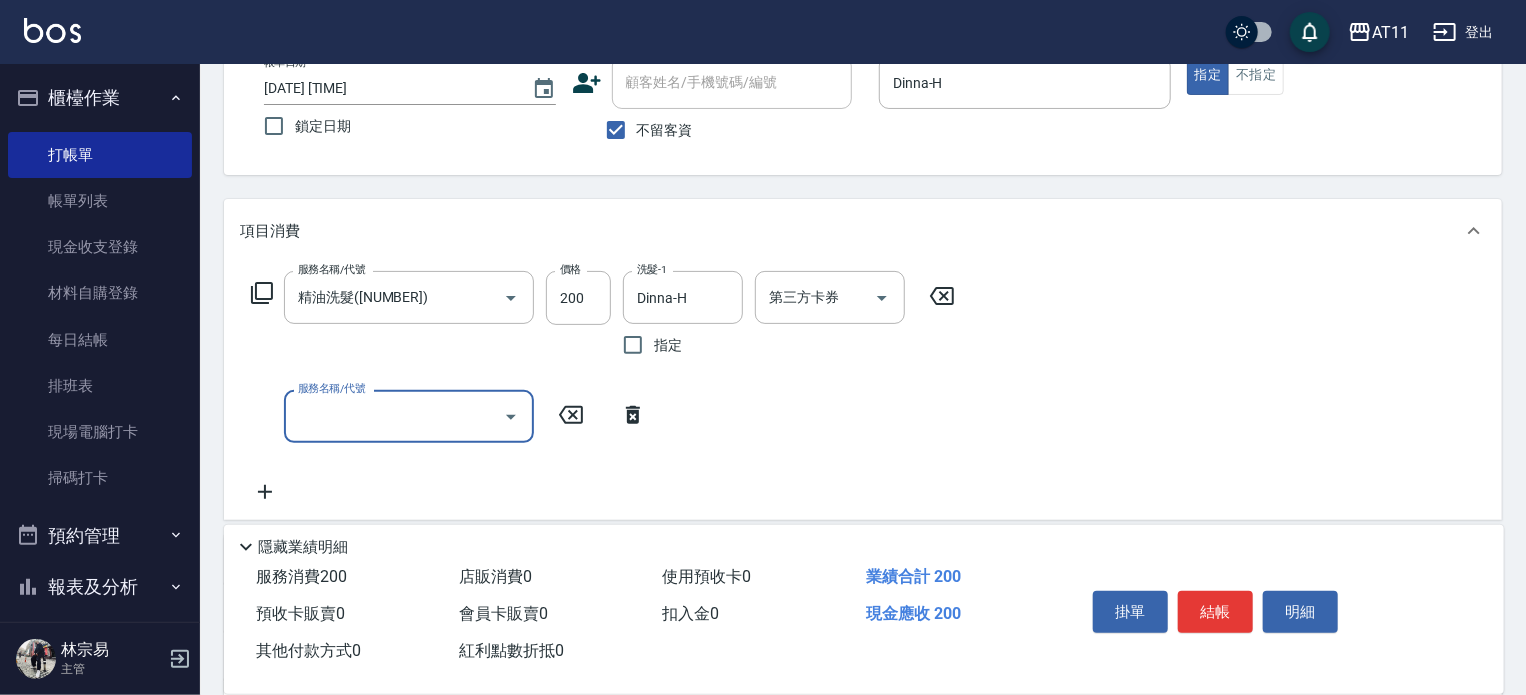 scroll, scrollTop: 164, scrollLeft: 0, axis: vertical 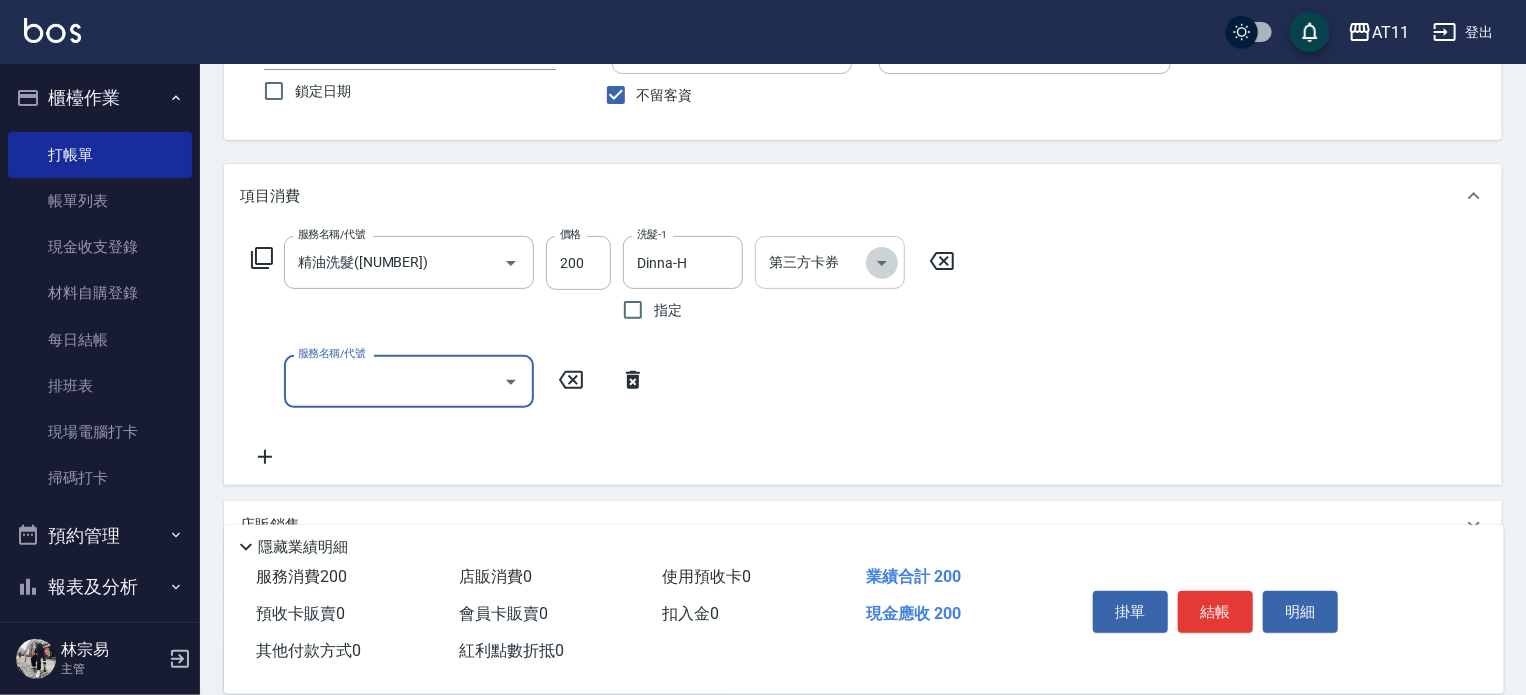 click 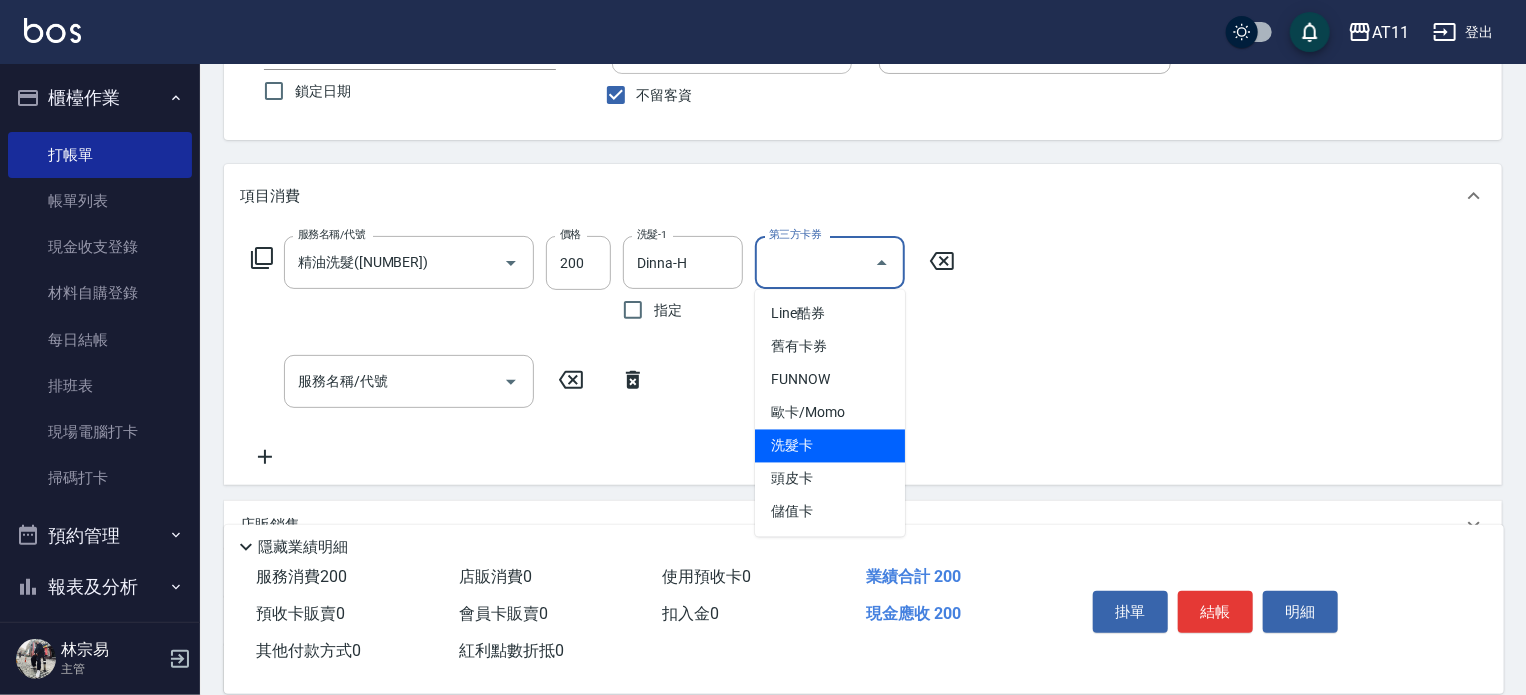 click on "洗髮卡" at bounding box center (830, 446) 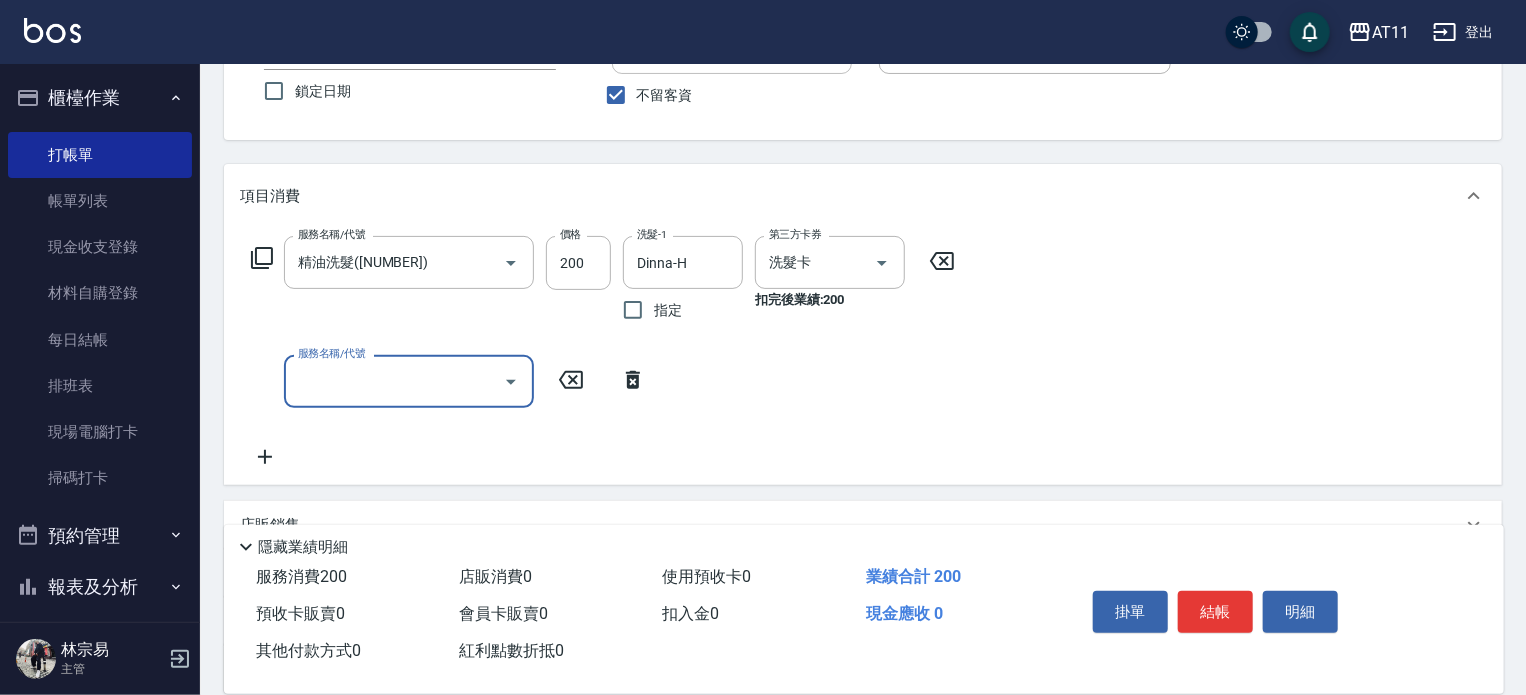 click on "服務名稱/代號" at bounding box center (394, 381) 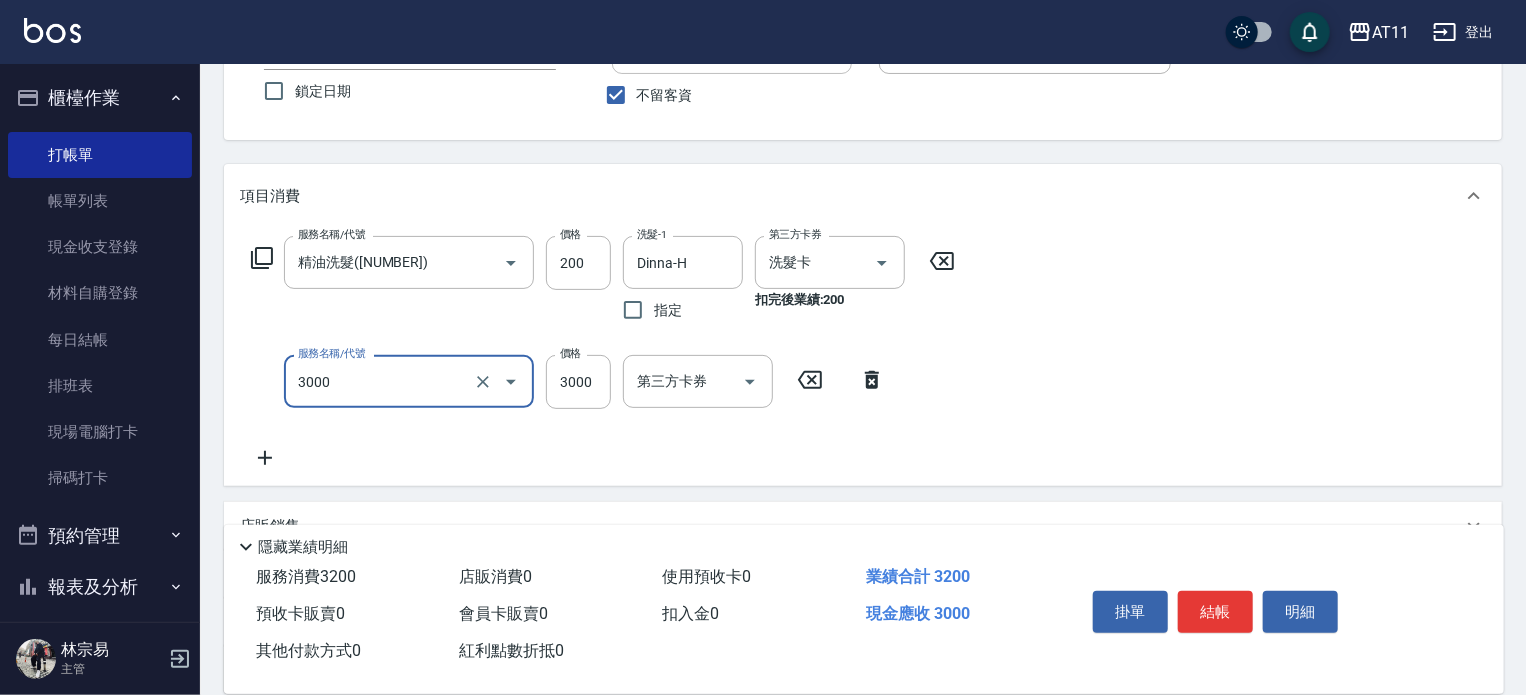 type on "頂級豪華OVC3(3000)" 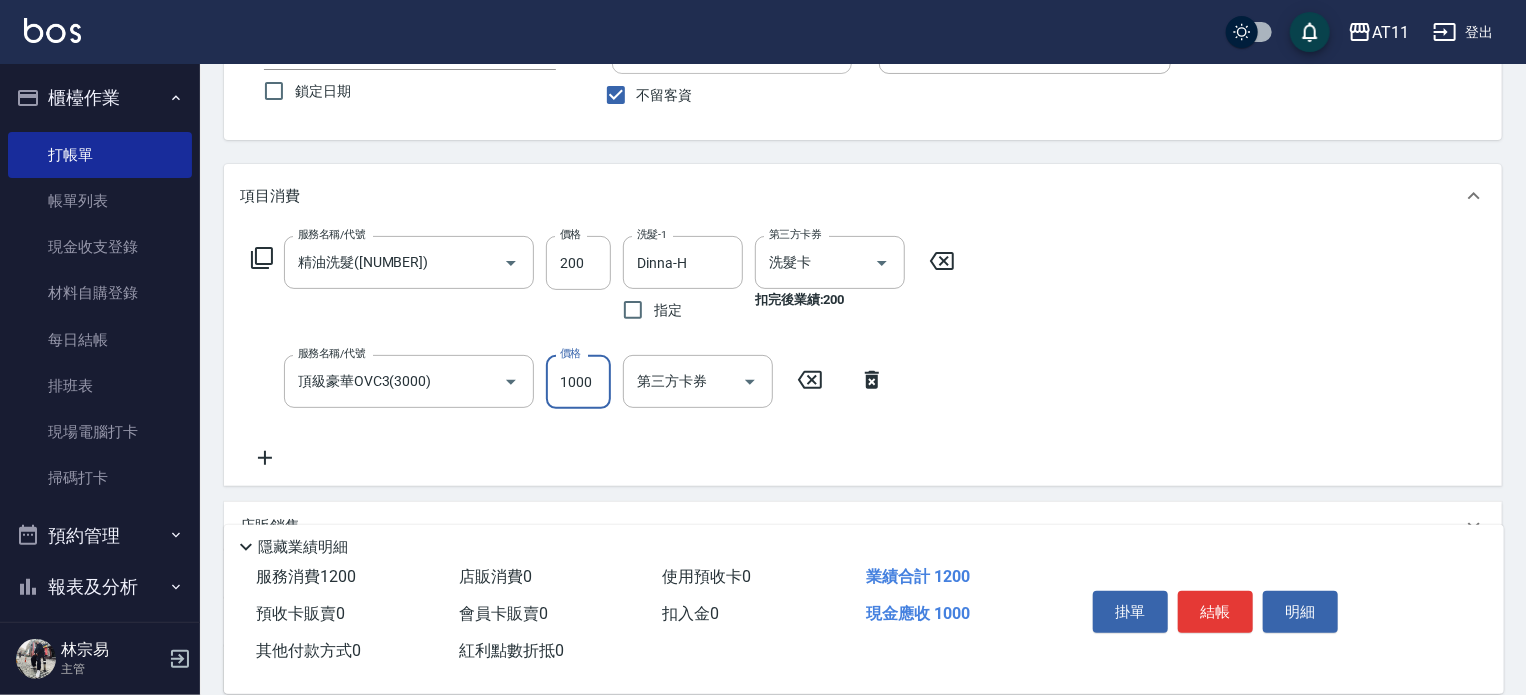 type on "1000" 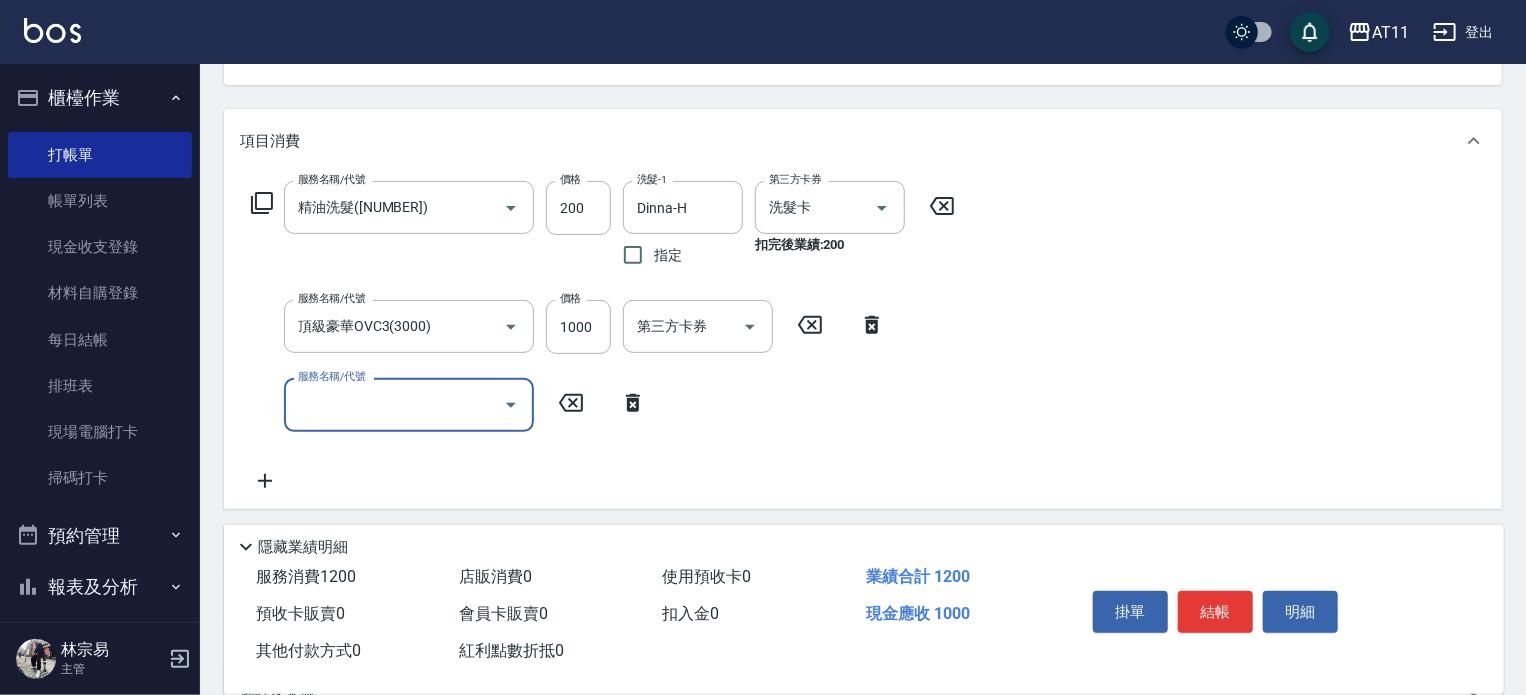 scroll, scrollTop: 264, scrollLeft: 0, axis: vertical 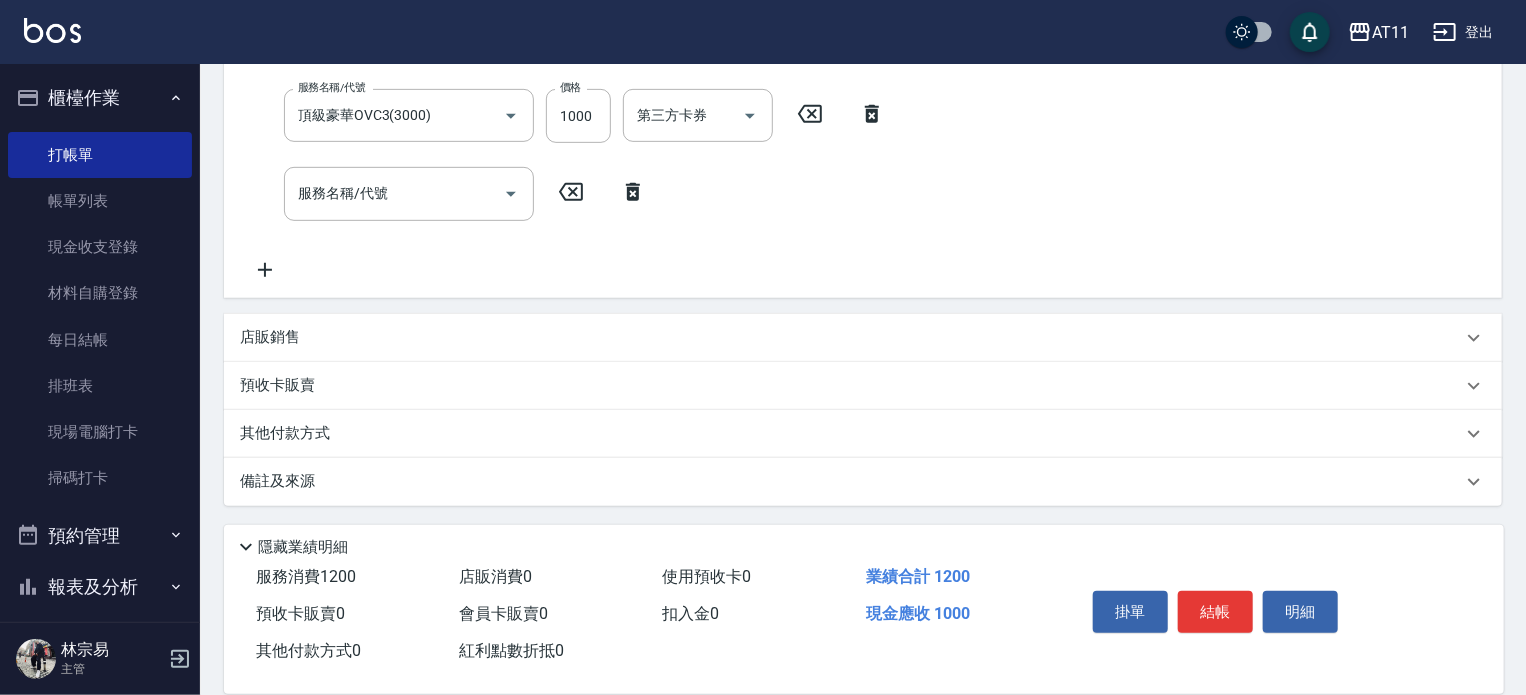 click on "店販銷售" at bounding box center (270, 337) 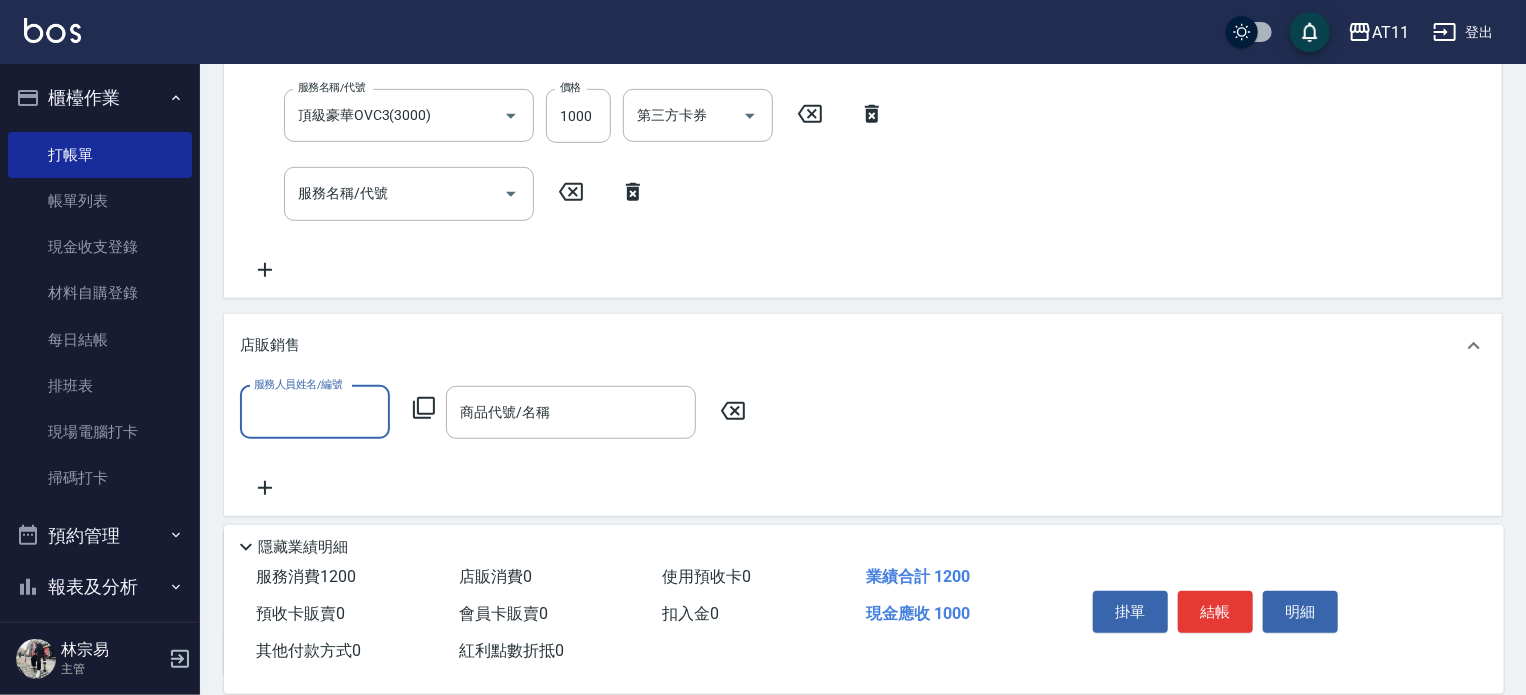 scroll, scrollTop: 0, scrollLeft: 0, axis: both 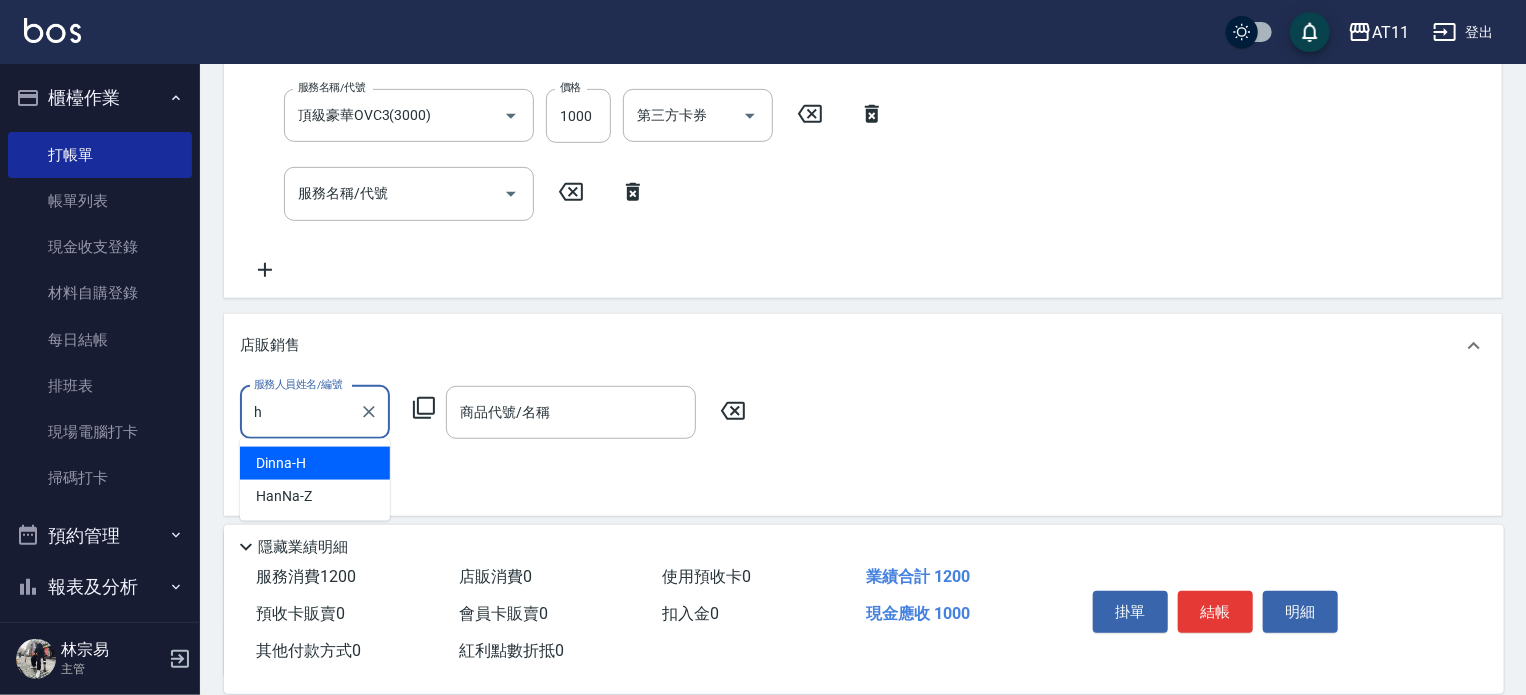 type on "Dinna-H" 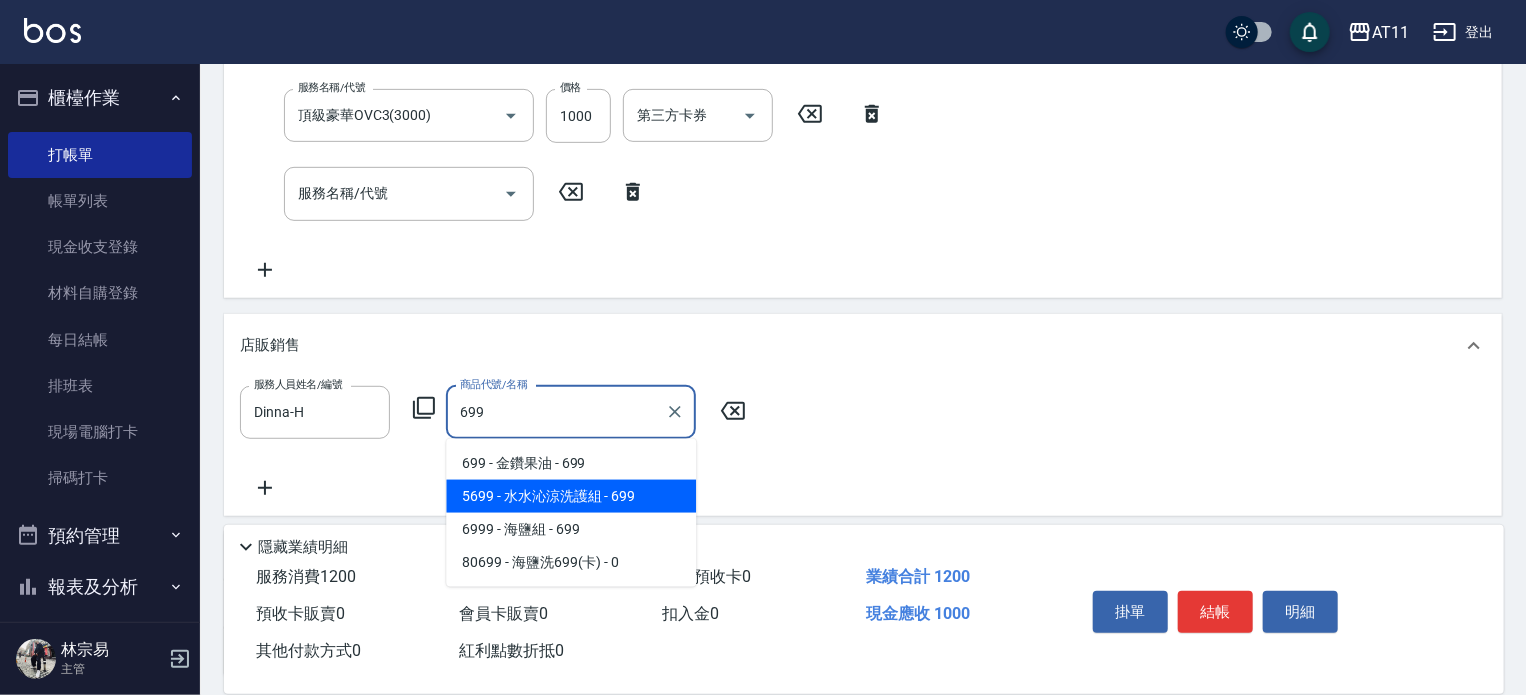 type on "水水沁涼洗護組" 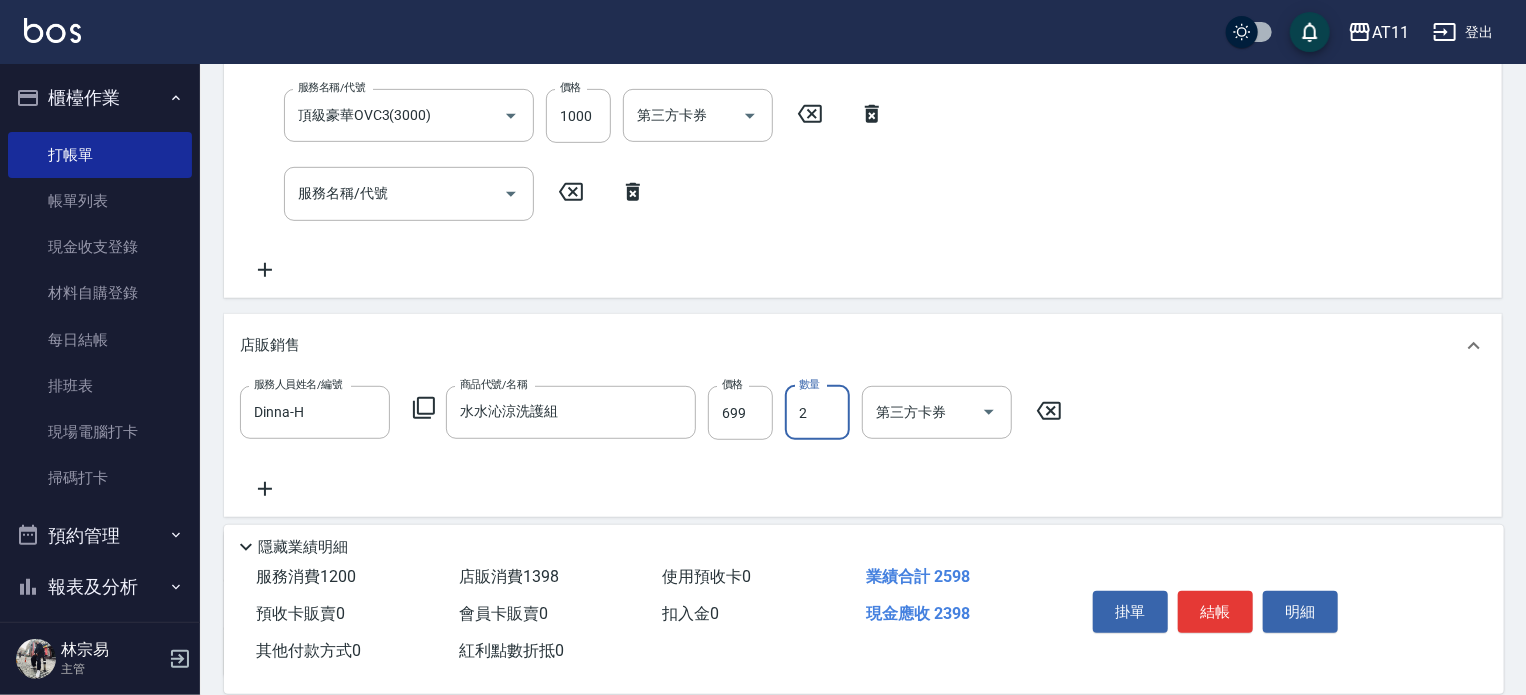 type on "2" 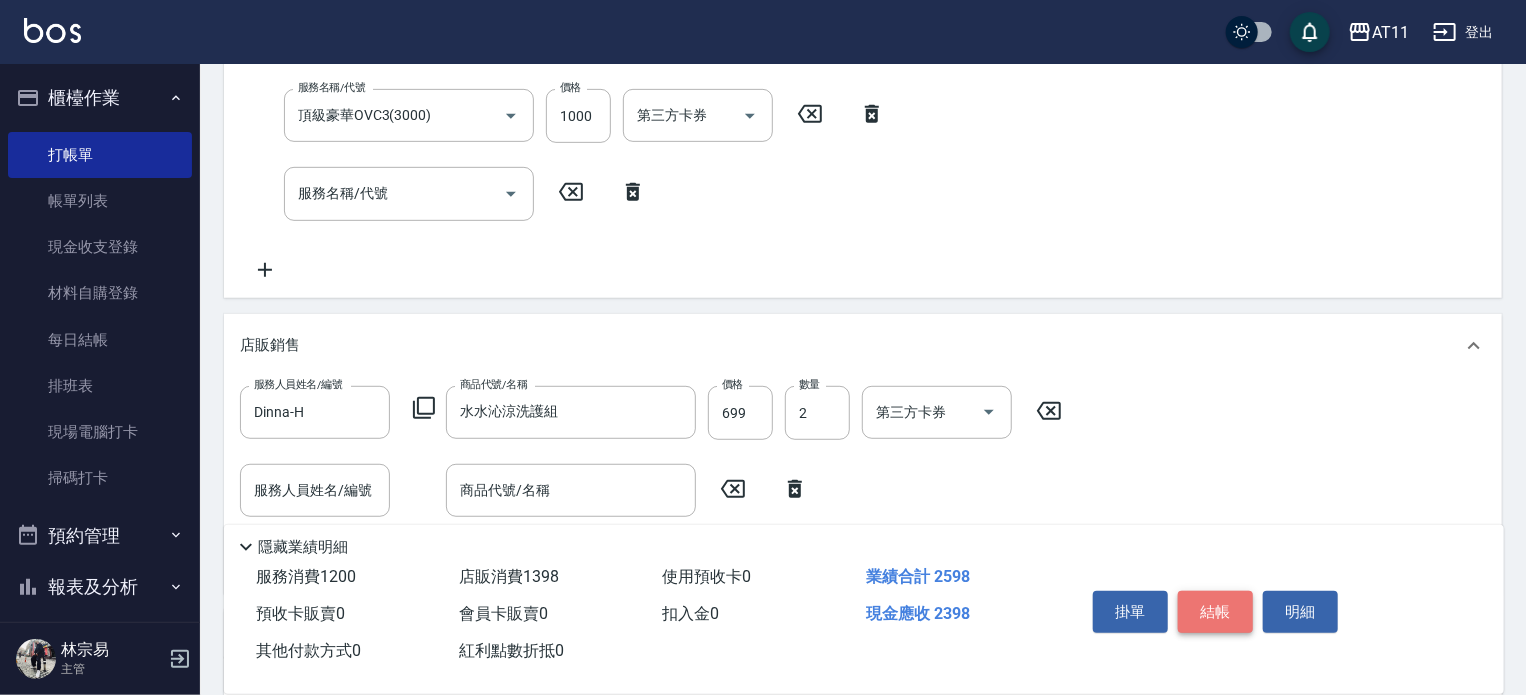 click on "結帳" at bounding box center [1215, 612] 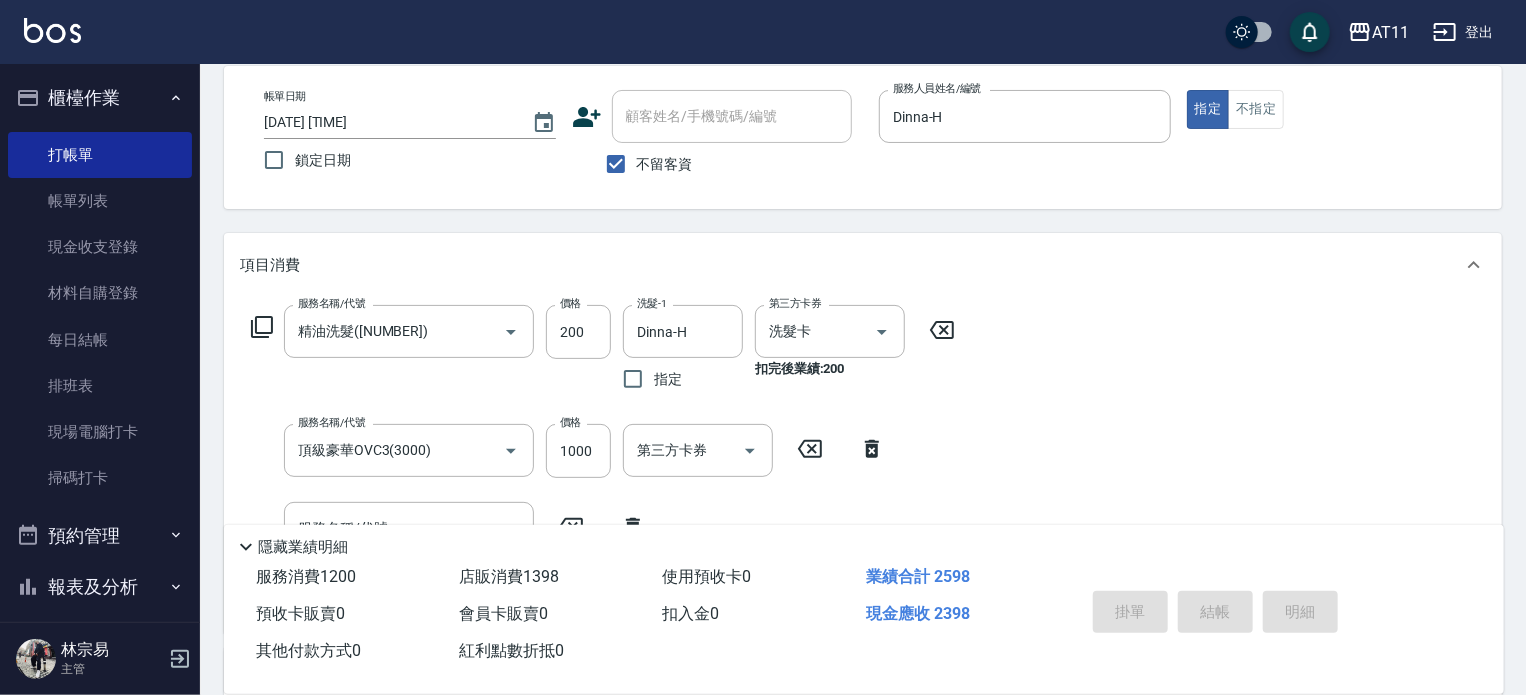 scroll, scrollTop: 4, scrollLeft: 0, axis: vertical 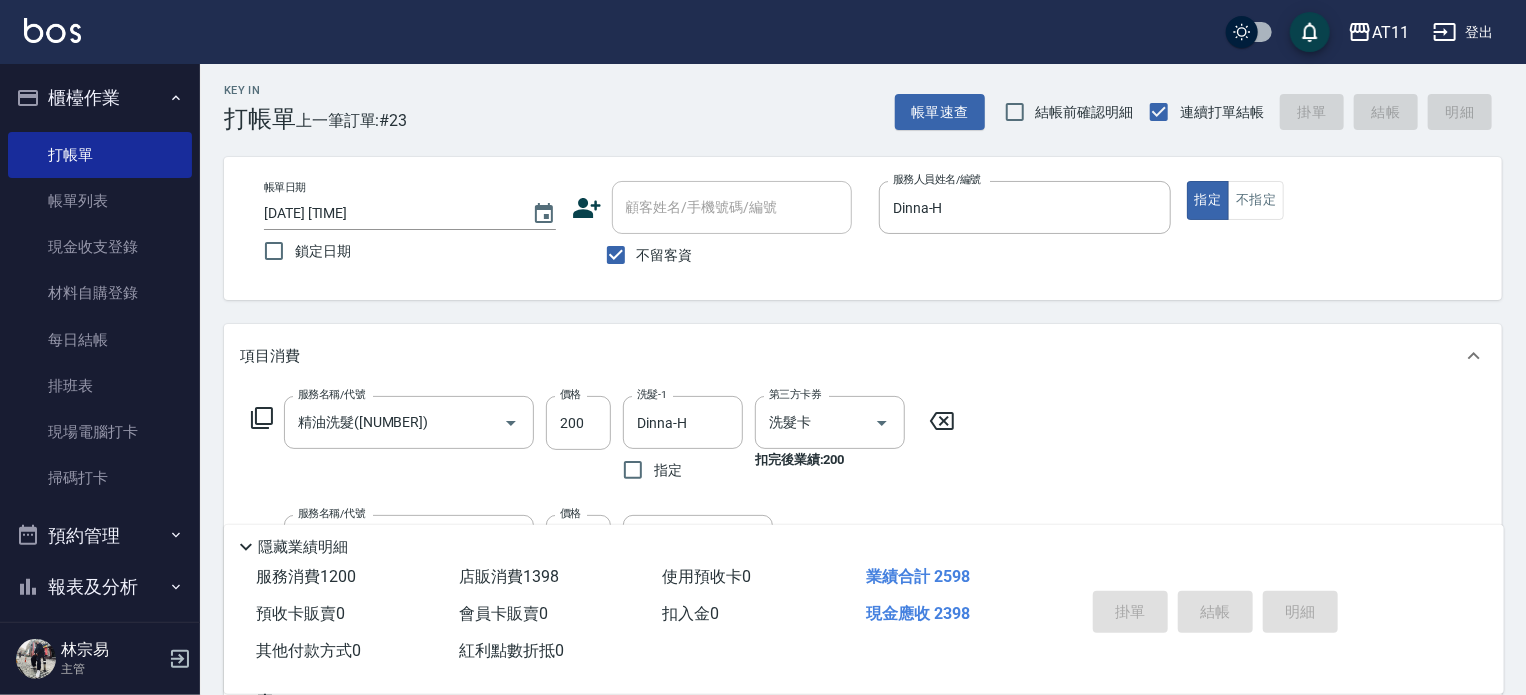 type 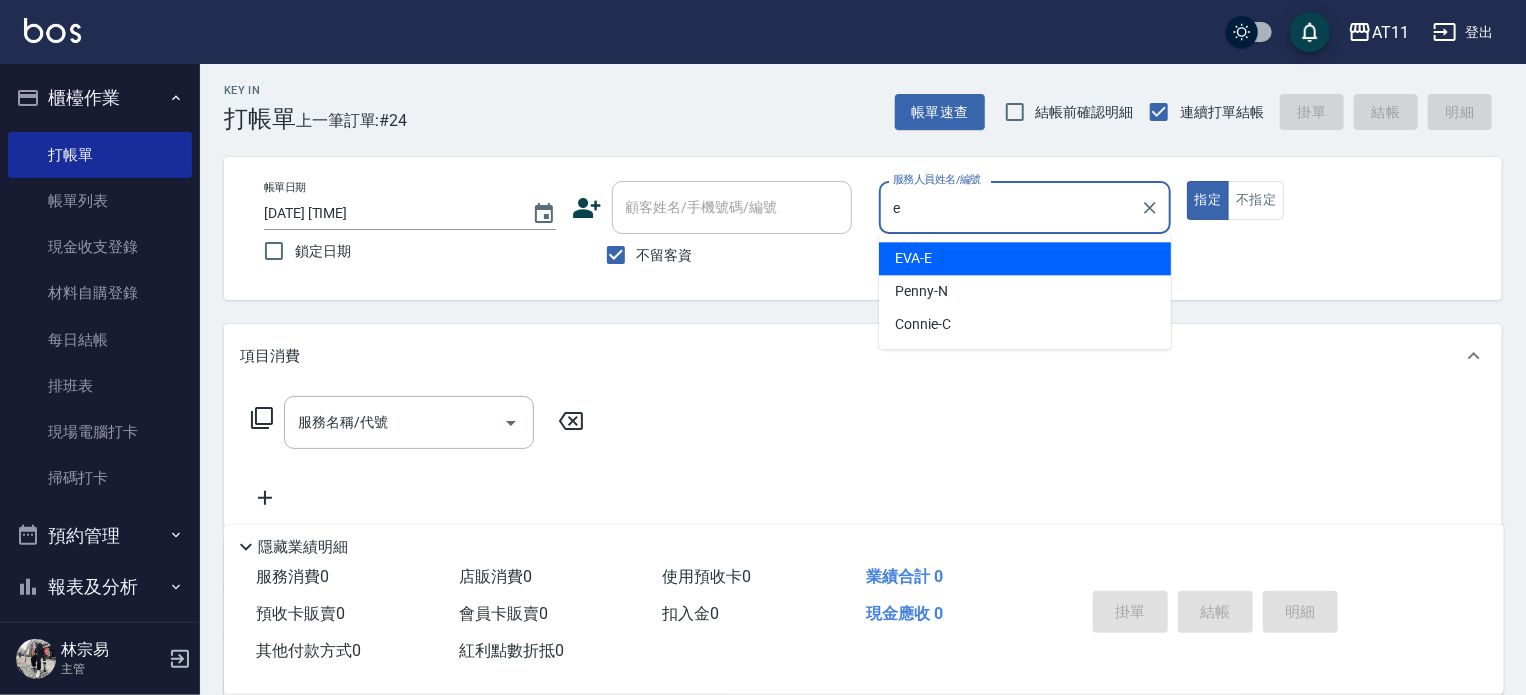 type on "EVA-E" 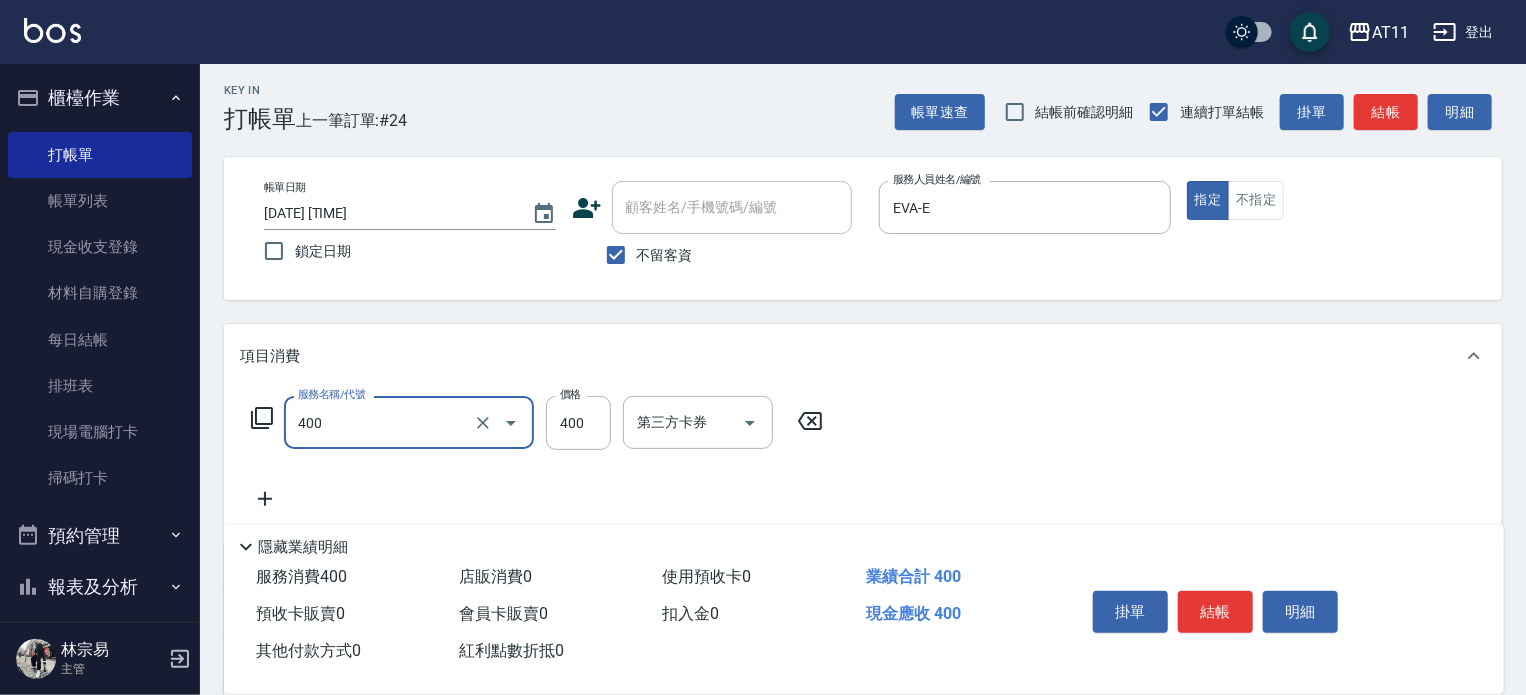 type on "洗剪(400)" 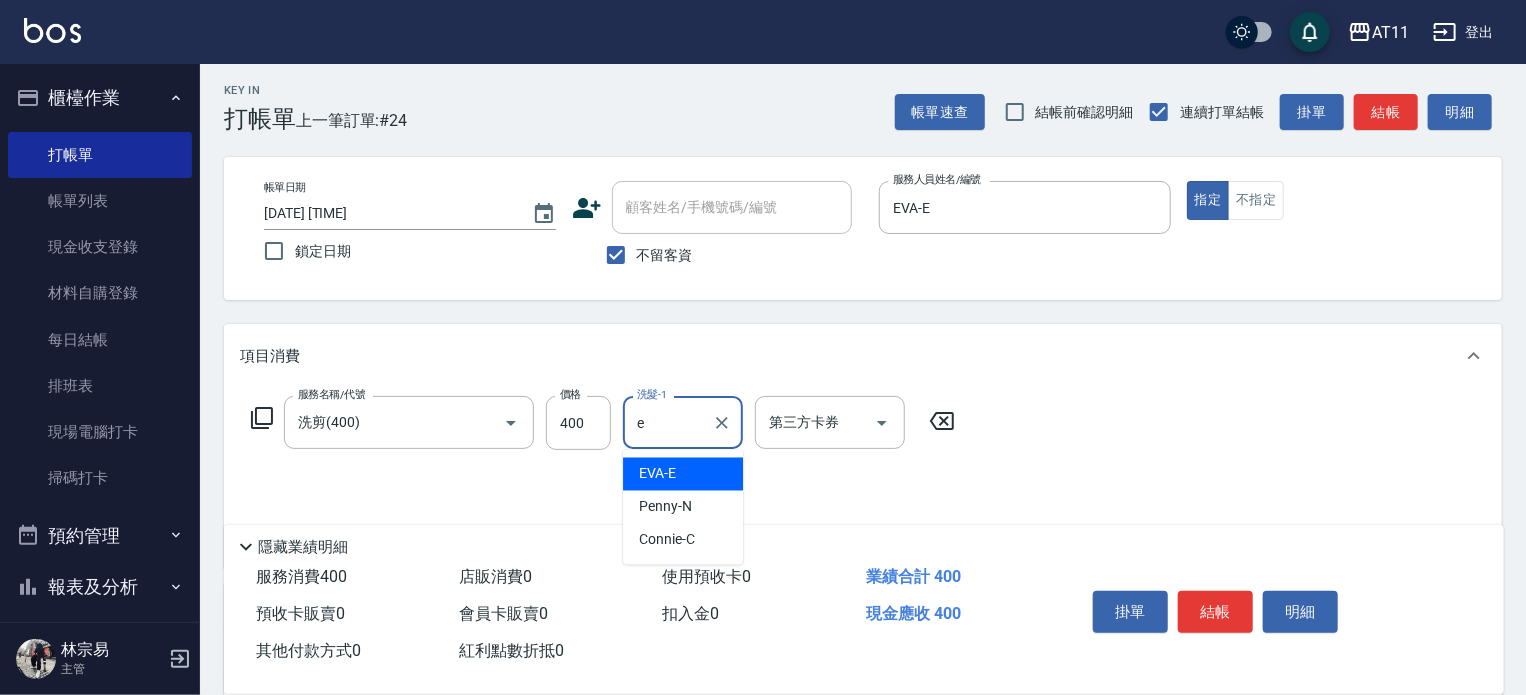 type on "EVA-E" 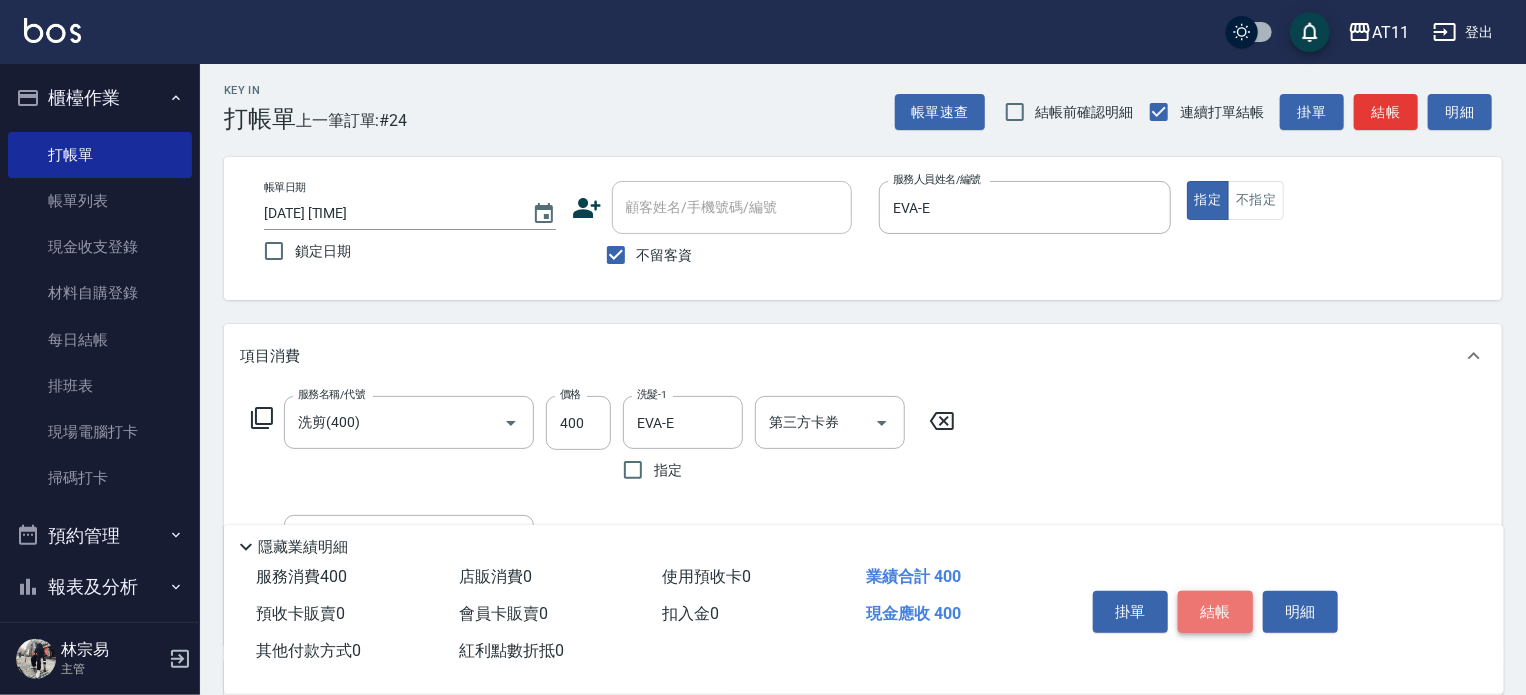 click on "結帳" at bounding box center (1215, 612) 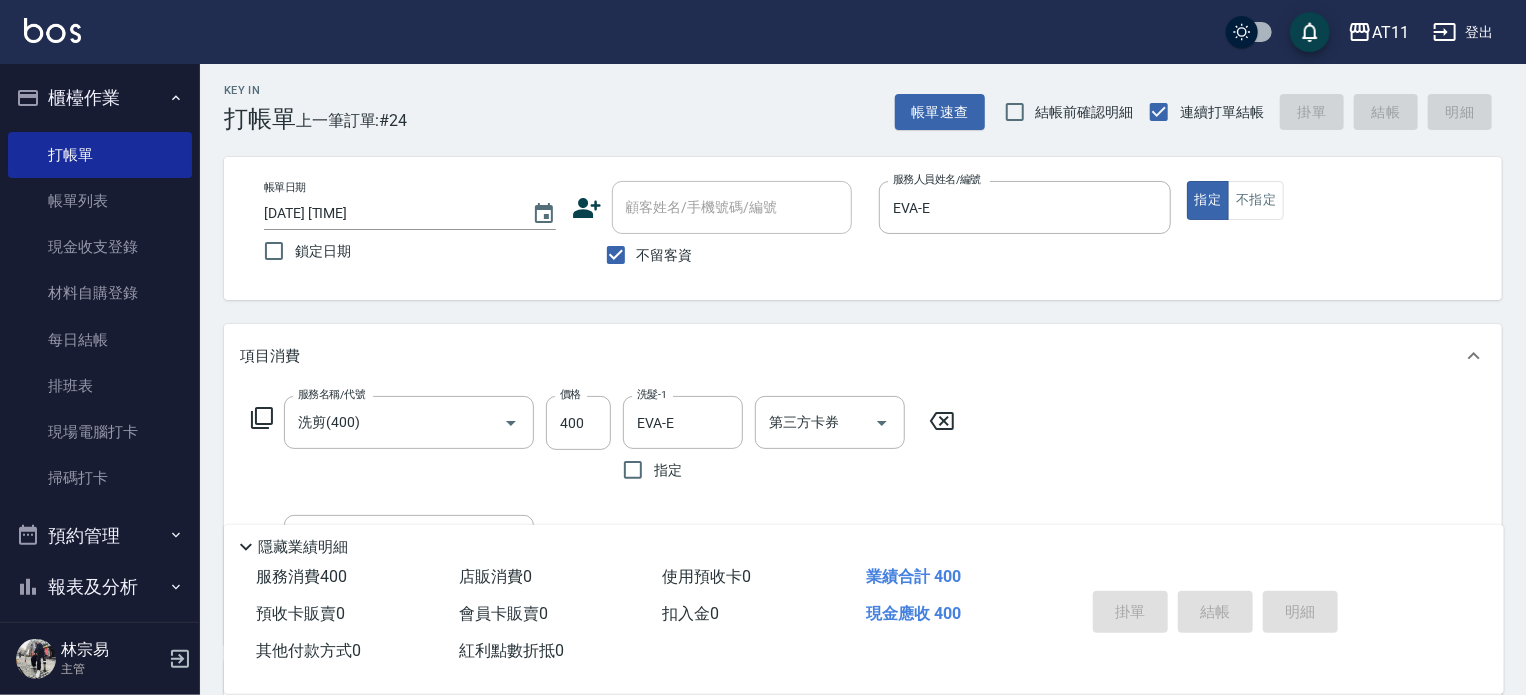 type on "2025/08/07 18:49" 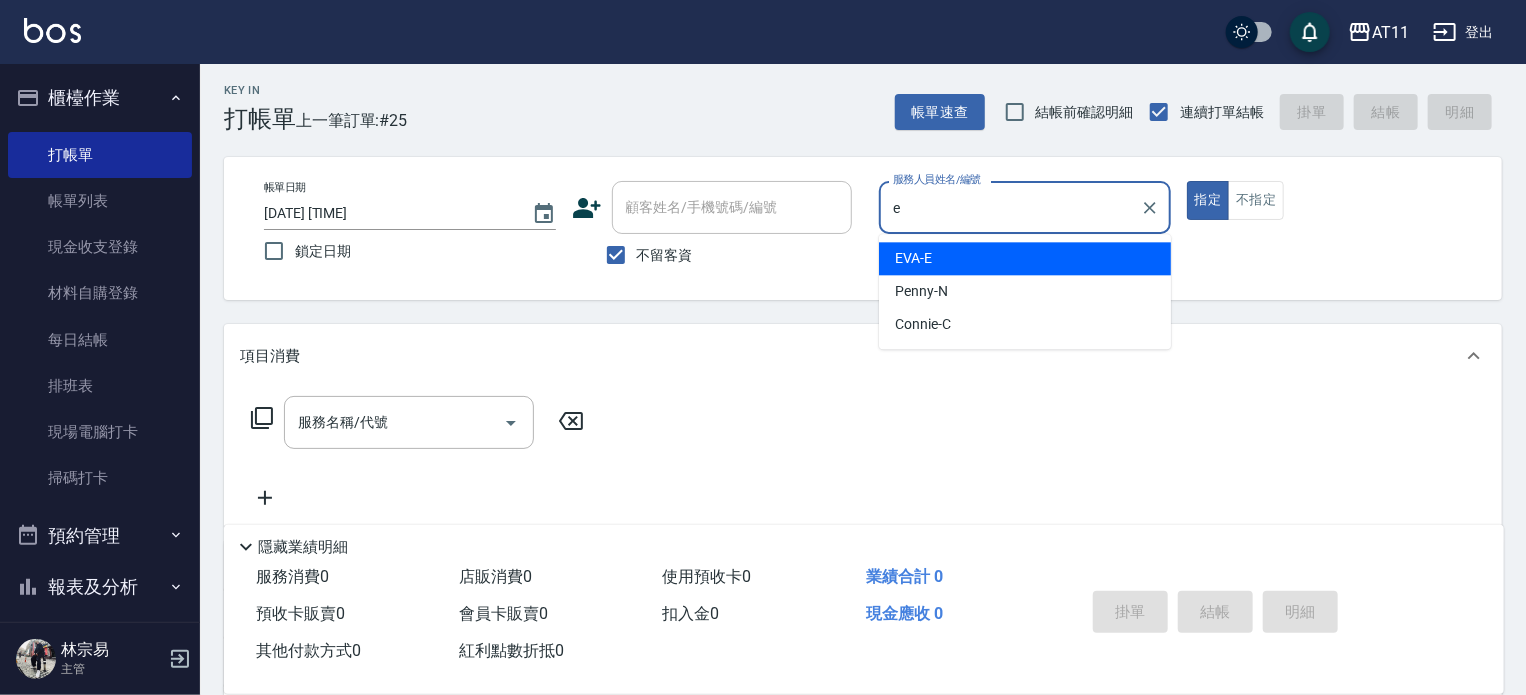 type on "EVA-E" 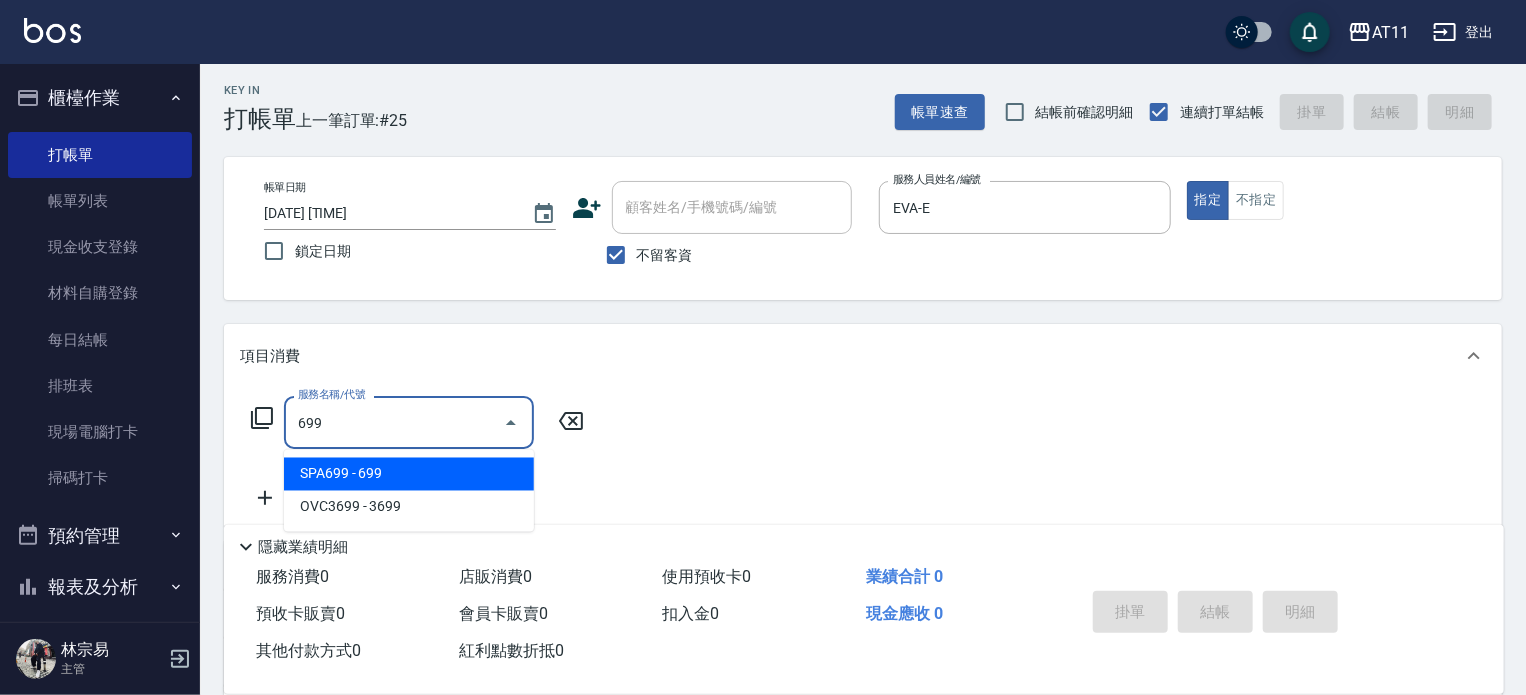 type on "SPA699(699)" 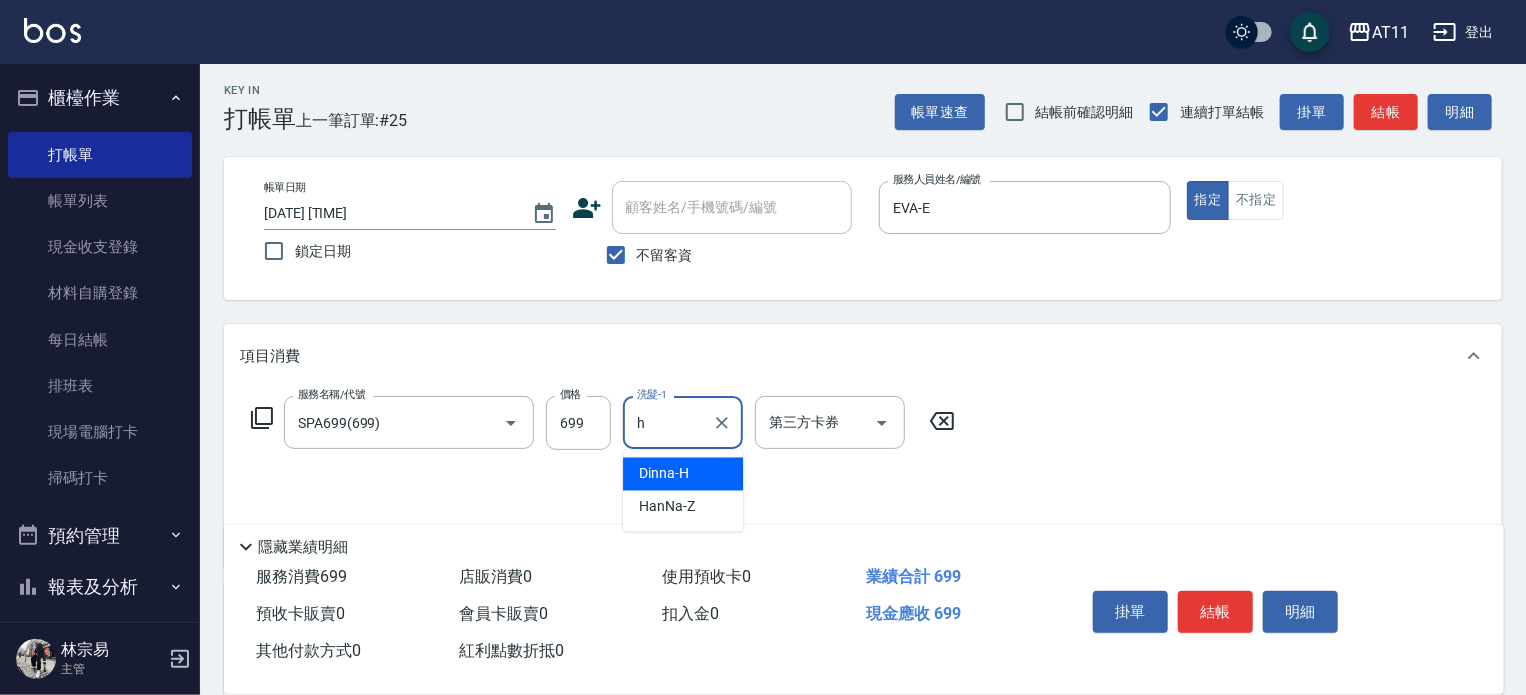 type on "Dinna-H" 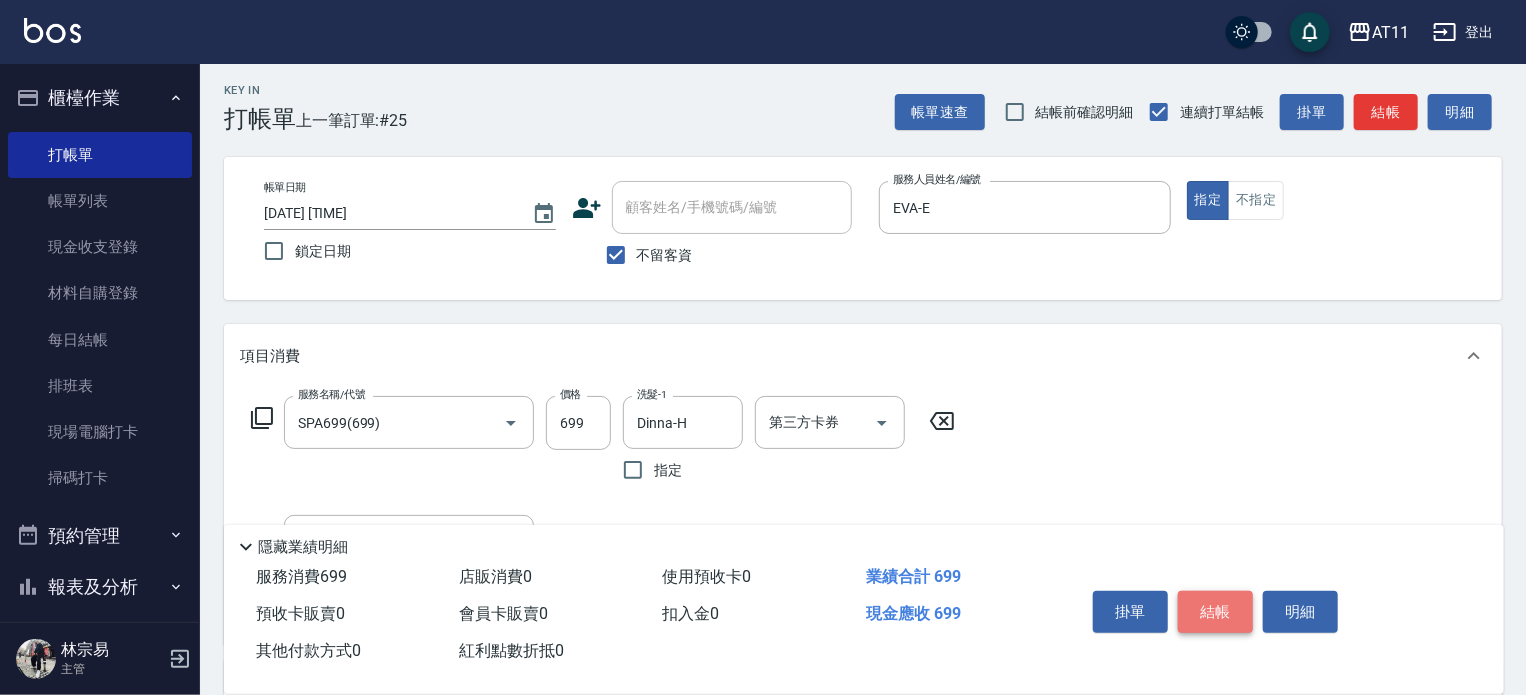 click on "結帳" at bounding box center [1215, 612] 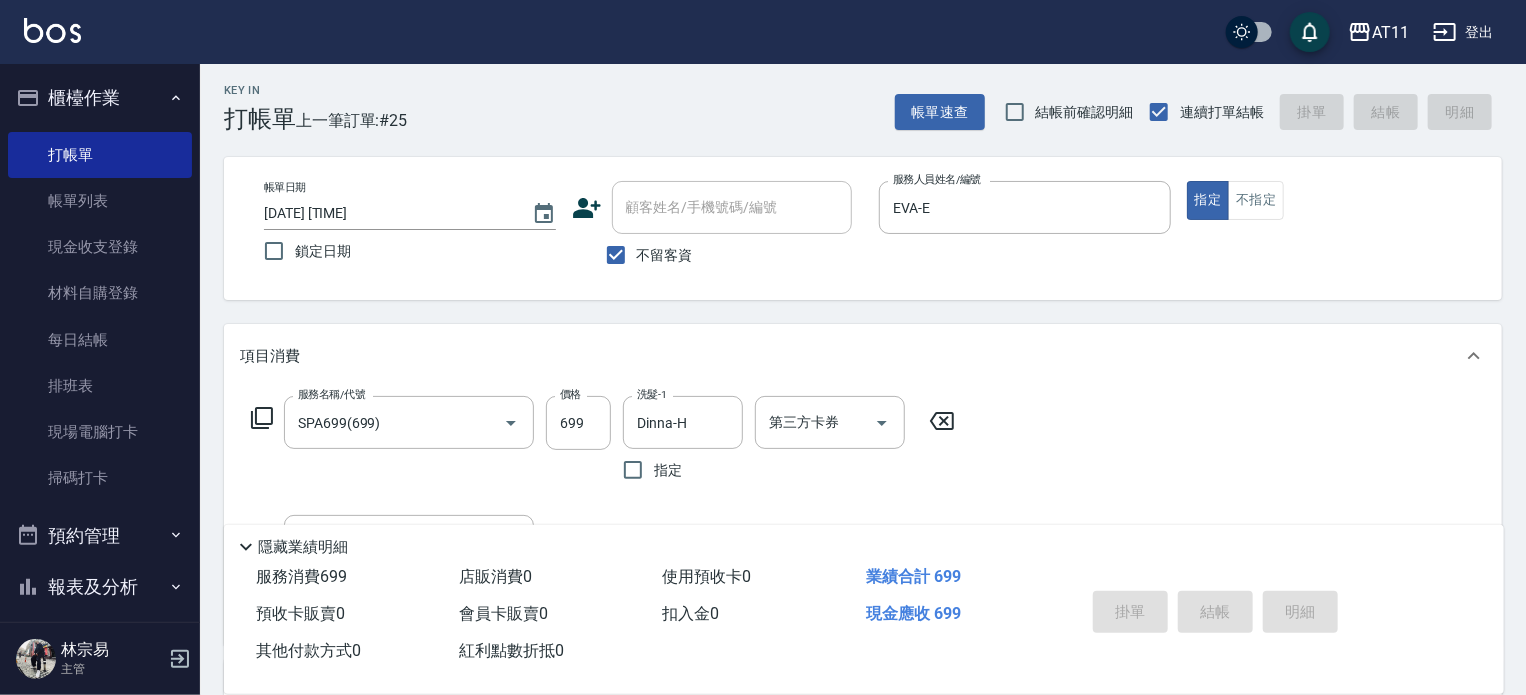 type 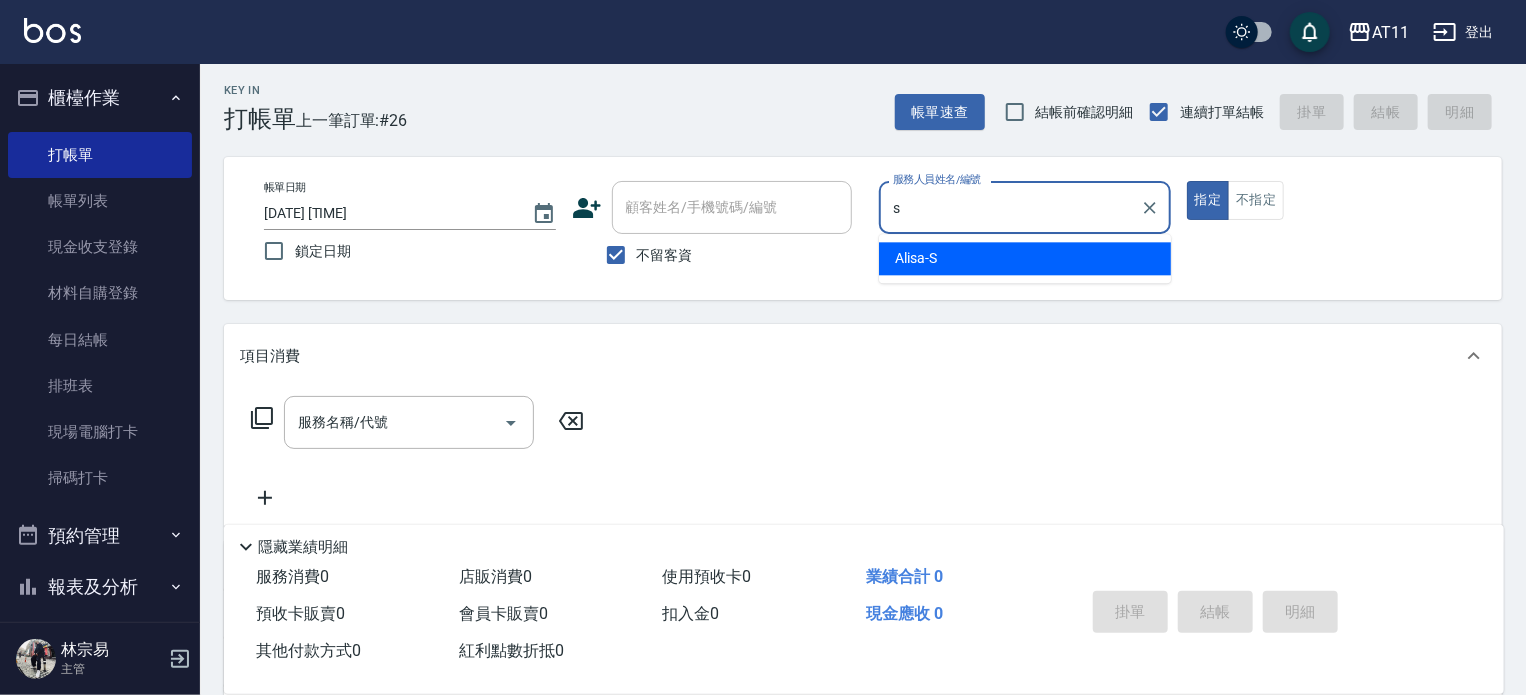 type on "Alisa-S" 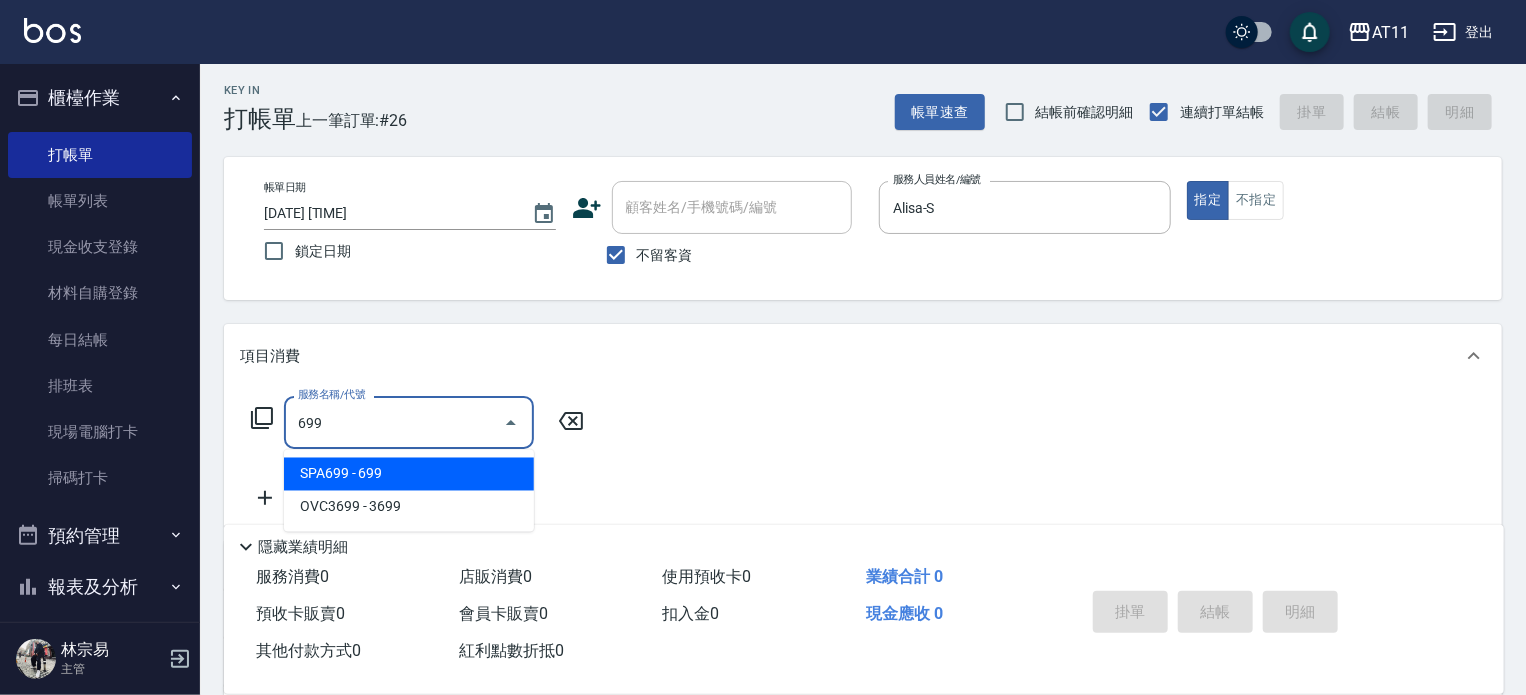 type on "SPA699(699)" 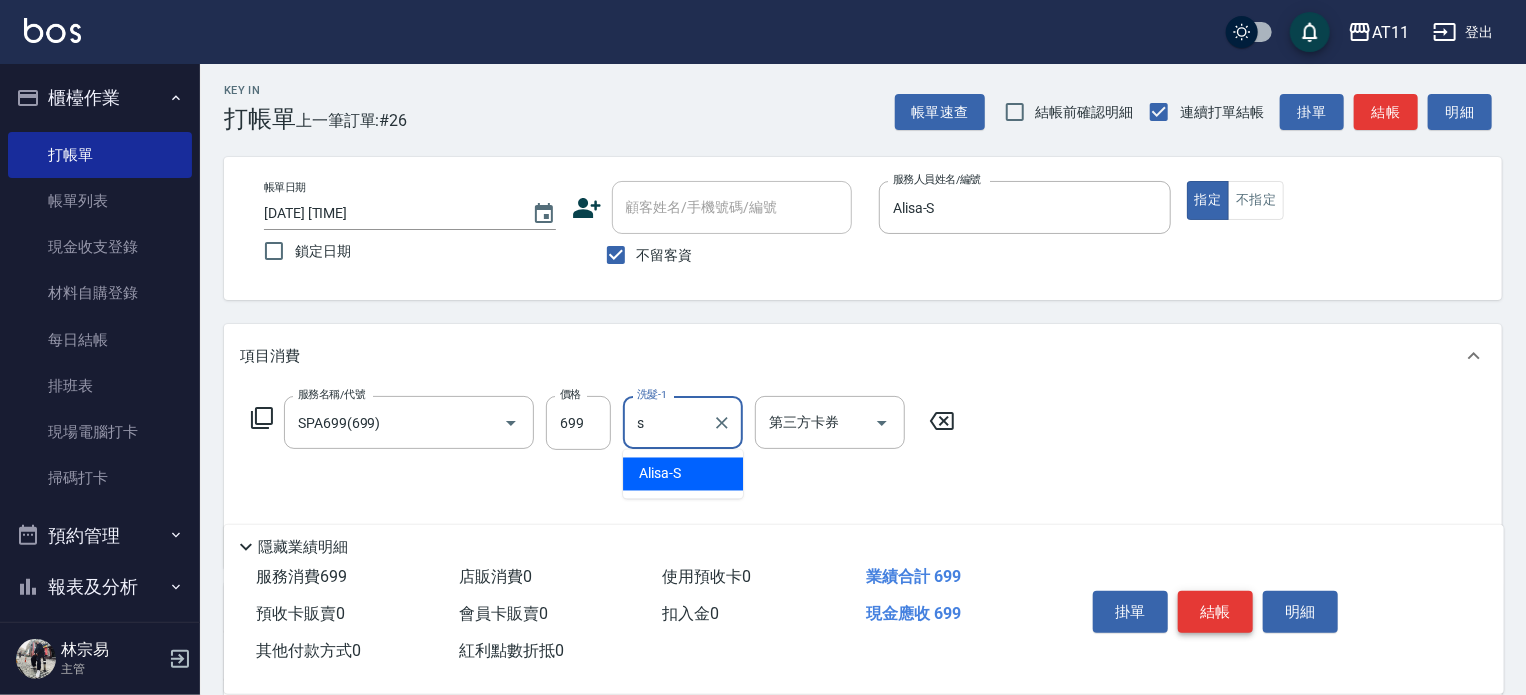 type on "Alisa-S" 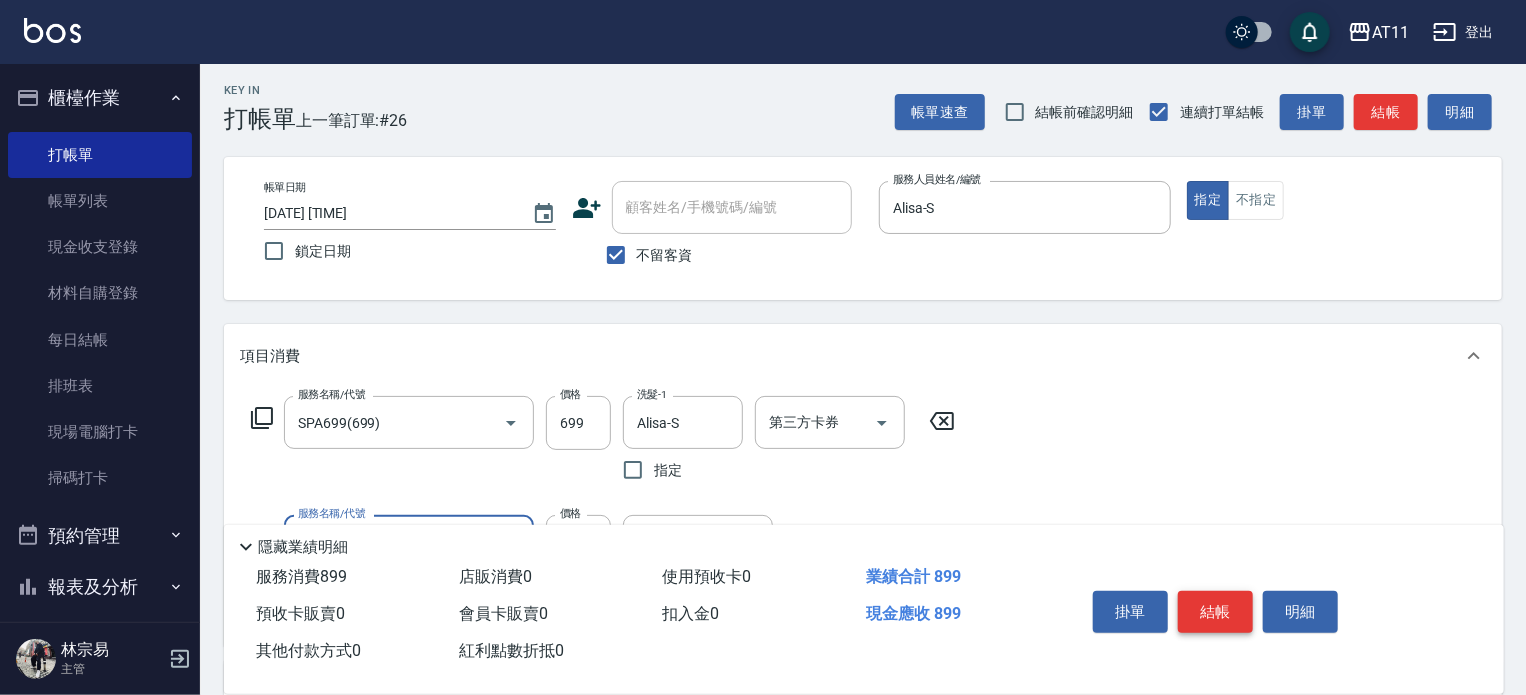 type on "剪髮(200)" 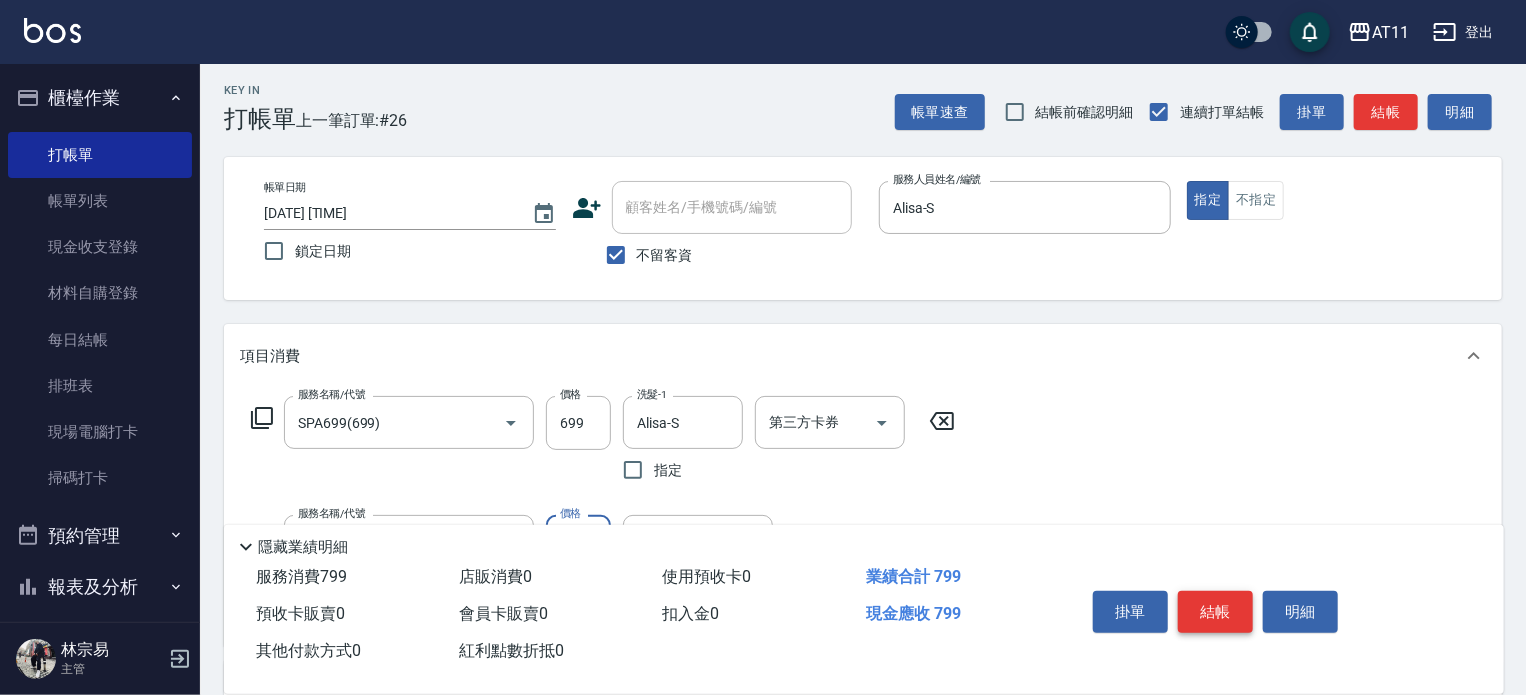type on "100" 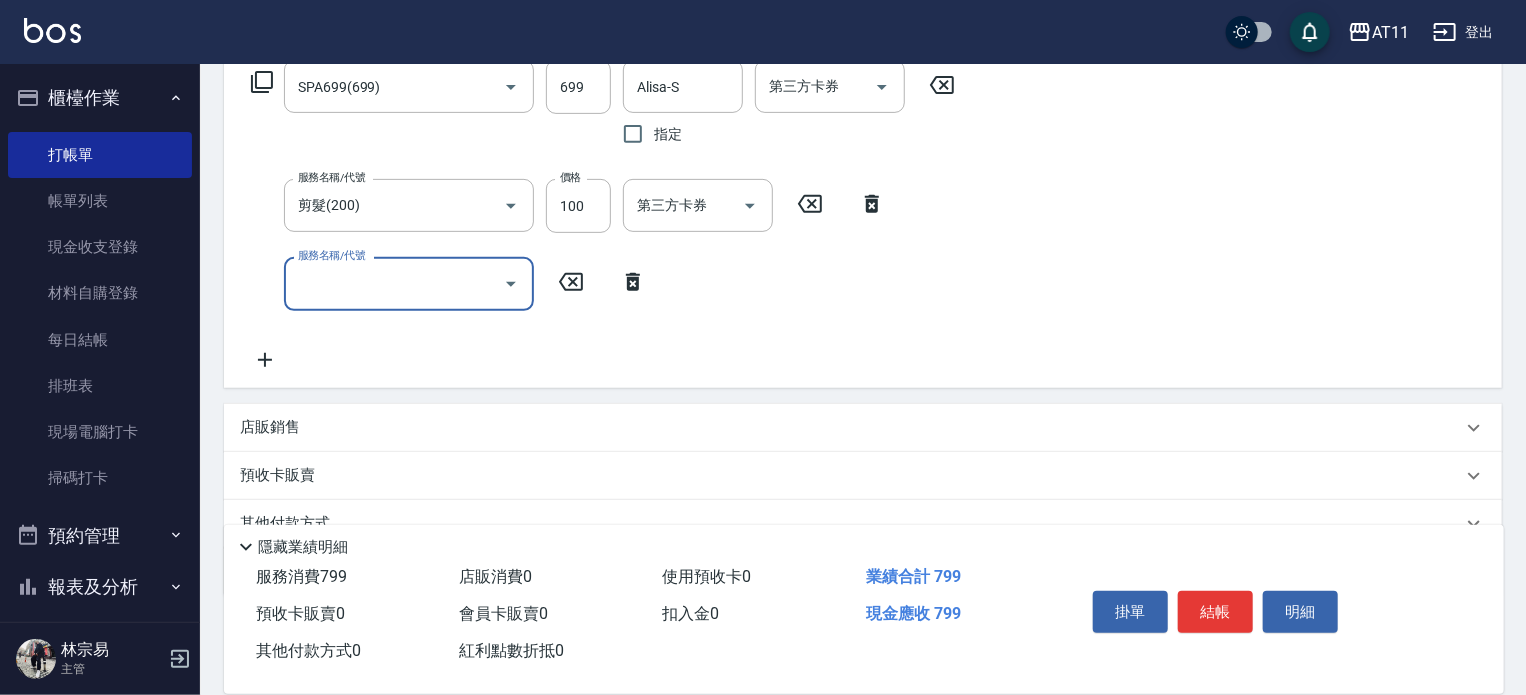 scroll, scrollTop: 430, scrollLeft: 0, axis: vertical 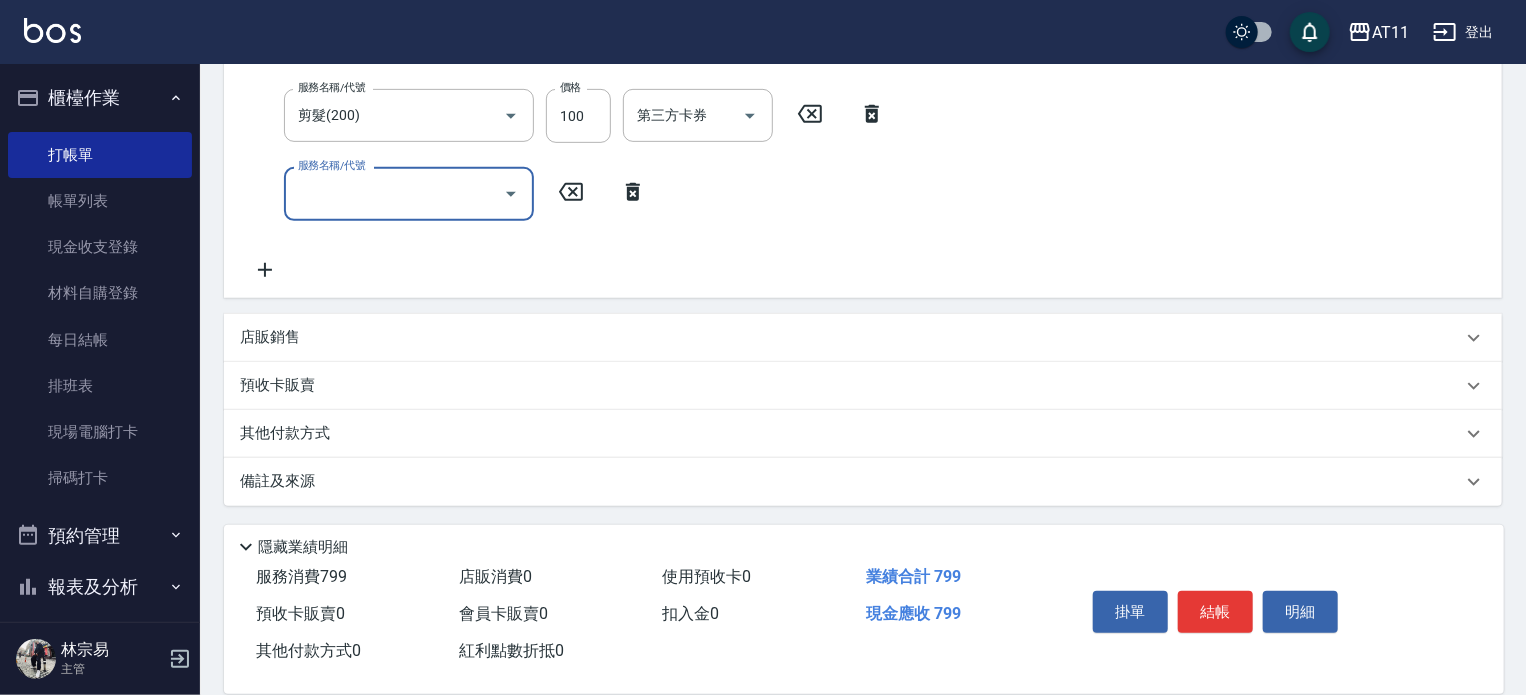 click on "店販銷售" at bounding box center (270, 337) 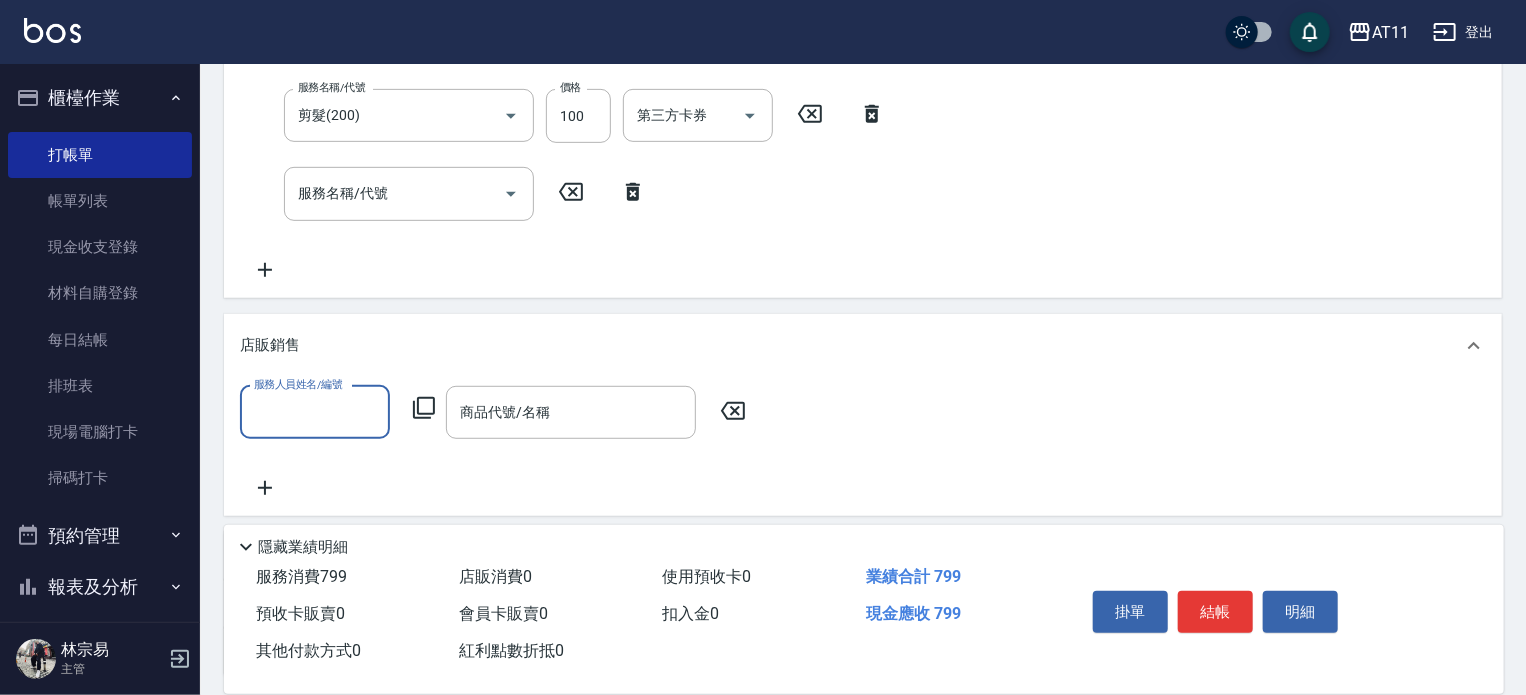 scroll, scrollTop: 0, scrollLeft: 0, axis: both 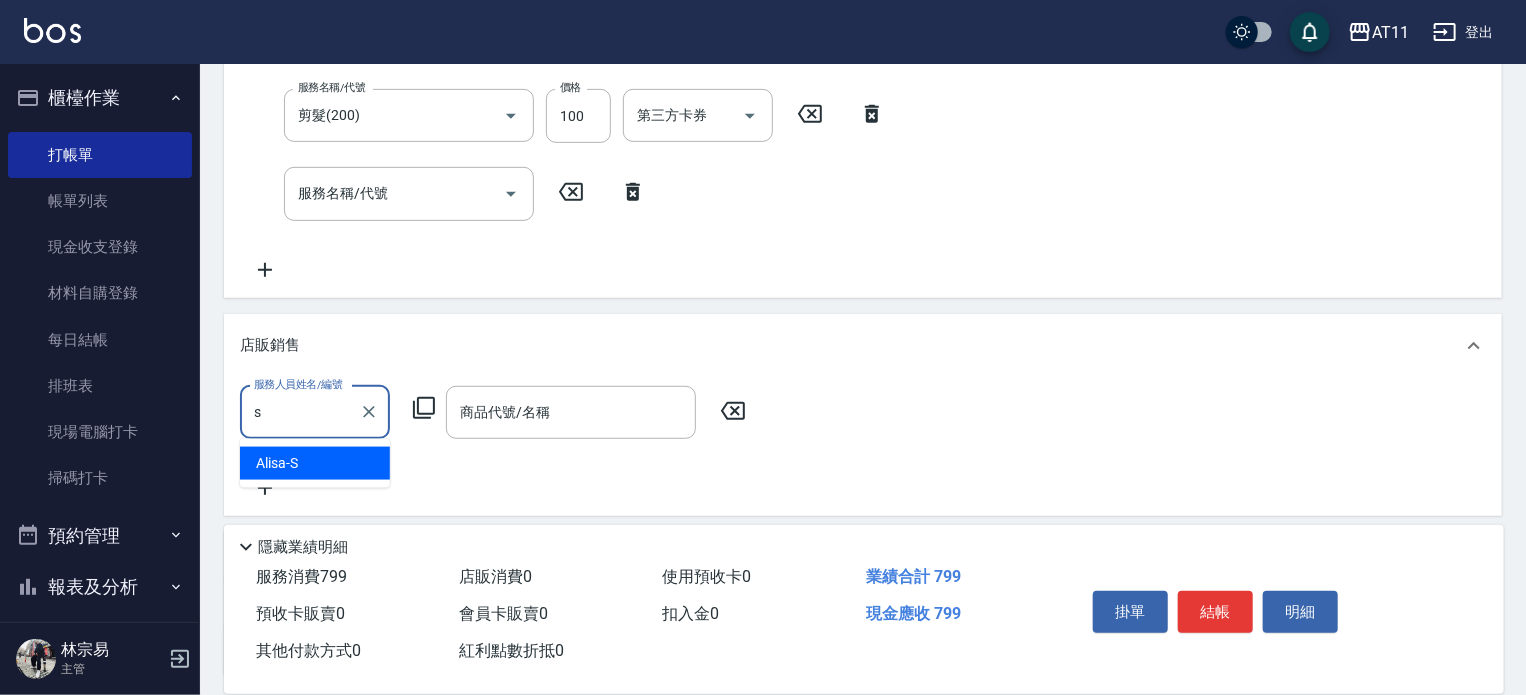 type on "Alisa-S" 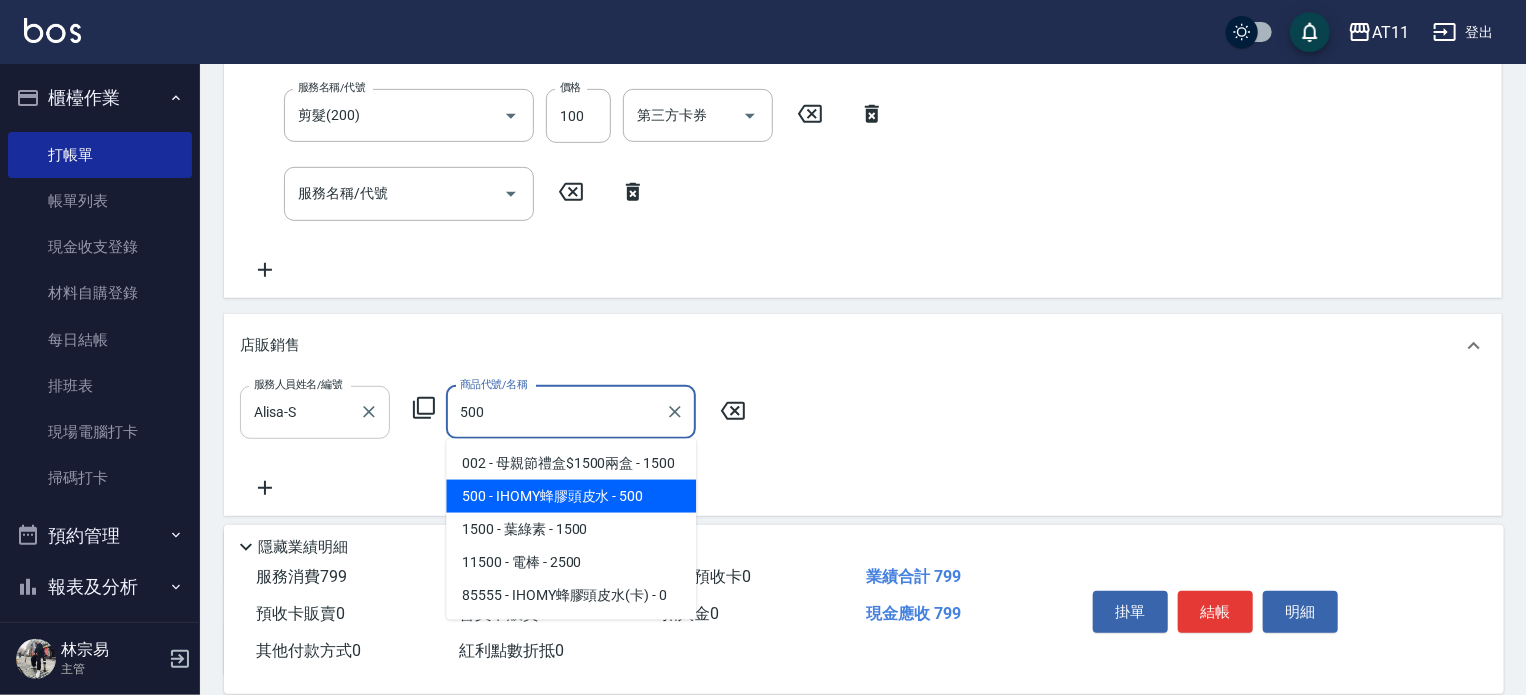 type on "IHOMY蜂膠頭皮水" 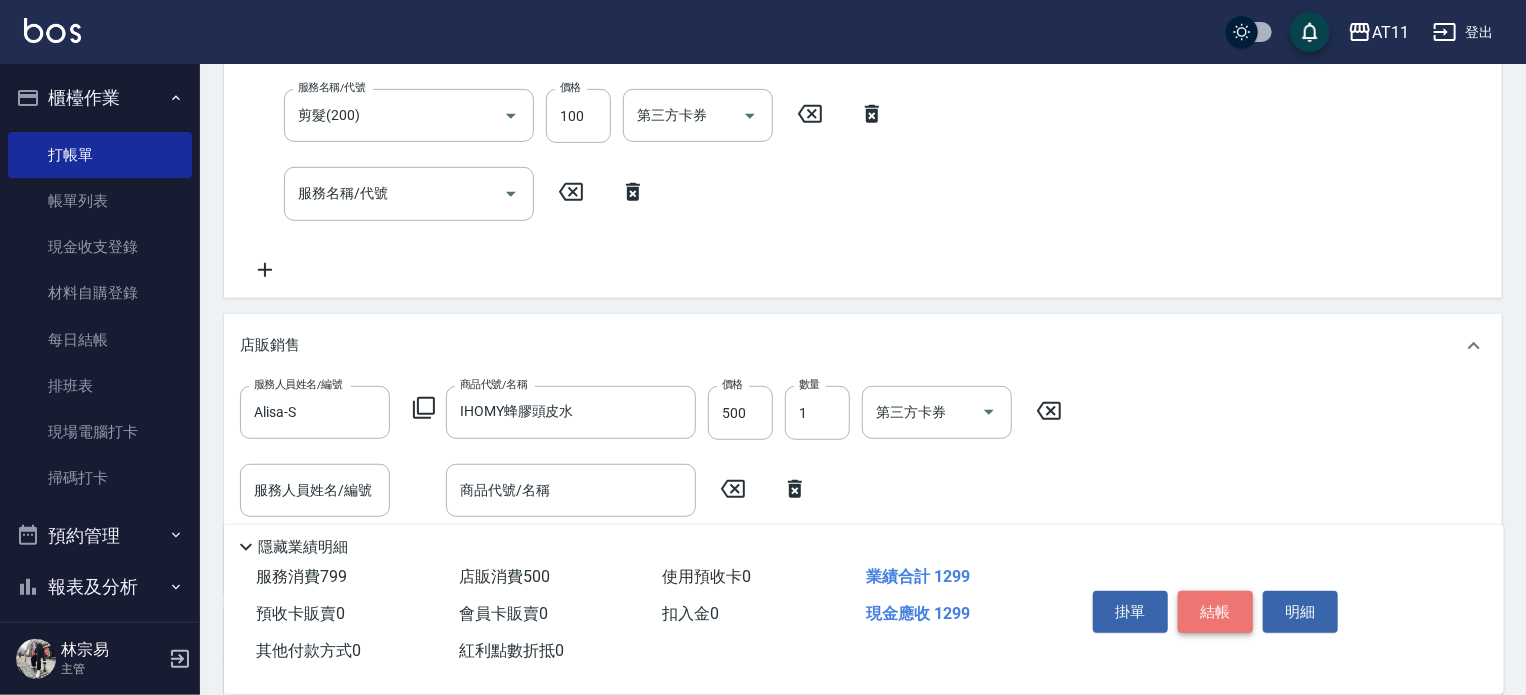click on "結帳" at bounding box center (1215, 612) 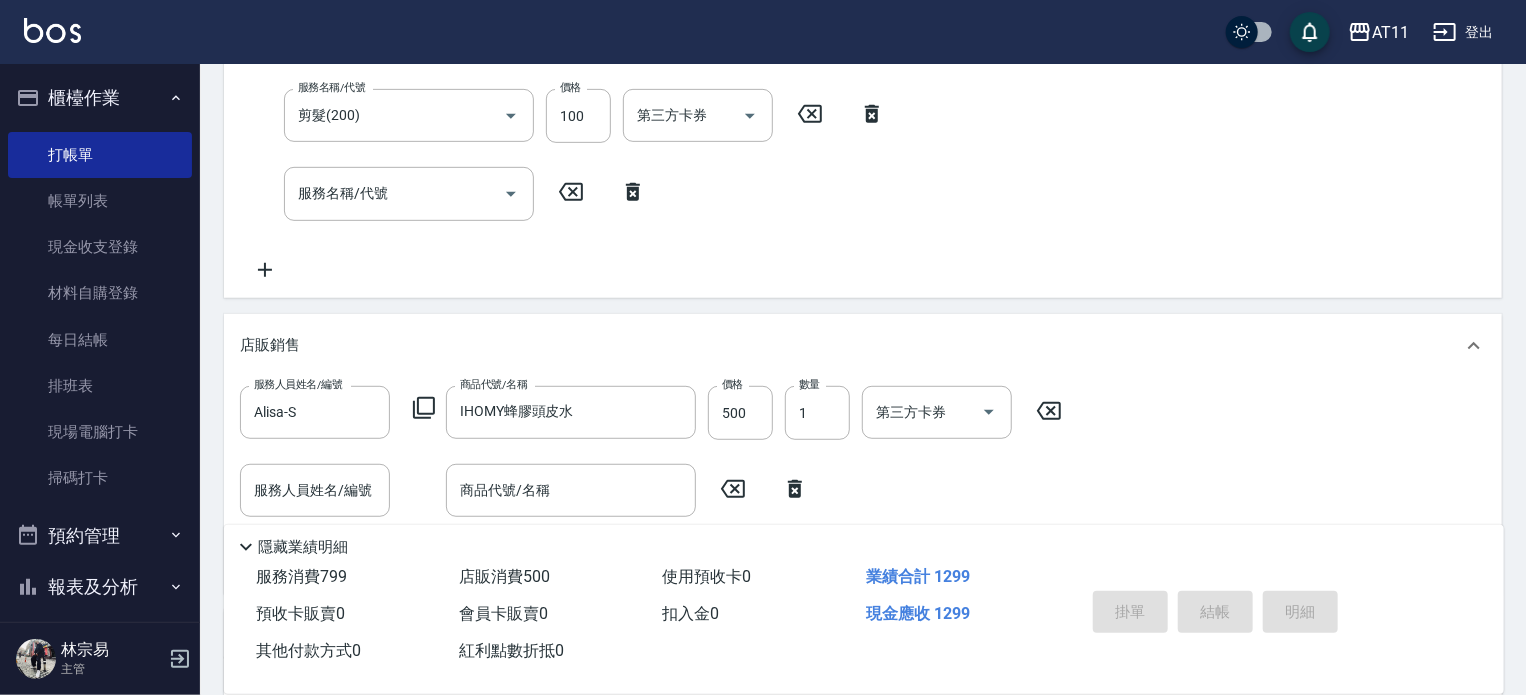 type 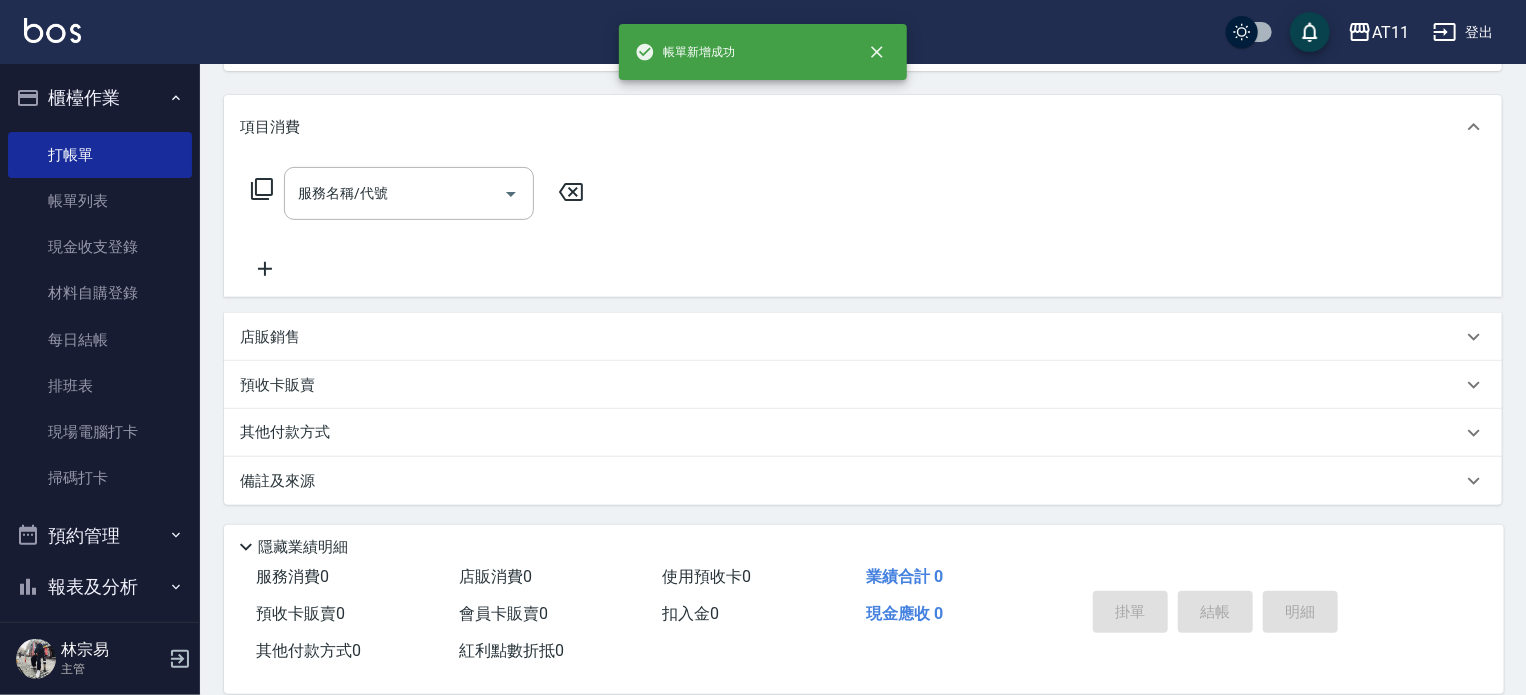 scroll, scrollTop: 0, scrollLeft: 0, axis: both 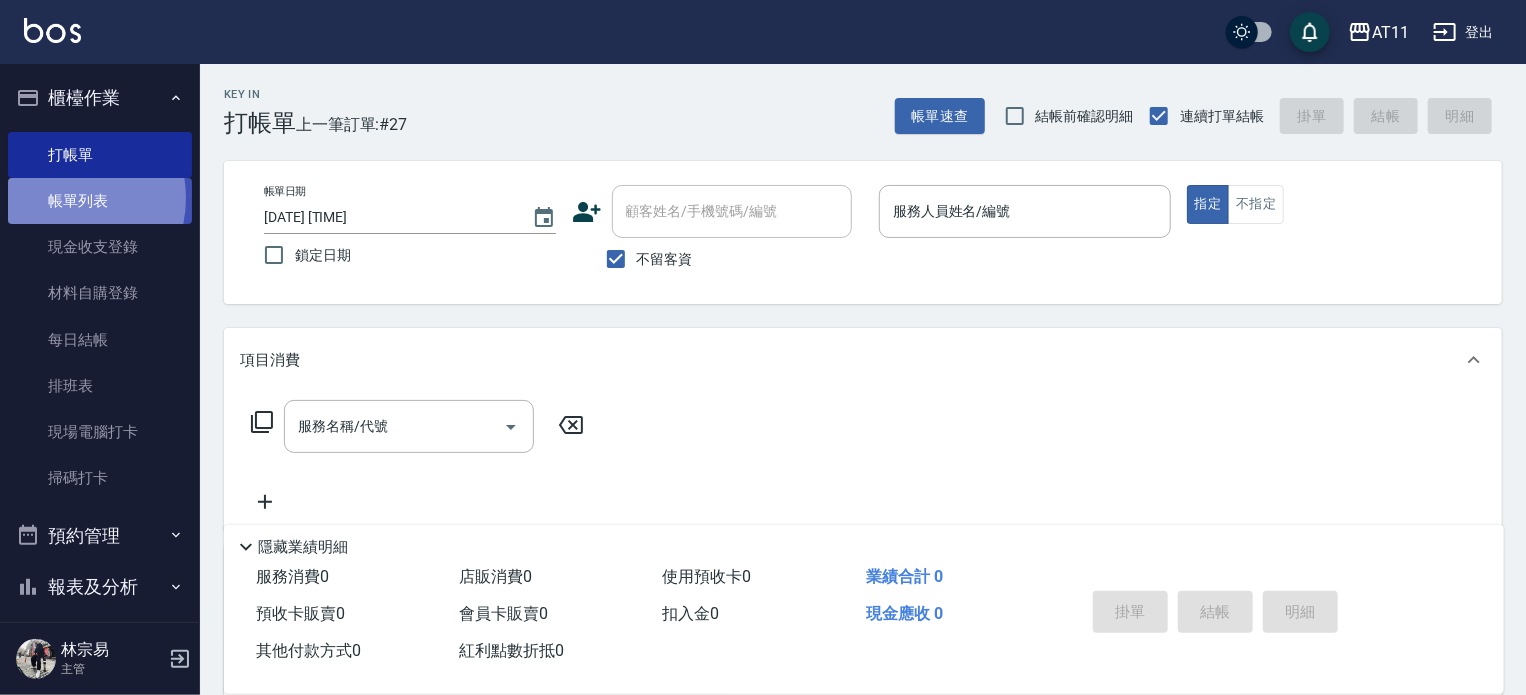 click on "帳單列表" at bounding box center [100, 201] 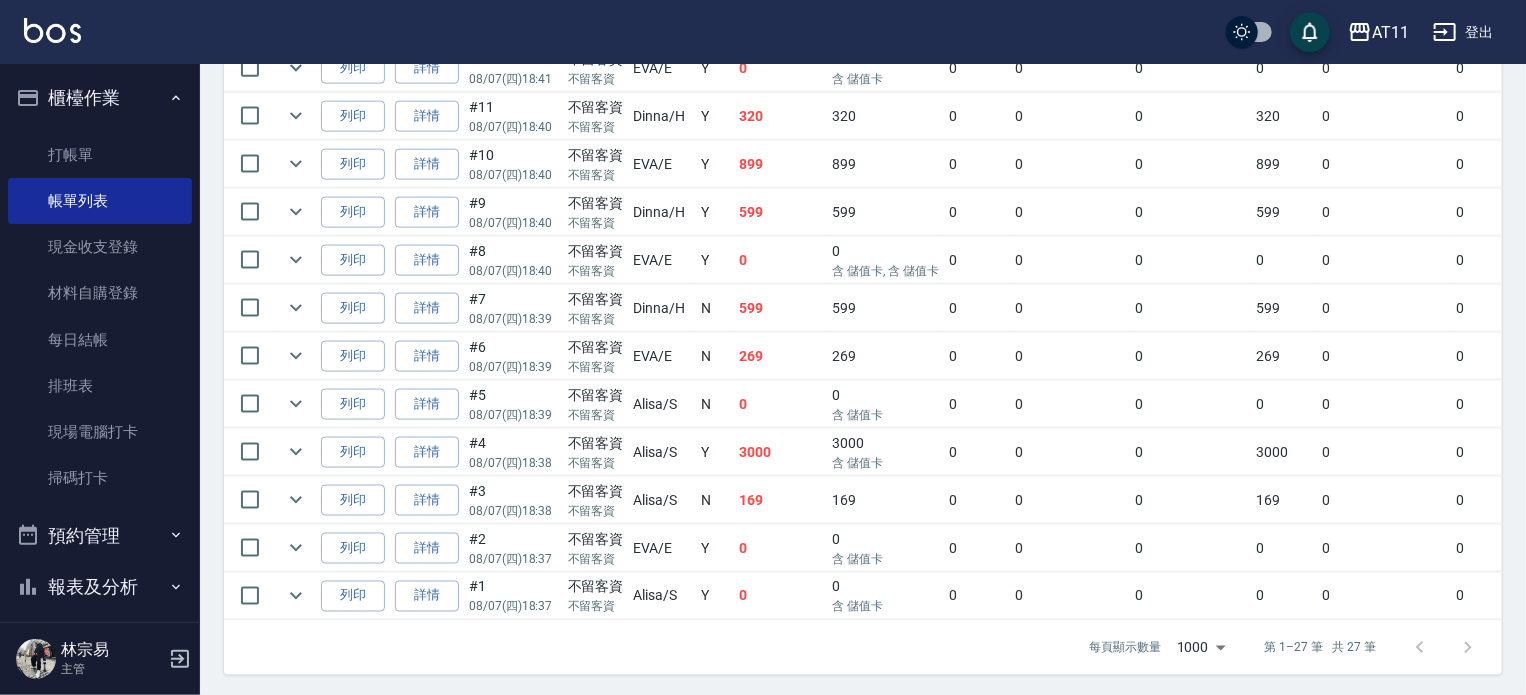 scroll, scrollTop: 1348, scrollLeft: 0, axis: vertical 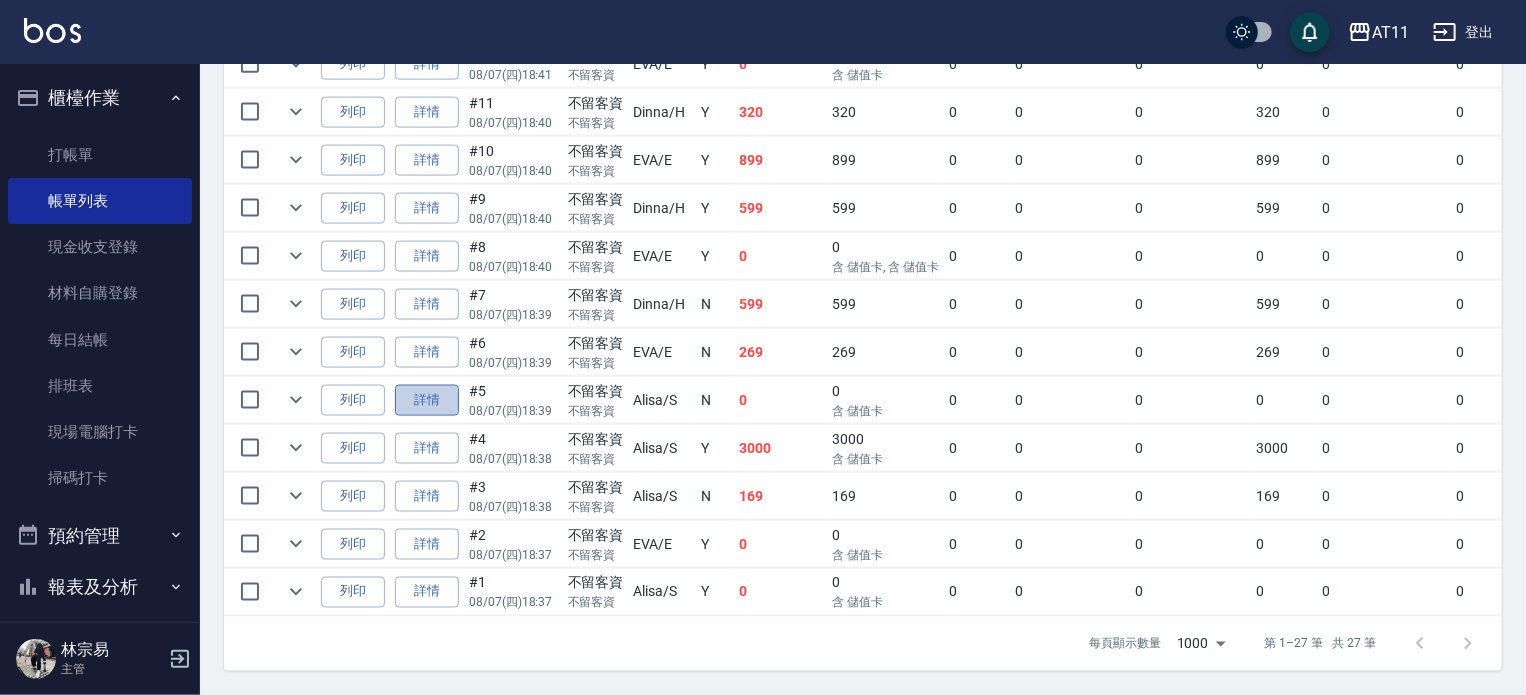click on "詳情" at bounding box center [427, 400] 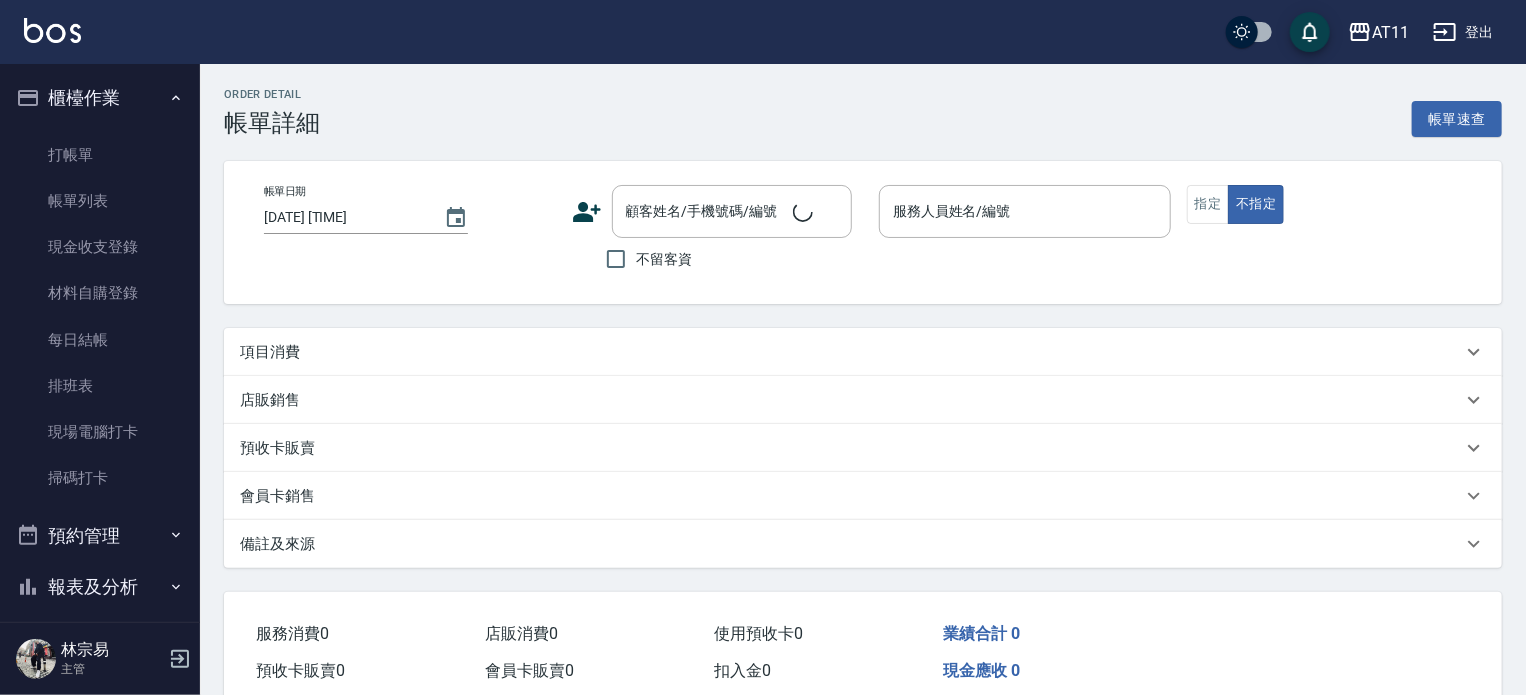 type on "2025/08/07 18:39" 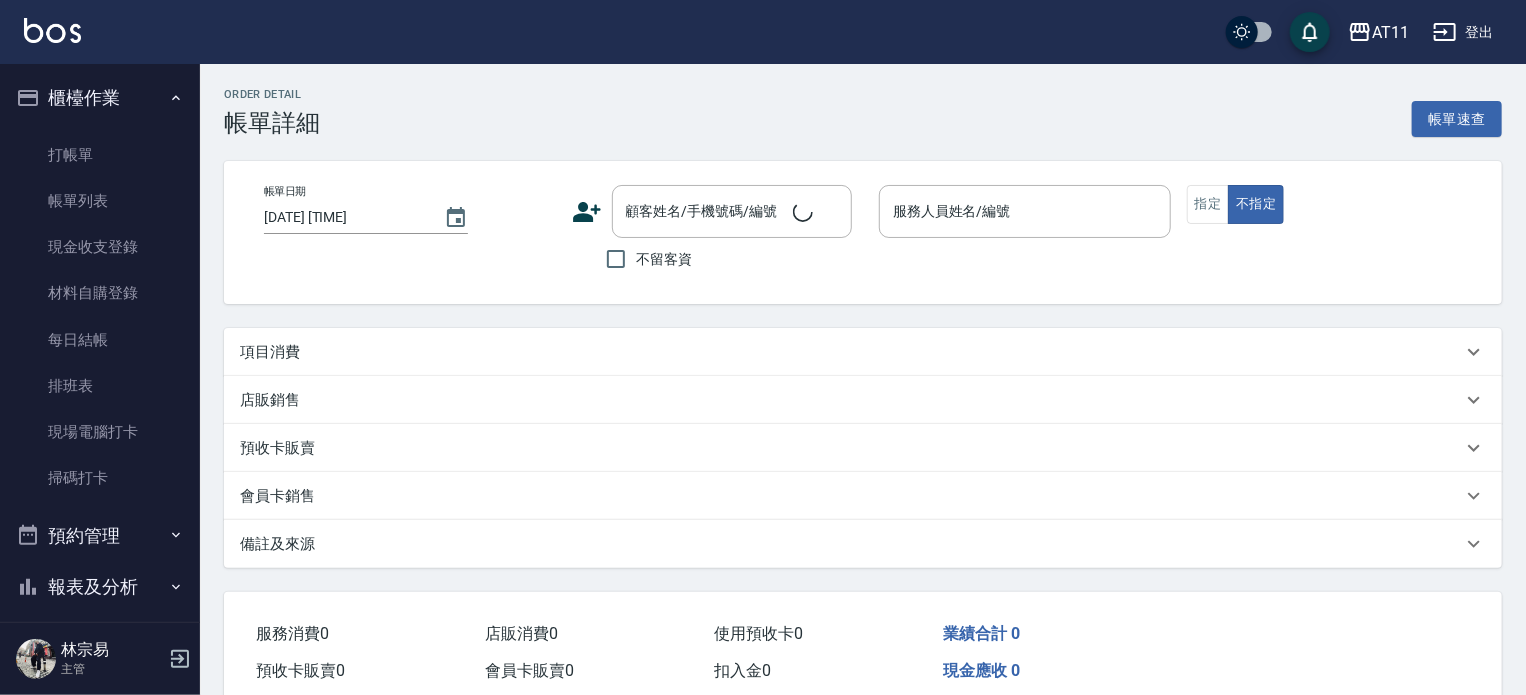 type 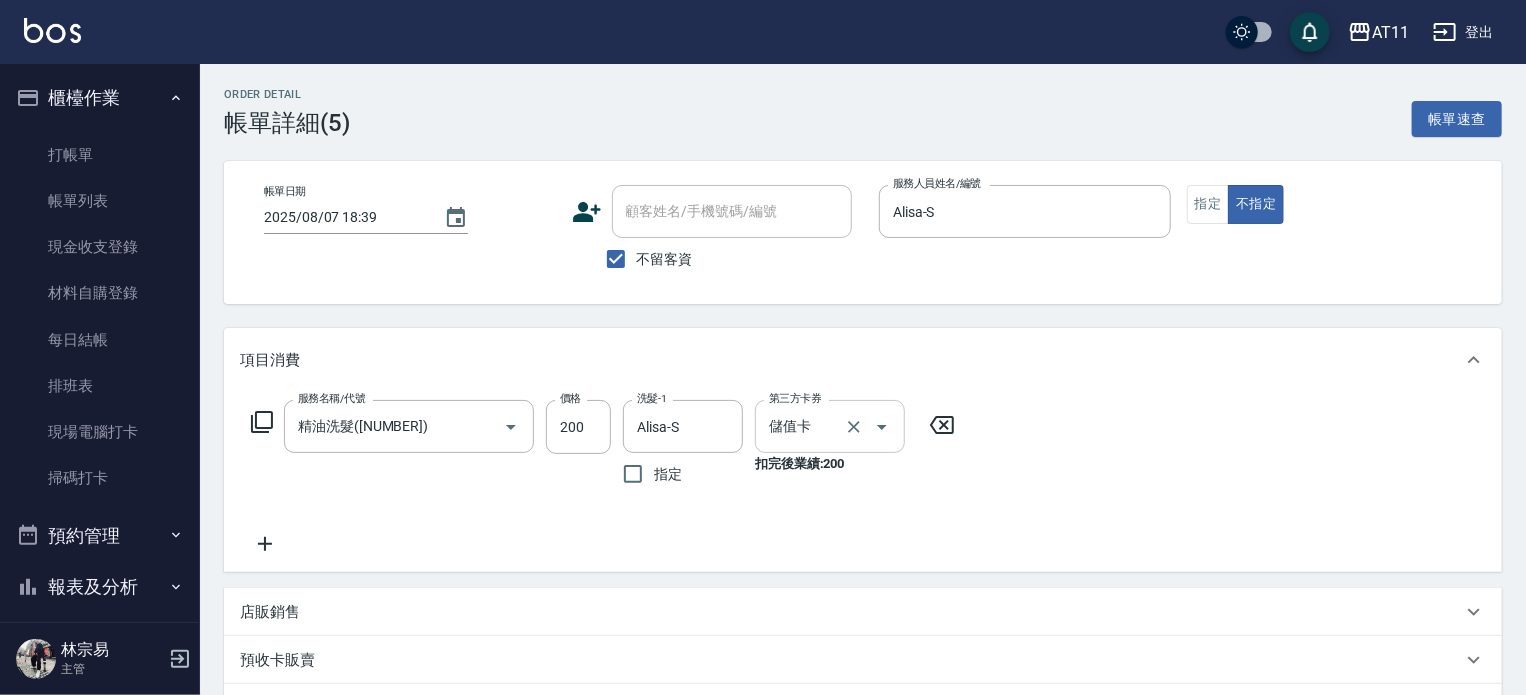 click at bounding box center (882, 427) 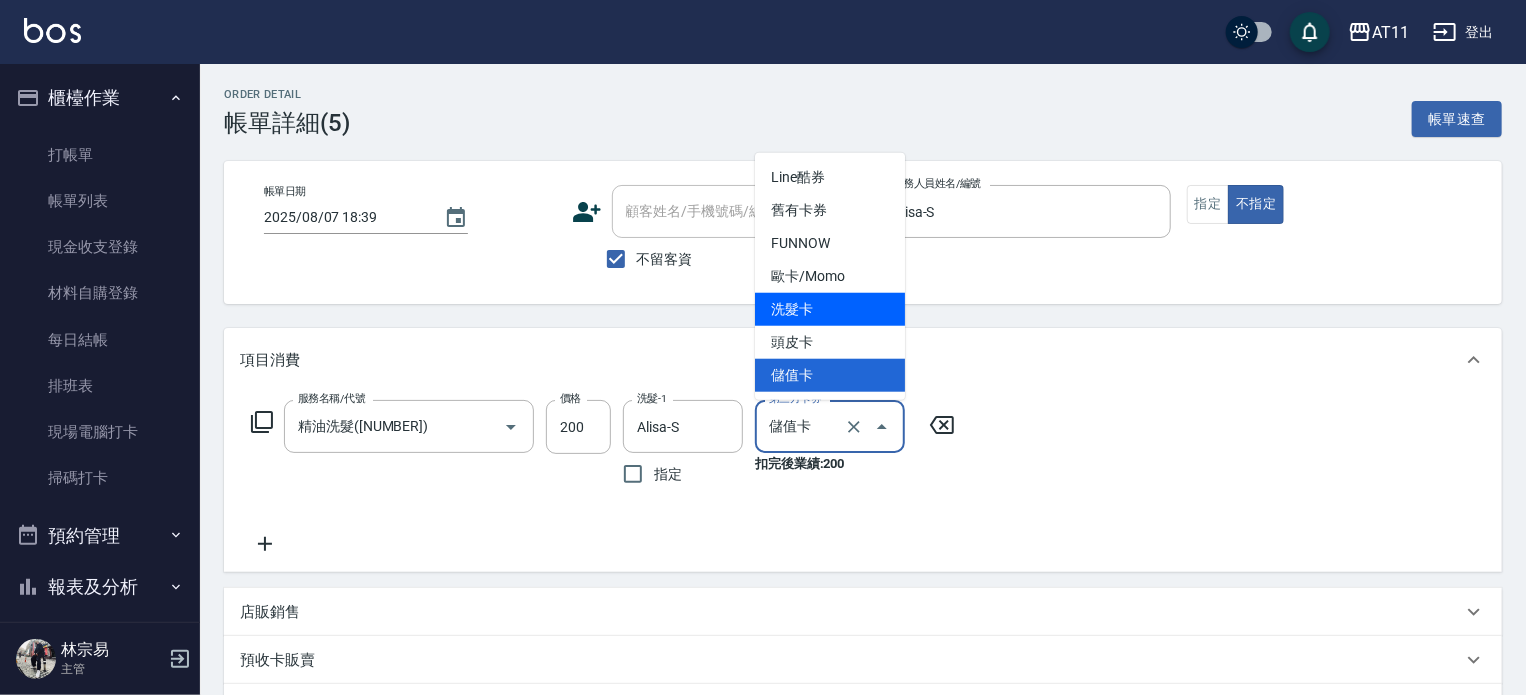 click on "洗髮卡" at bounding box center [830, 309] 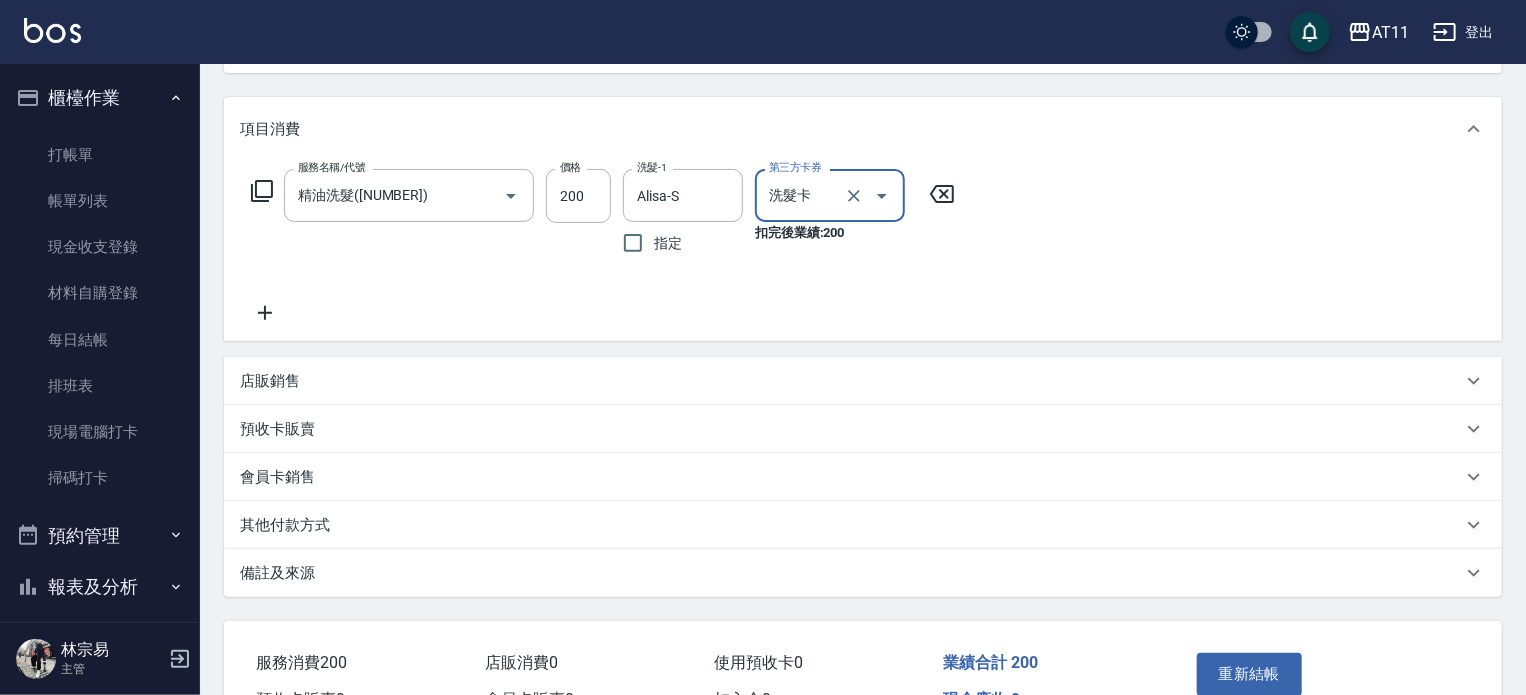 scroll, scrollTop: 346, scrollLeft: 0, axis: vertical 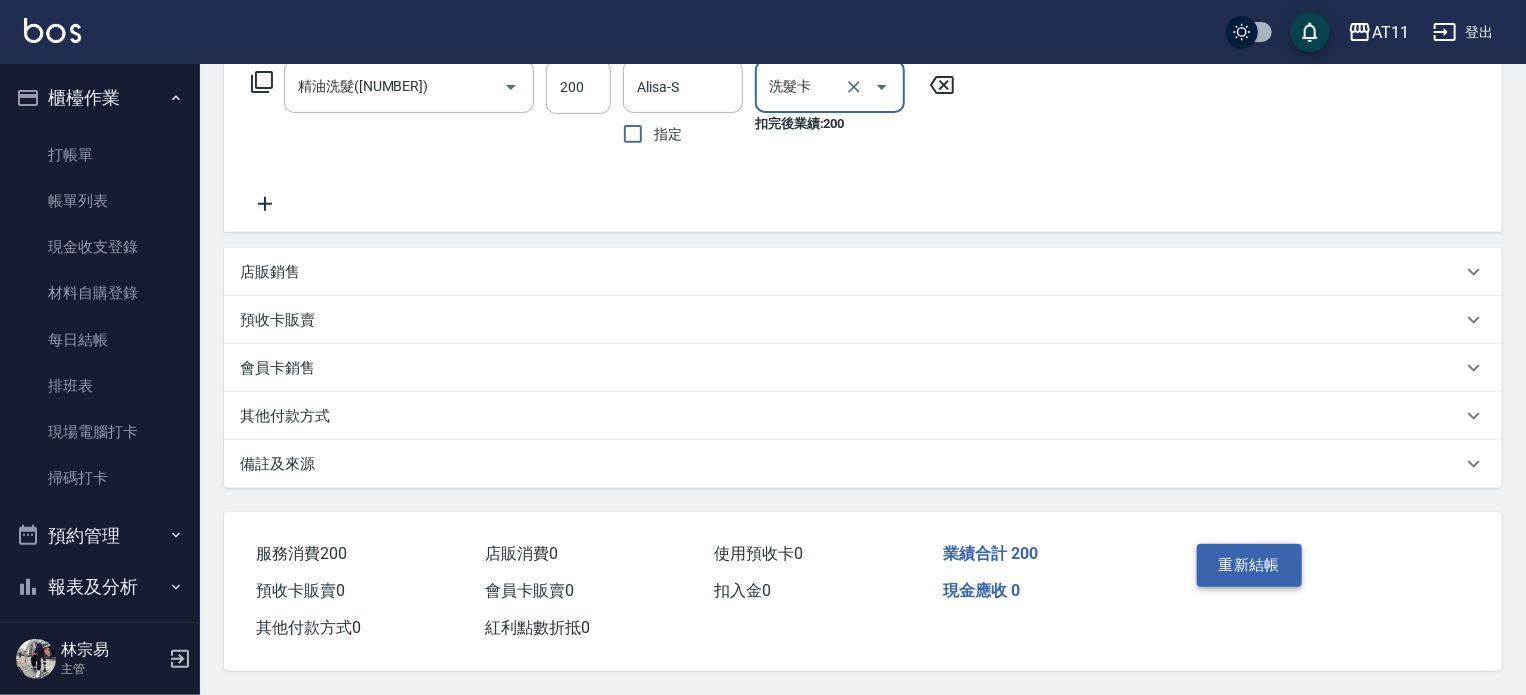 click on "重新結帳" at bounding box center (1250, 565) 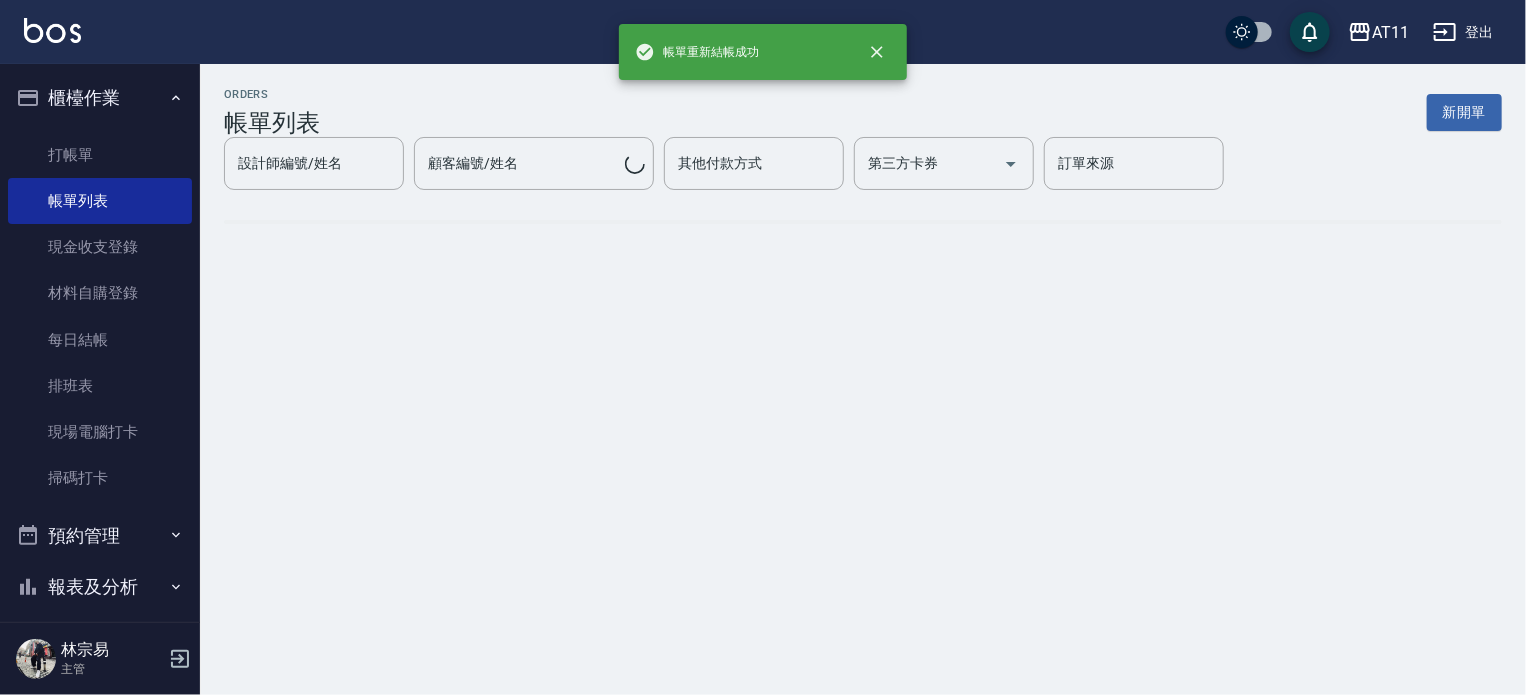 scroll, scrollTop: 0, scrollLeft: 0, axis: both 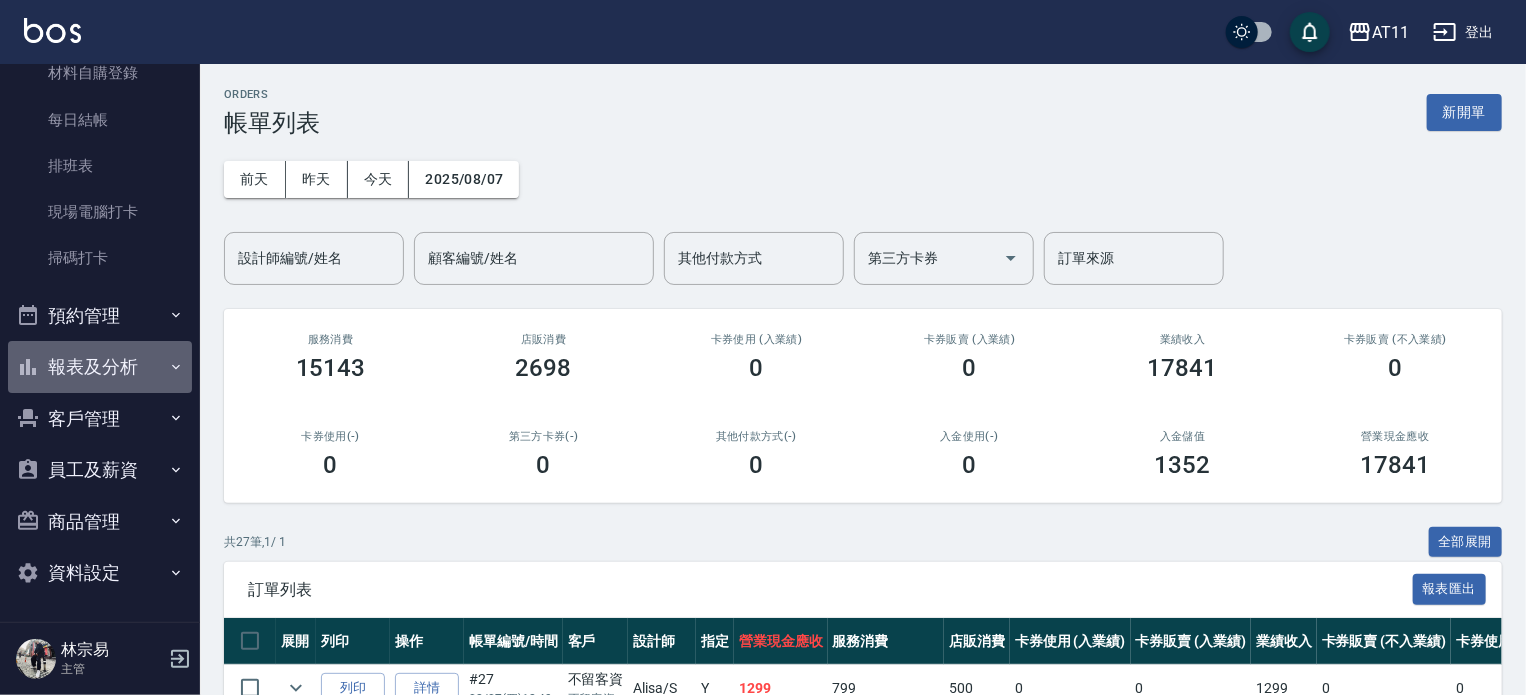 click on "報表及分析" at bounding box center (100, 367) 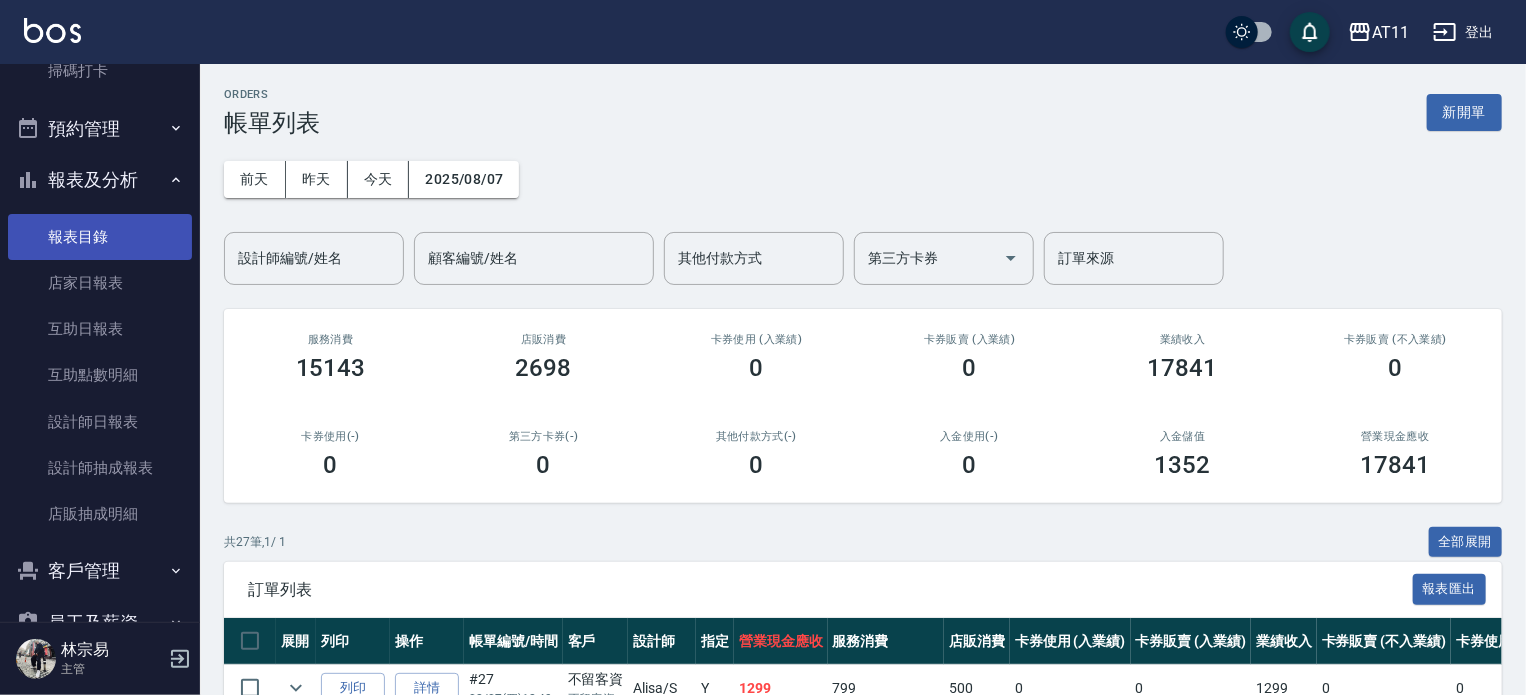 scroll, scrollTop: 420, scrollLeft: 0, axis: vertical 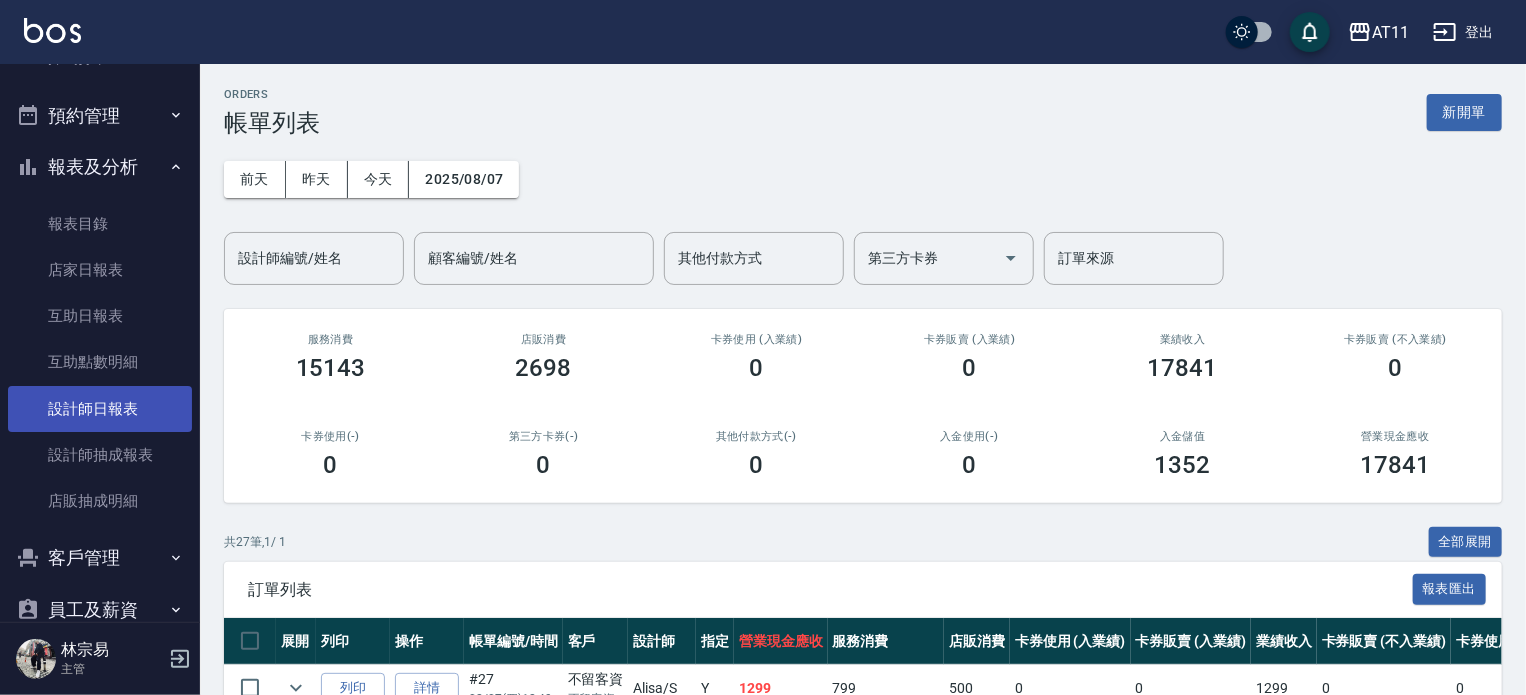 click on "設計師日報表" at bounding box center (100, 409) 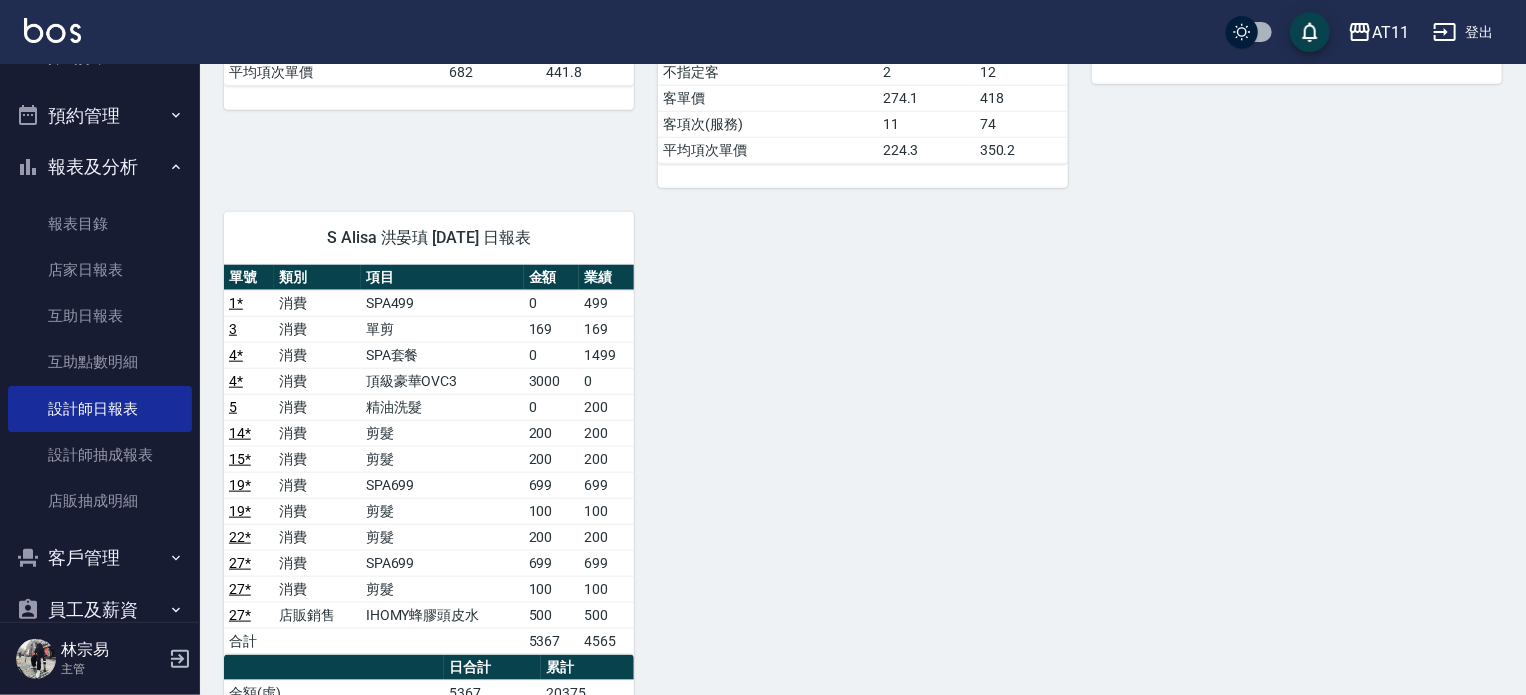 scroll, scrollTop: 1243, scrollLeft: 0, axis: vertical 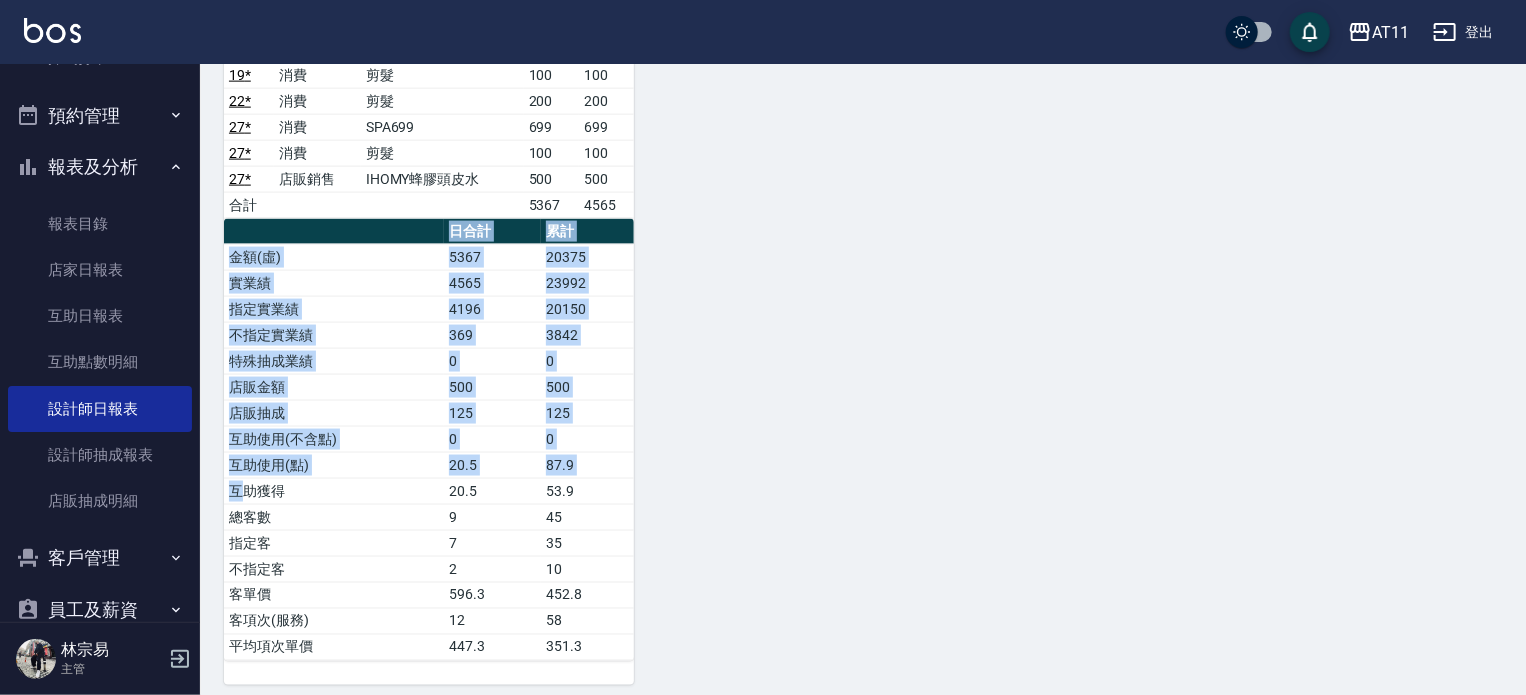 drag, startPoint x: 244, startPoint y: 478, endPoint x: 635, endPoint y: 483, distance: 391.03198 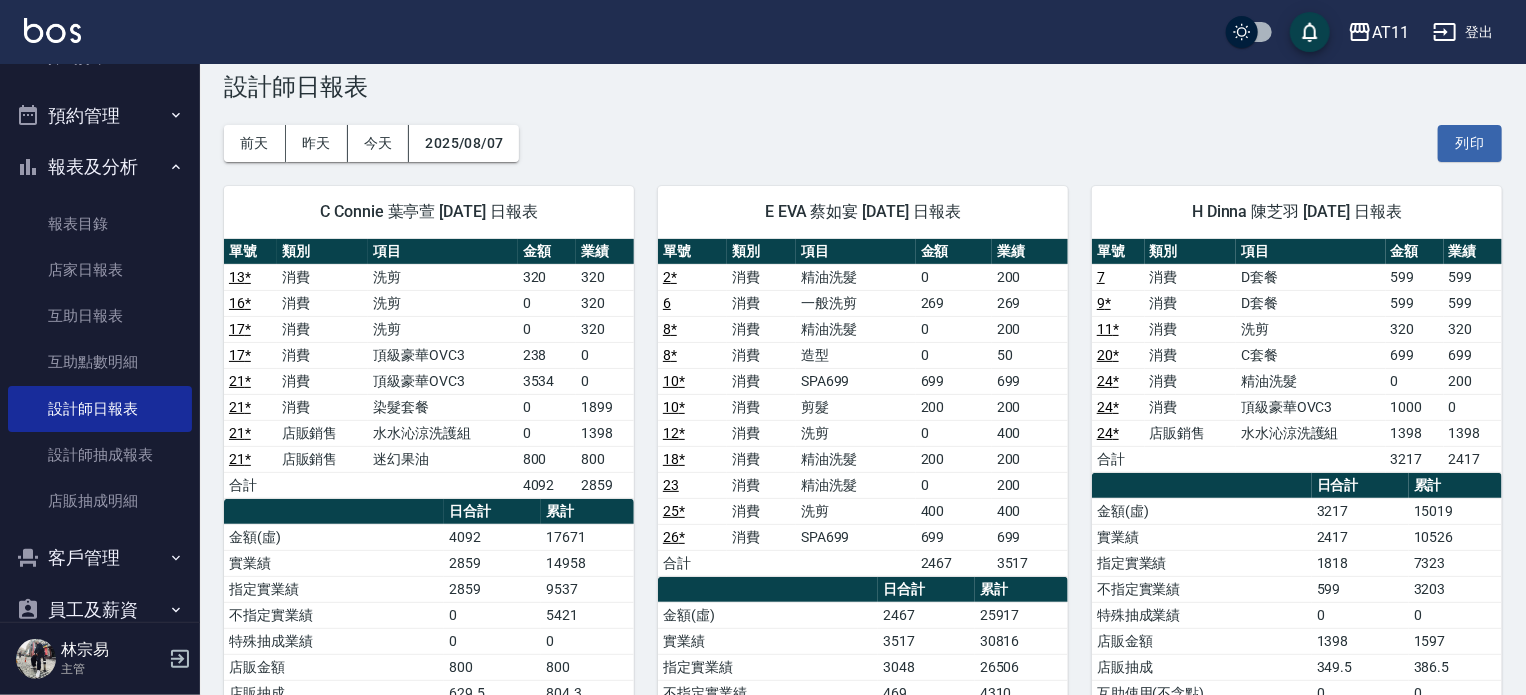 scroll, scrollTop: 0, scrollLeft: 0, axis: both 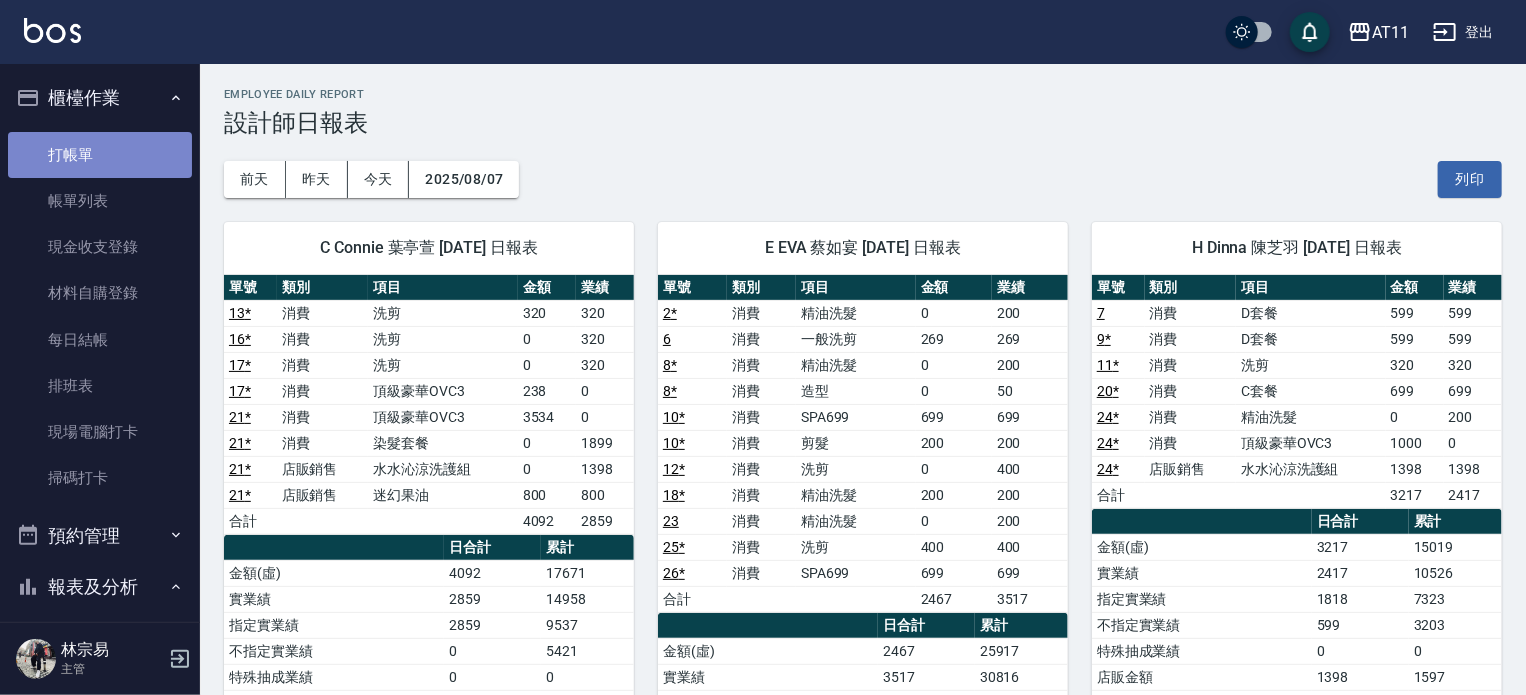 click on "打帳單" at bounding box center [100, 155] 